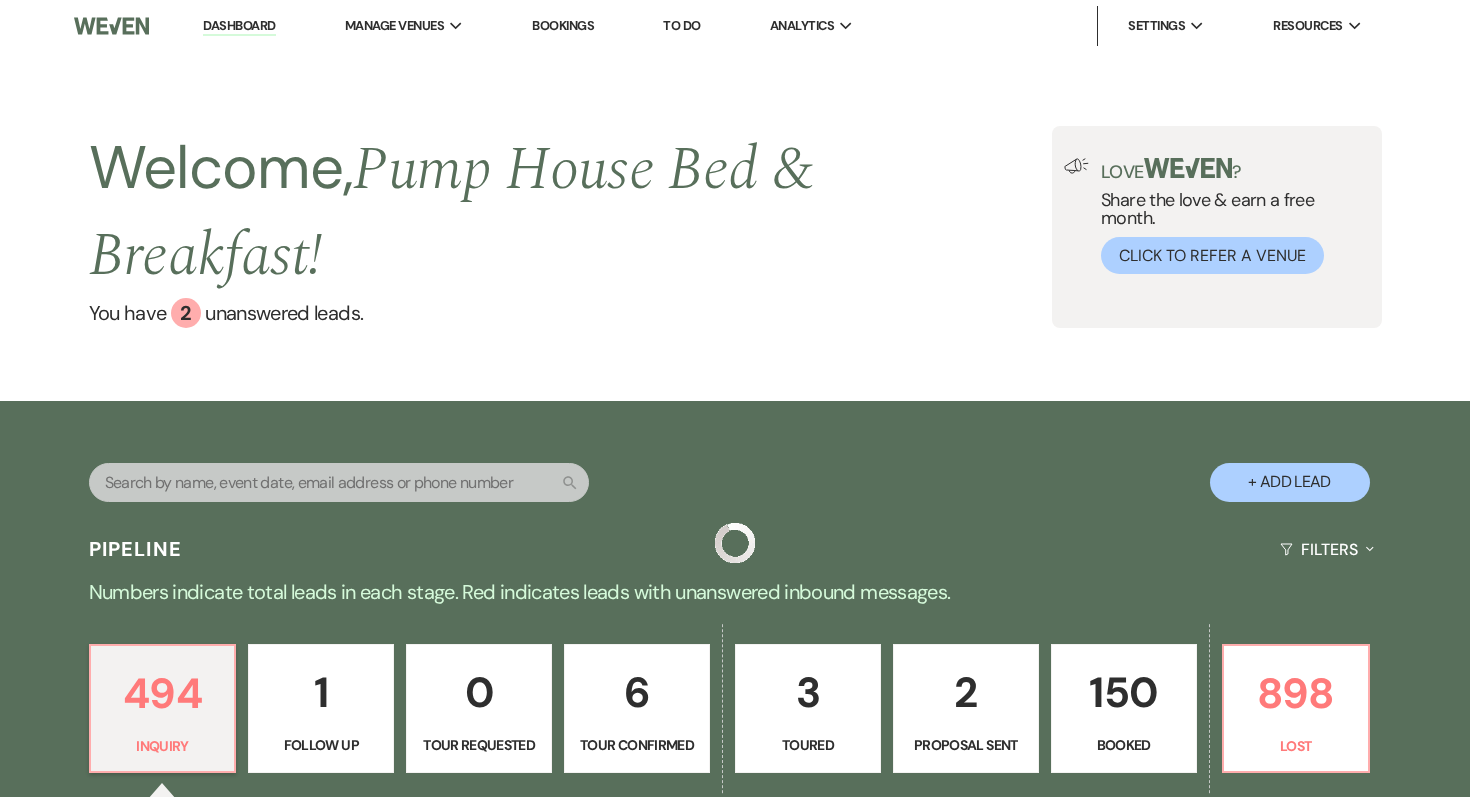 scroll, scrollTop: 127, scrollLeft: 0, axis: vertical 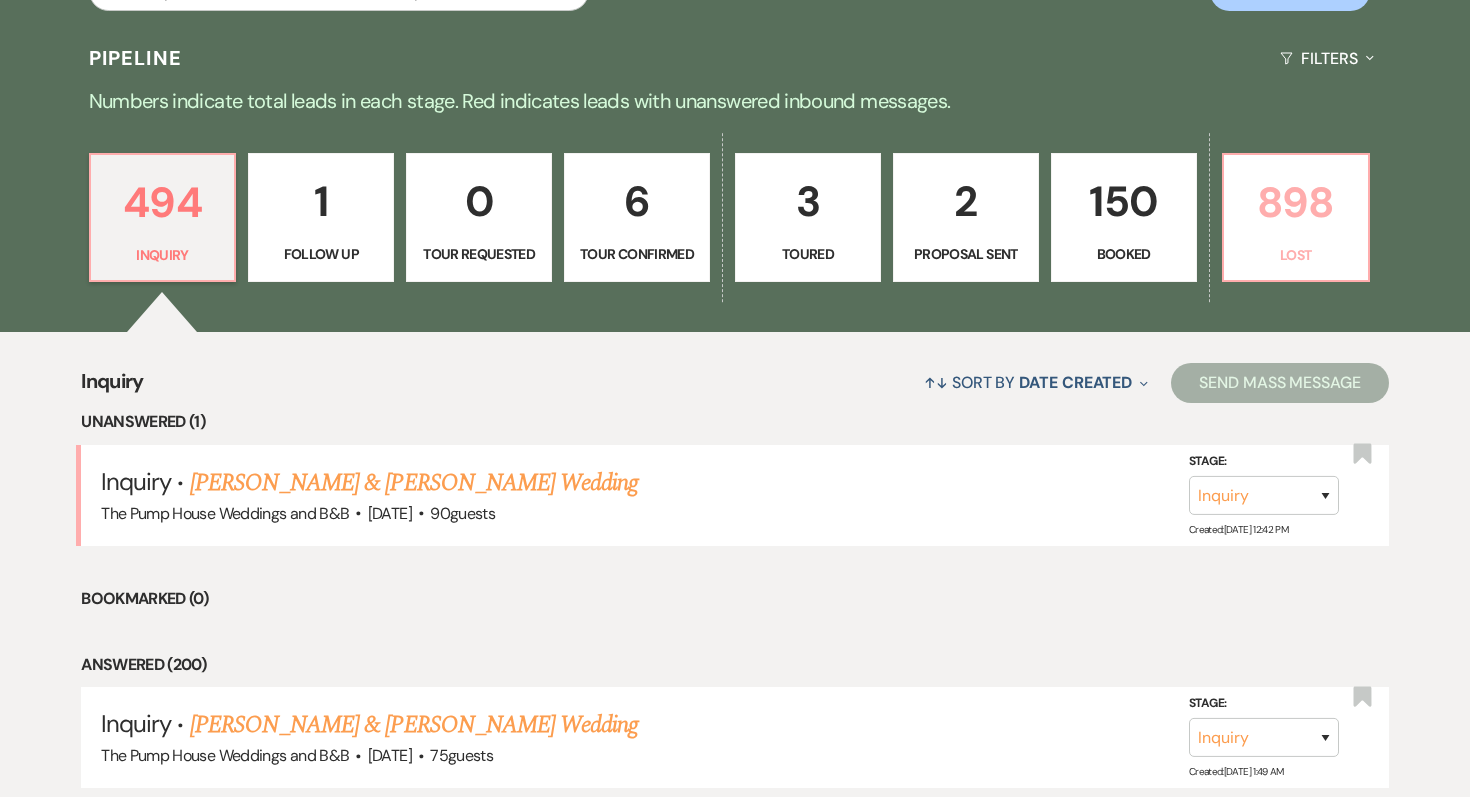 click on "898" at bounding box center (1296, 202) 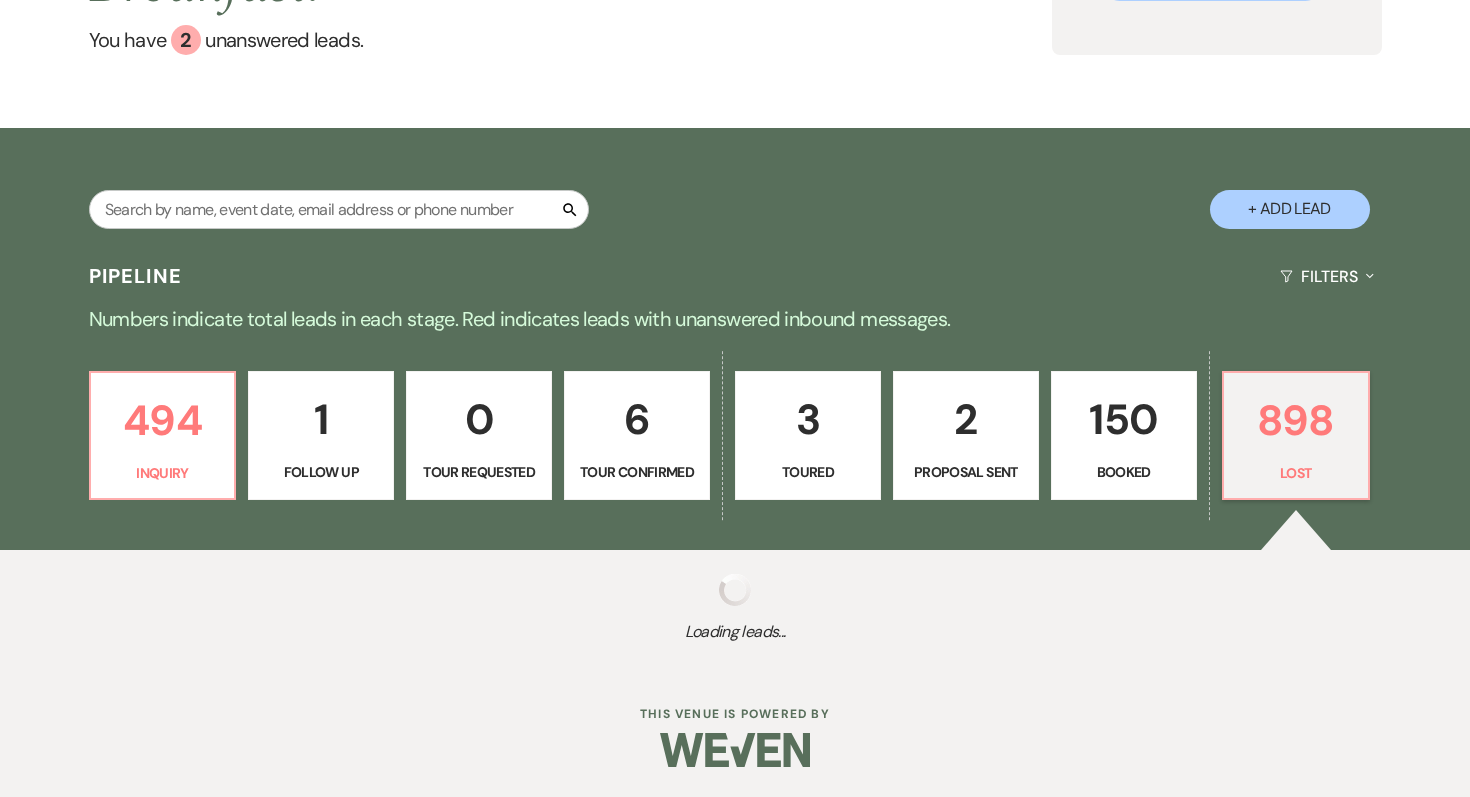 scroll, scrollTop: 275, scrollLeft: 0, axis: vertical 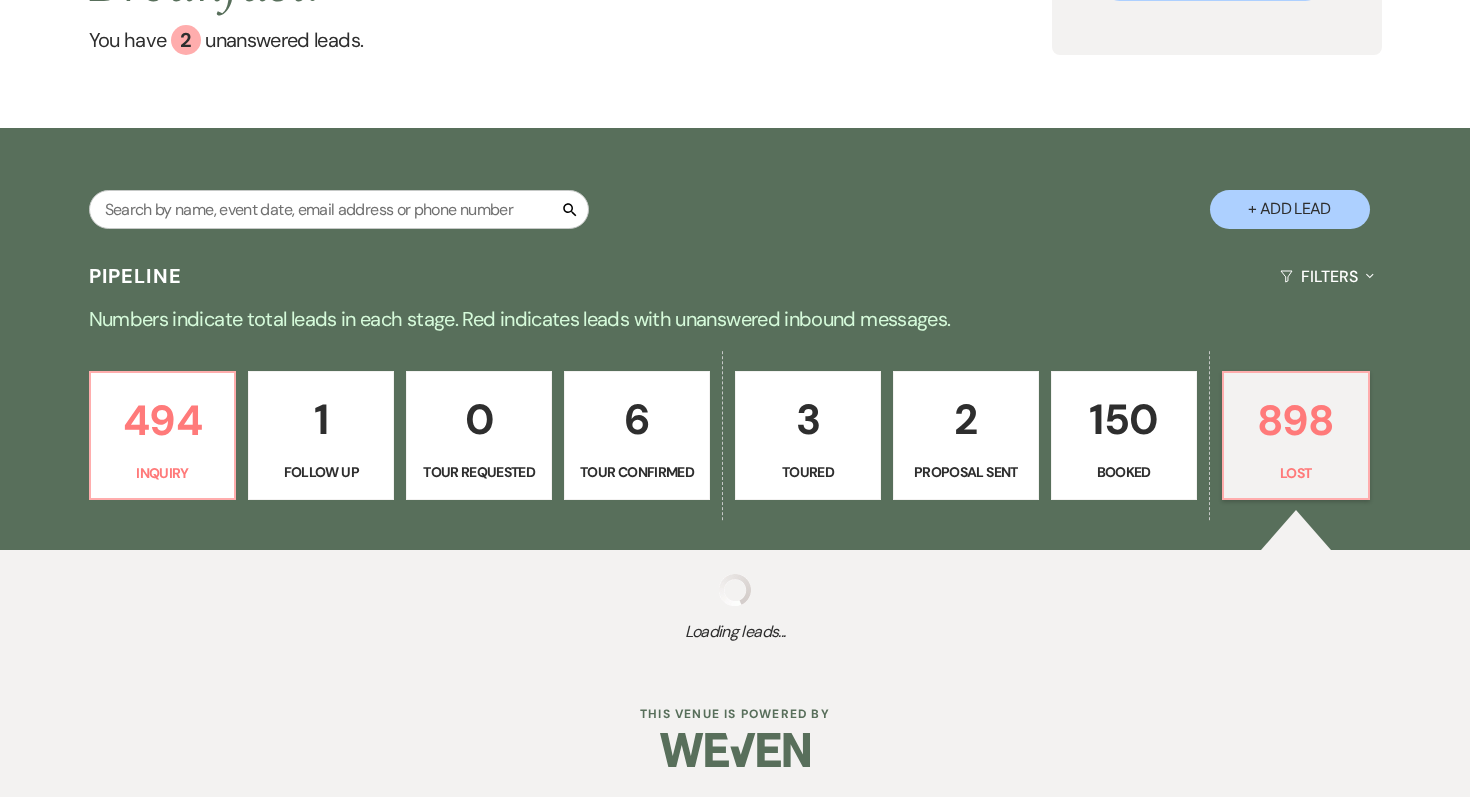 select on "8" 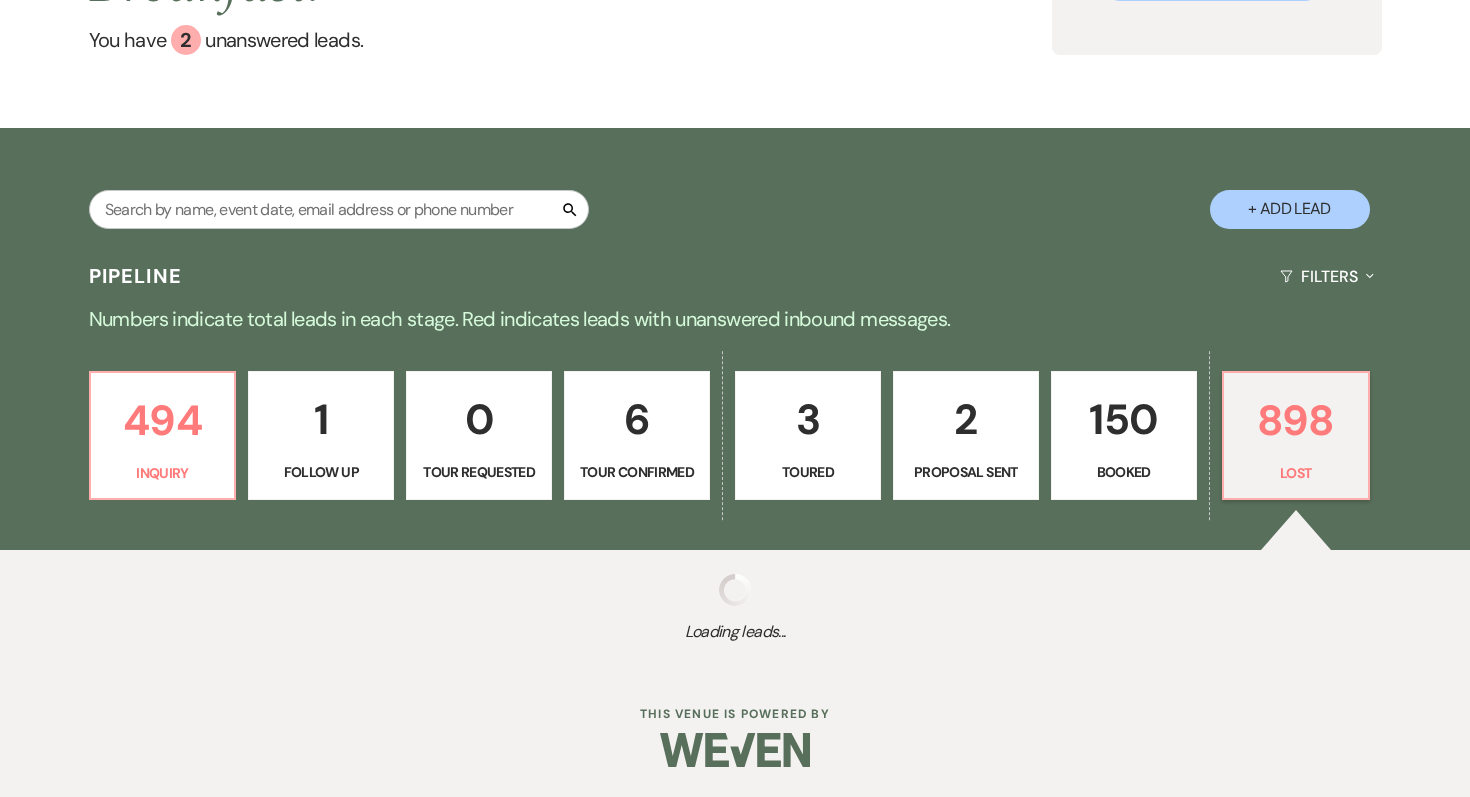 select on "5" 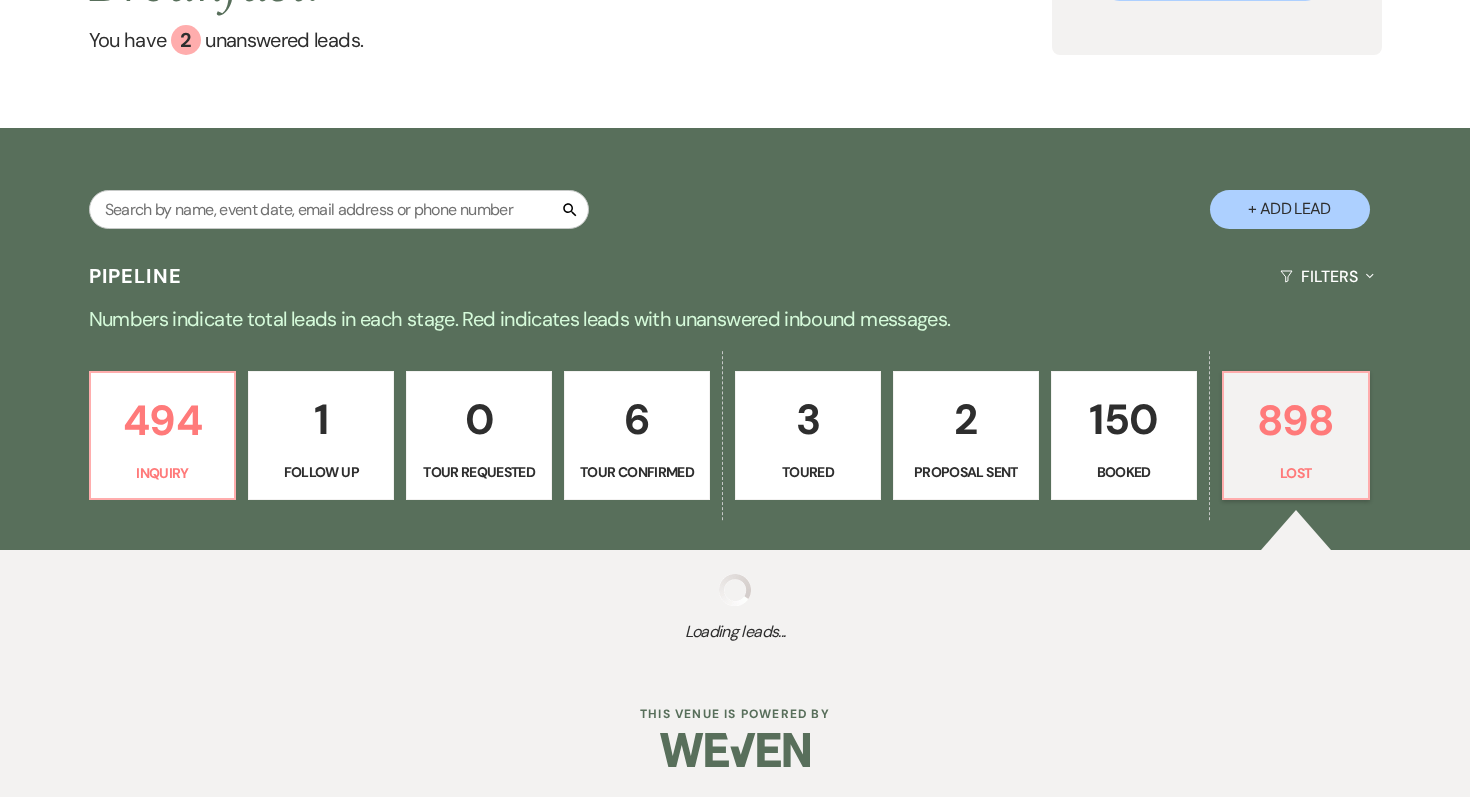 select on "8" 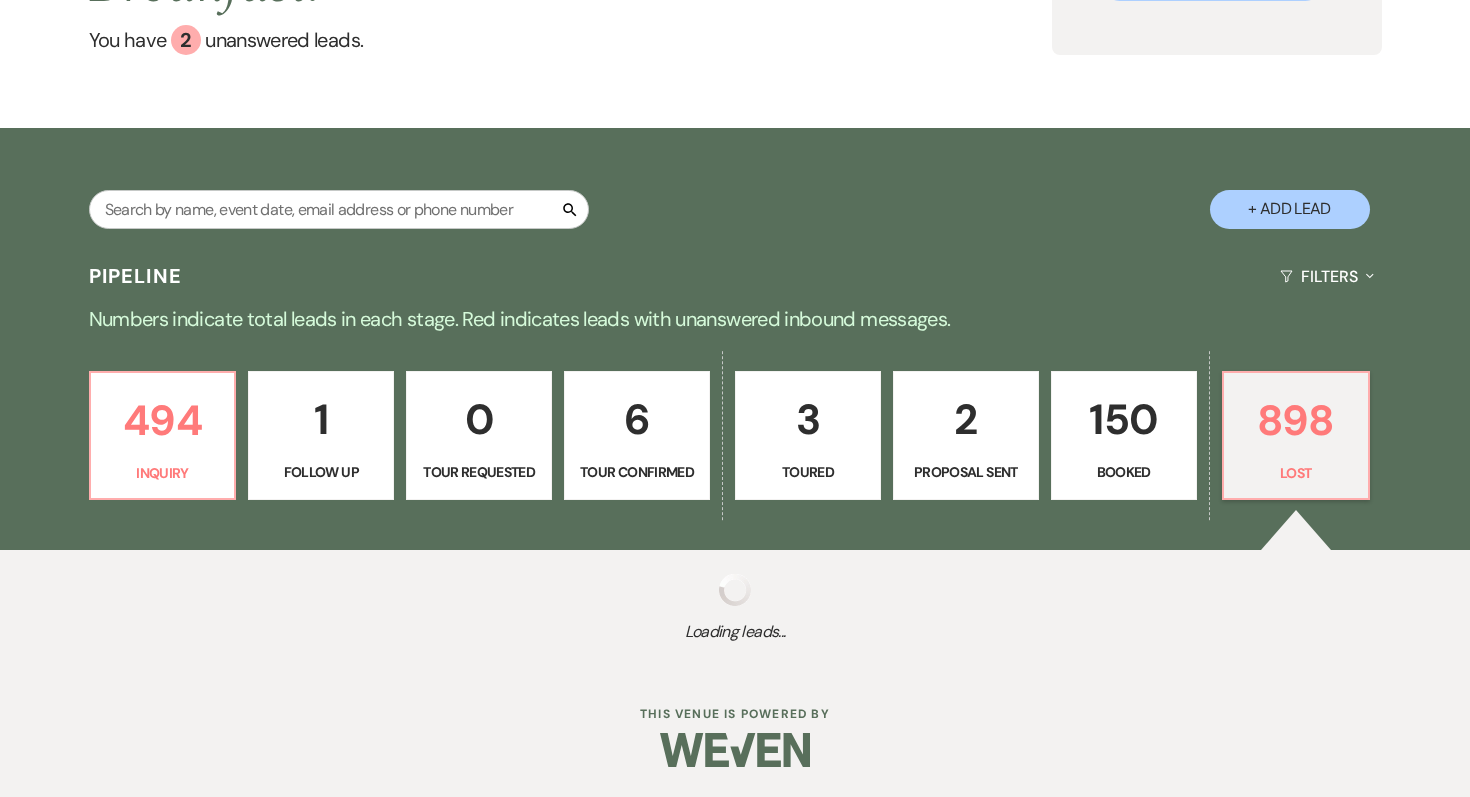 select on "5" 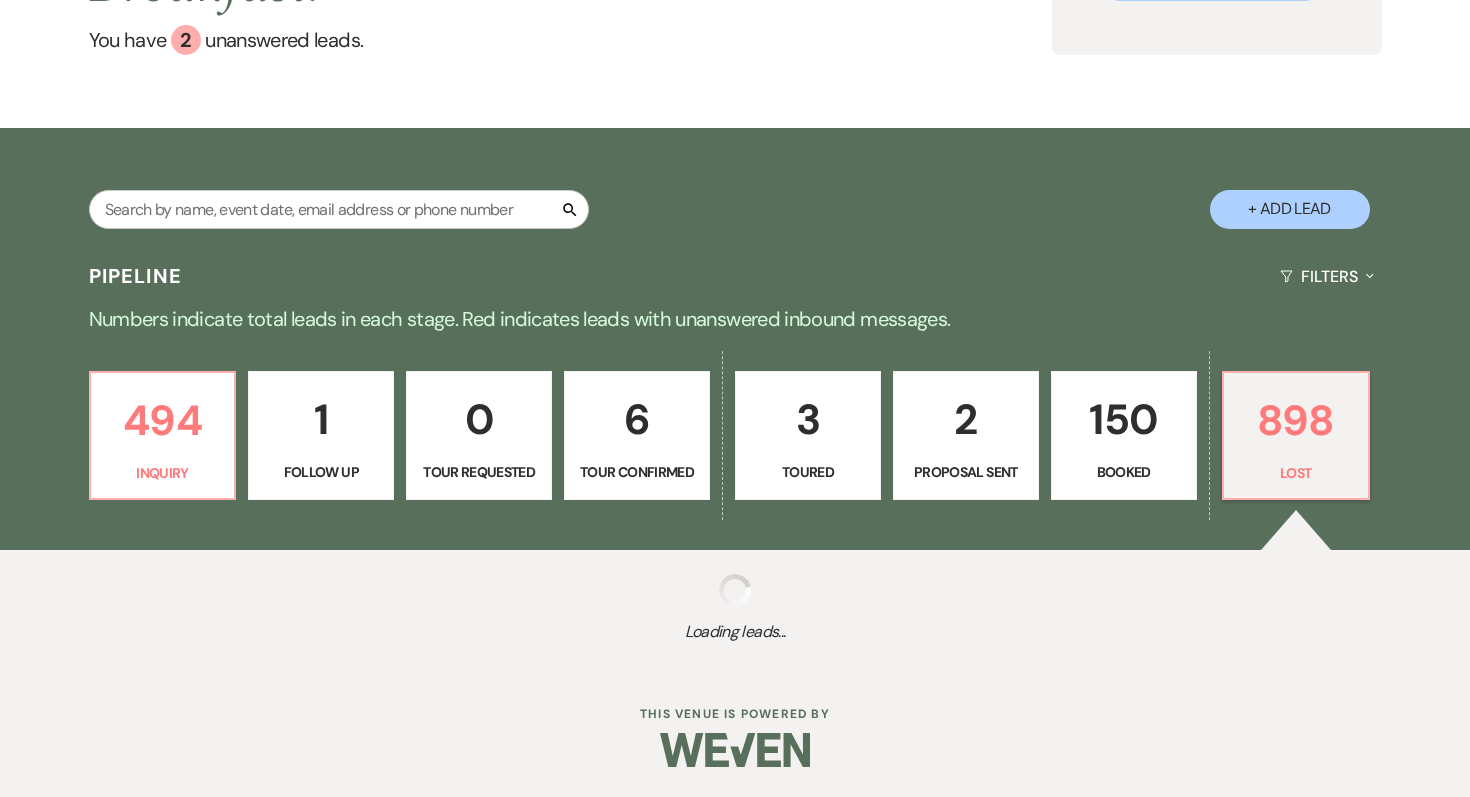 select on "8" 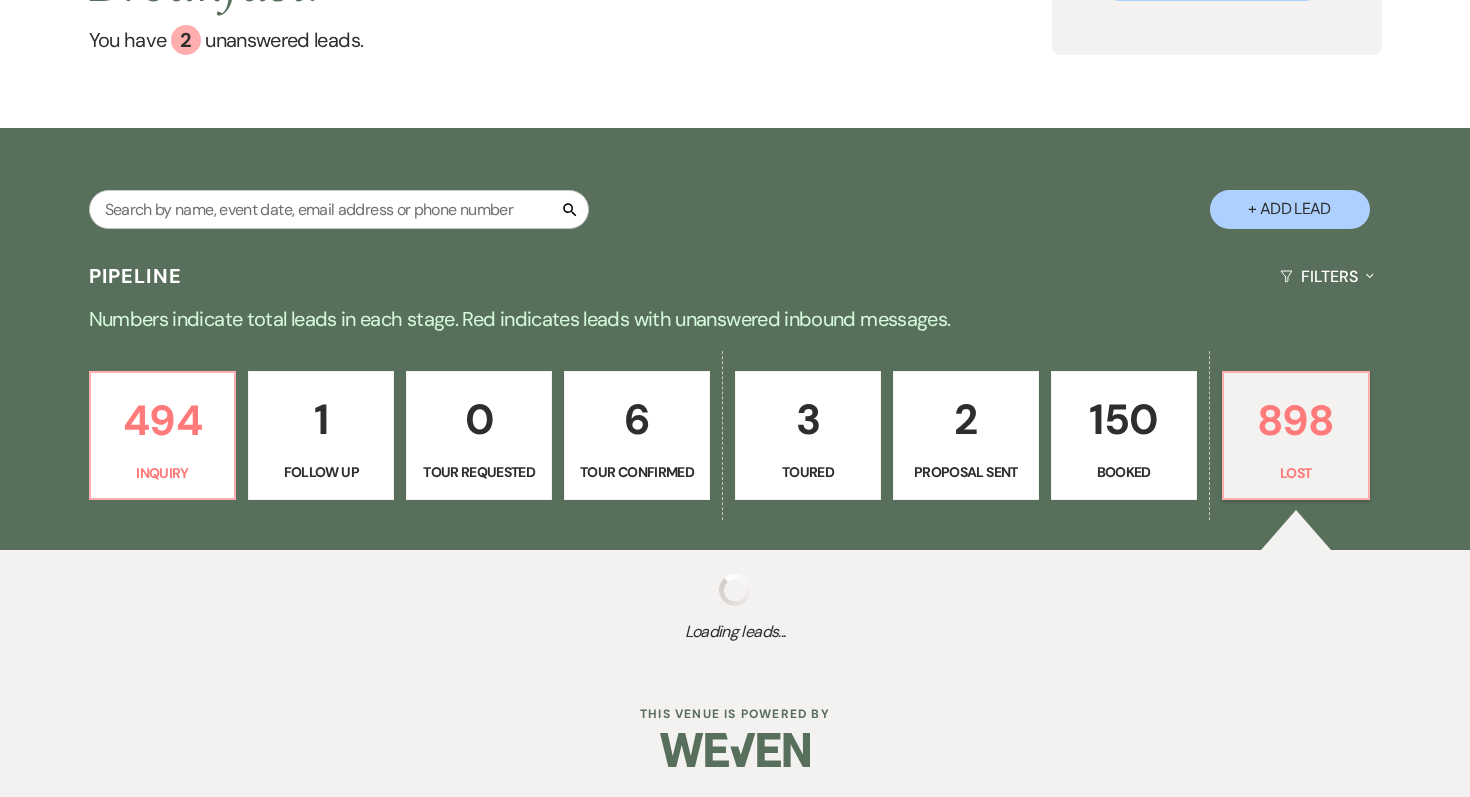 select on "5" 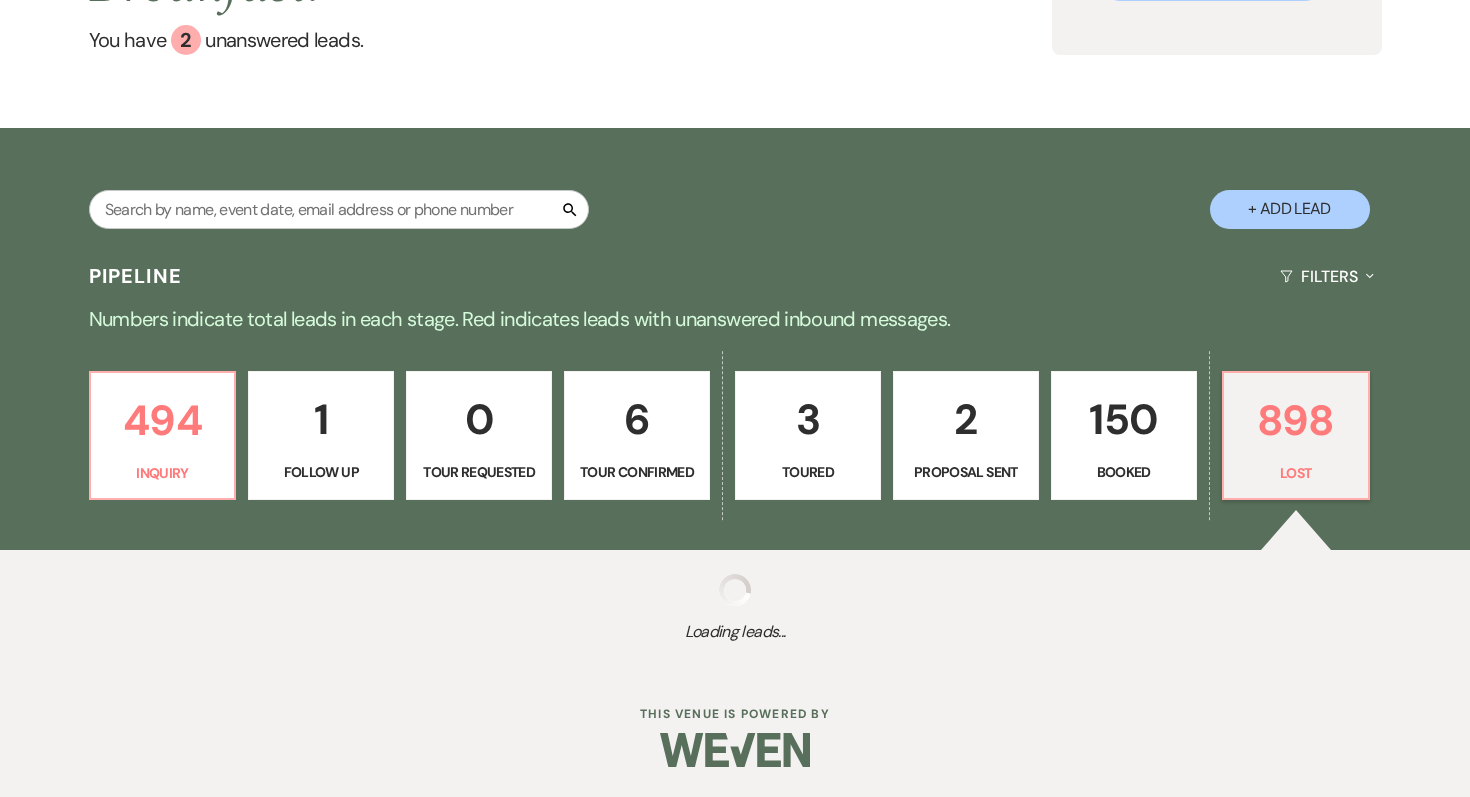 select on "8" 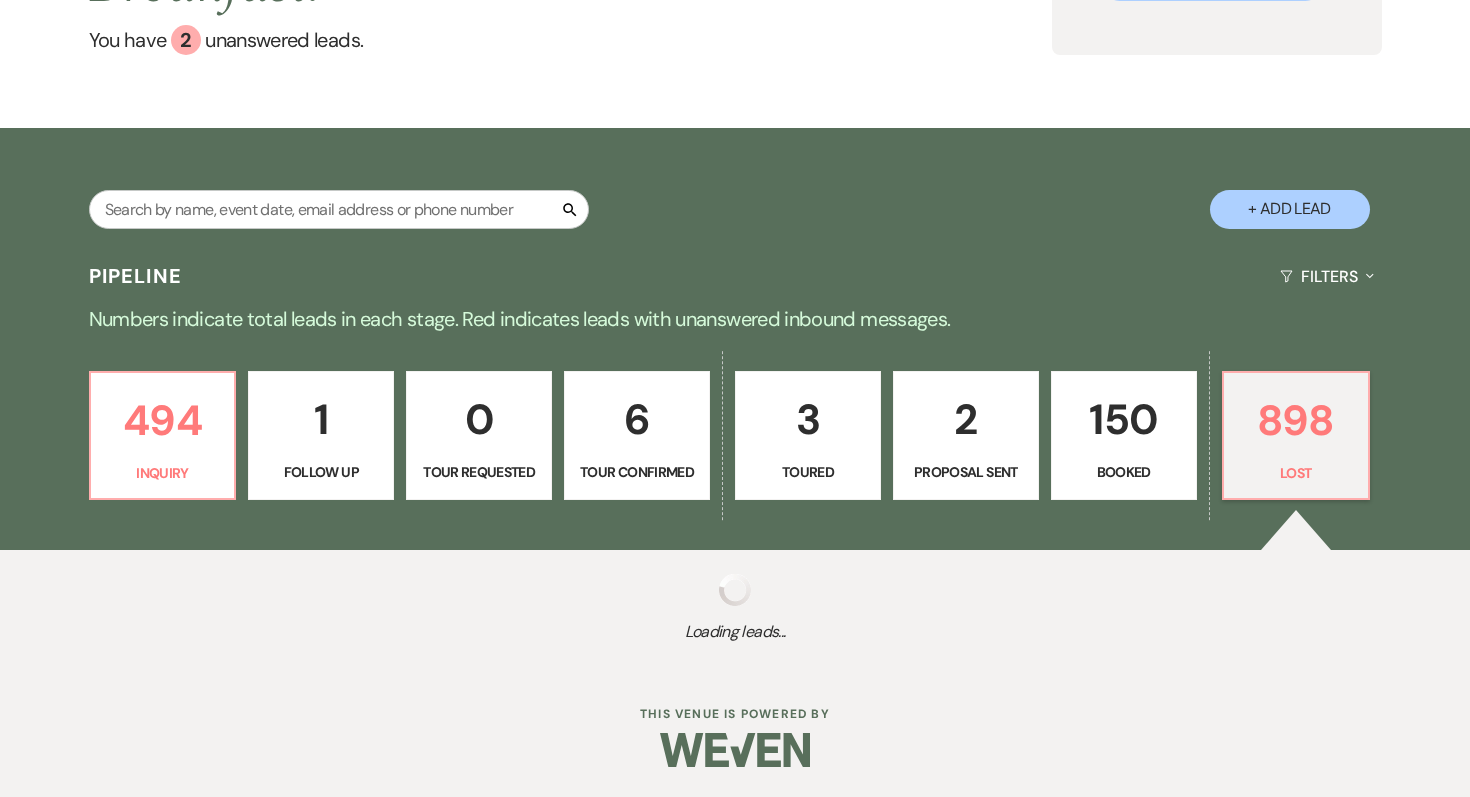select on "5" 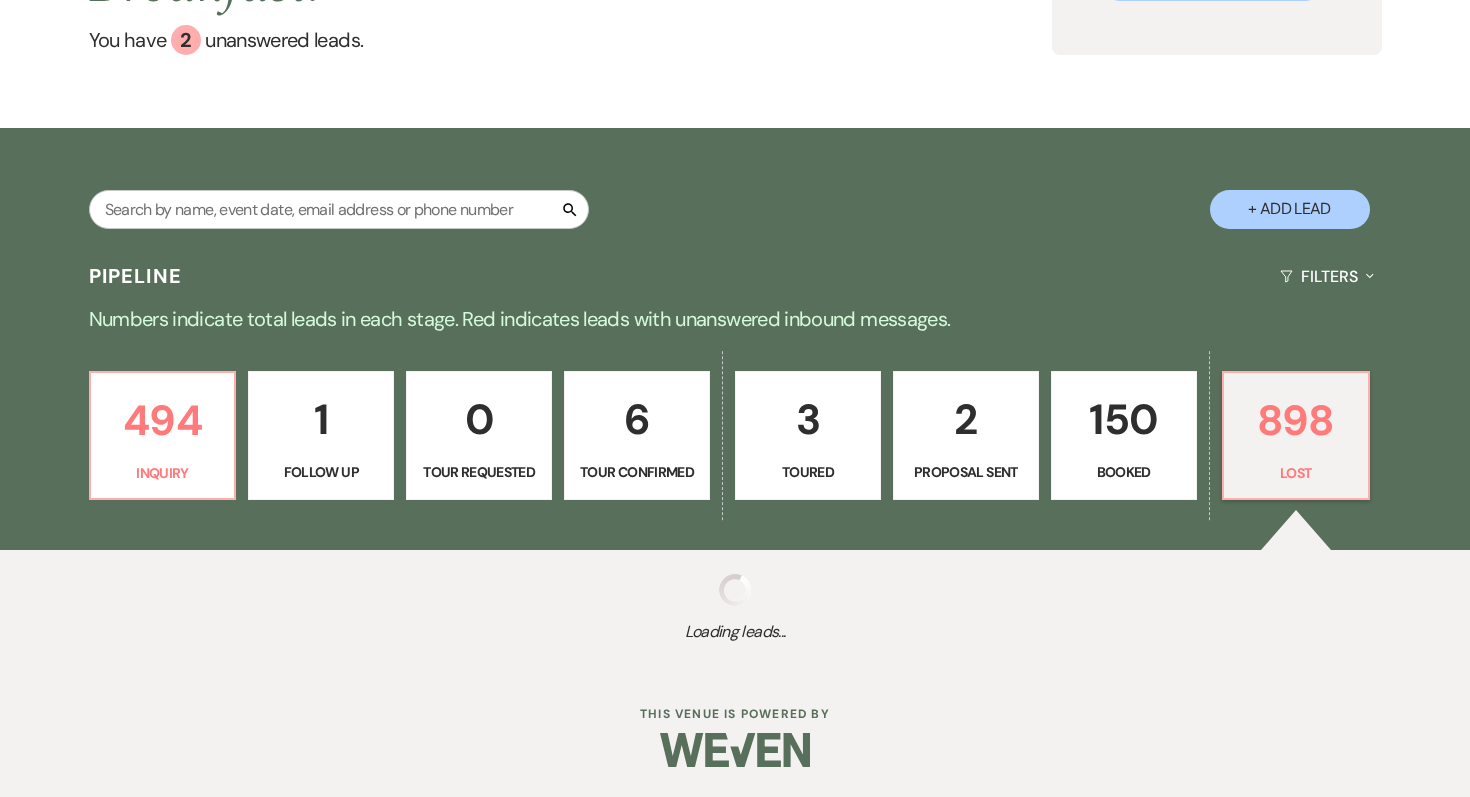 select on "8" 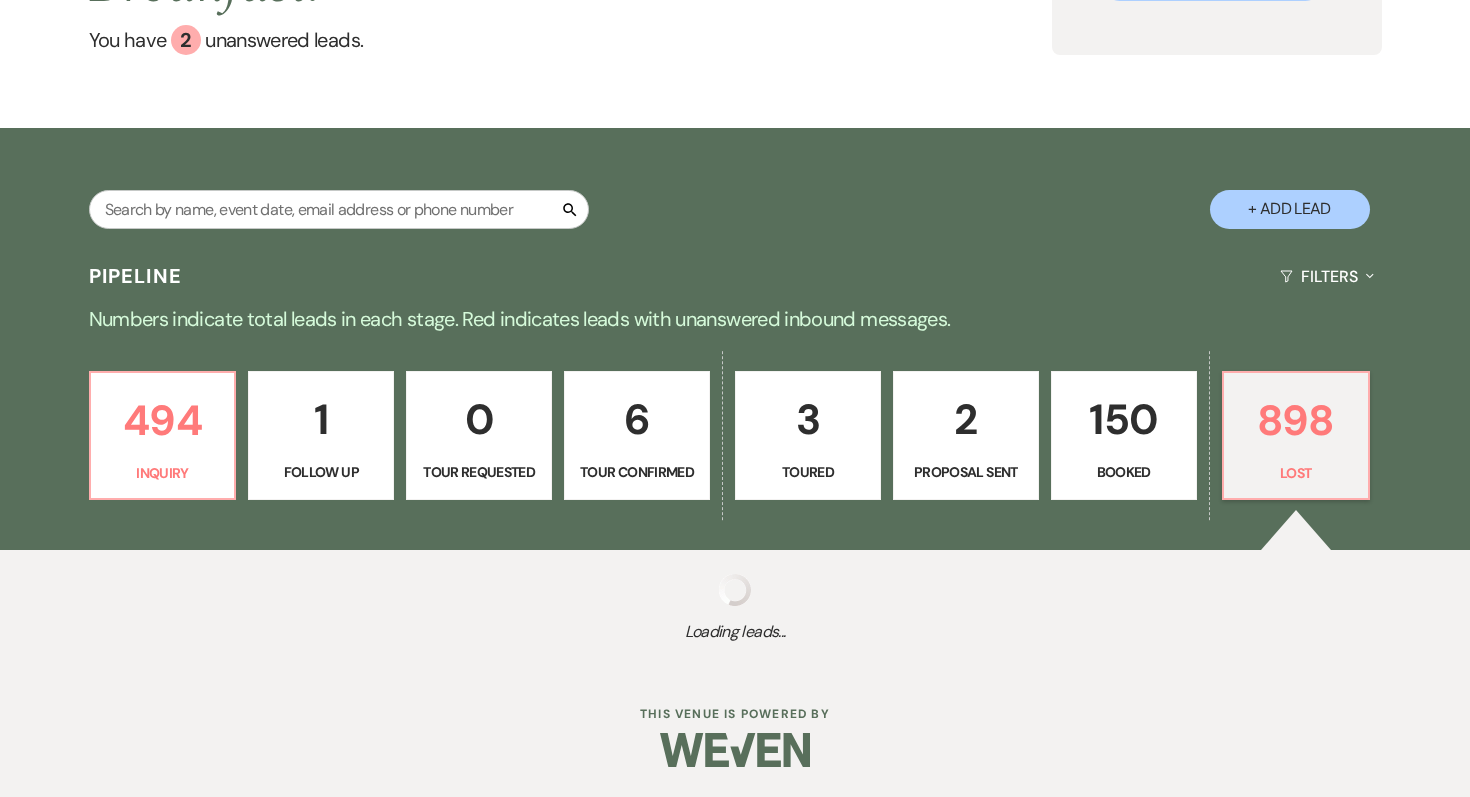 select on "5" 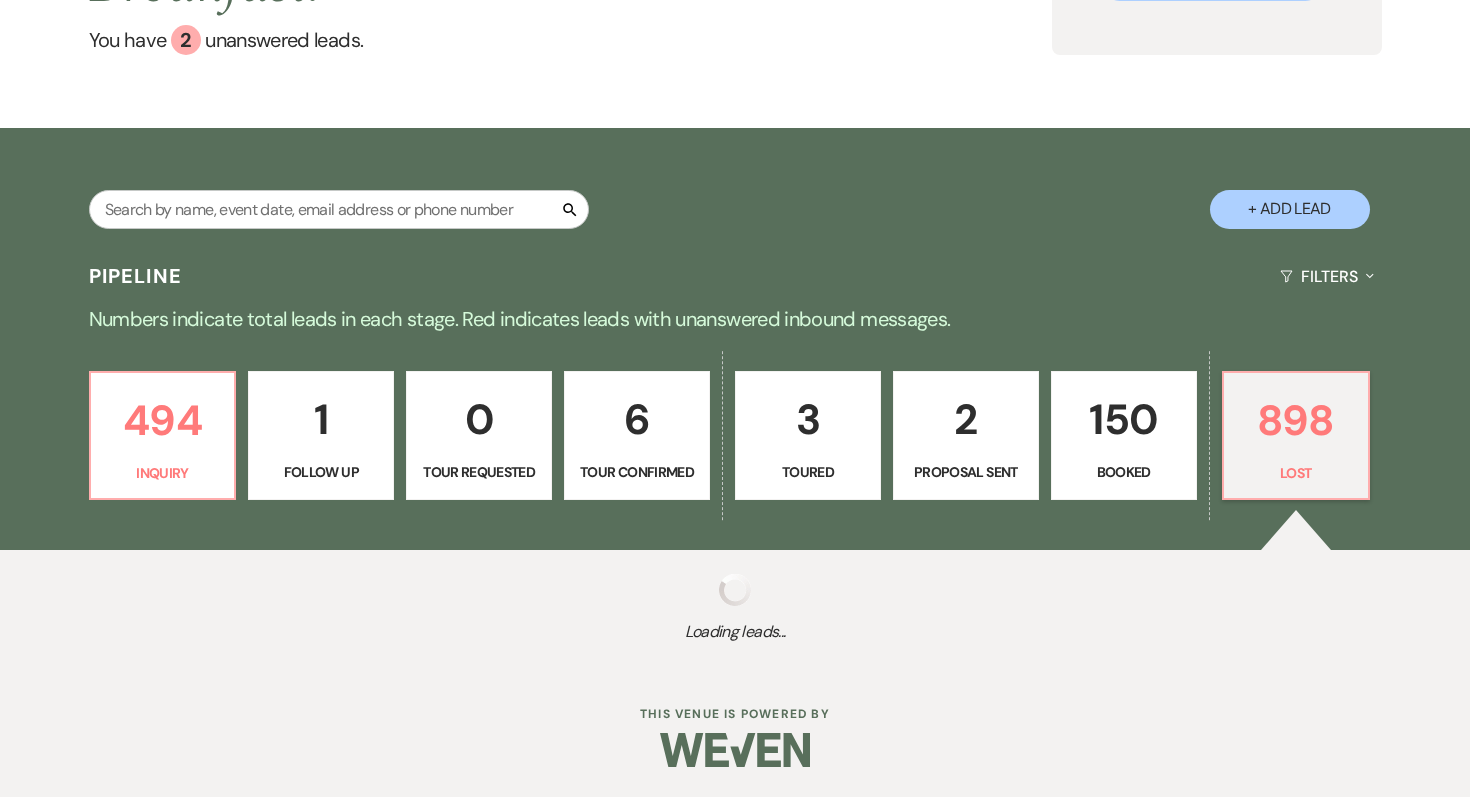 select on "8" 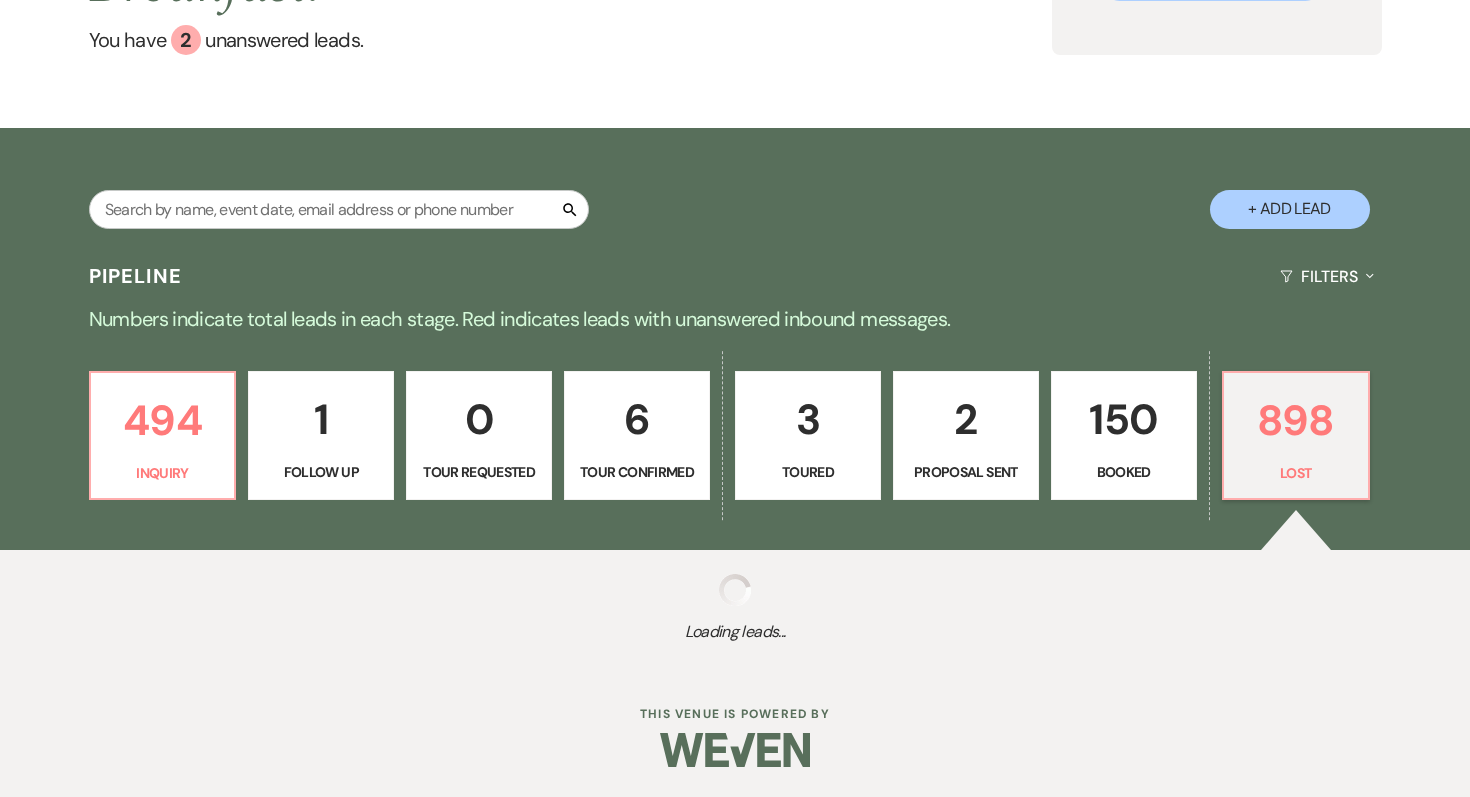select on "5" 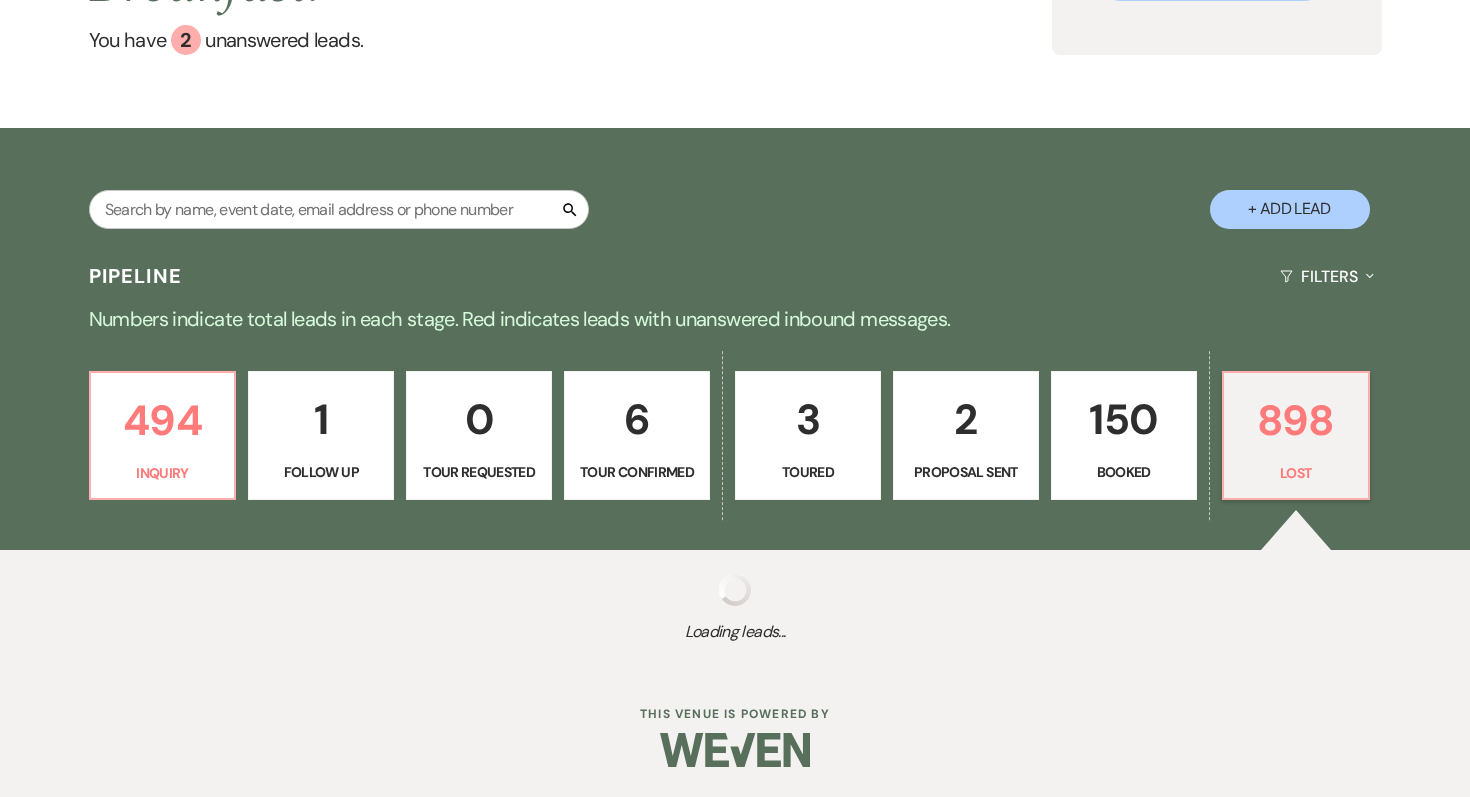 select on "8" 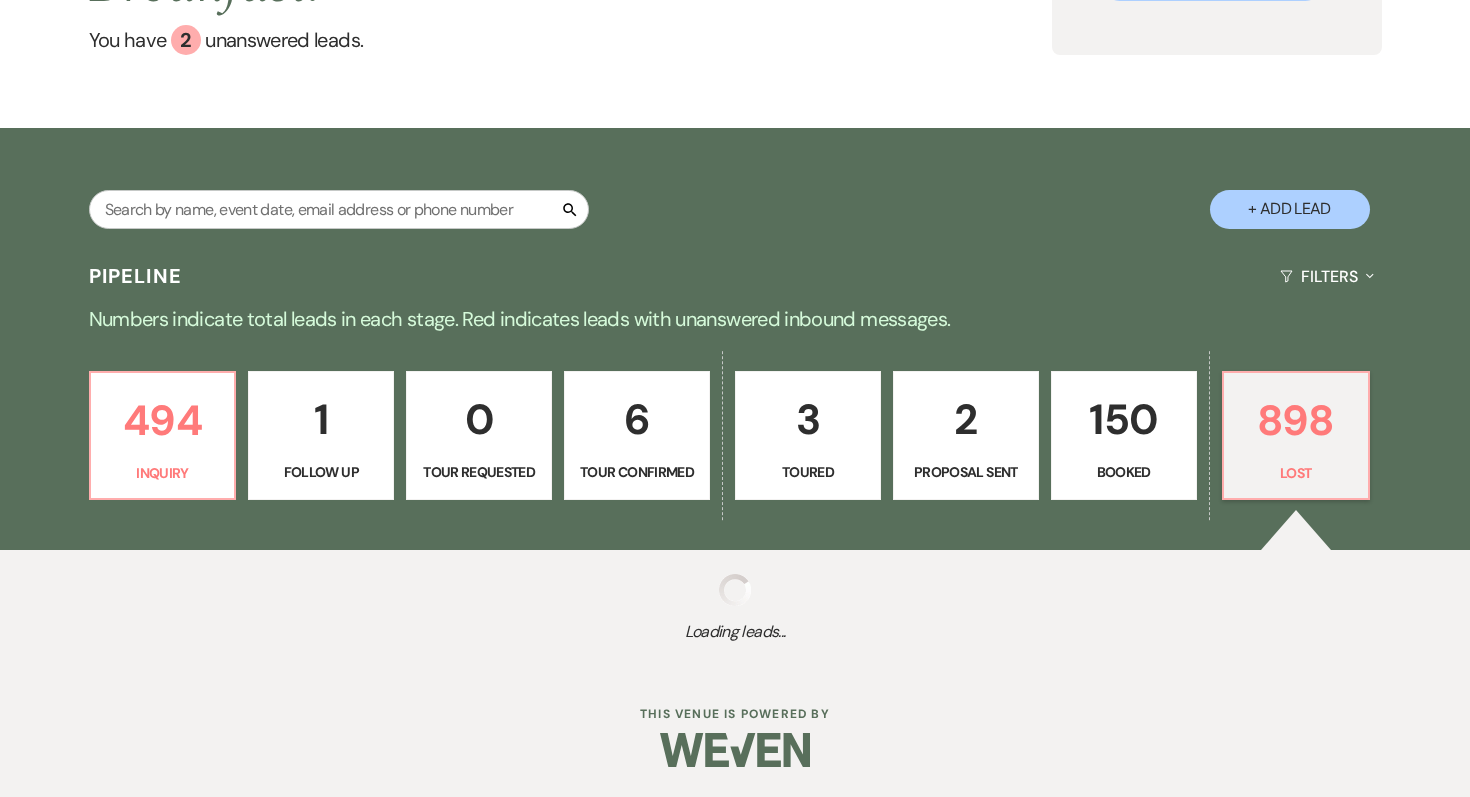 select on "5" 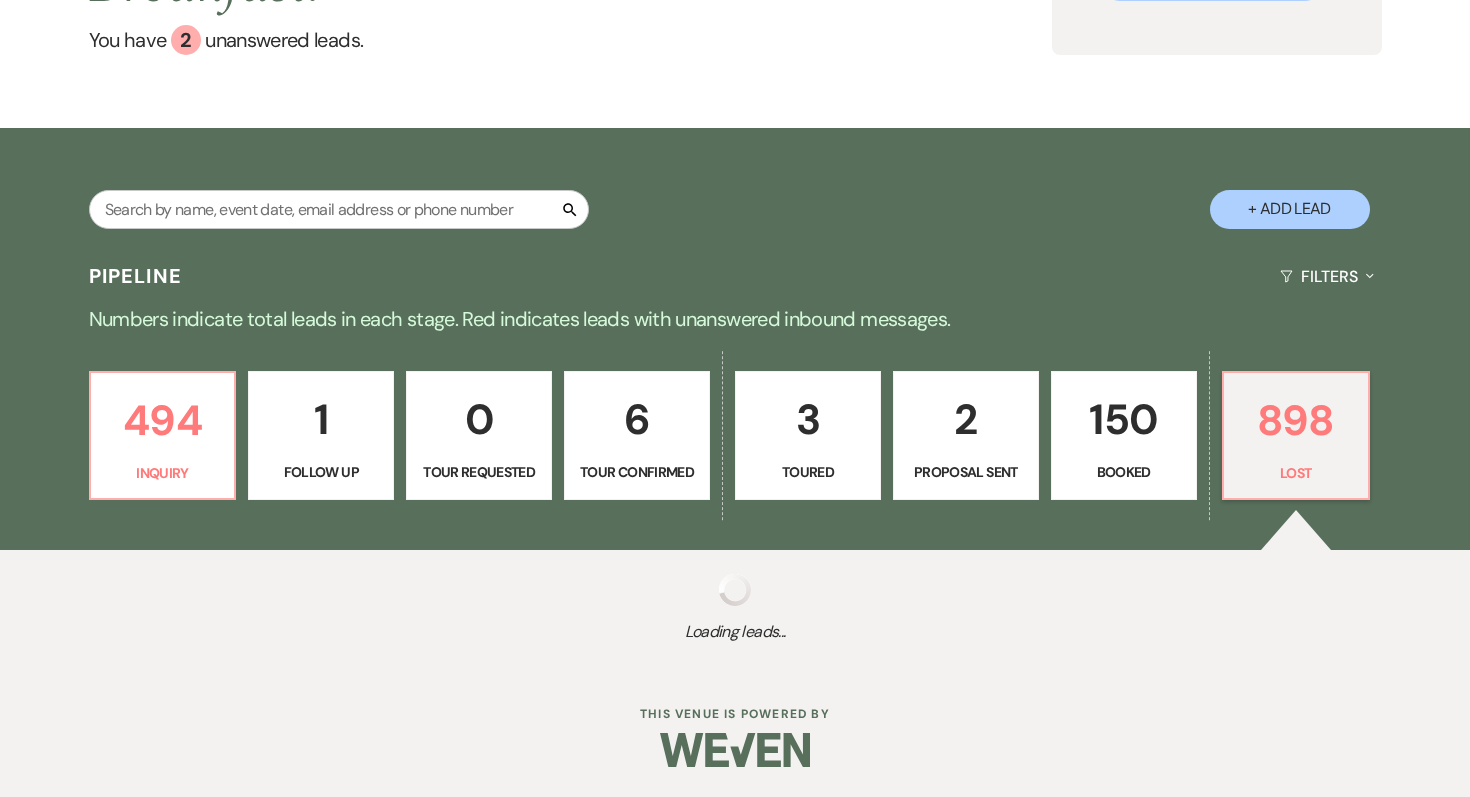 select on "8" 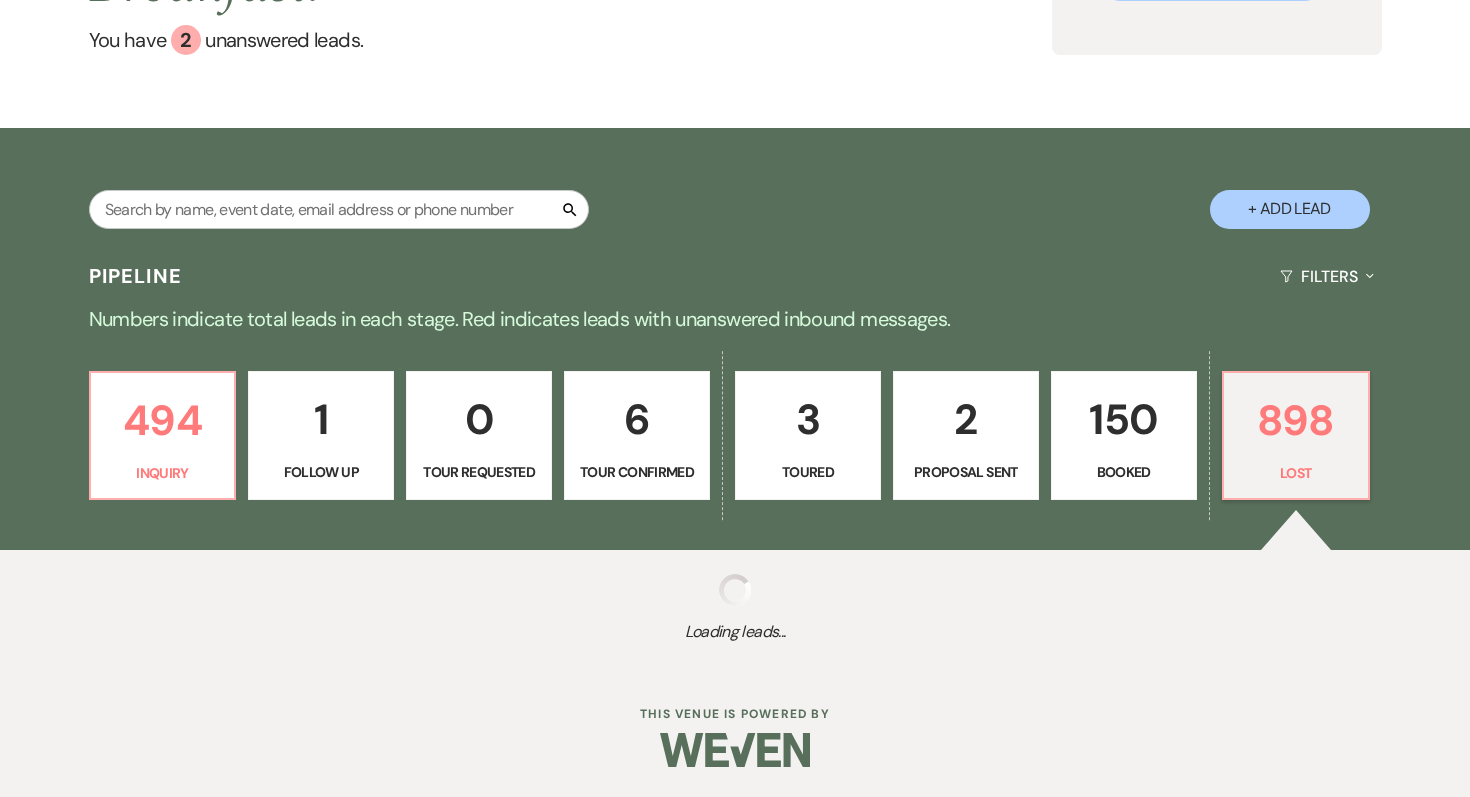 select on "5" 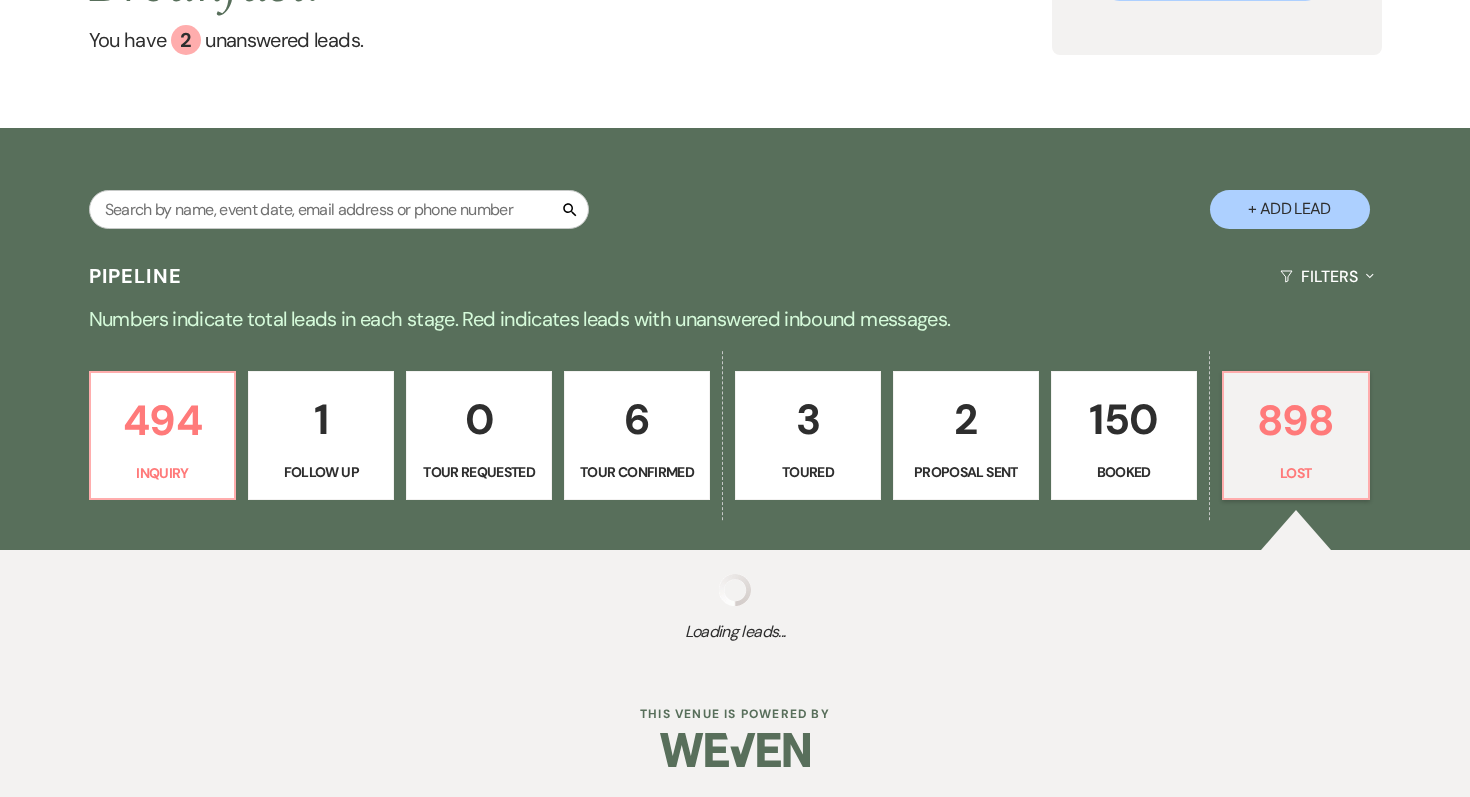 select on "8" 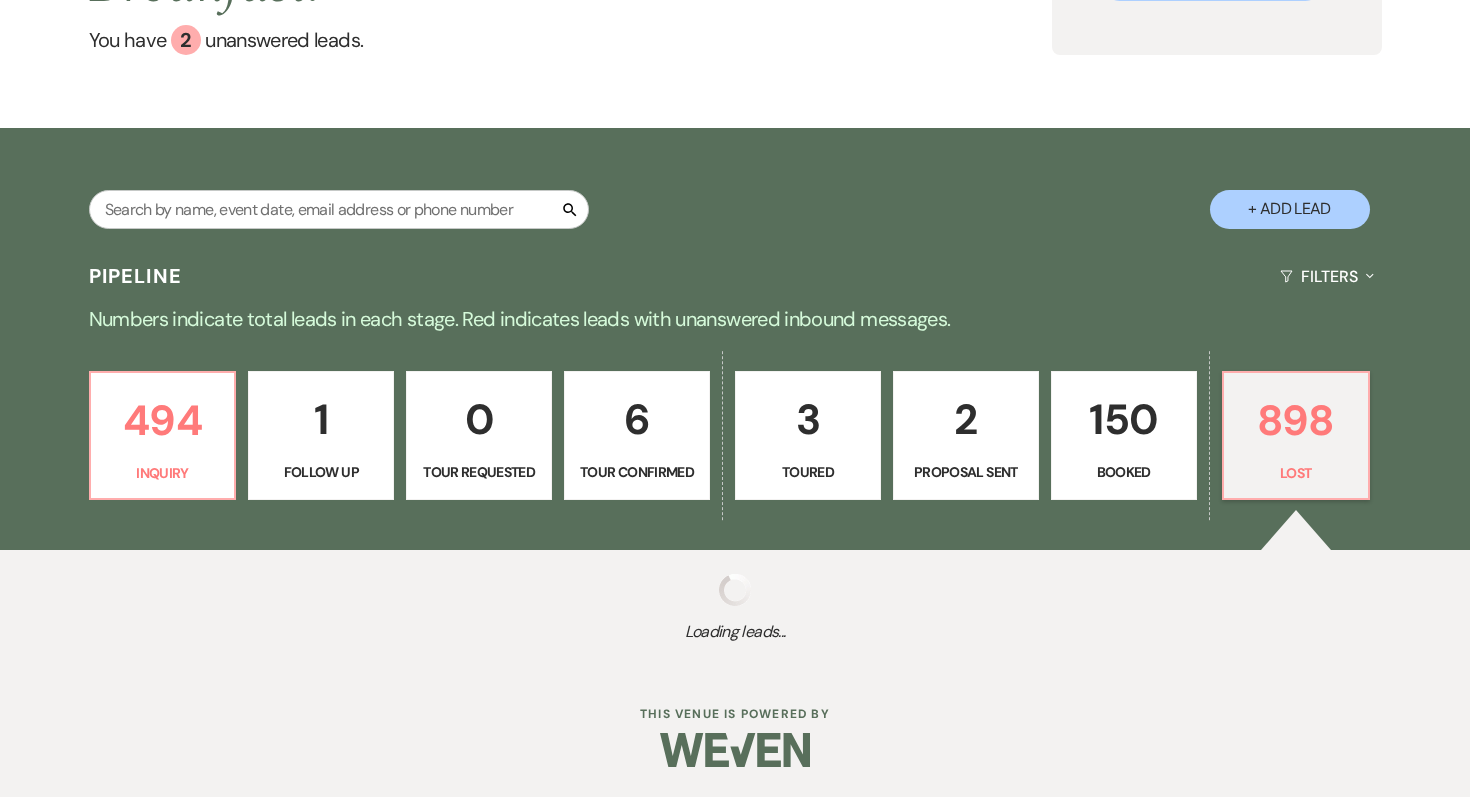 select on "5" 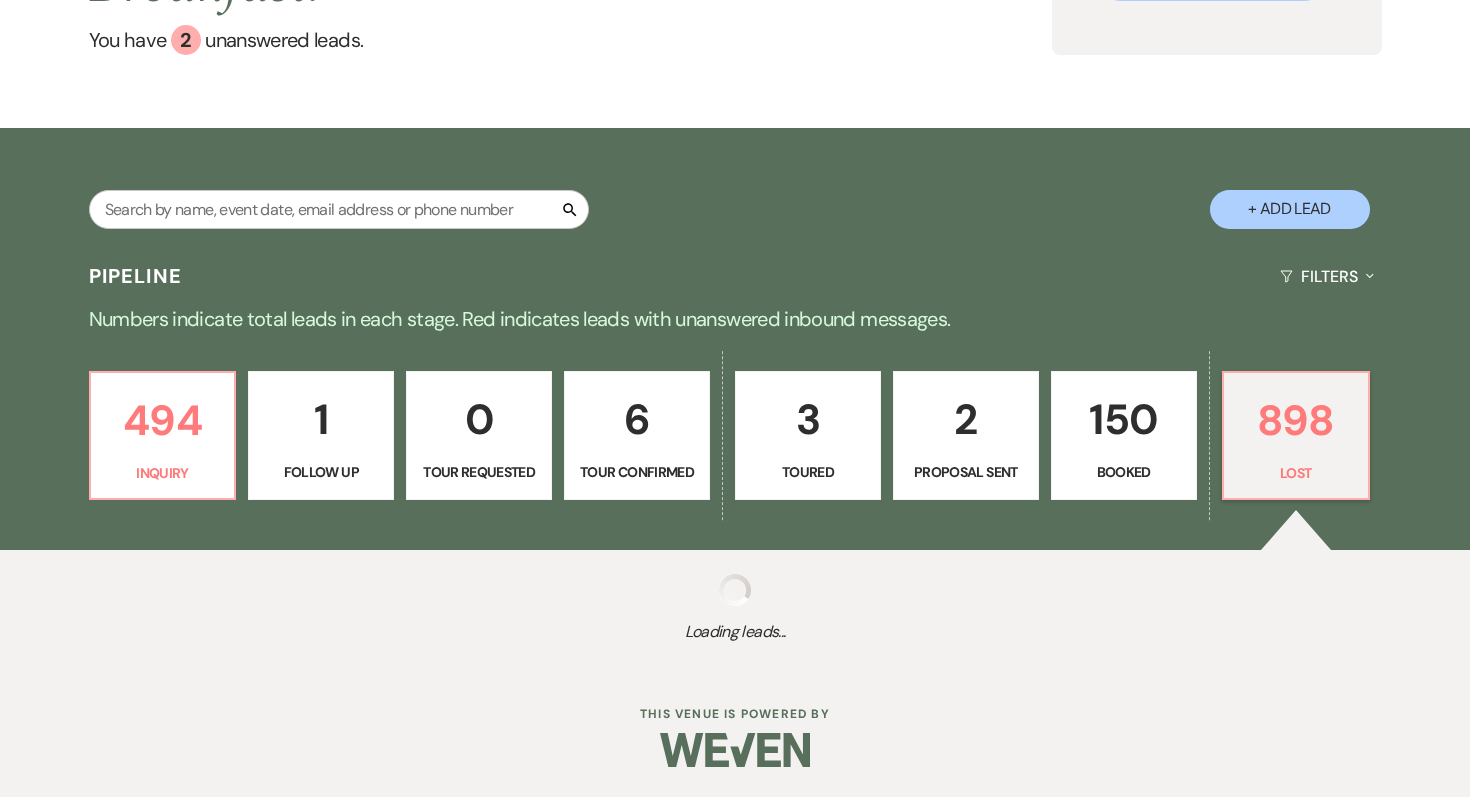 select on "8" 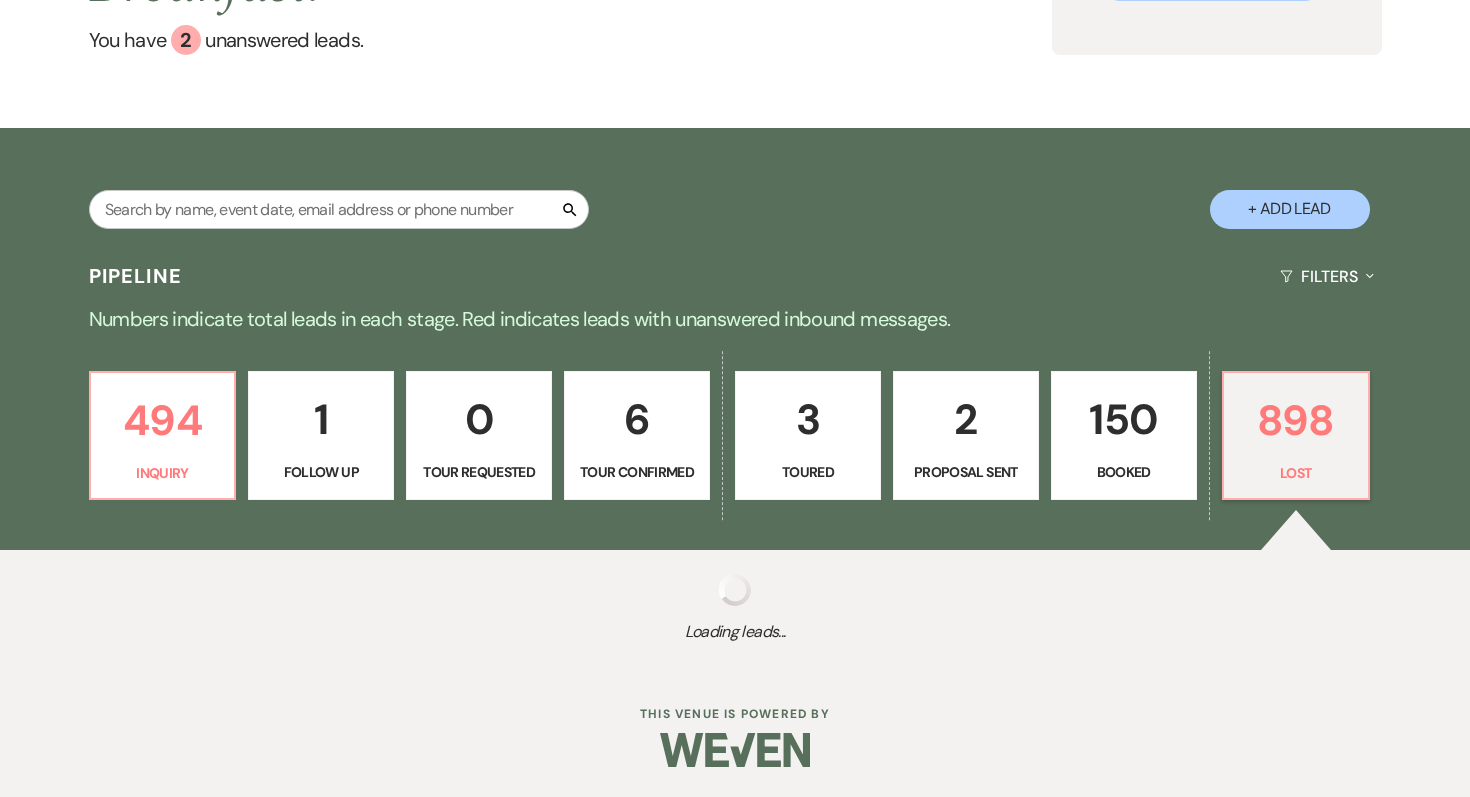 select on "5" 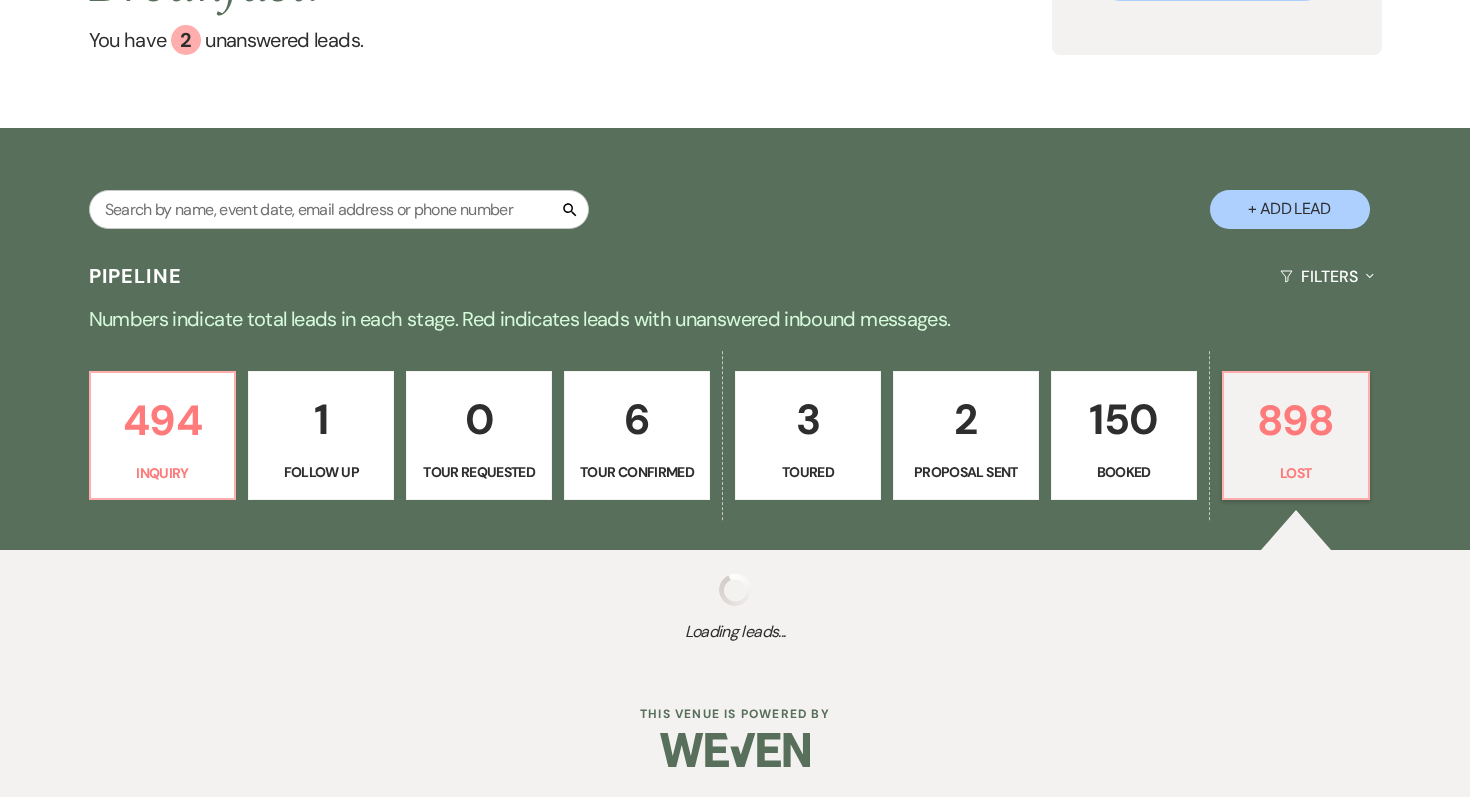 select on "8" 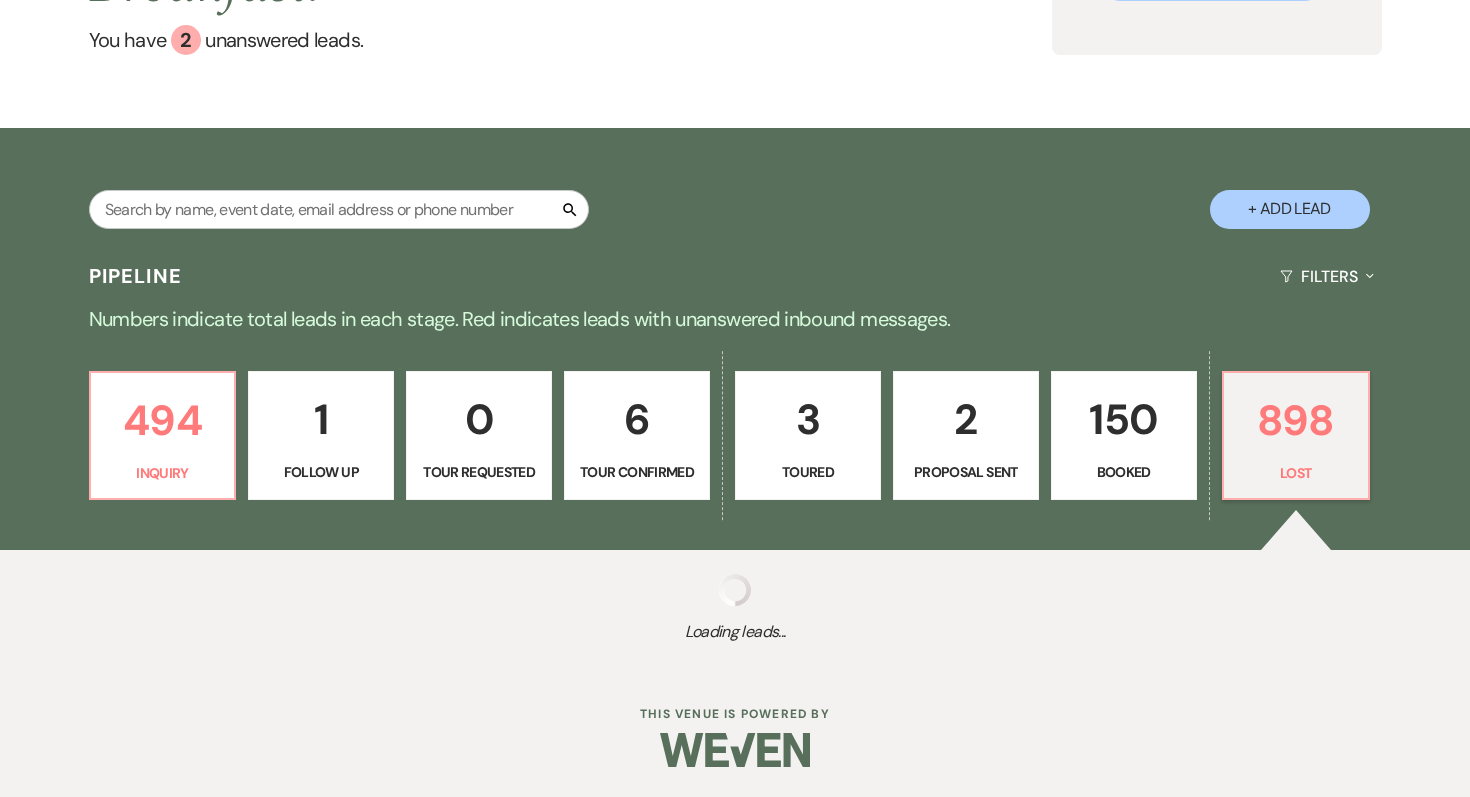 select on "5" 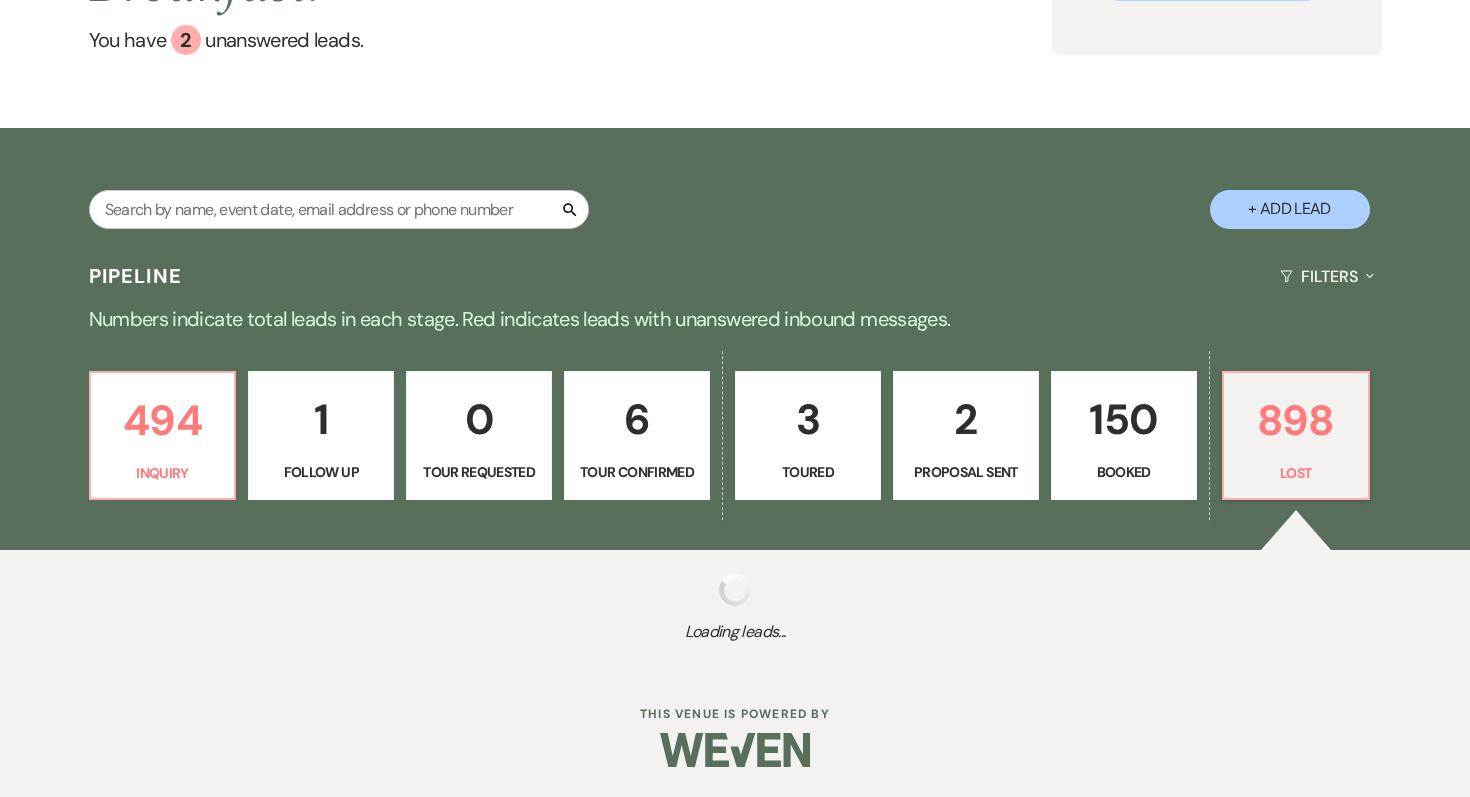 select on "8" 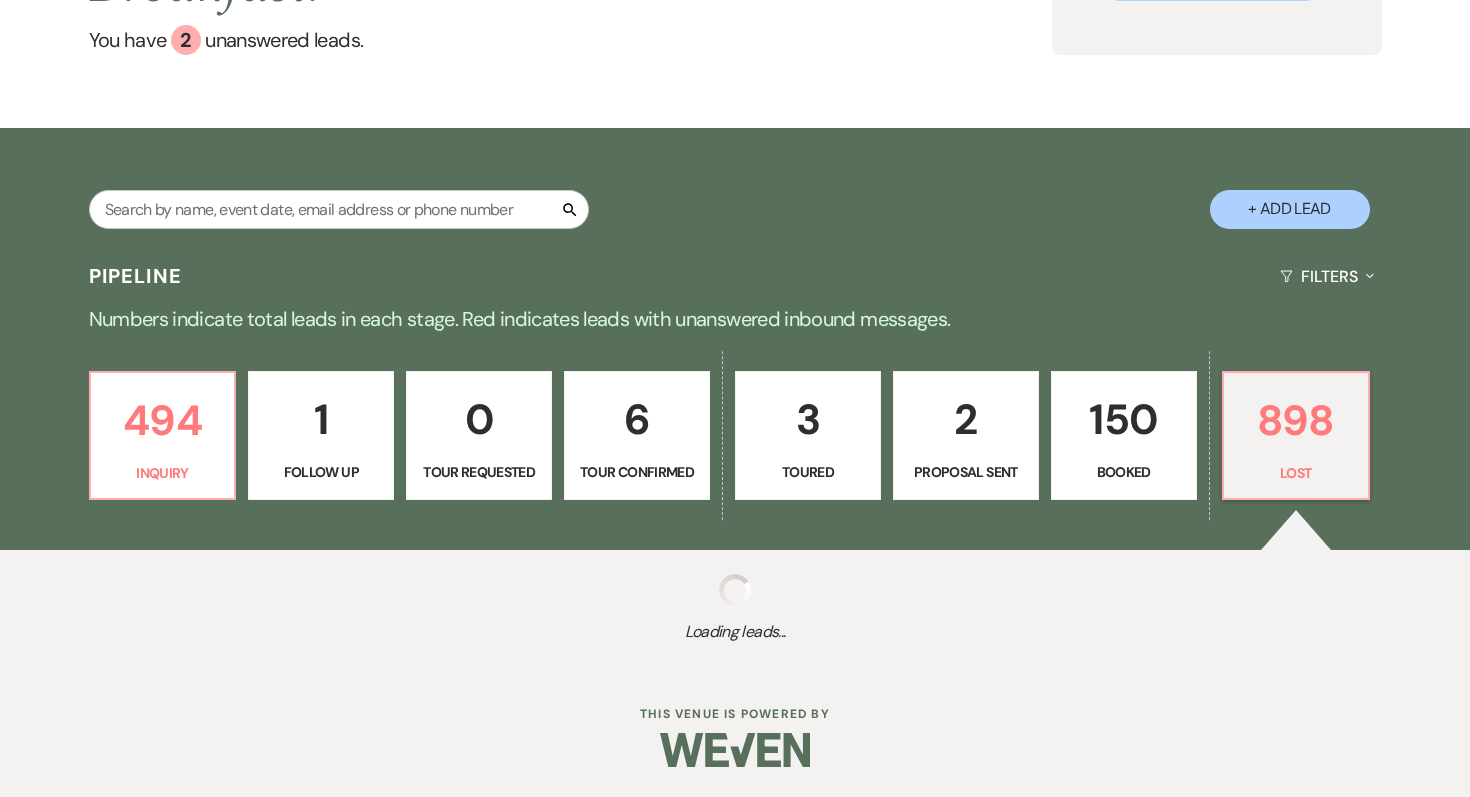 select on "5" 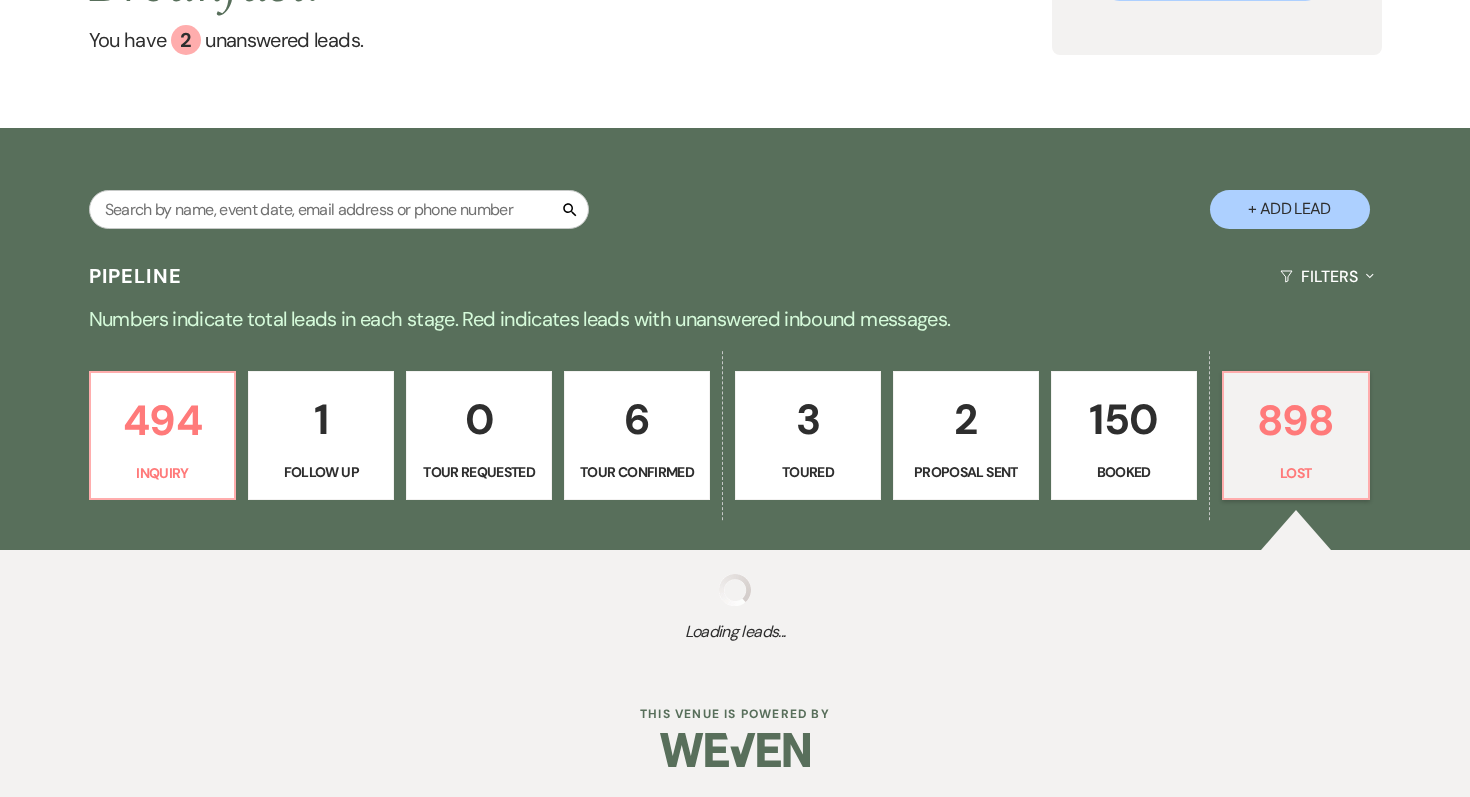 select on "8" 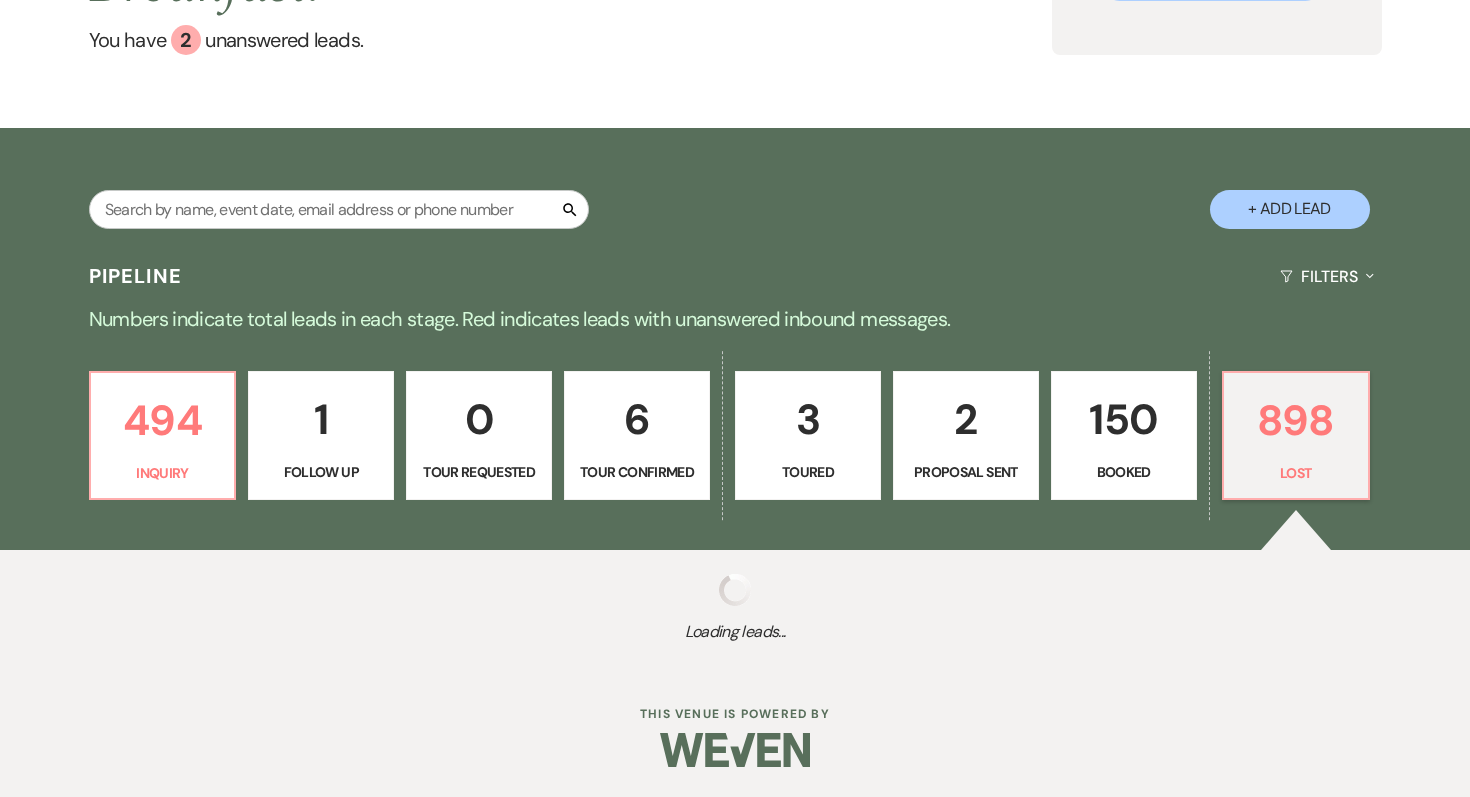 select on "5" 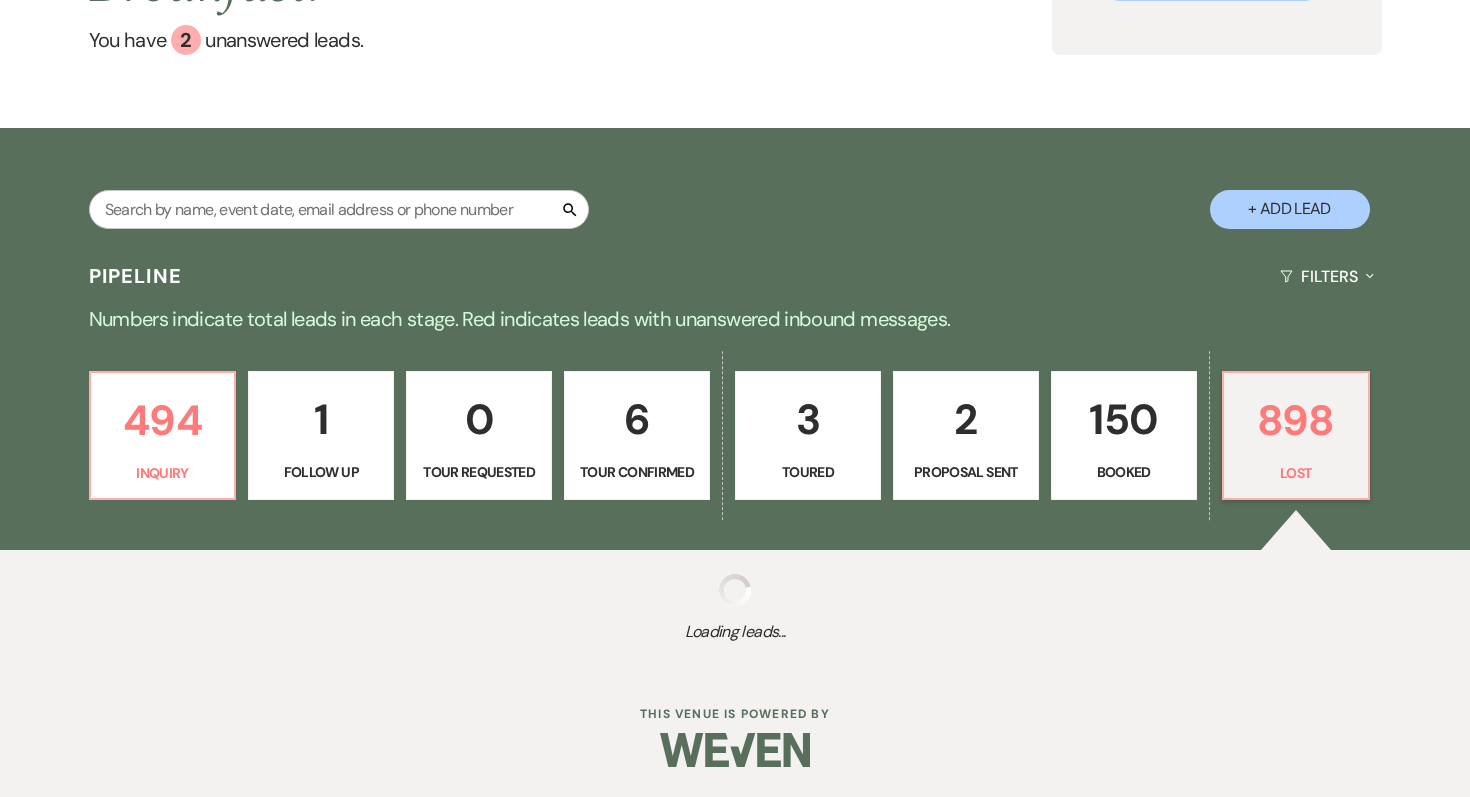 select on "8" 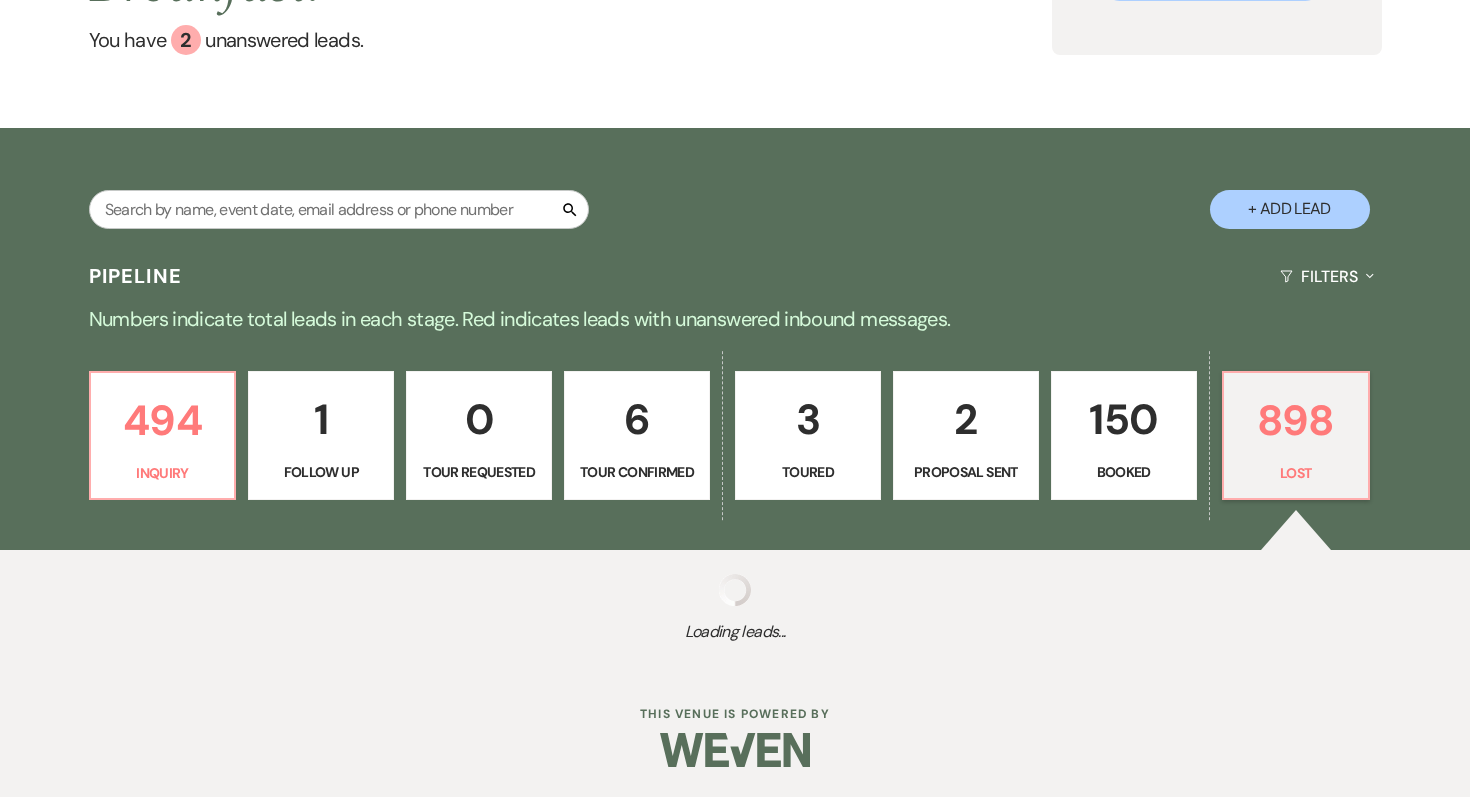 select on "10" 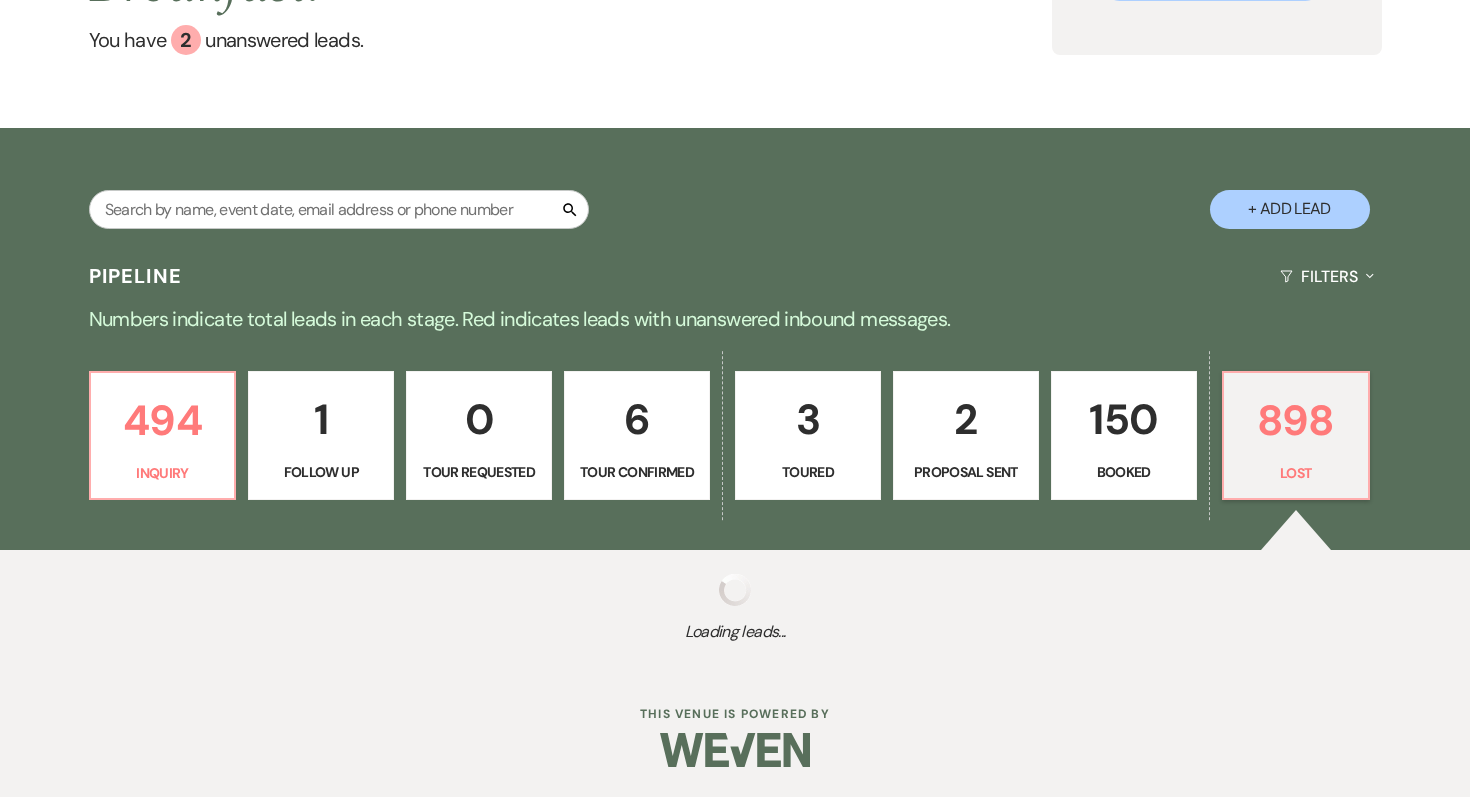 select on "8" 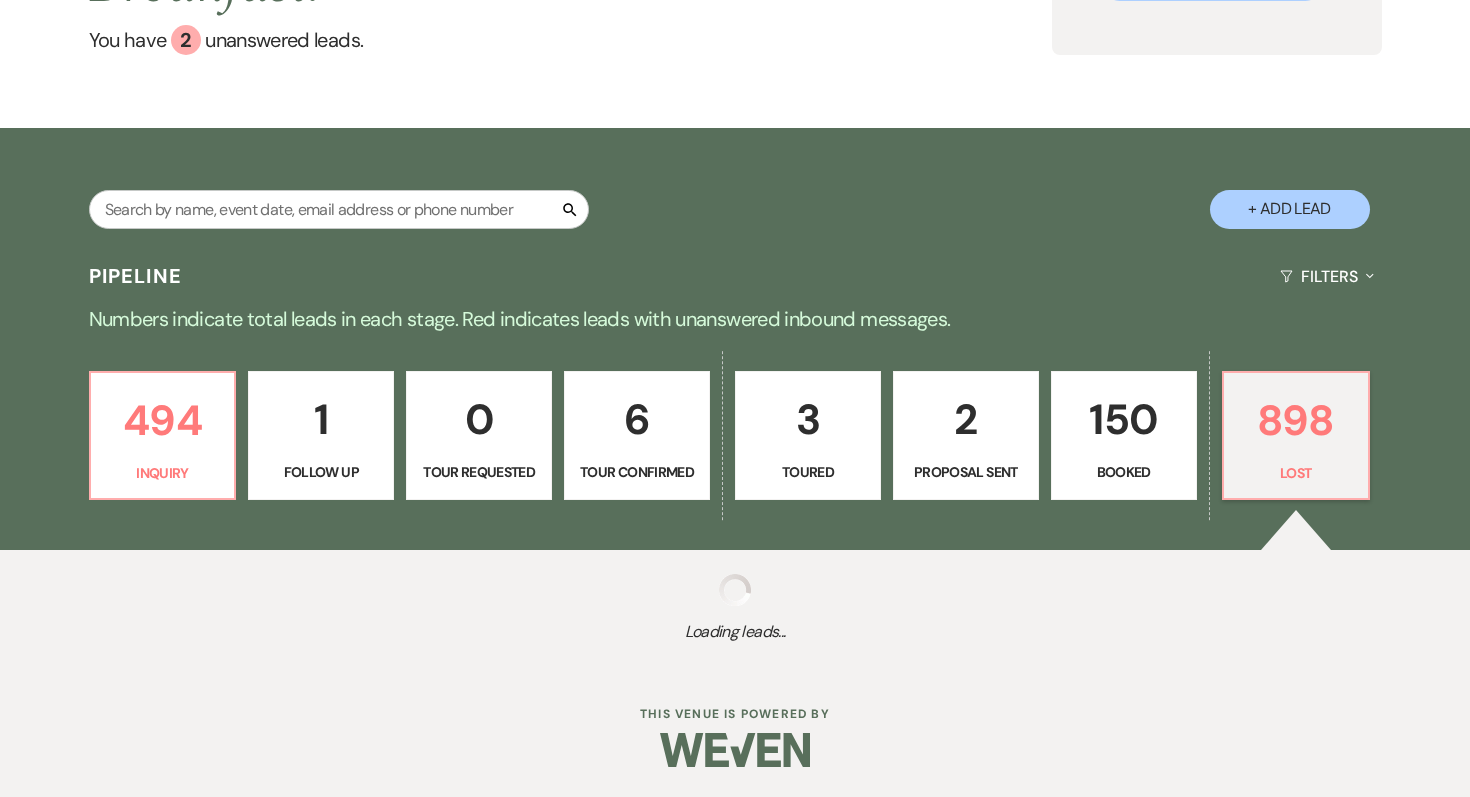 select on "5" 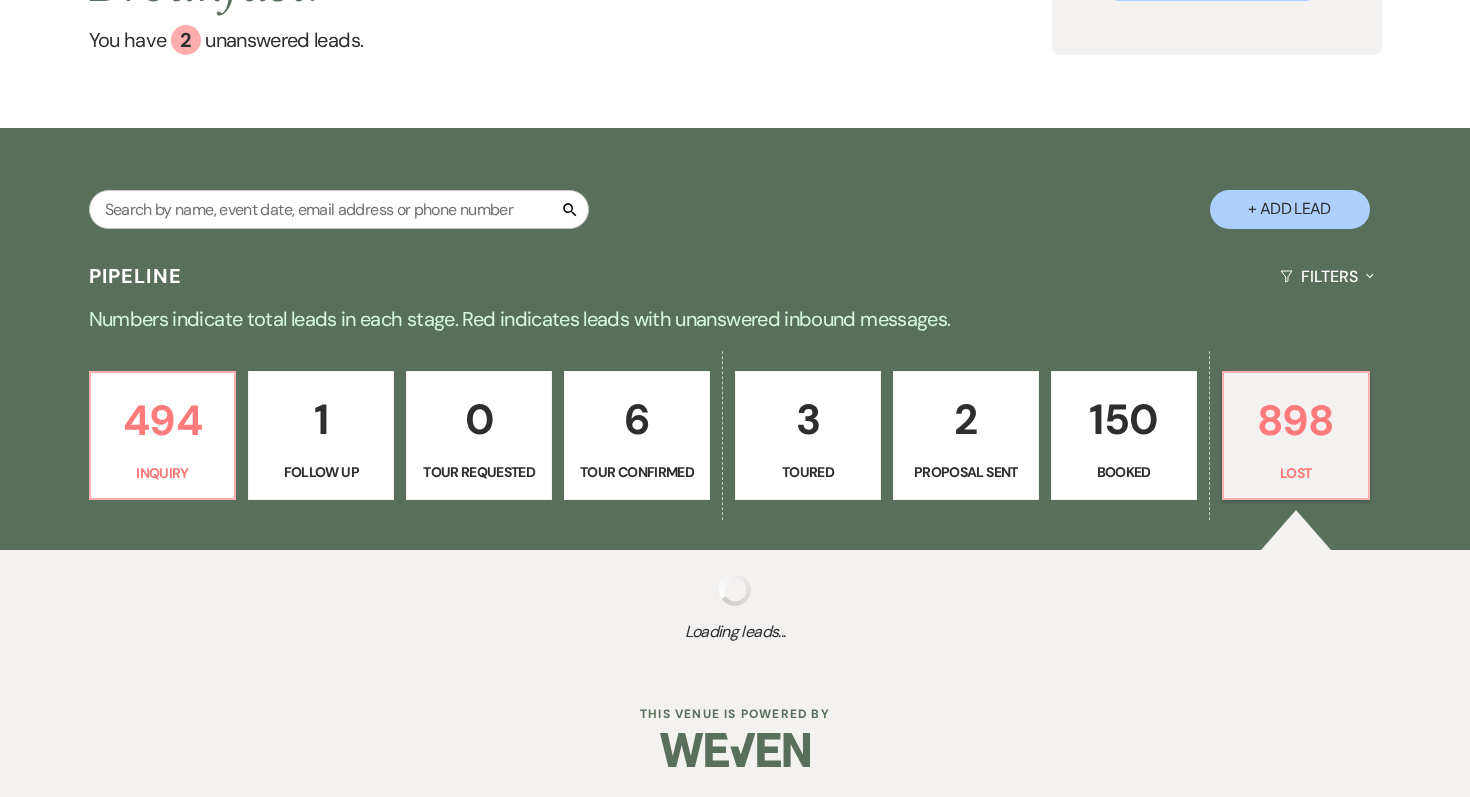 select on "8" 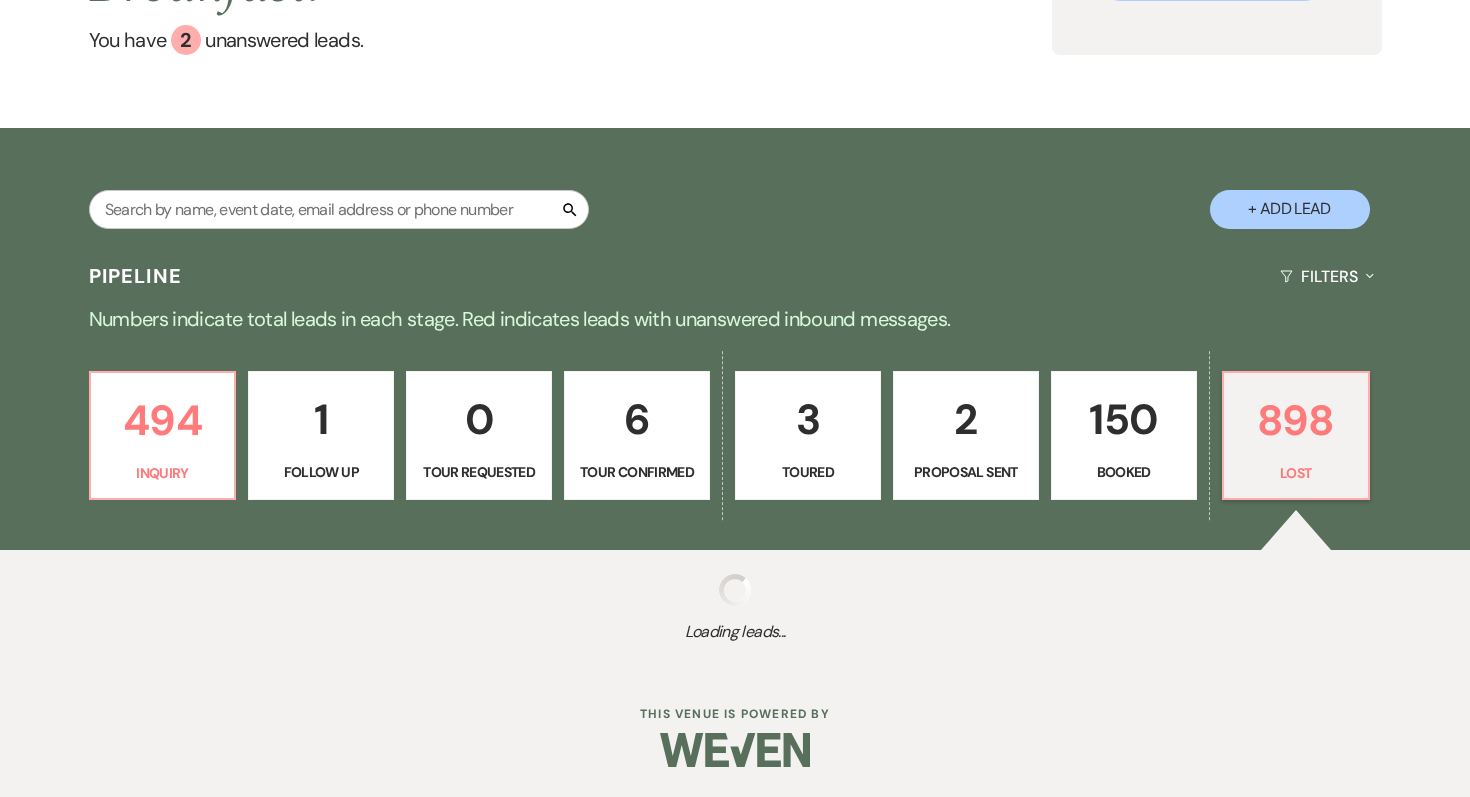 select on "5" 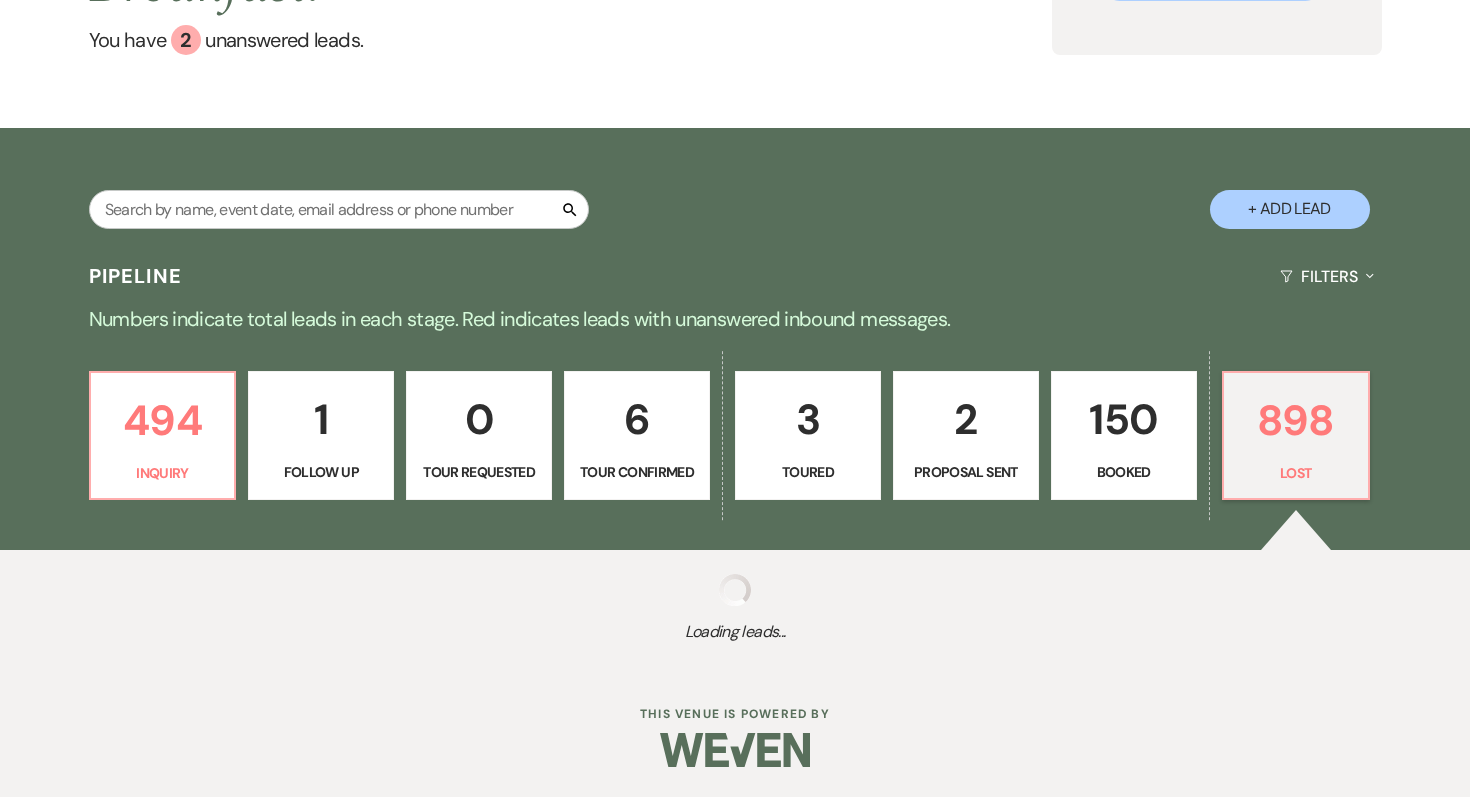 select on "8" 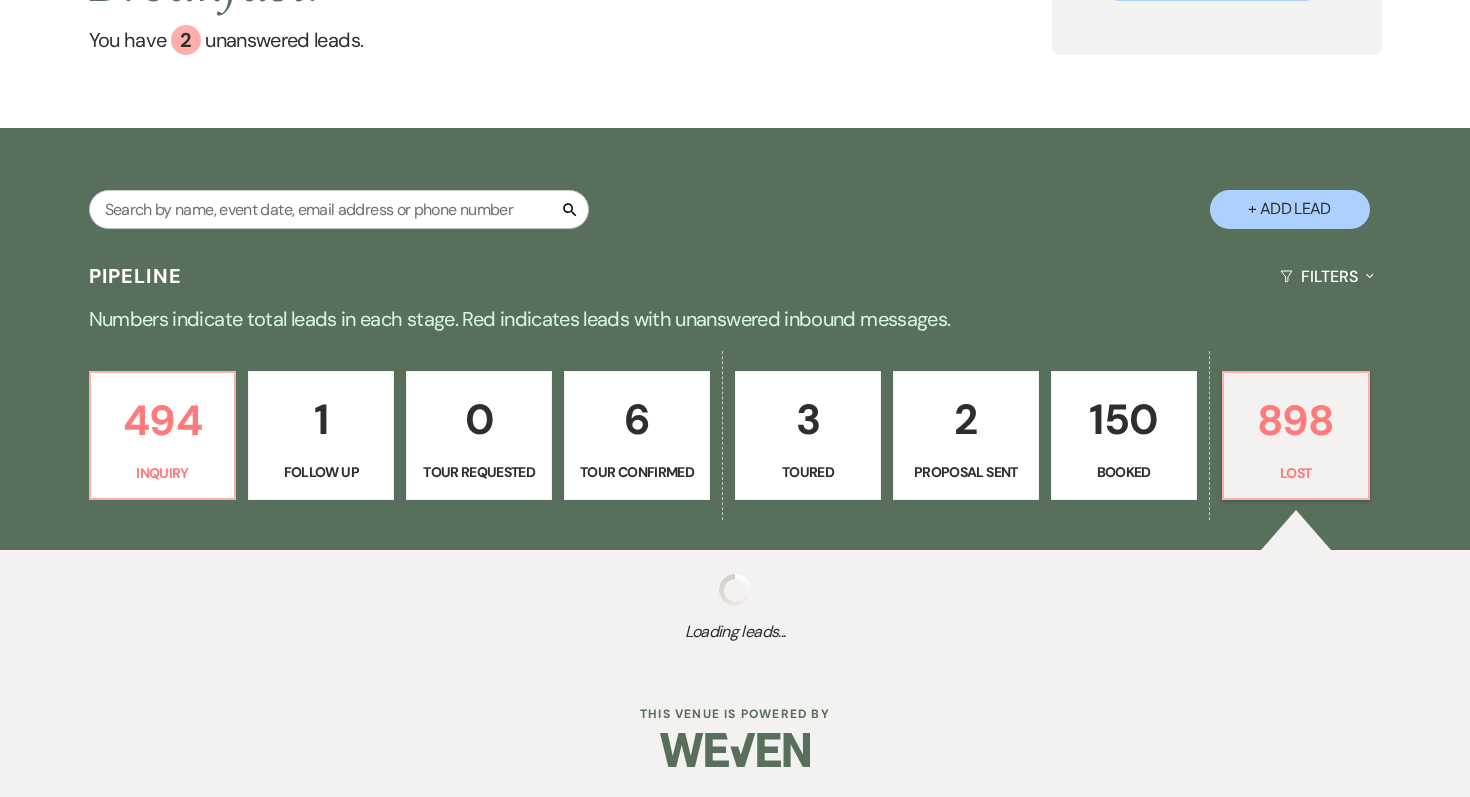 select on "5" 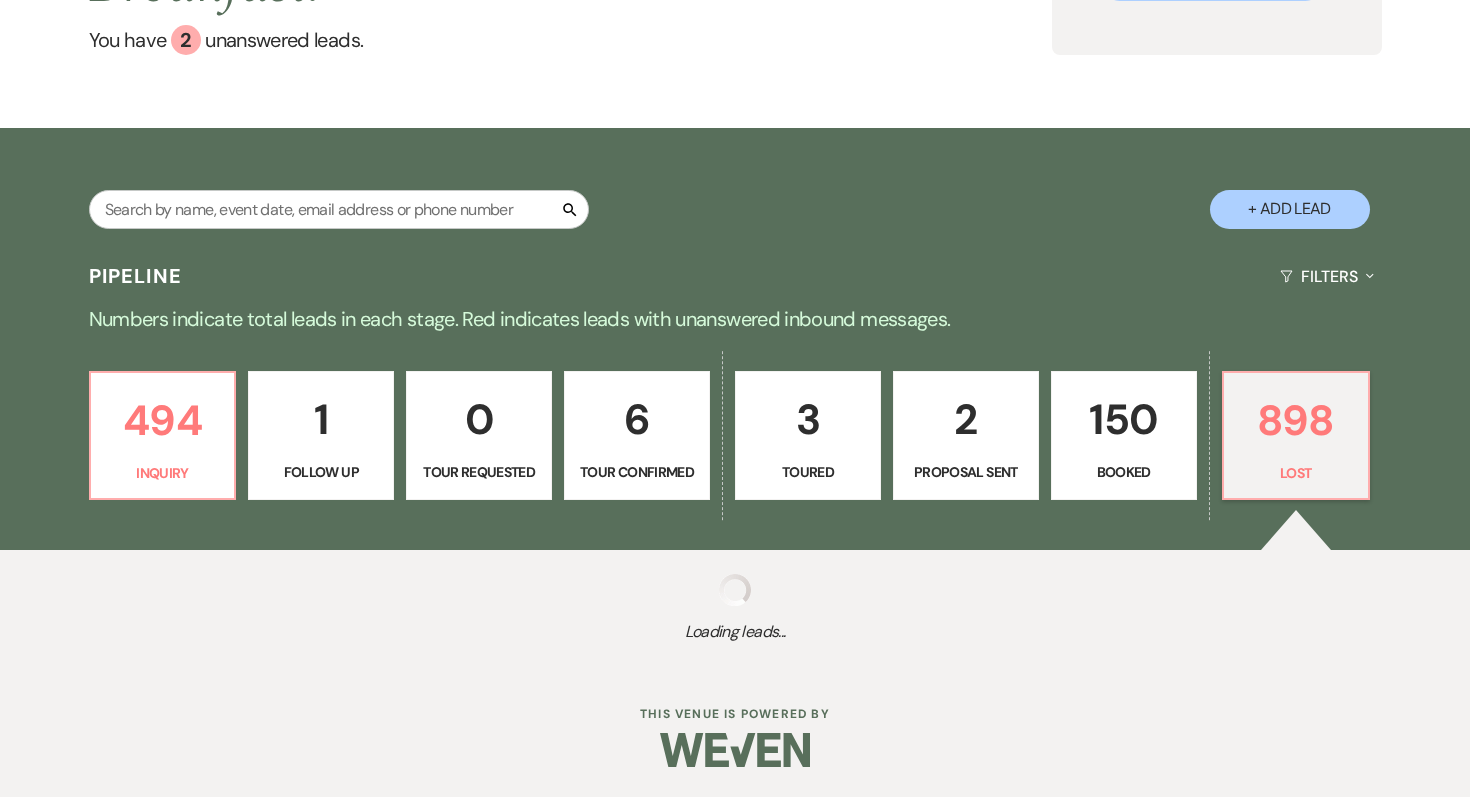 select on "8" 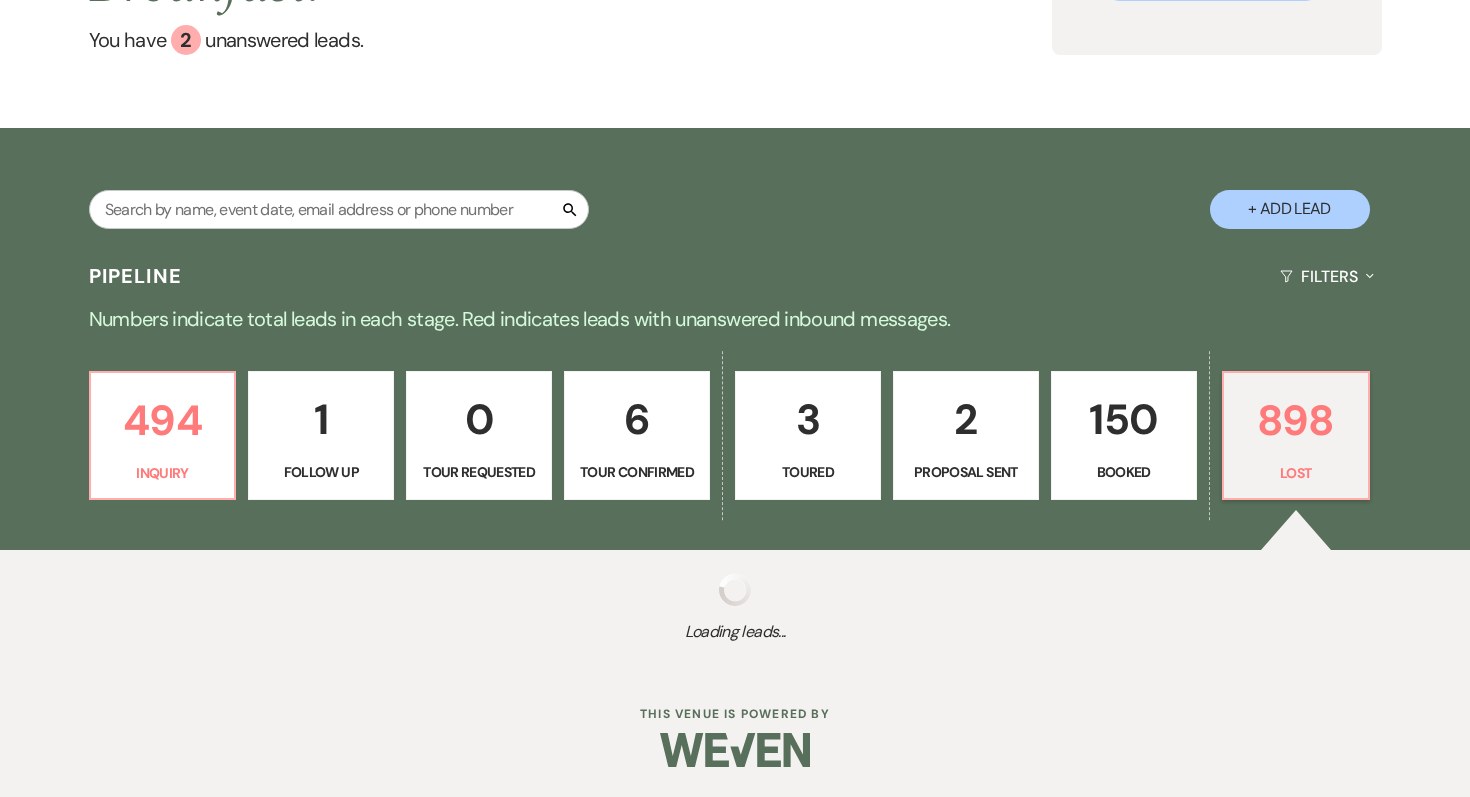 select on "5" 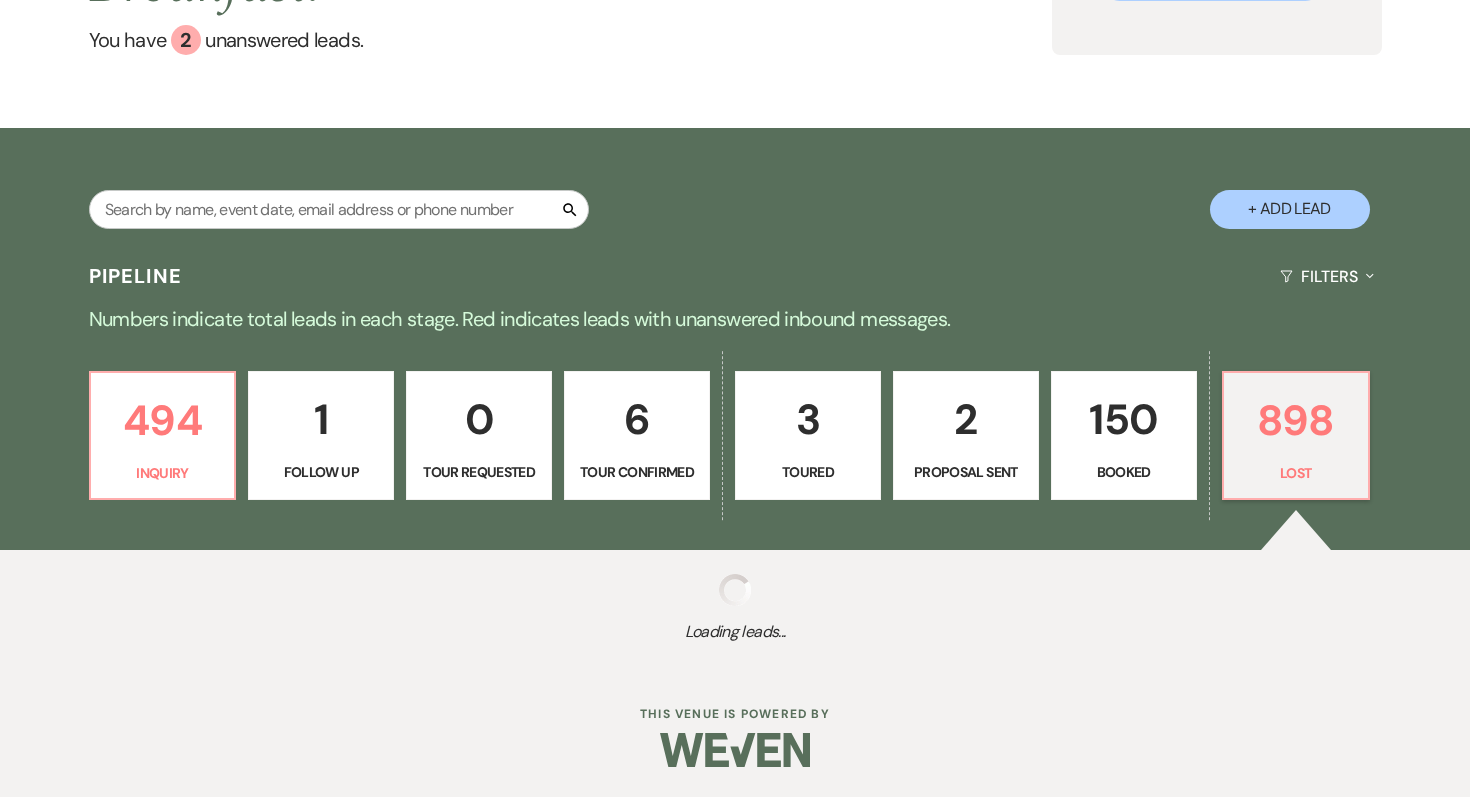select on "8" 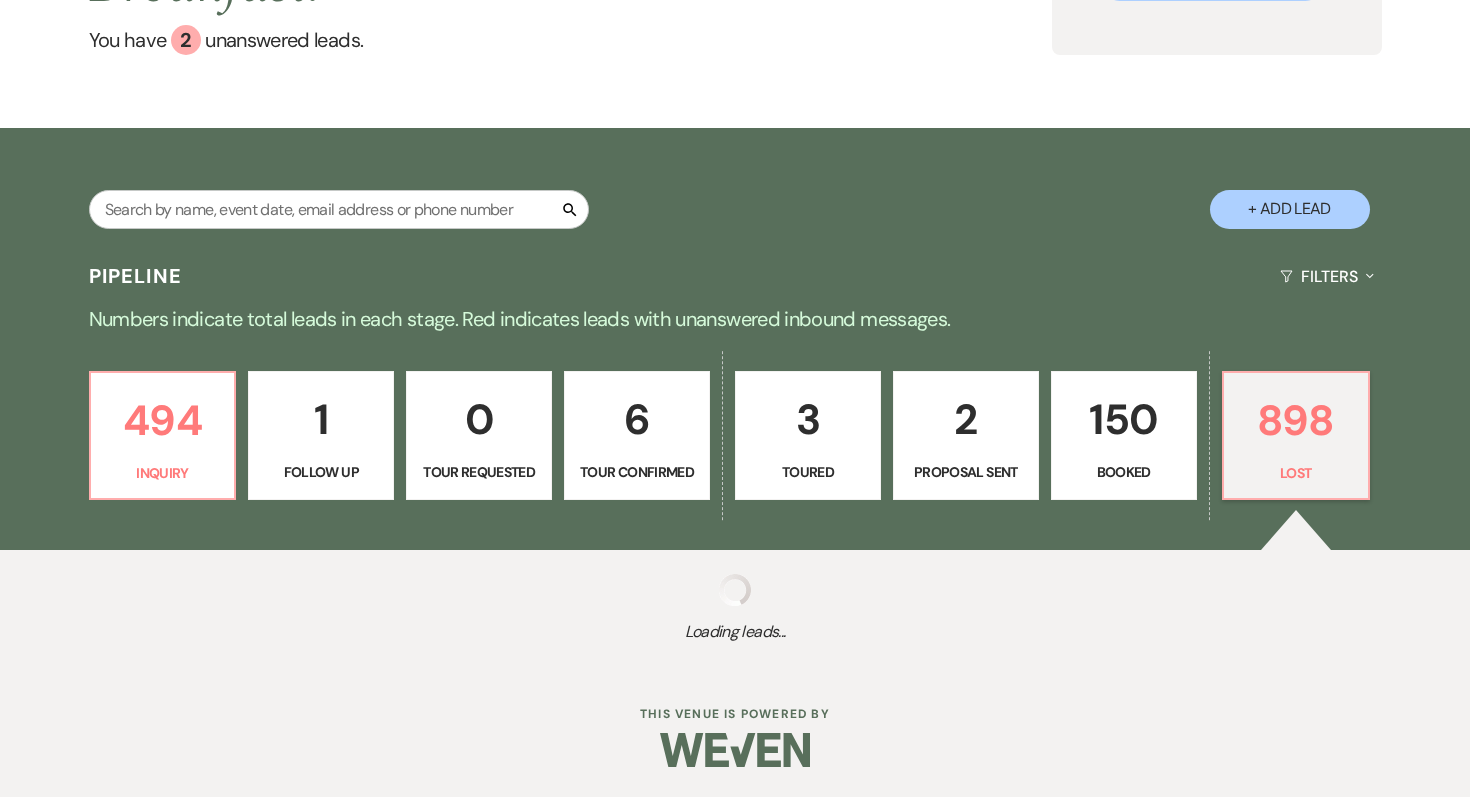 select on "5" 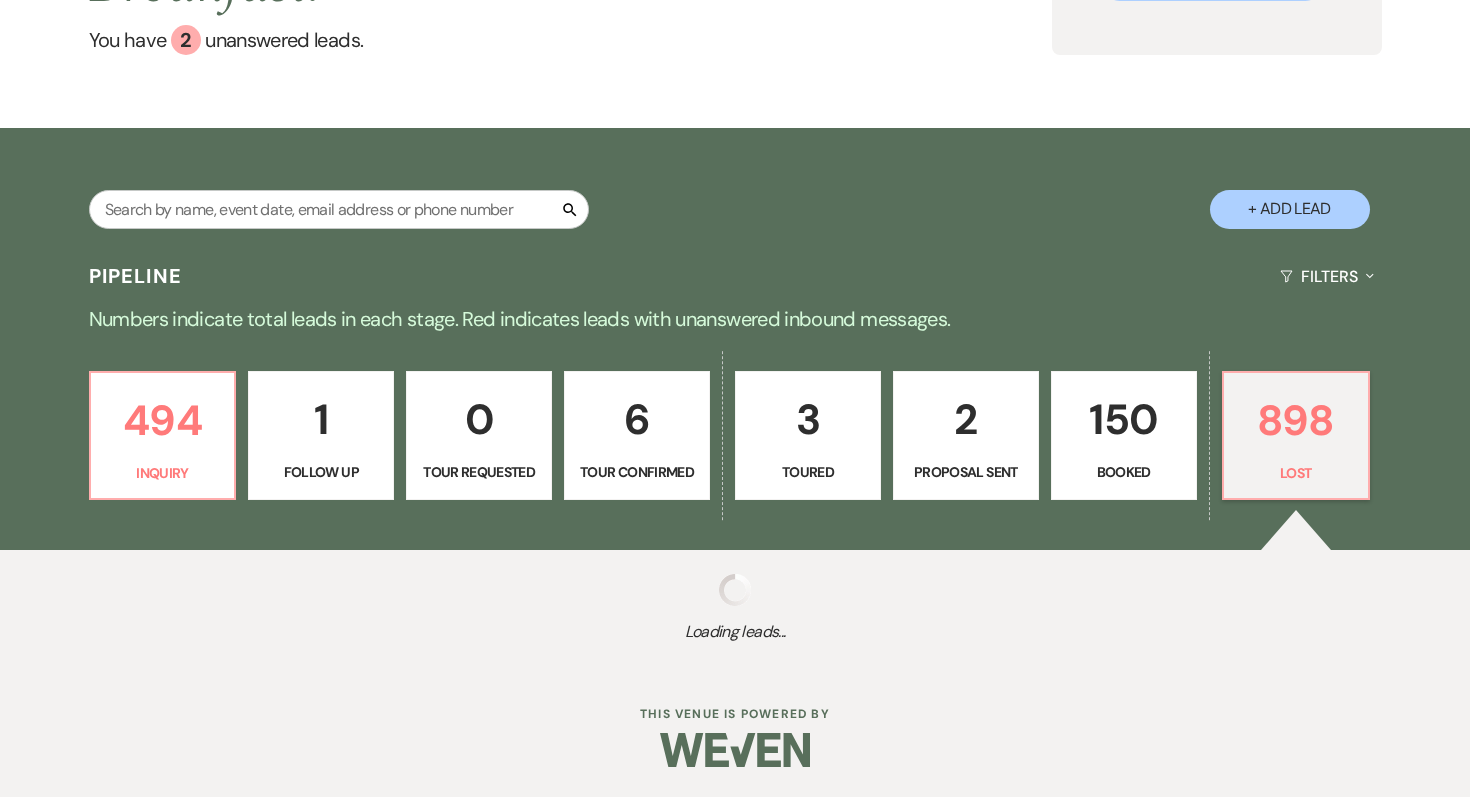 select on "8" 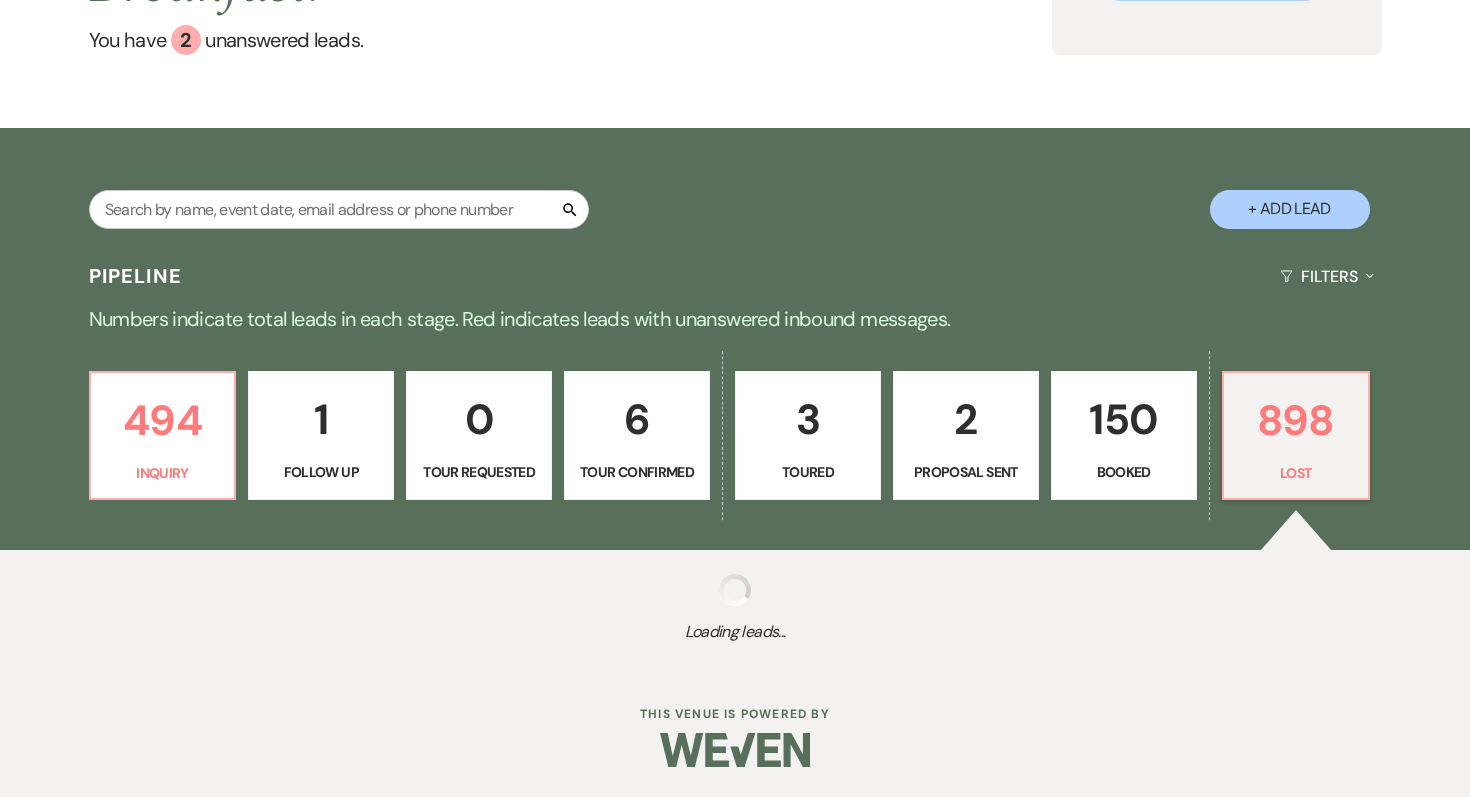 select on "5" 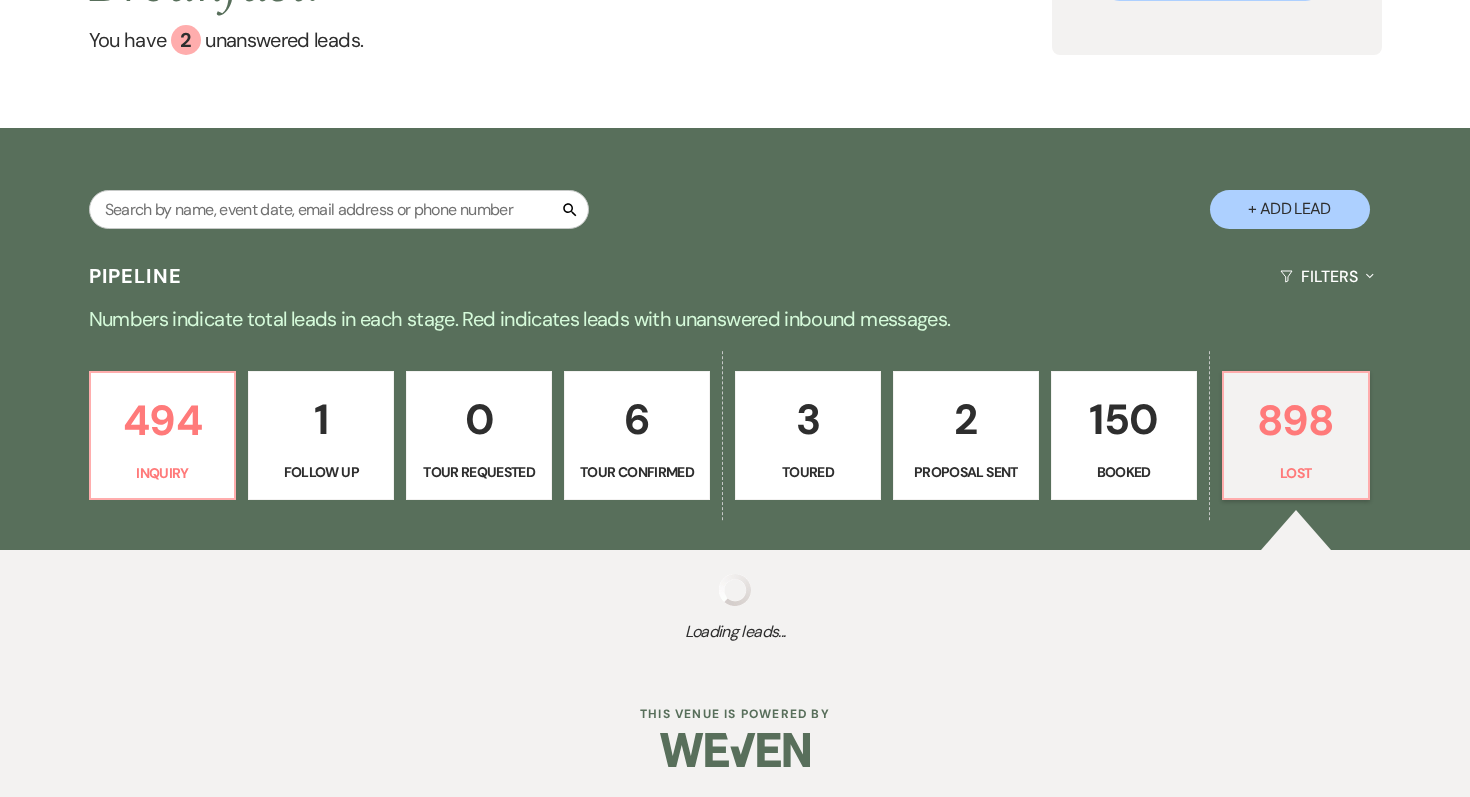 select on "8" 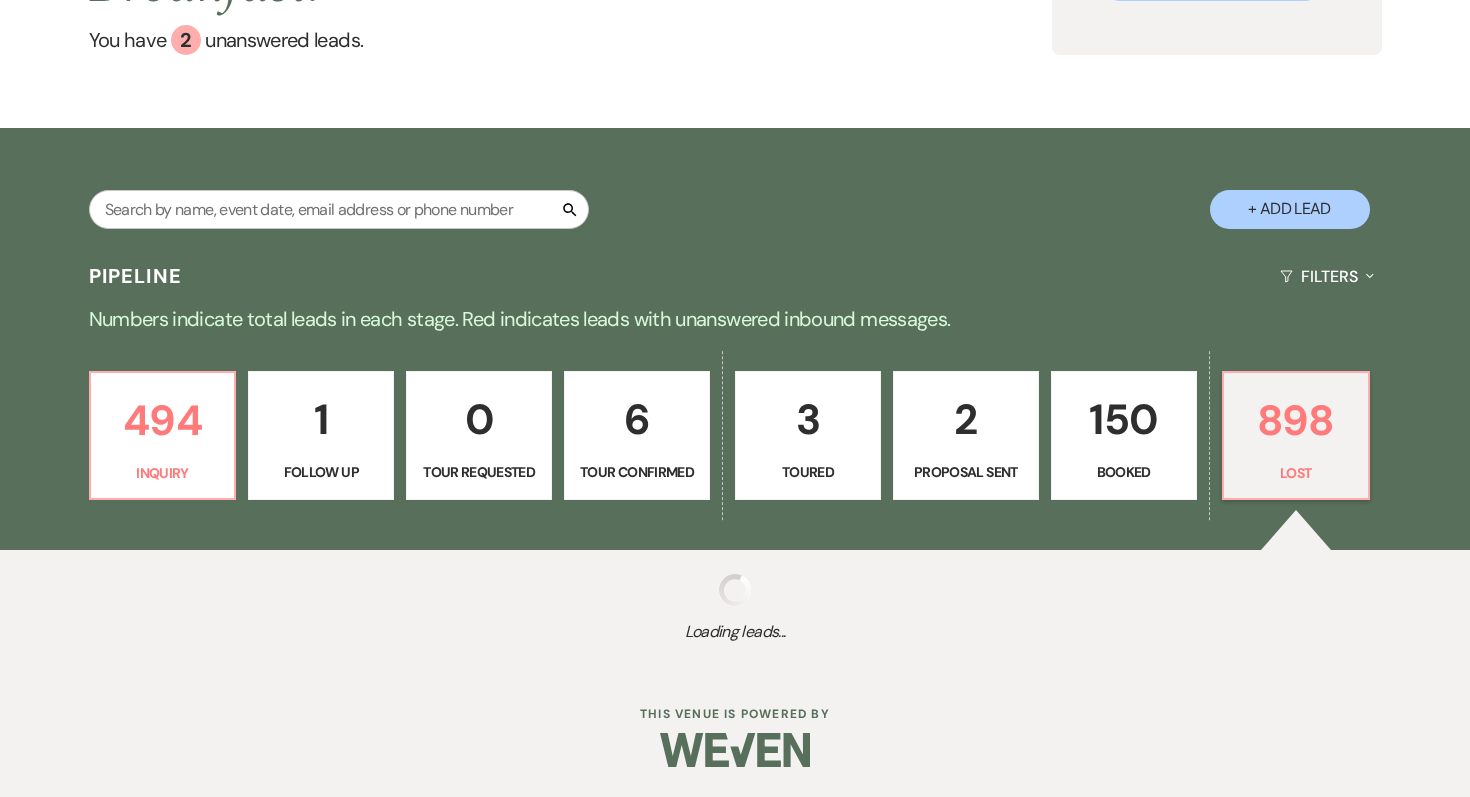 select on "5" 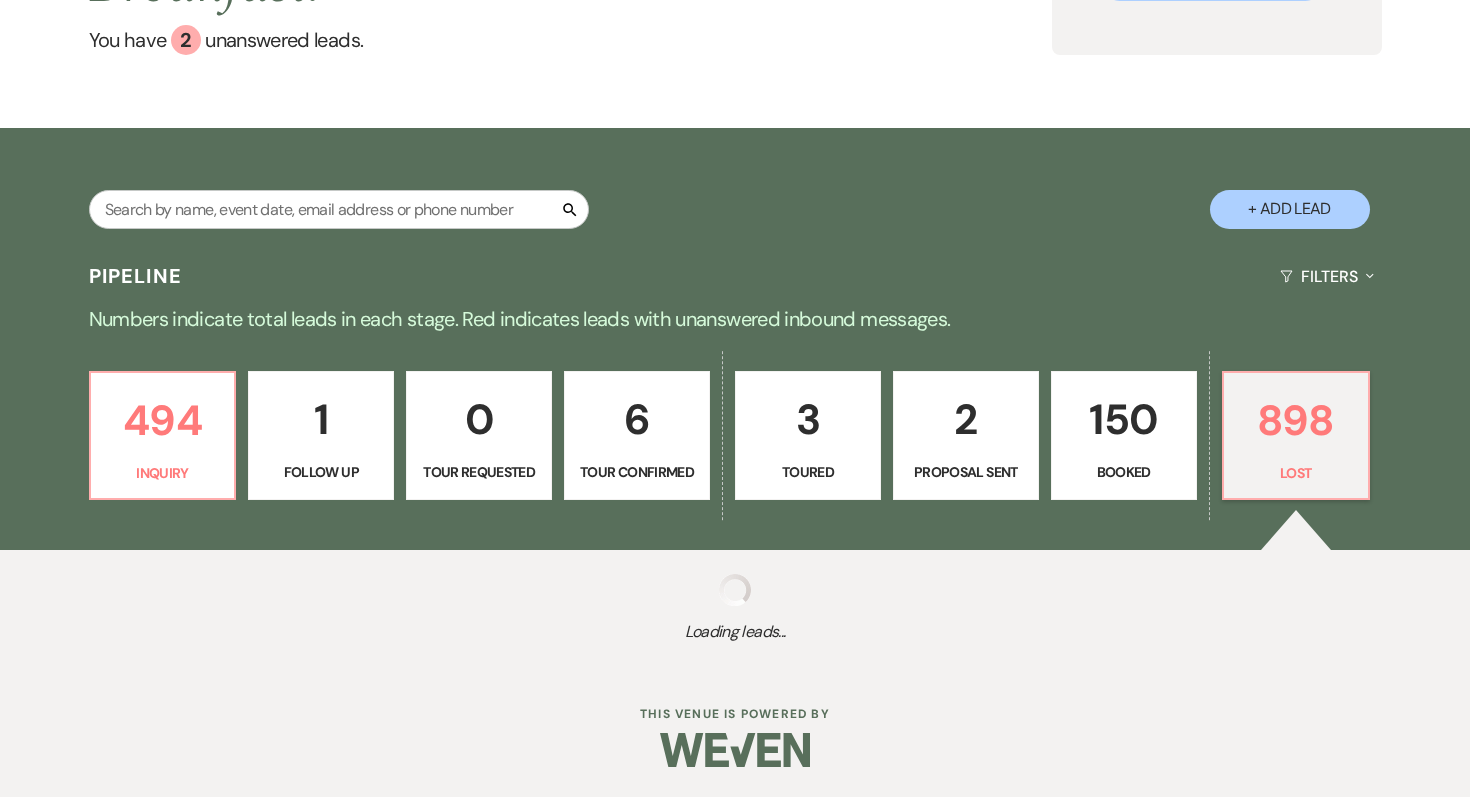select on "8" 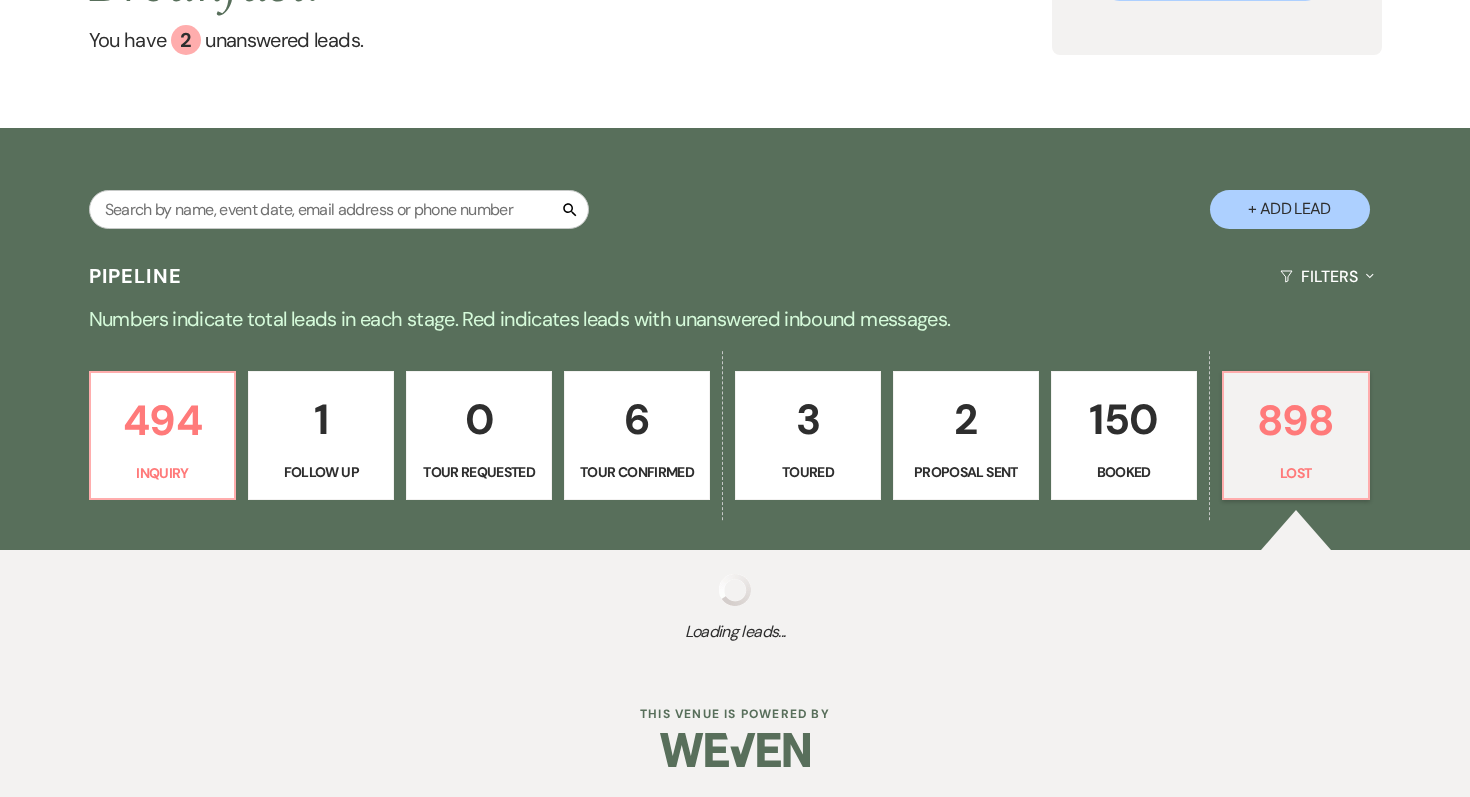select on "5" 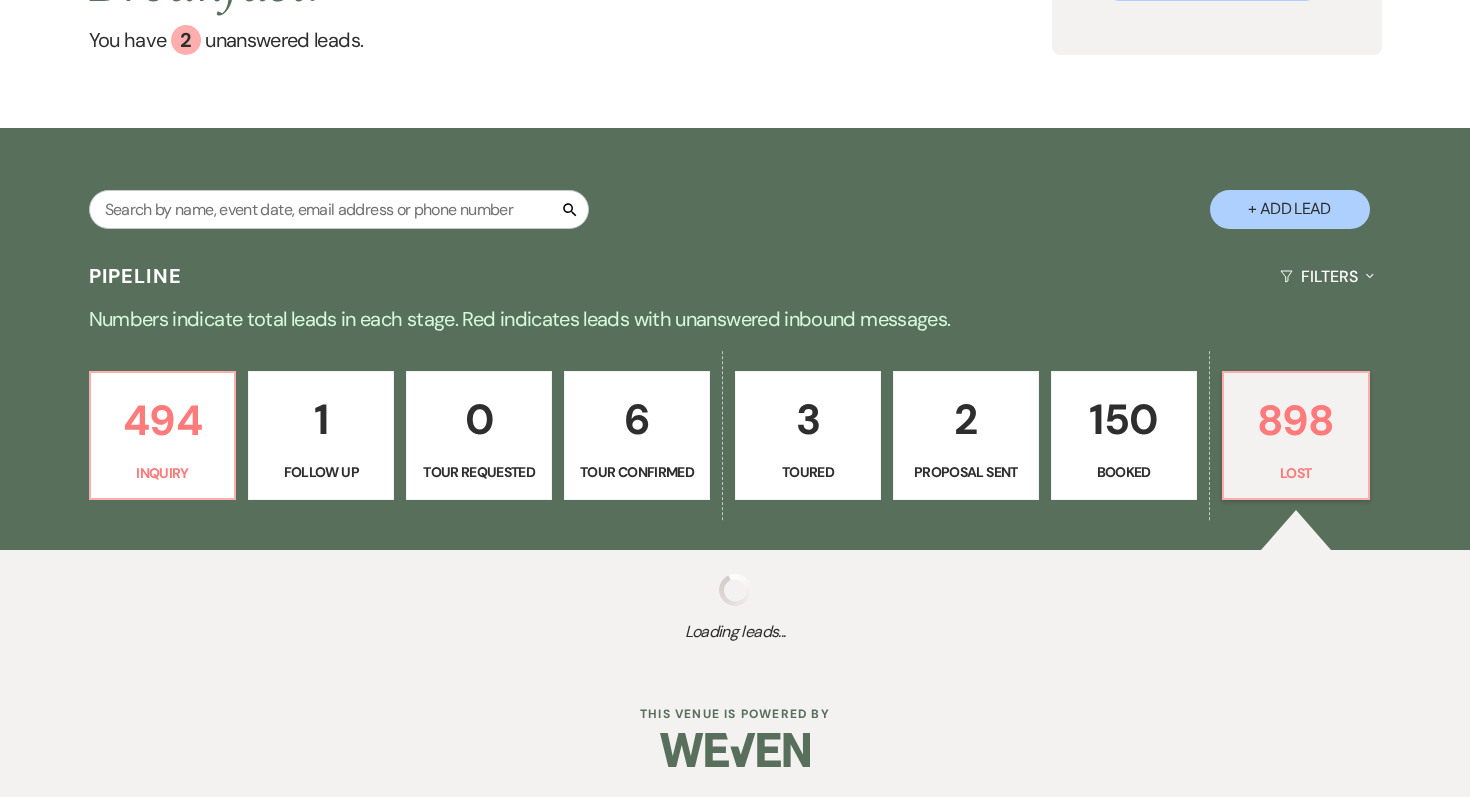 select on "8" 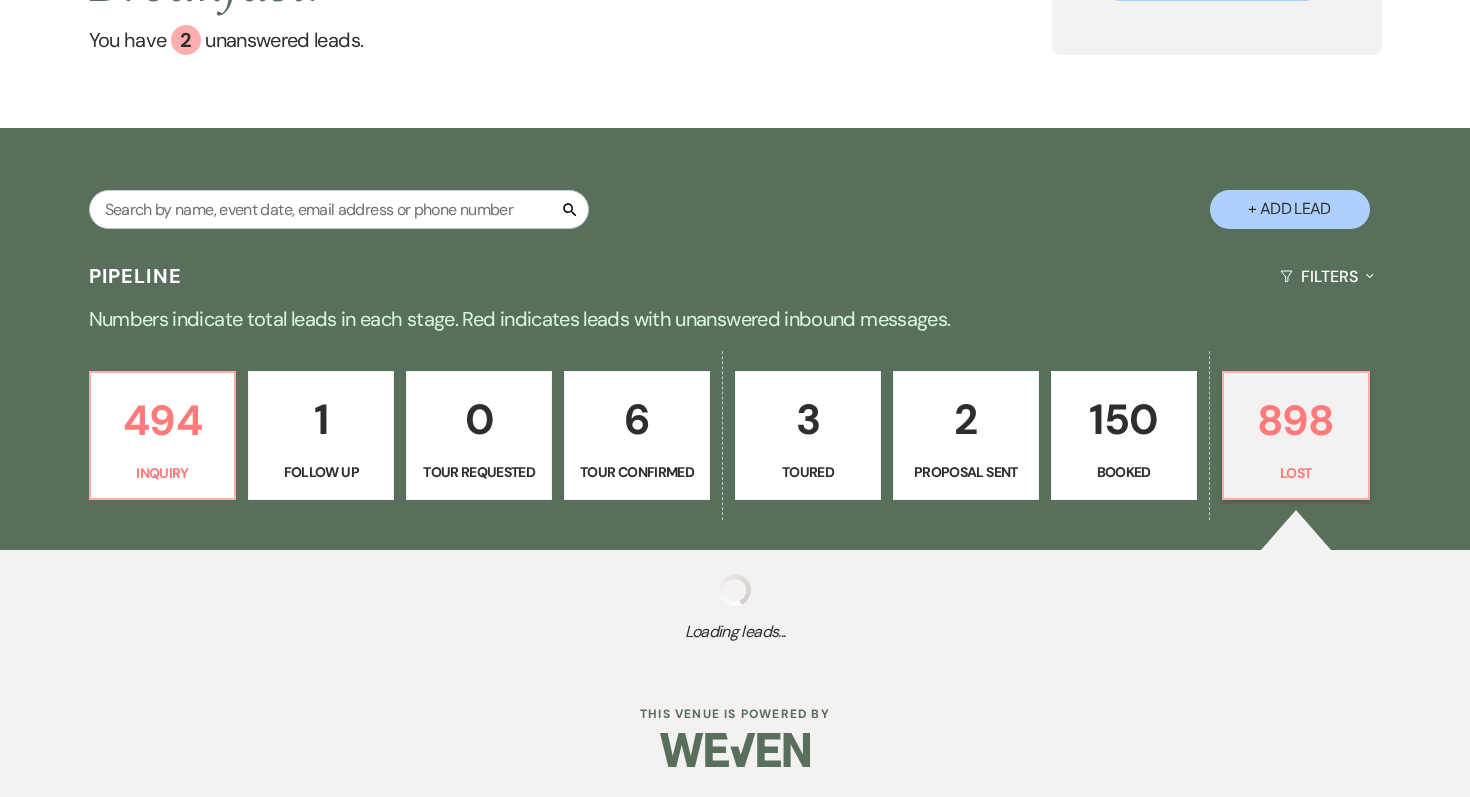 select on "5" 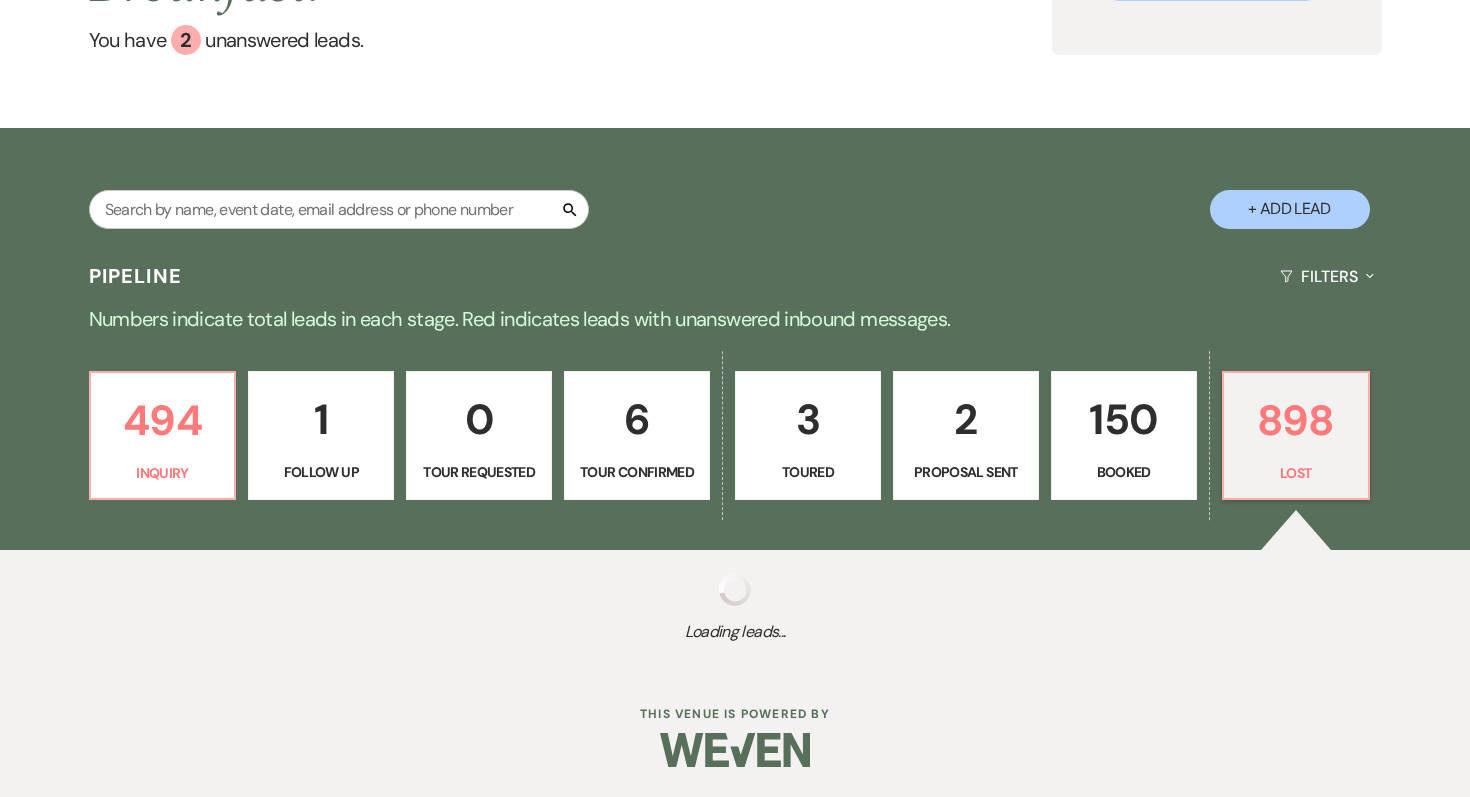 select on "8" 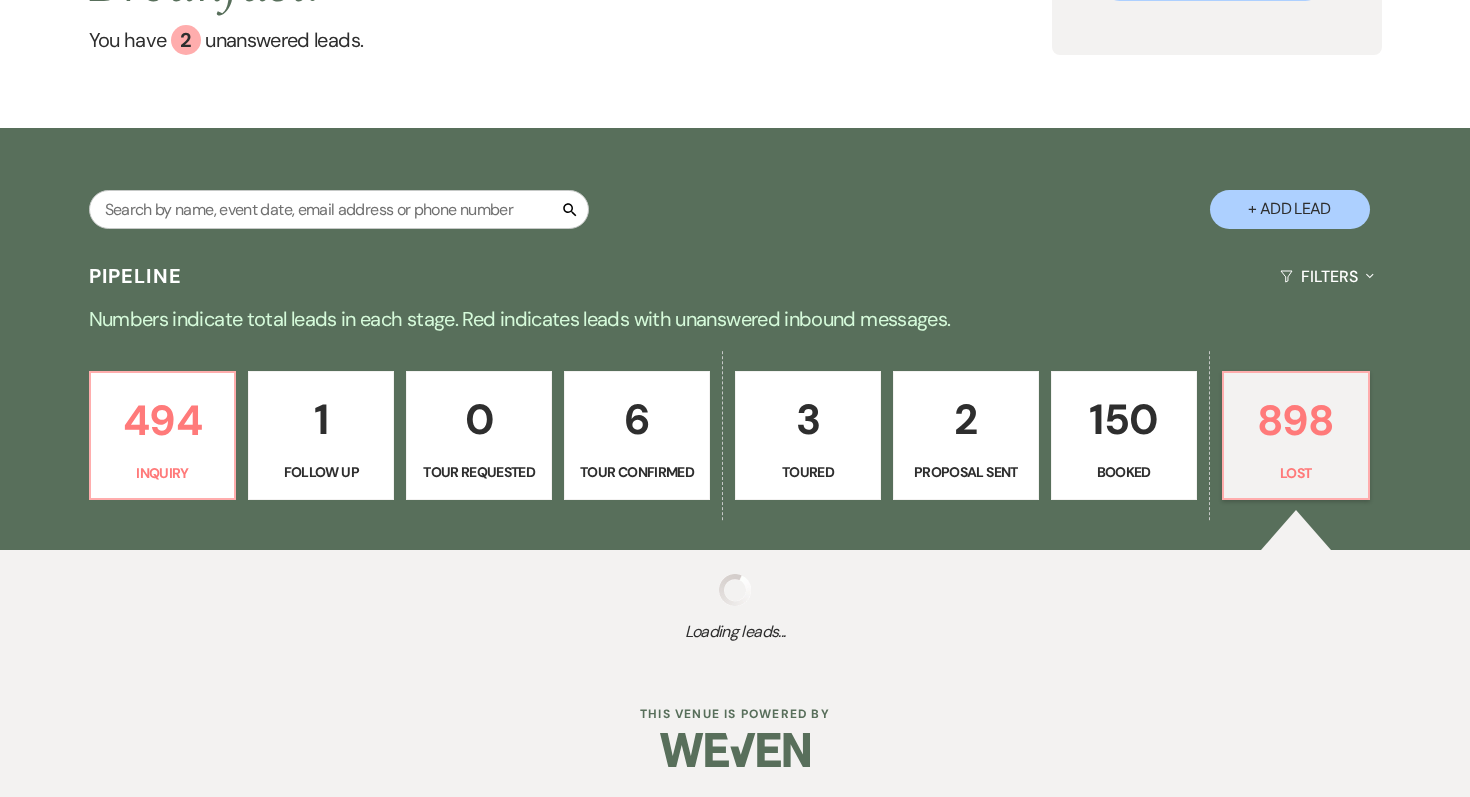 select on "5" 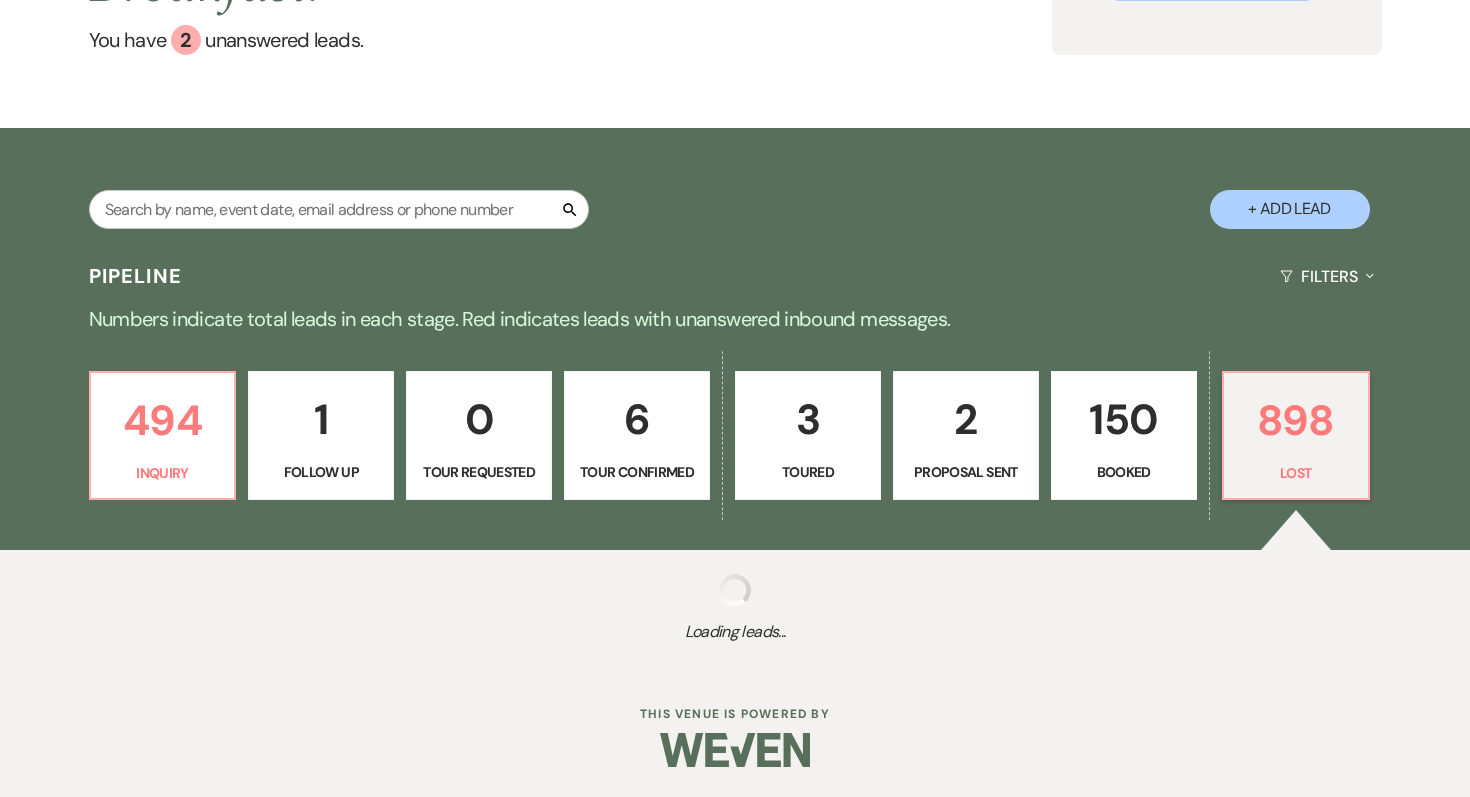 select on "8" 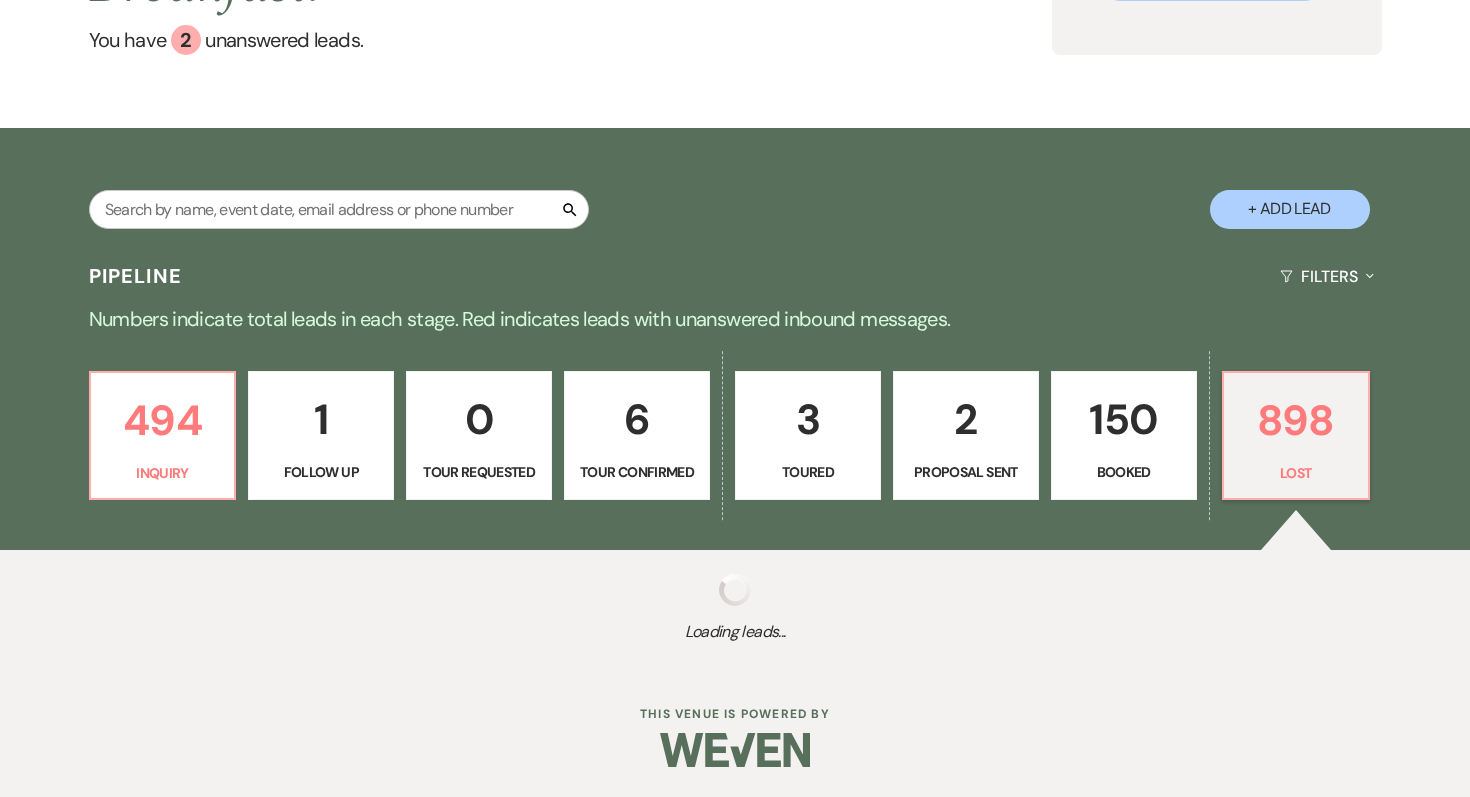 select on "5" 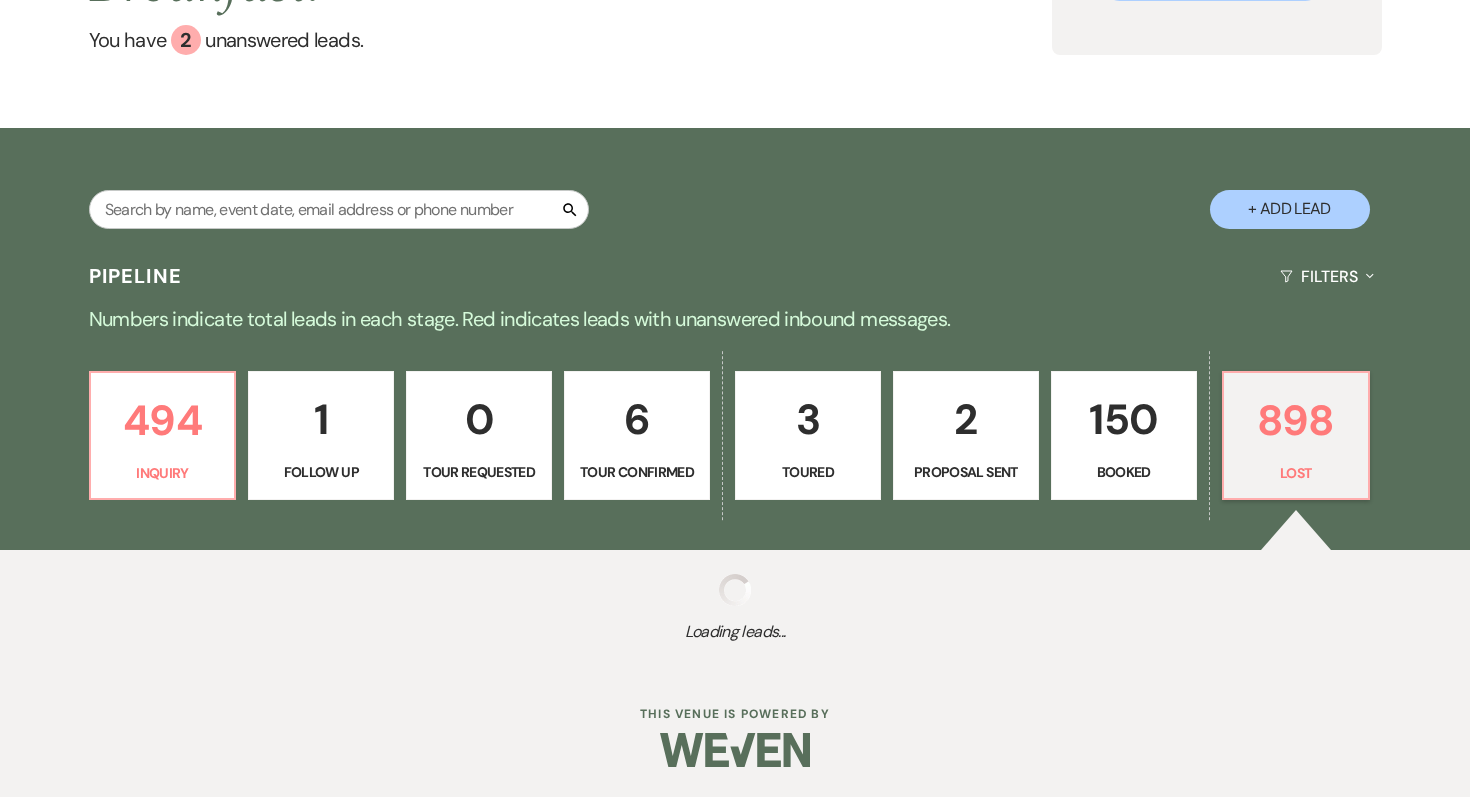 select on "8" 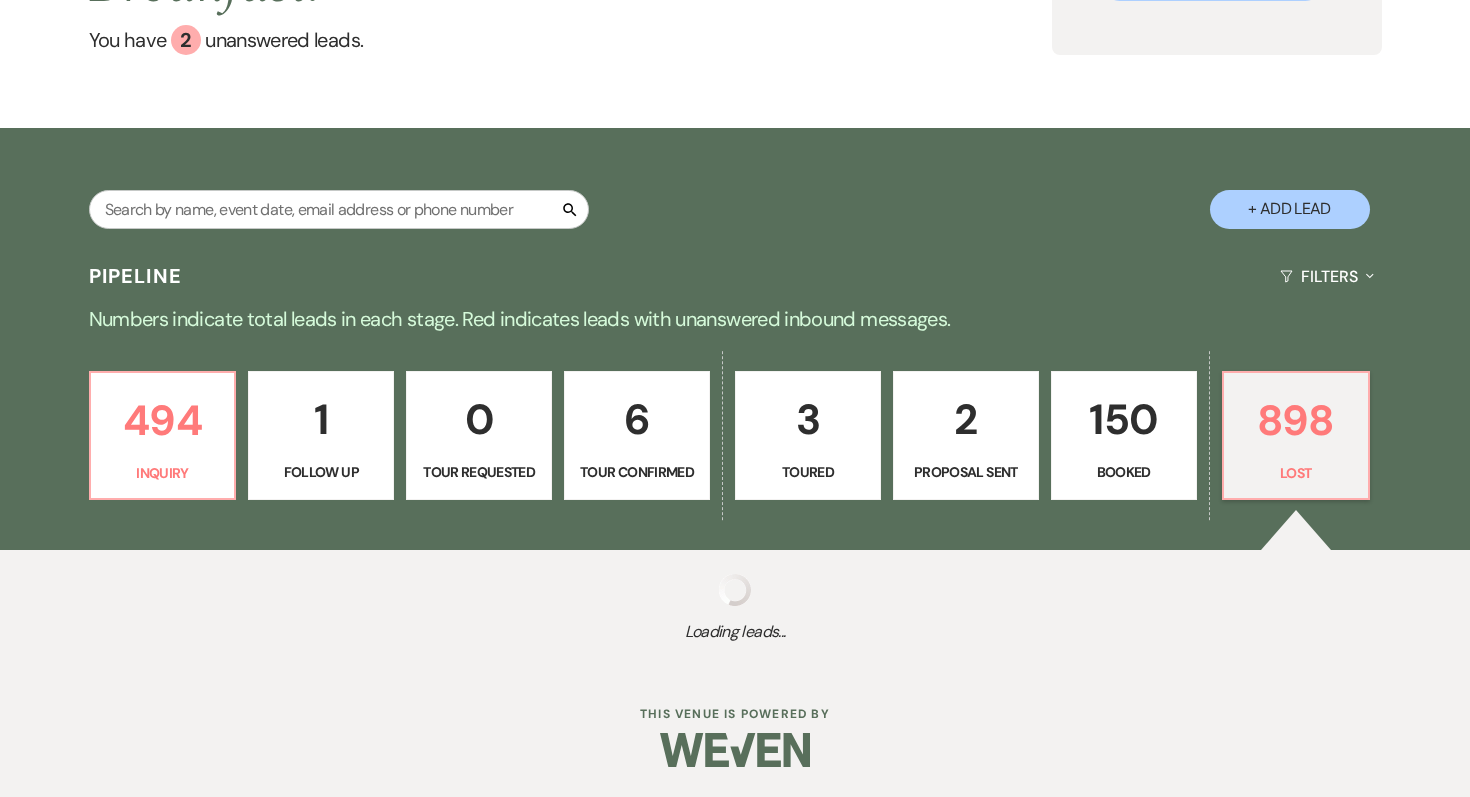 select on "5" 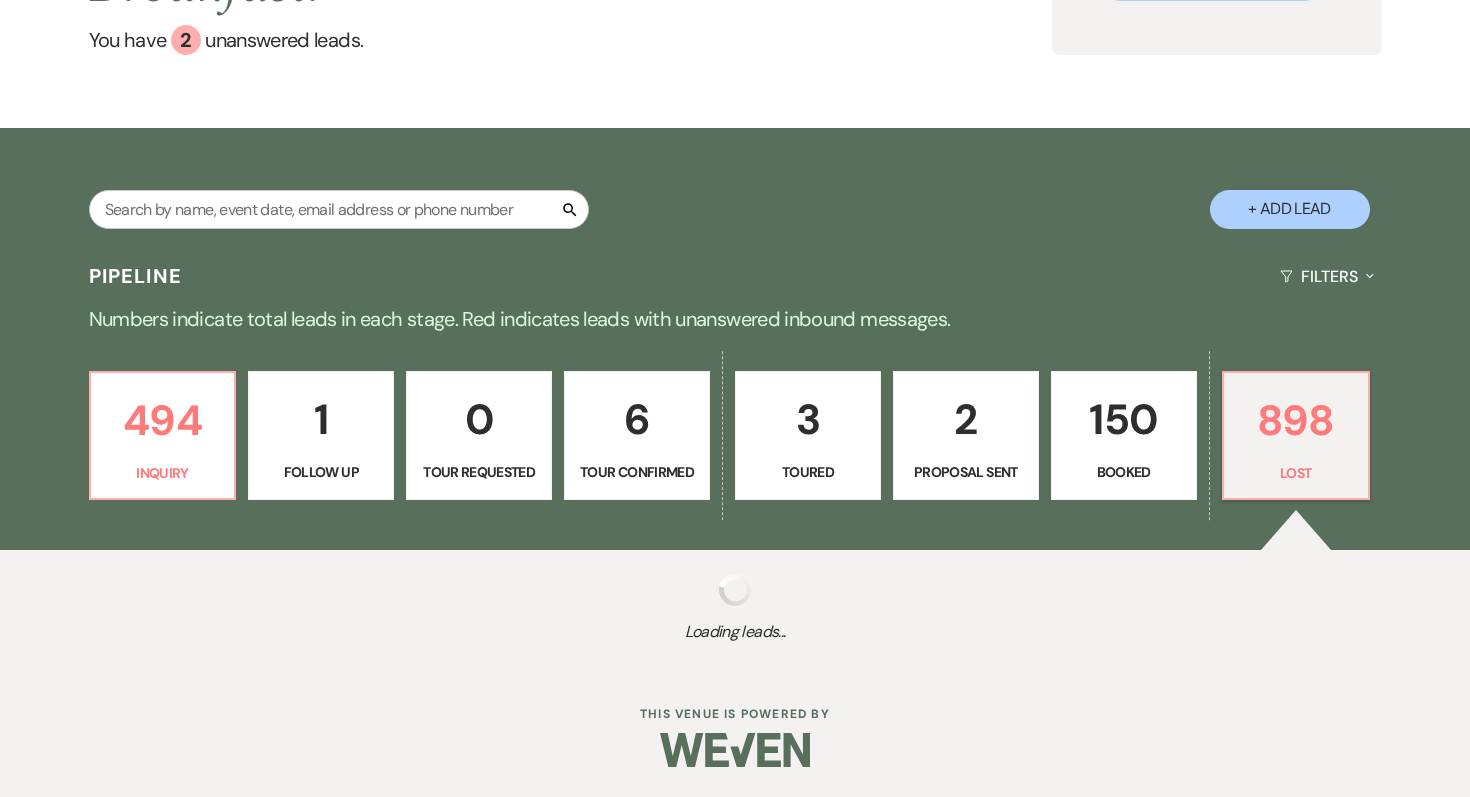 select on "8" 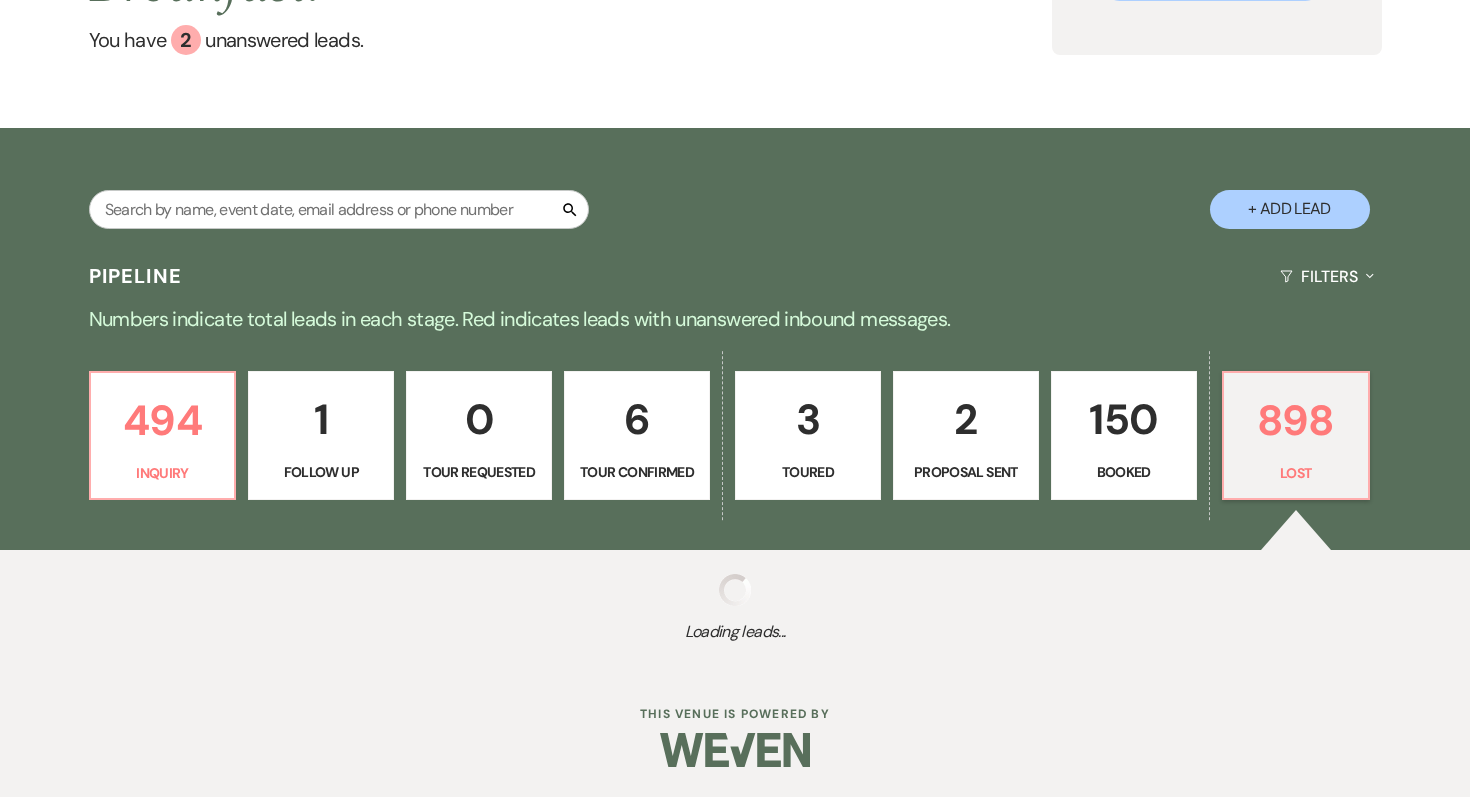 select on "5" 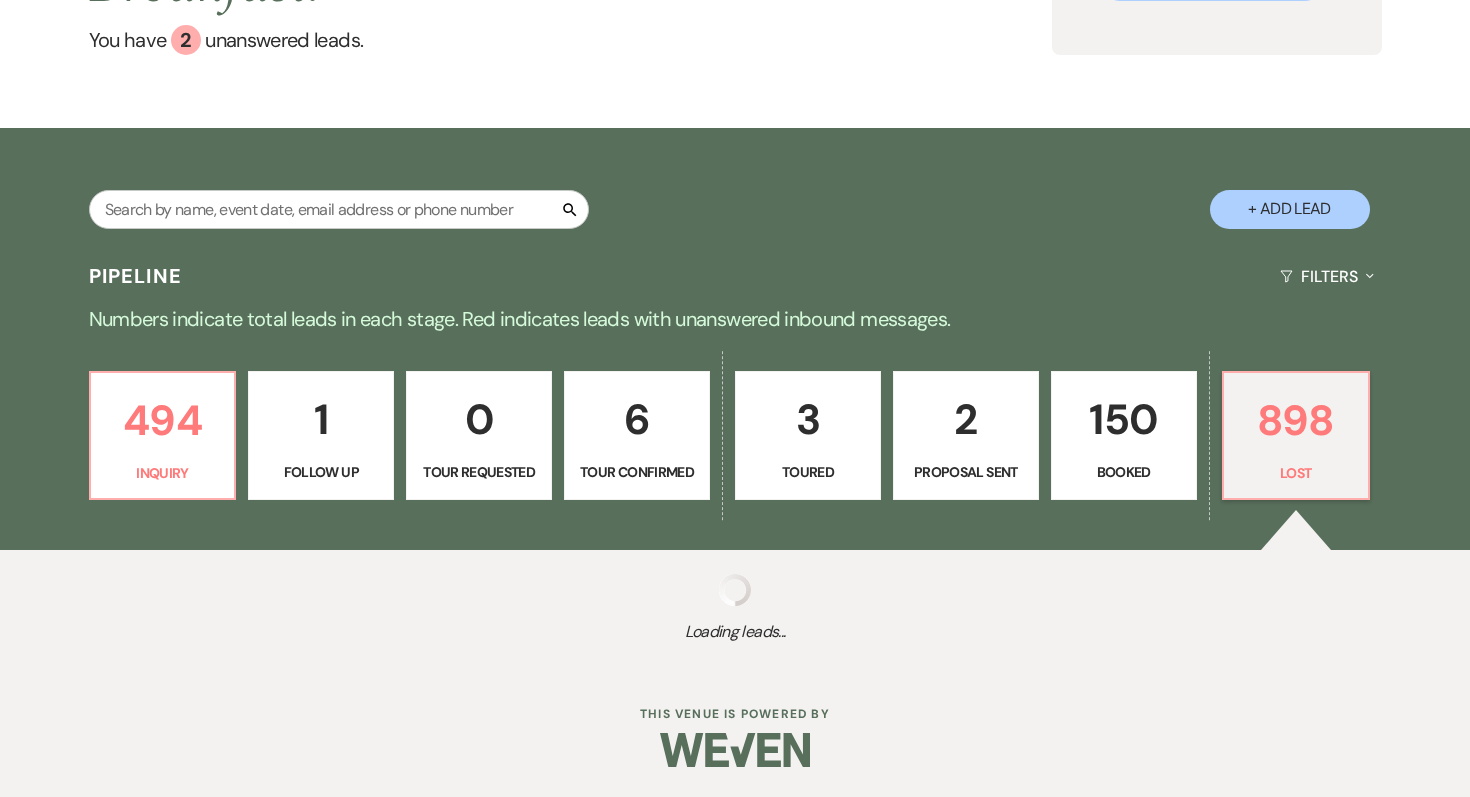select on "8" 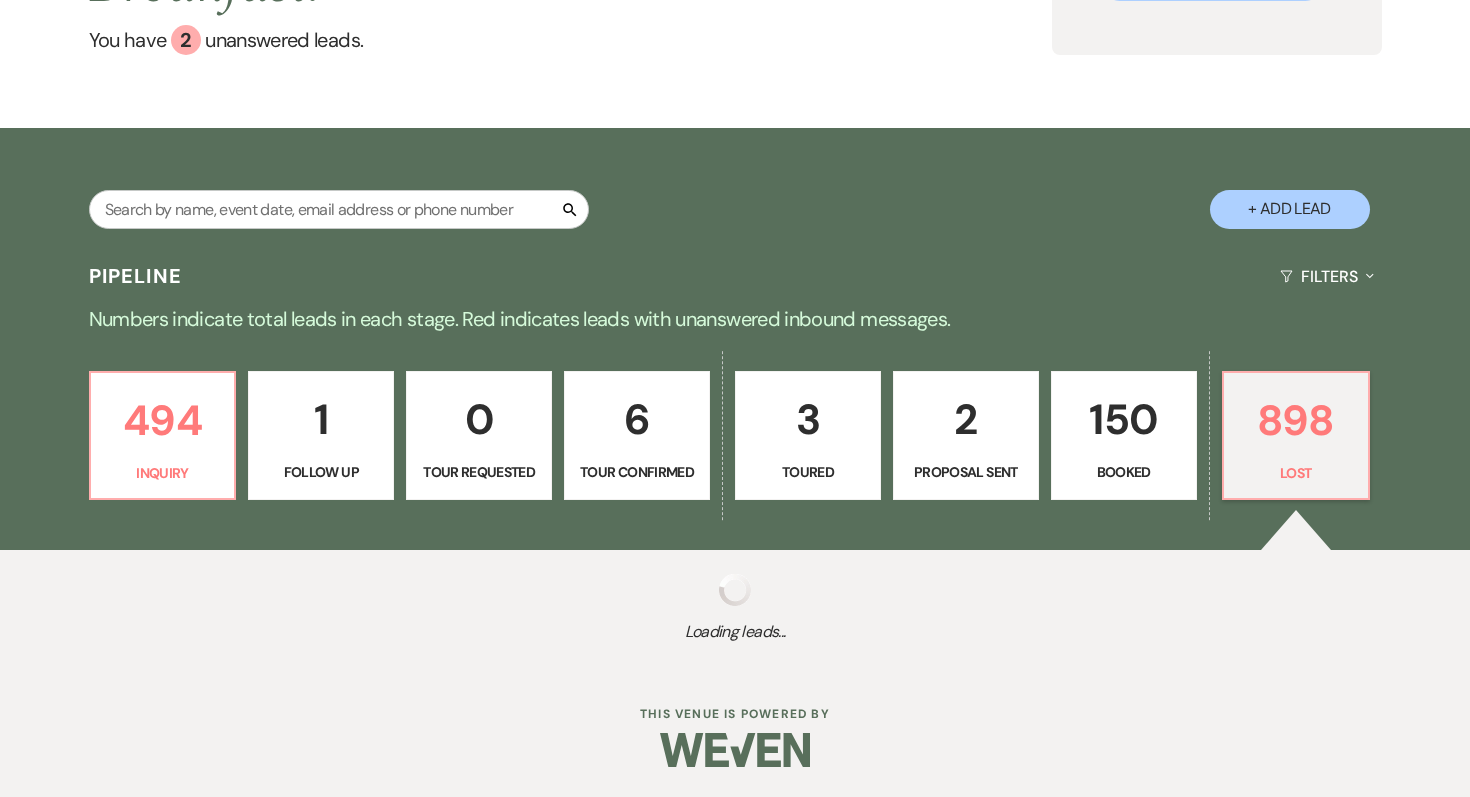 select on "5" 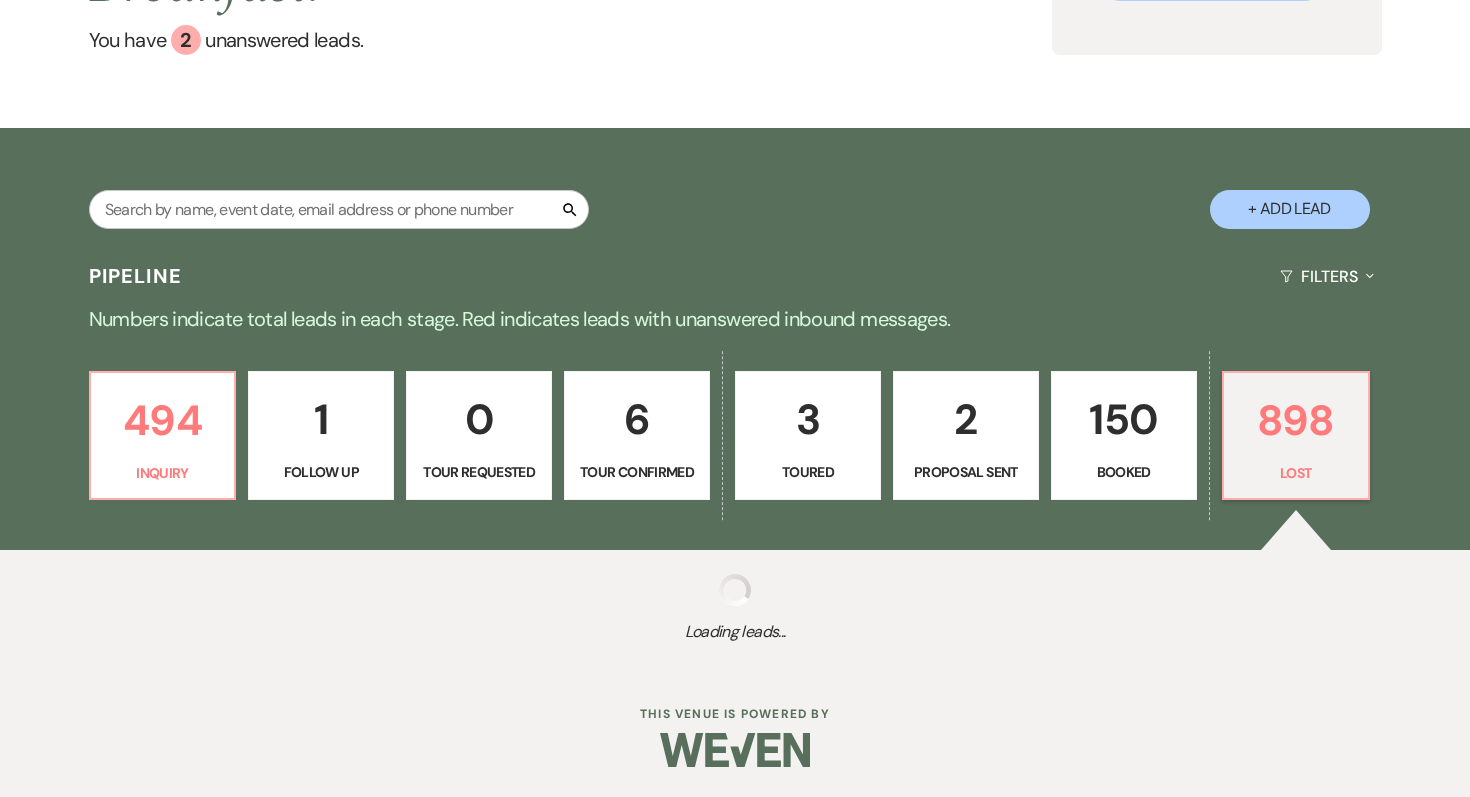 select on "8" 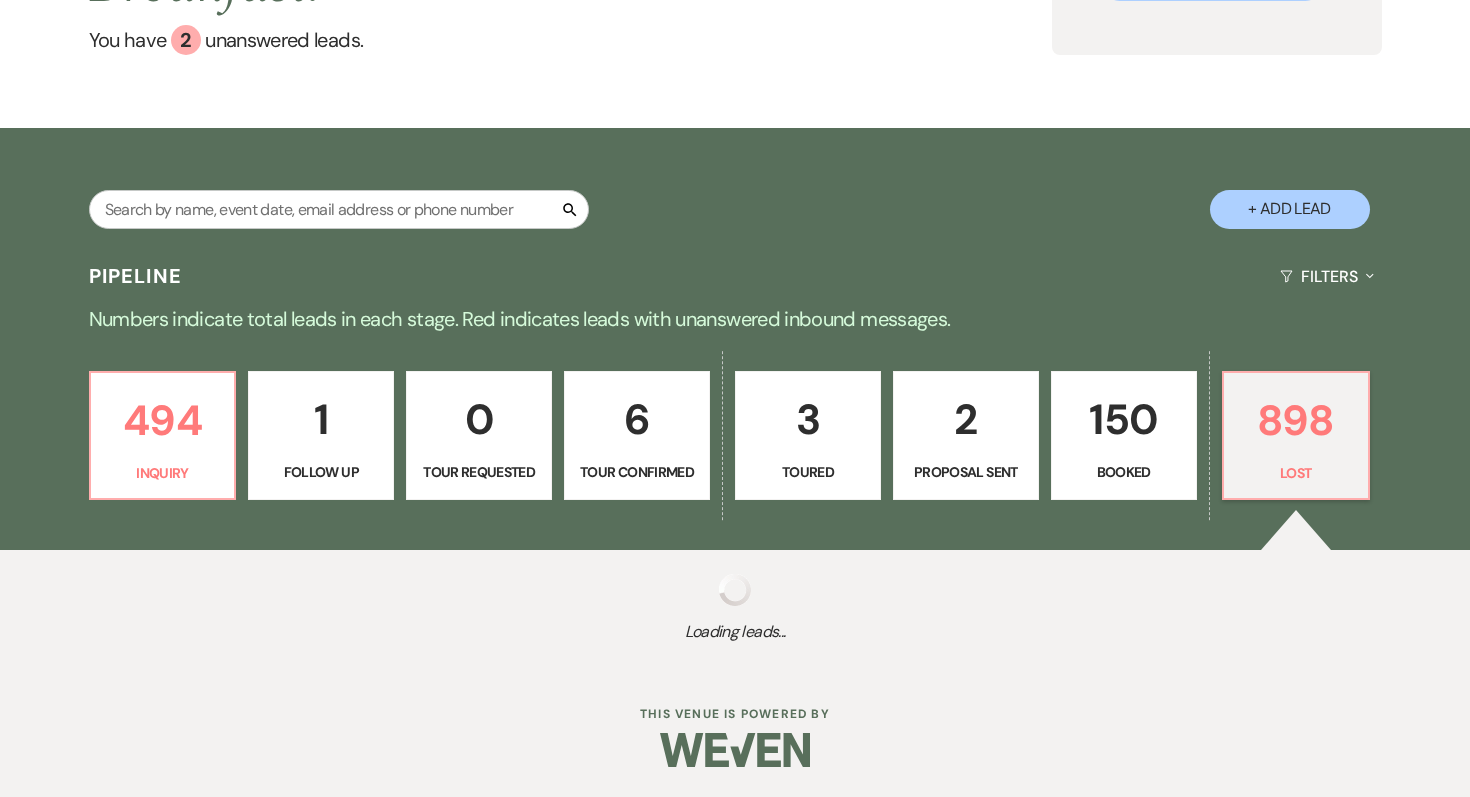 select on "5" 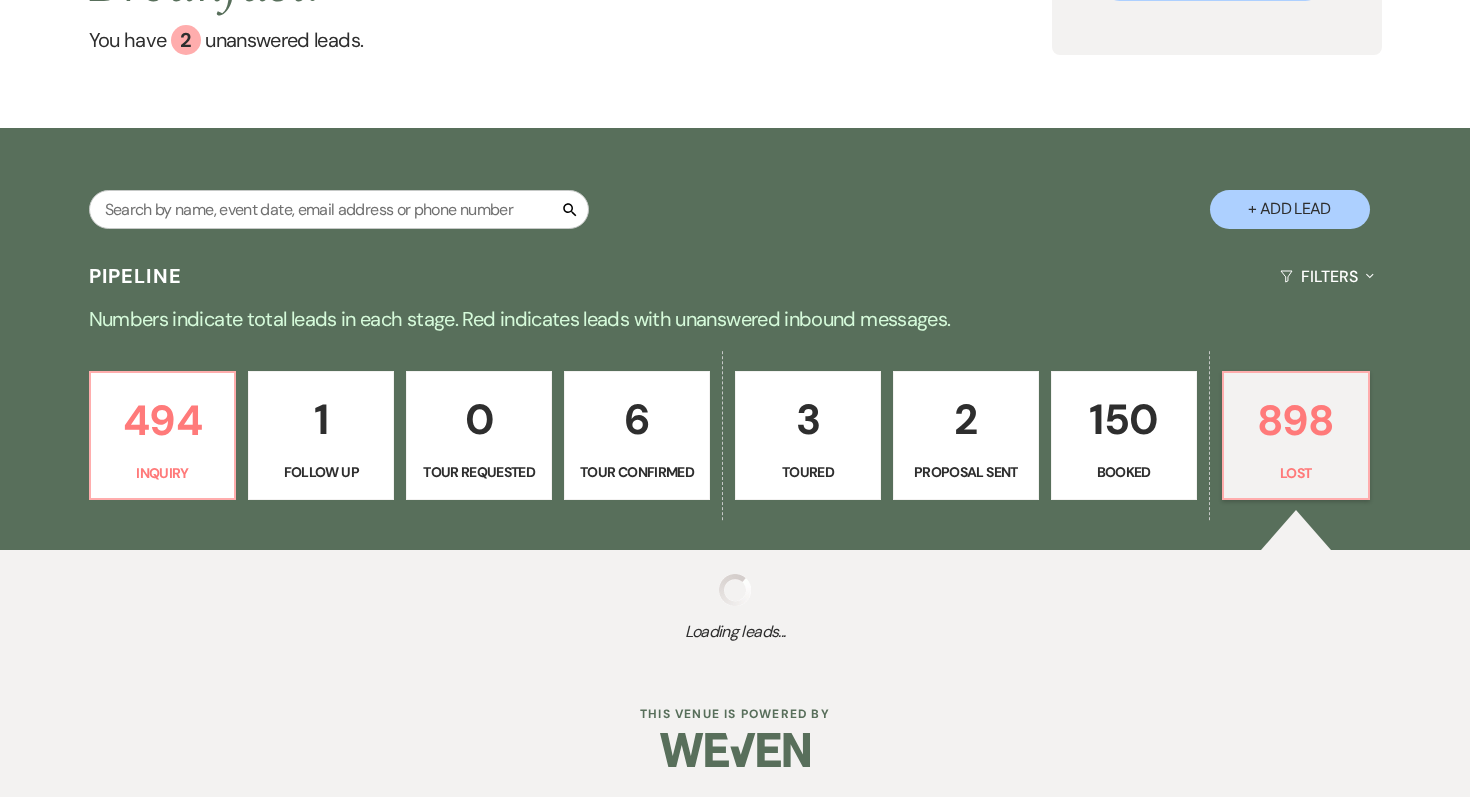 select on "8" 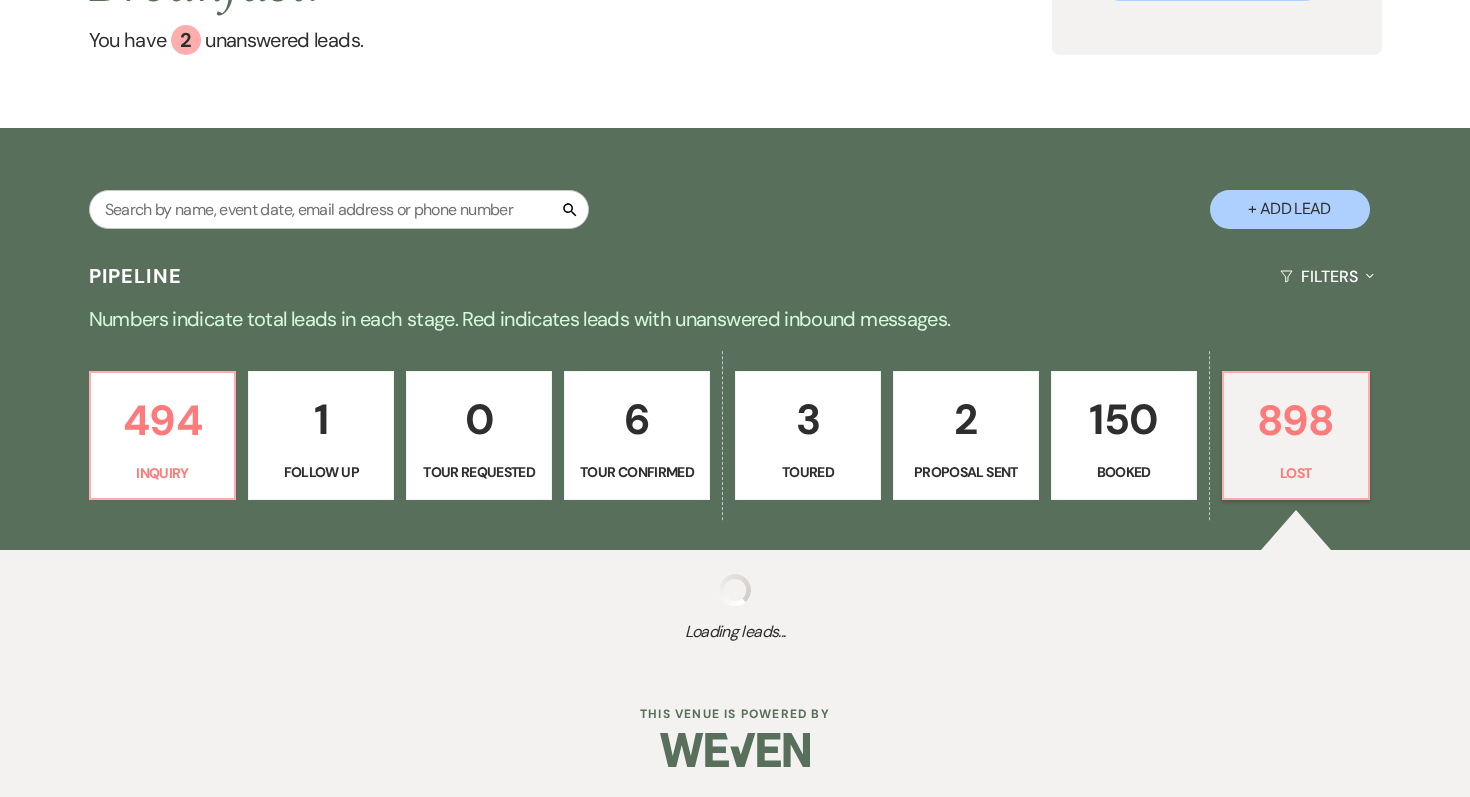 select on "5" 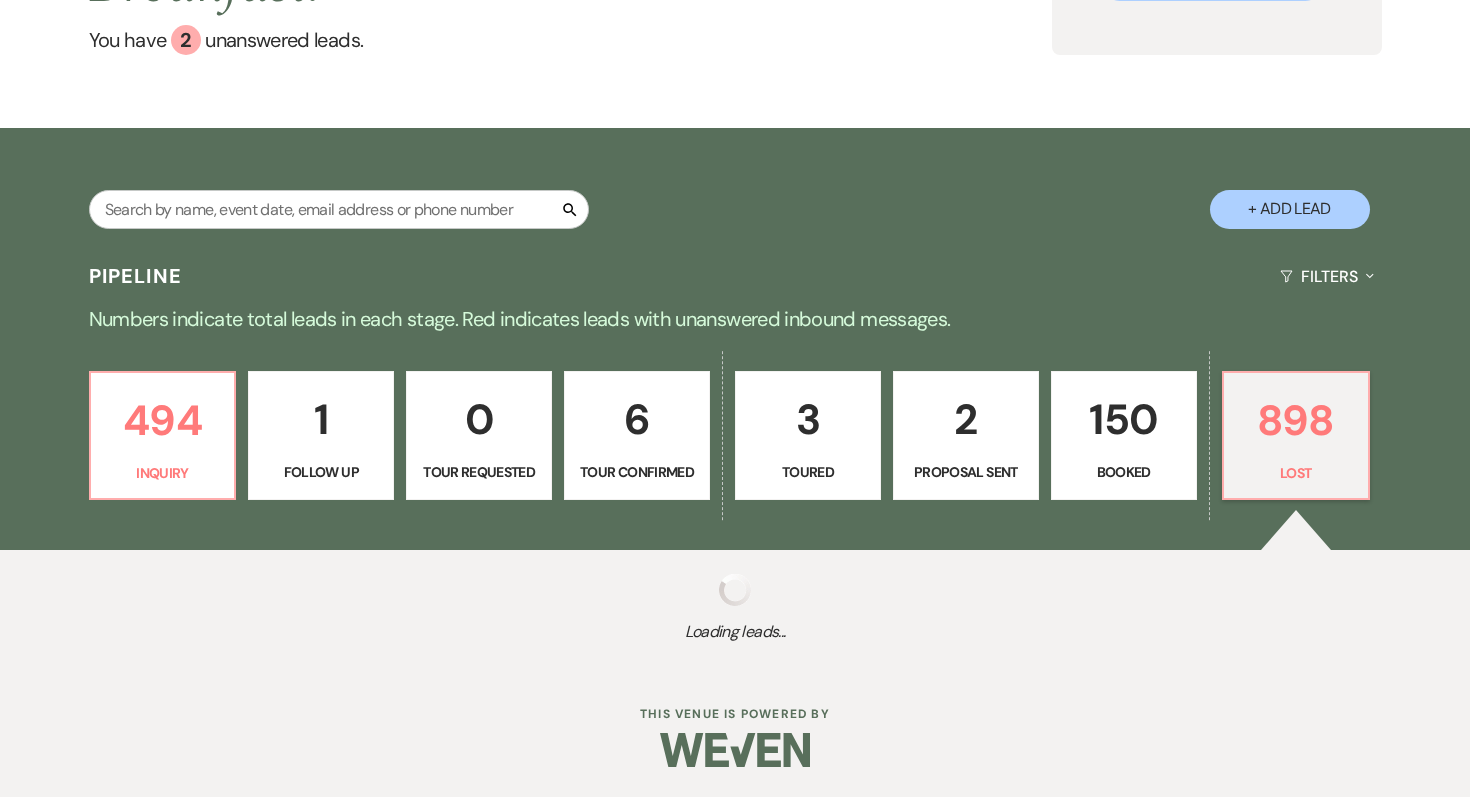 select on "8" 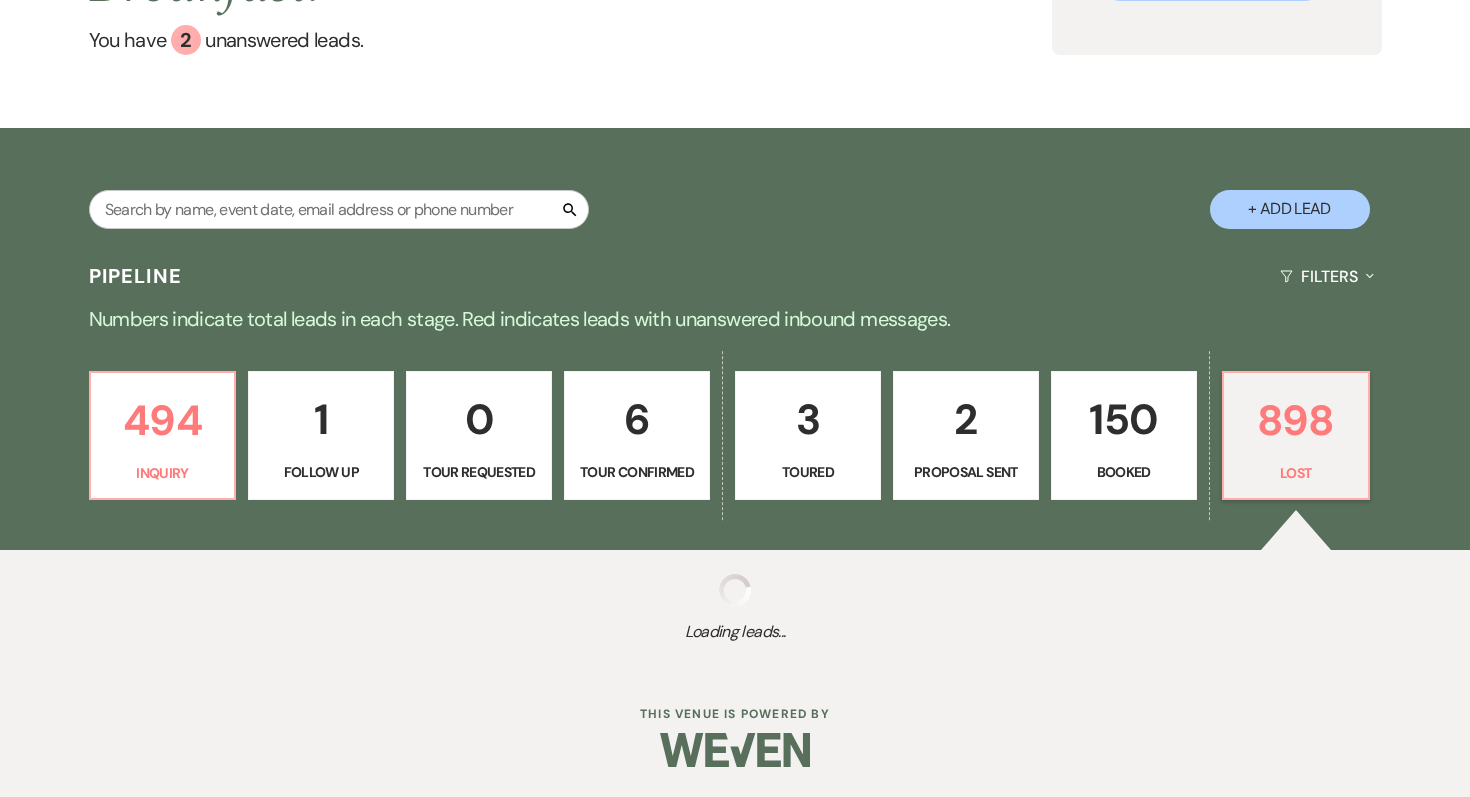 select on "5" 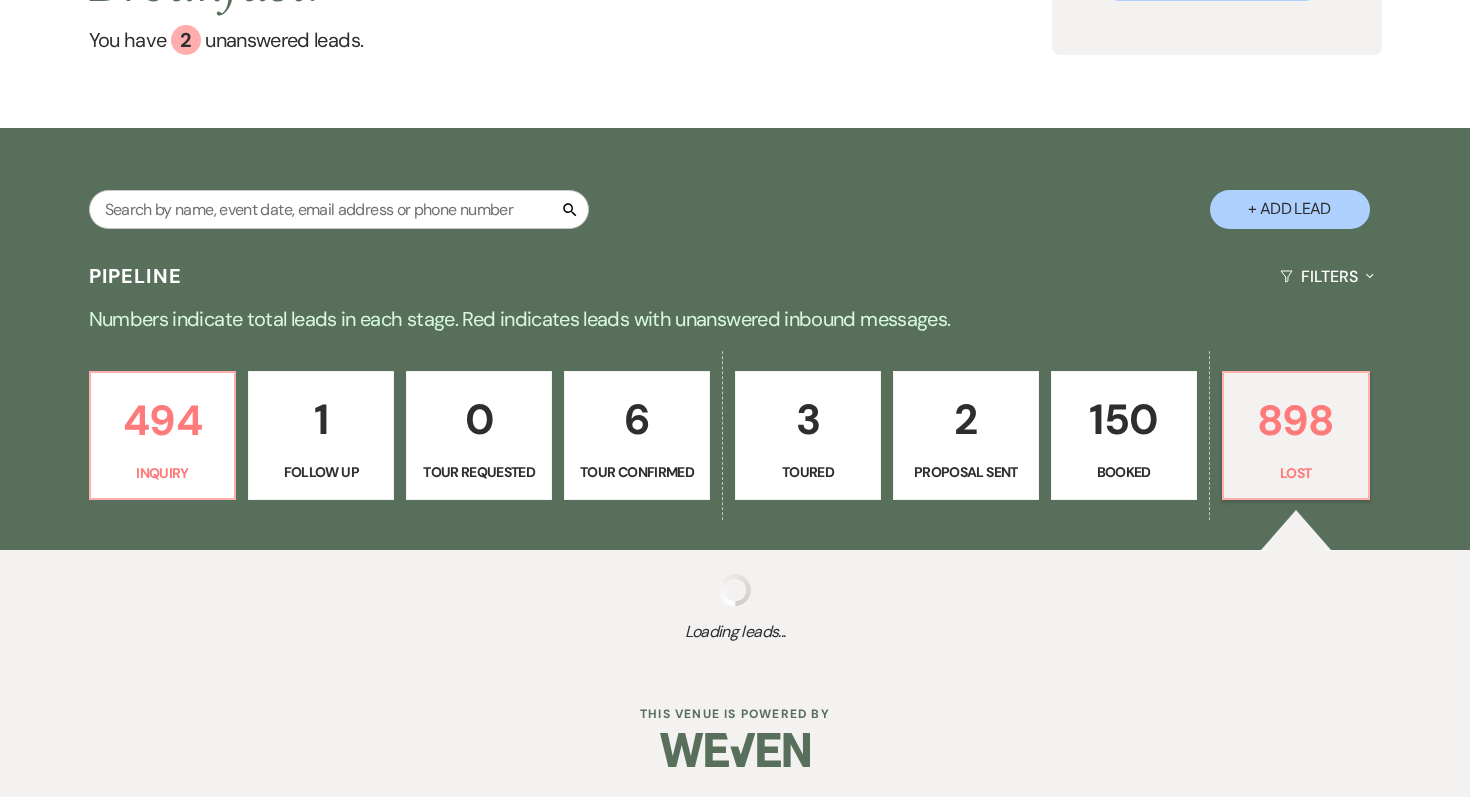 select on "8" 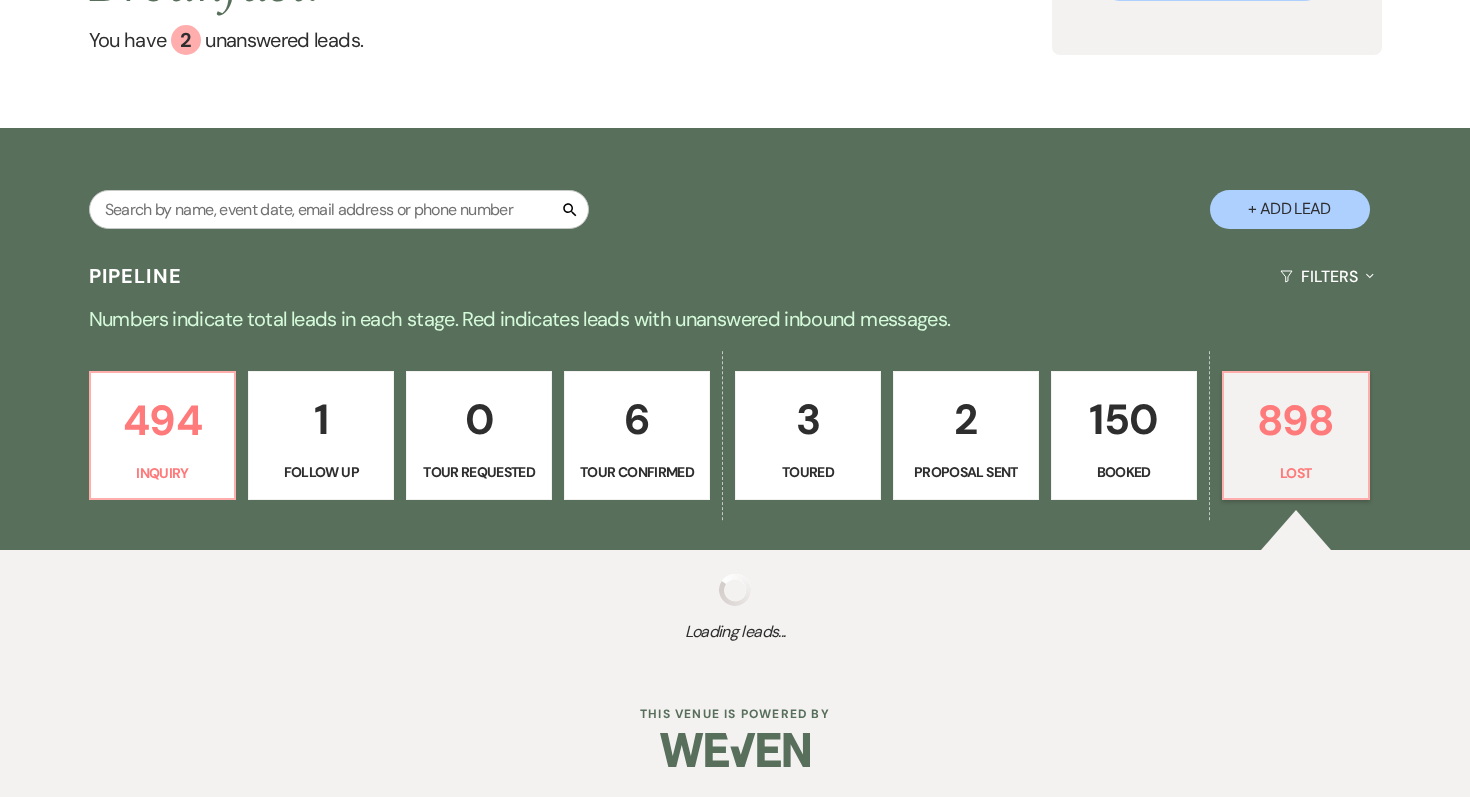 select on "5" 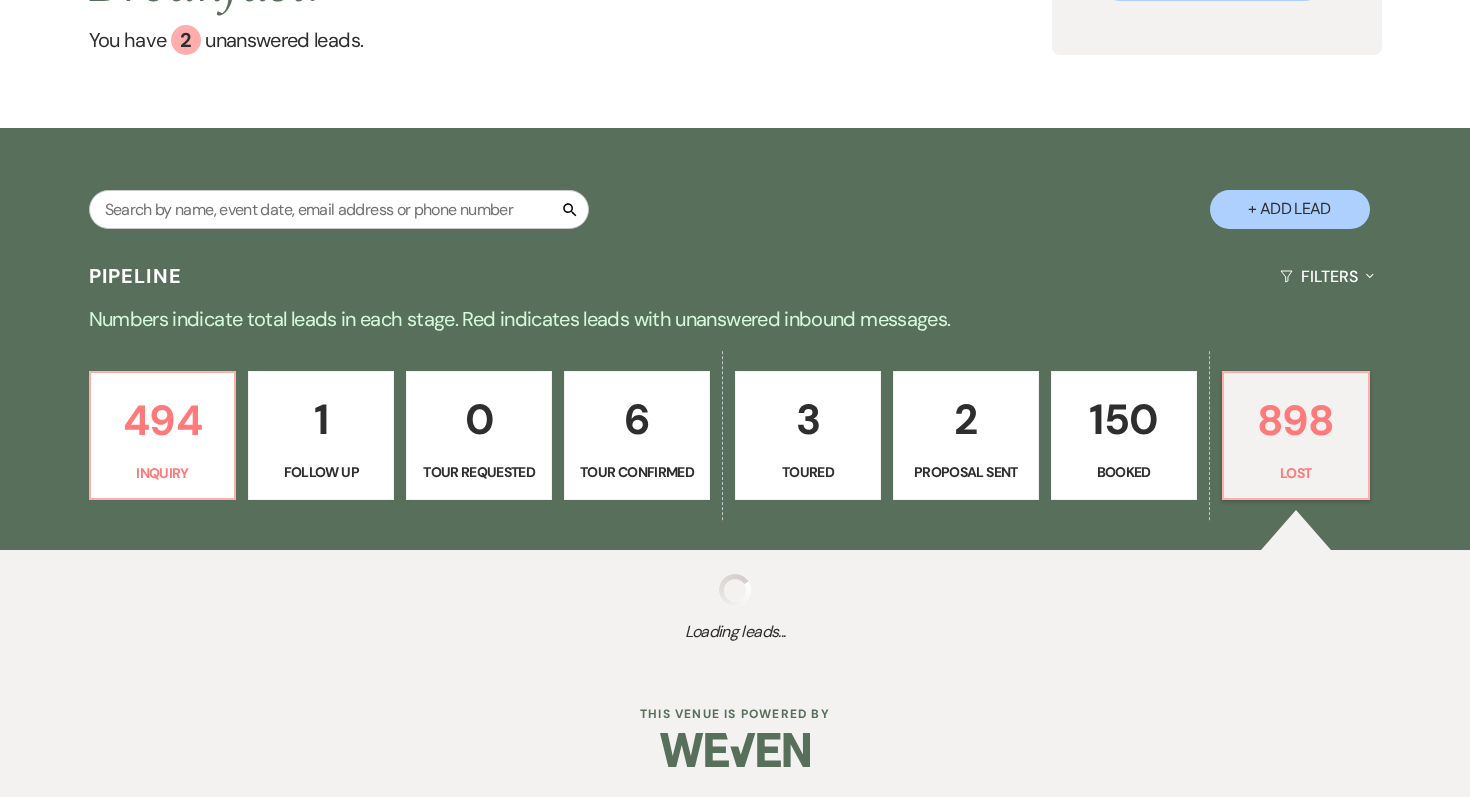 select on "8" 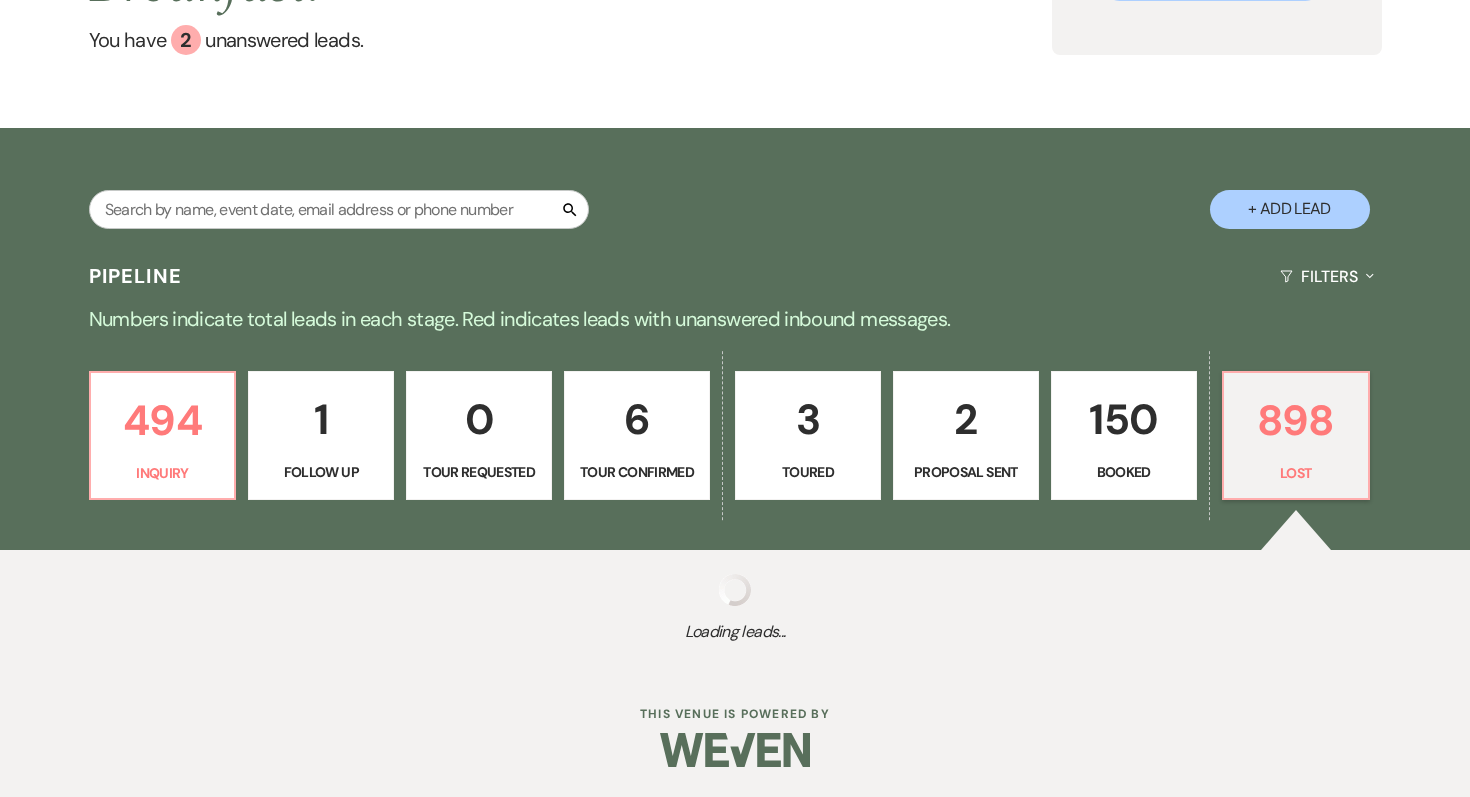 select on "5" 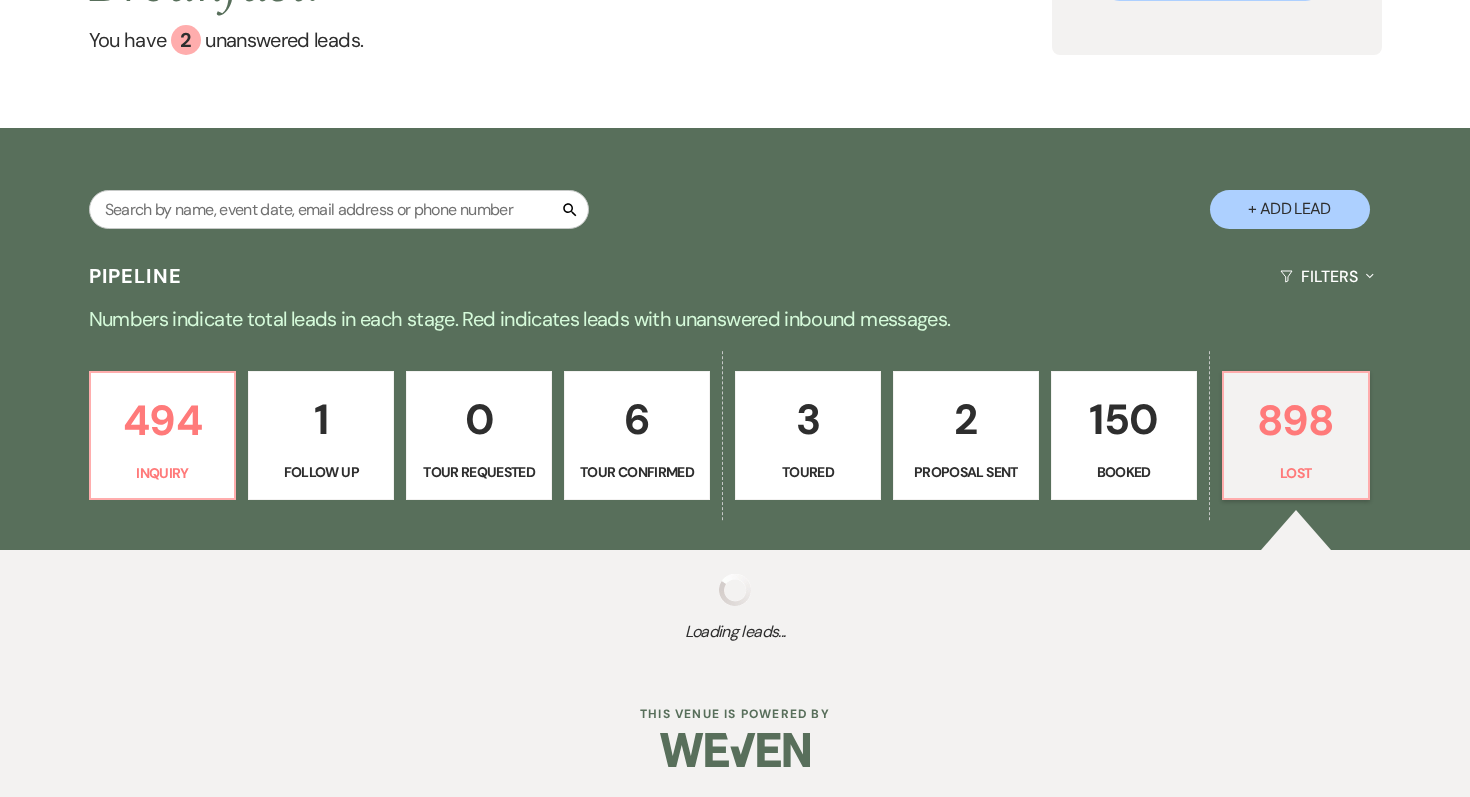 select on "8" 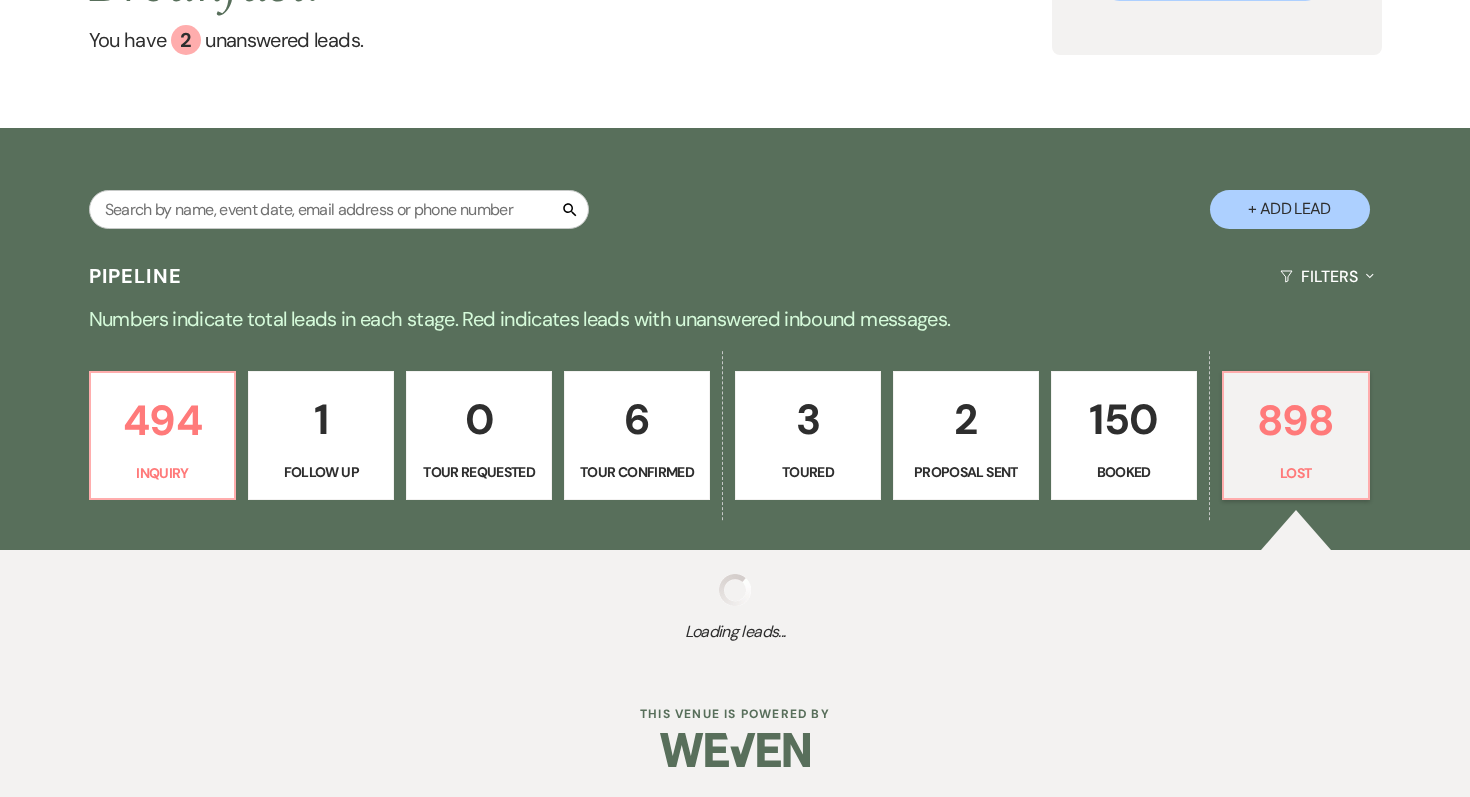 select on "5" 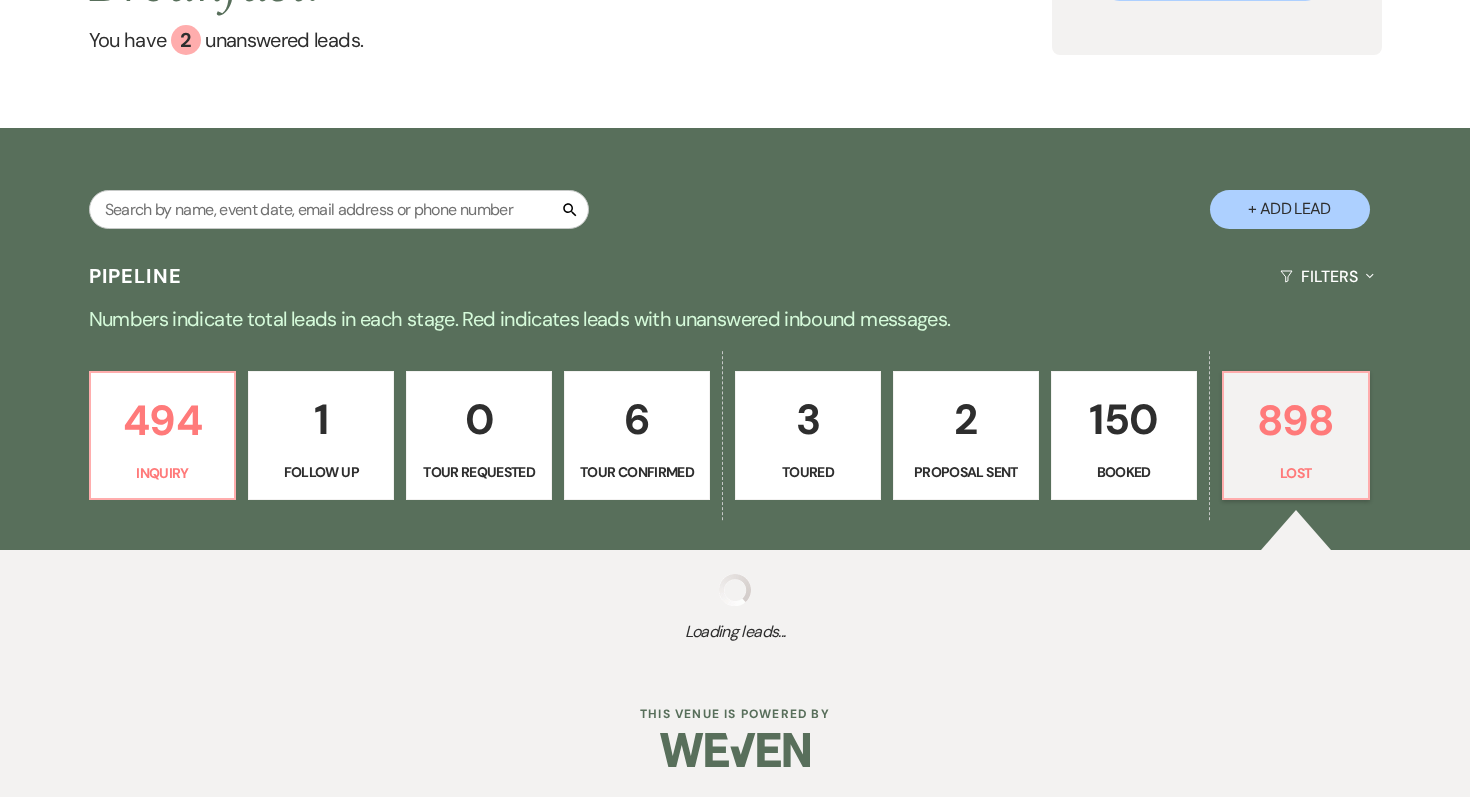 select on "8" 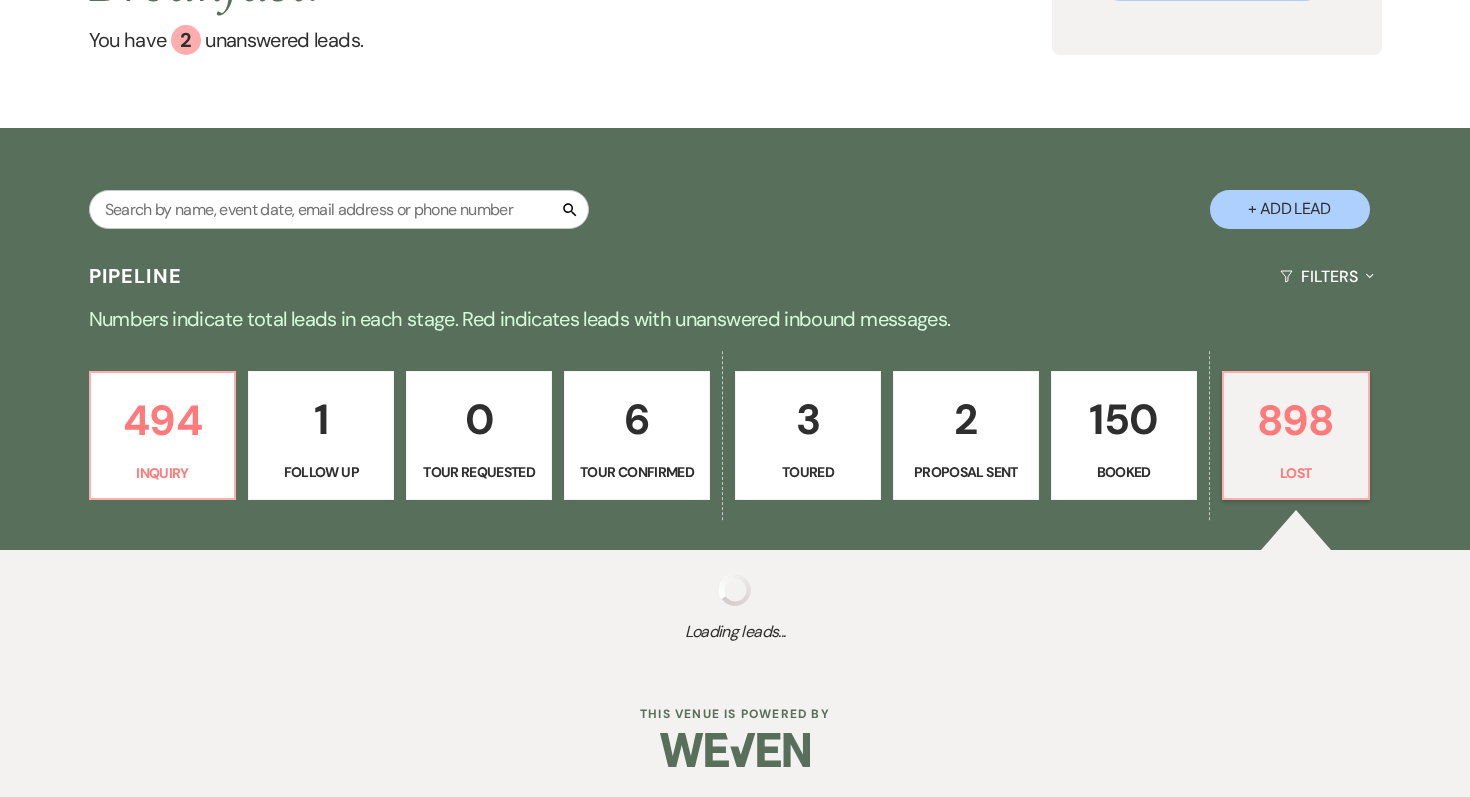 select on "10" 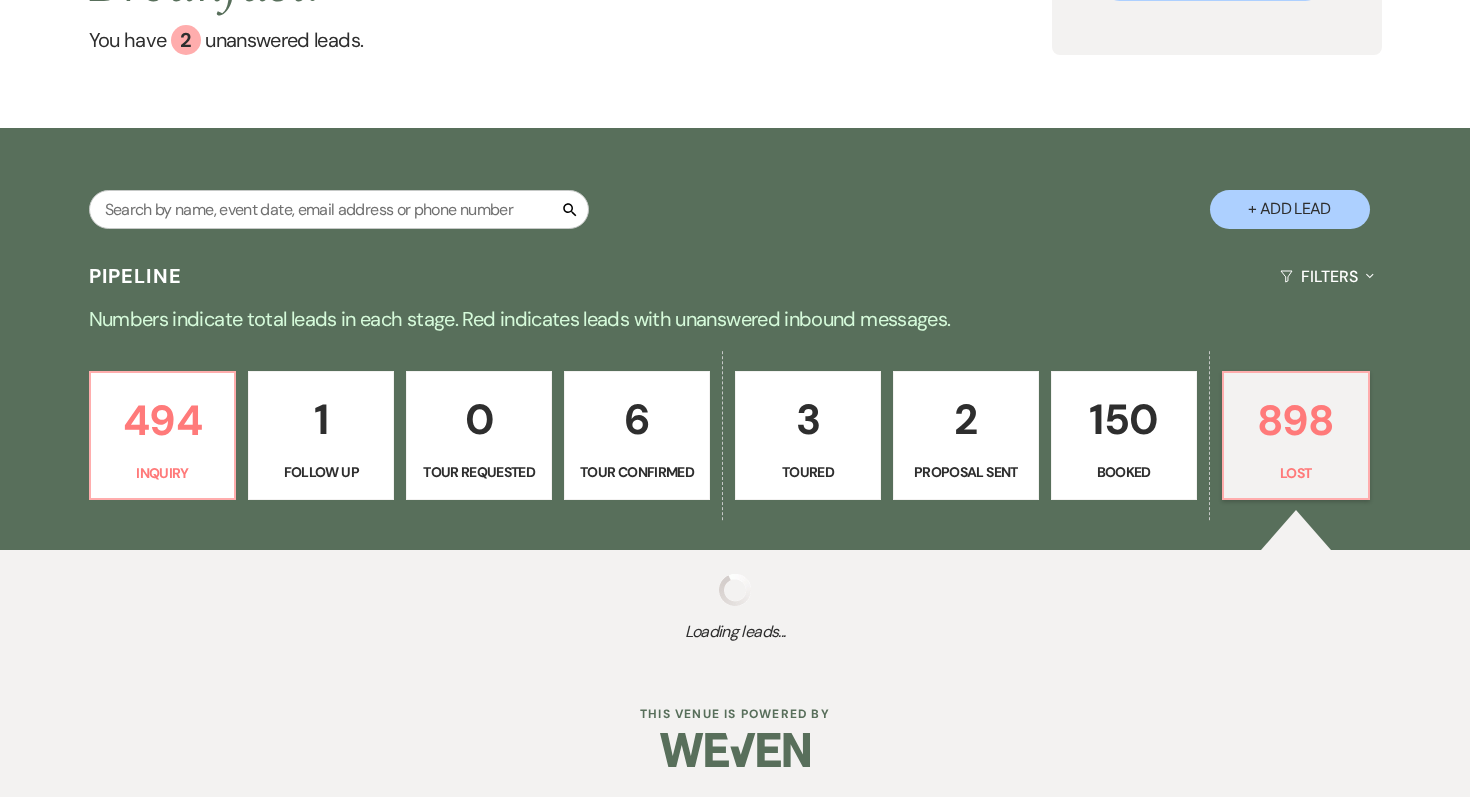 select on "8" 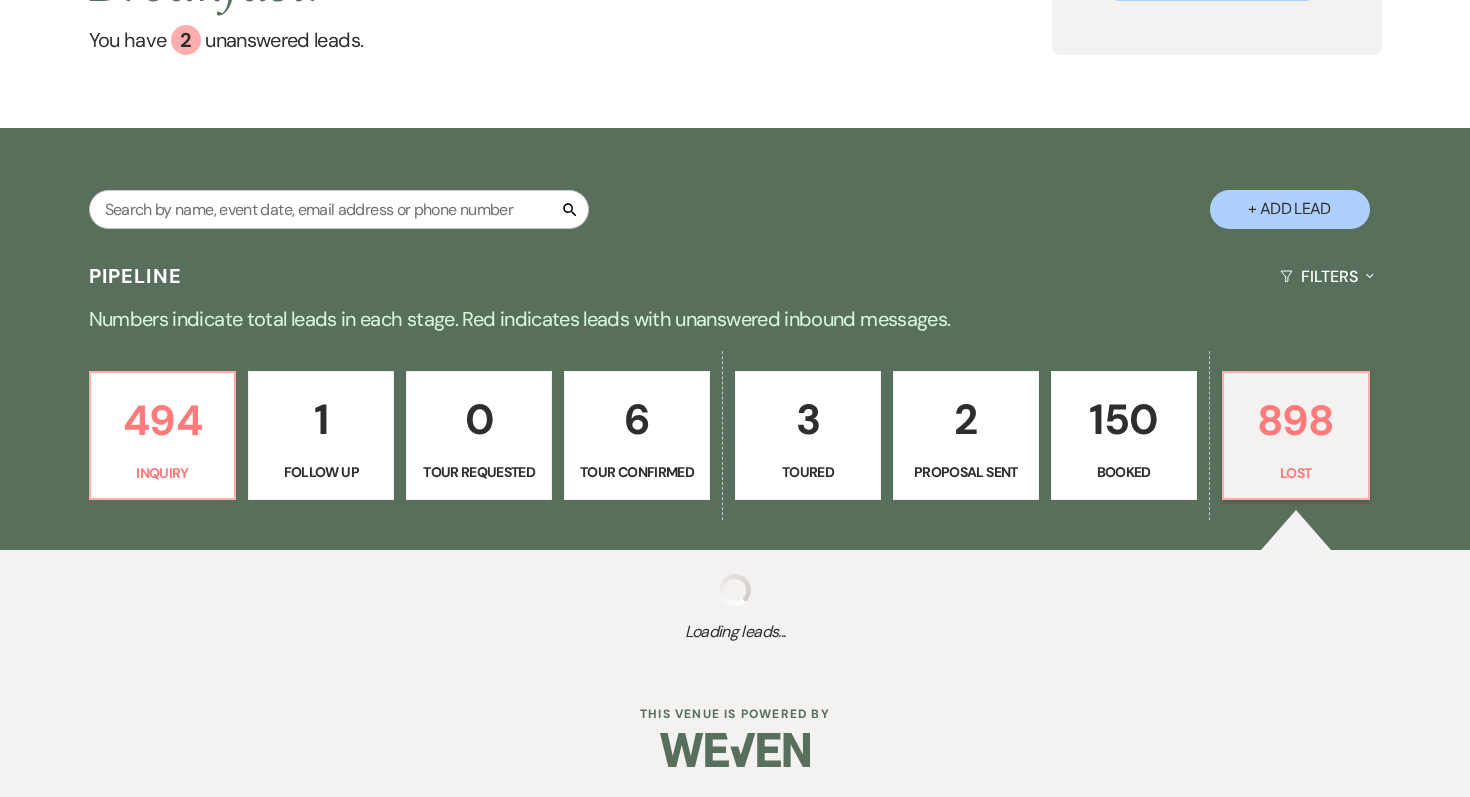 select on "5" 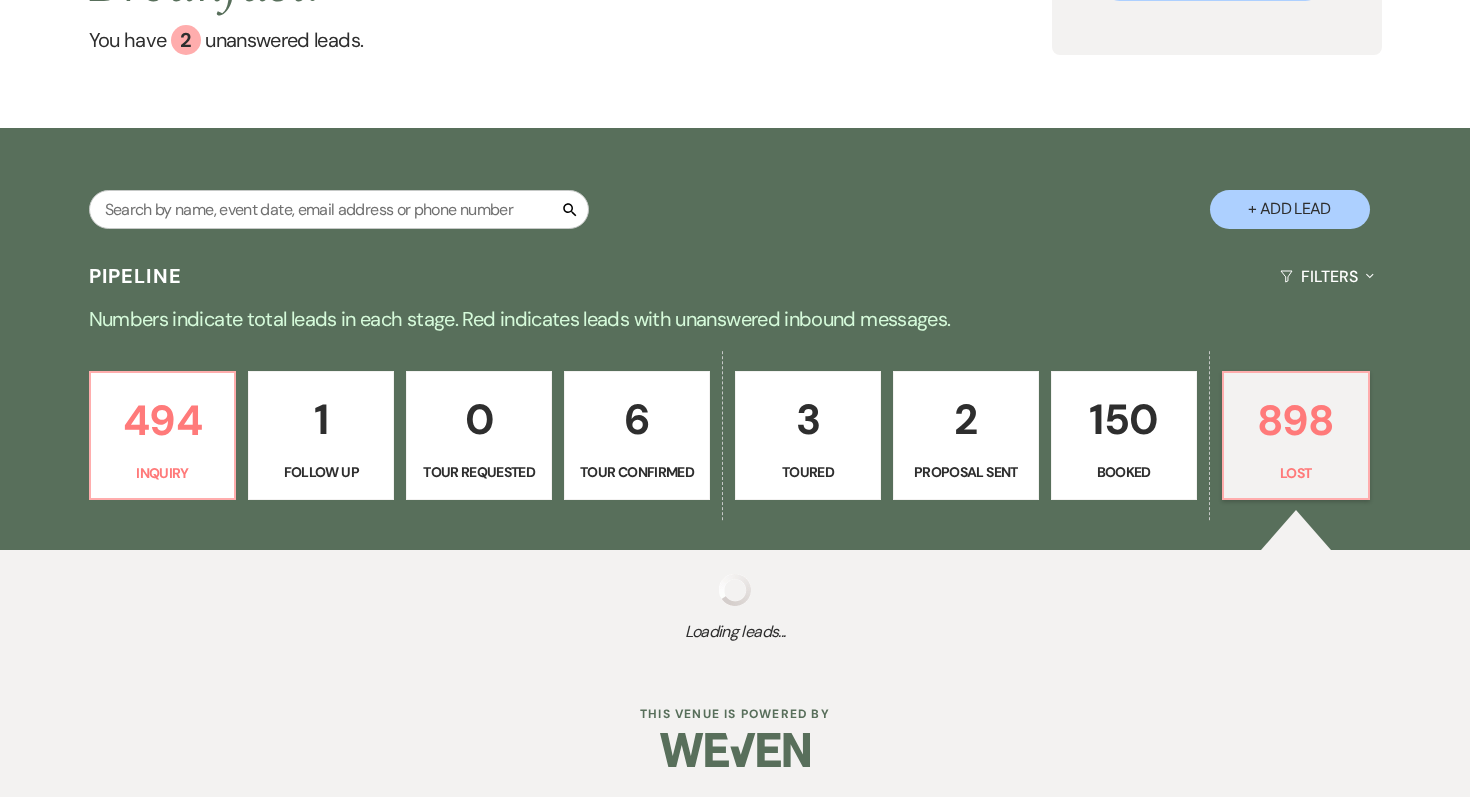 select on "8" 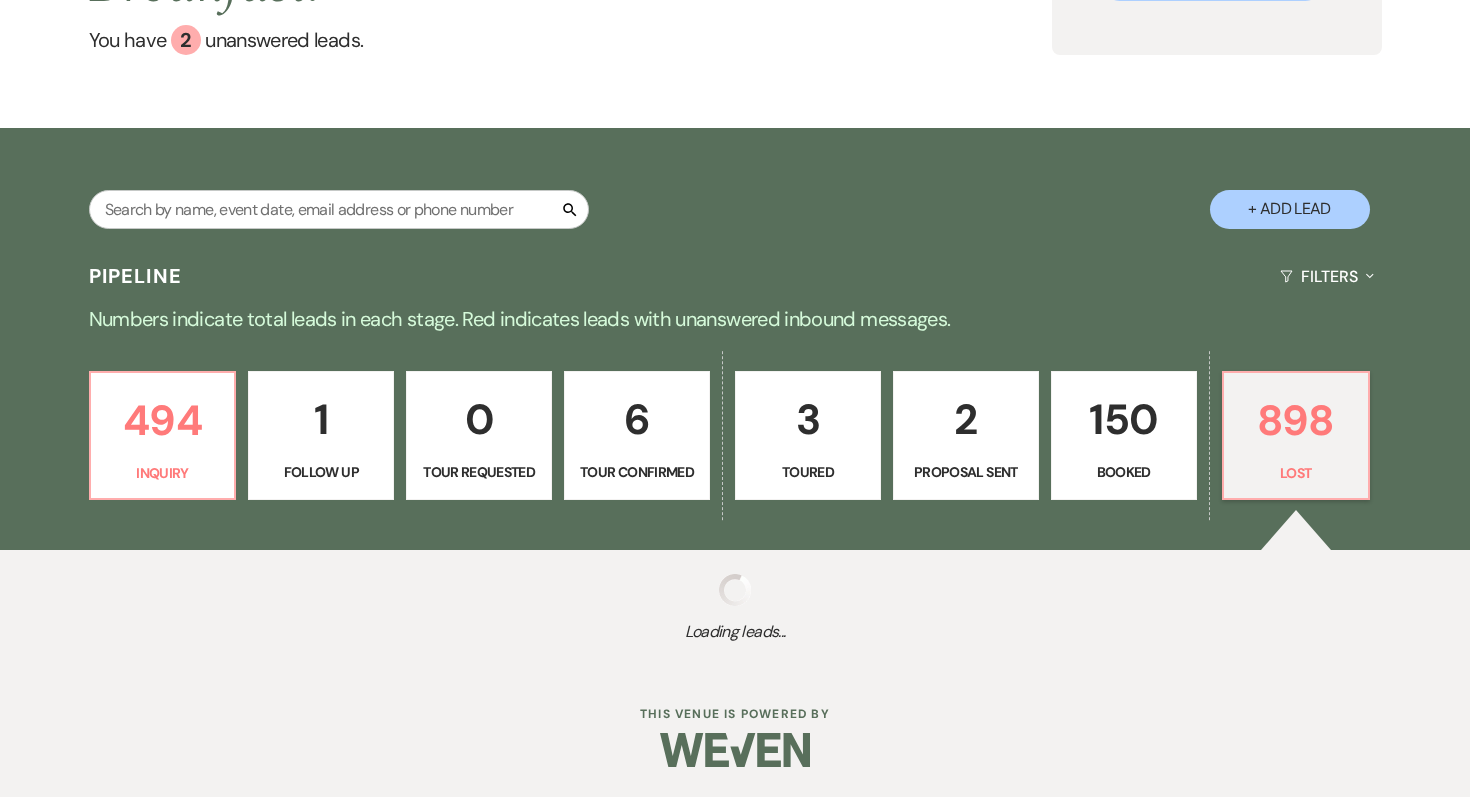 select on "5" 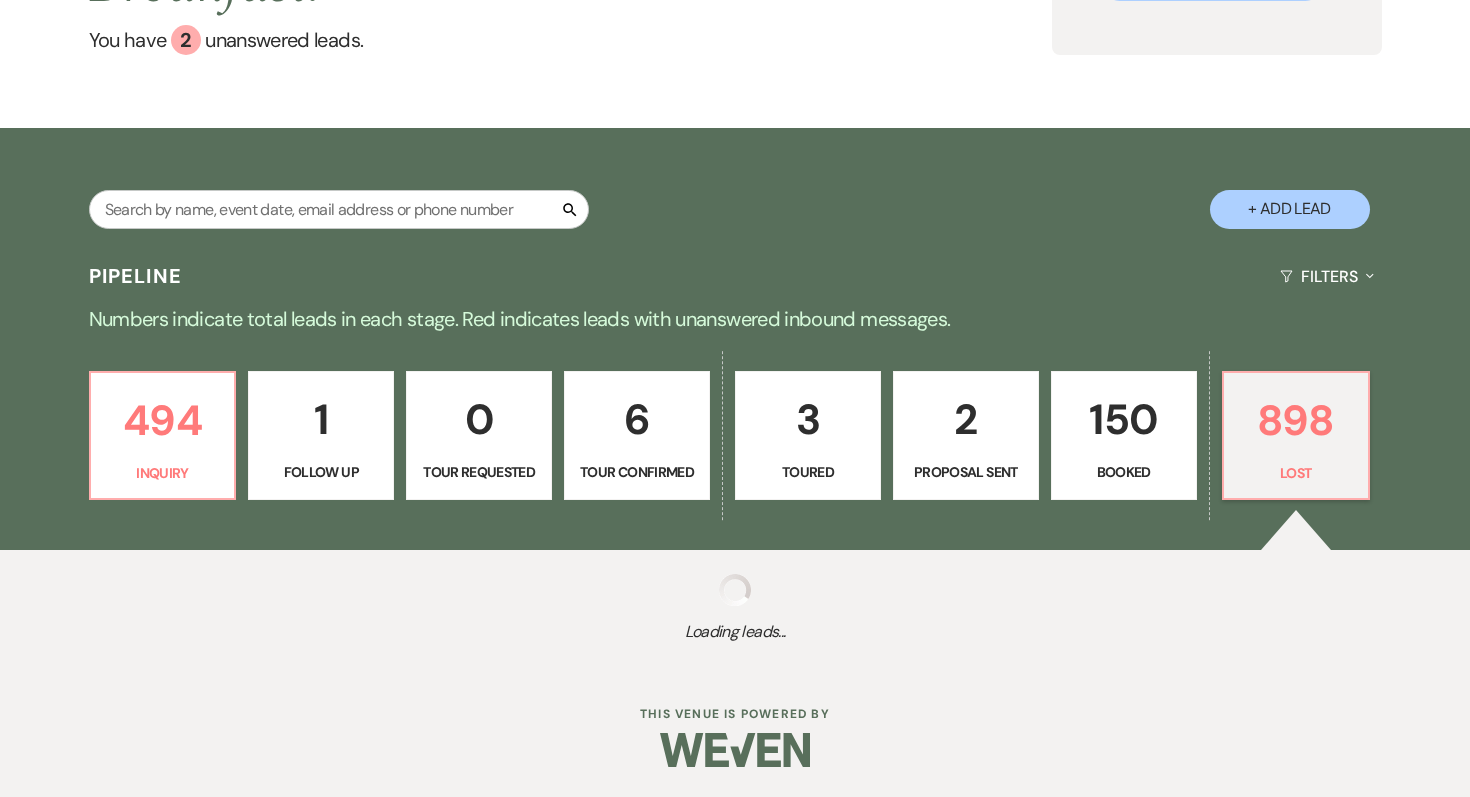 select on "8" 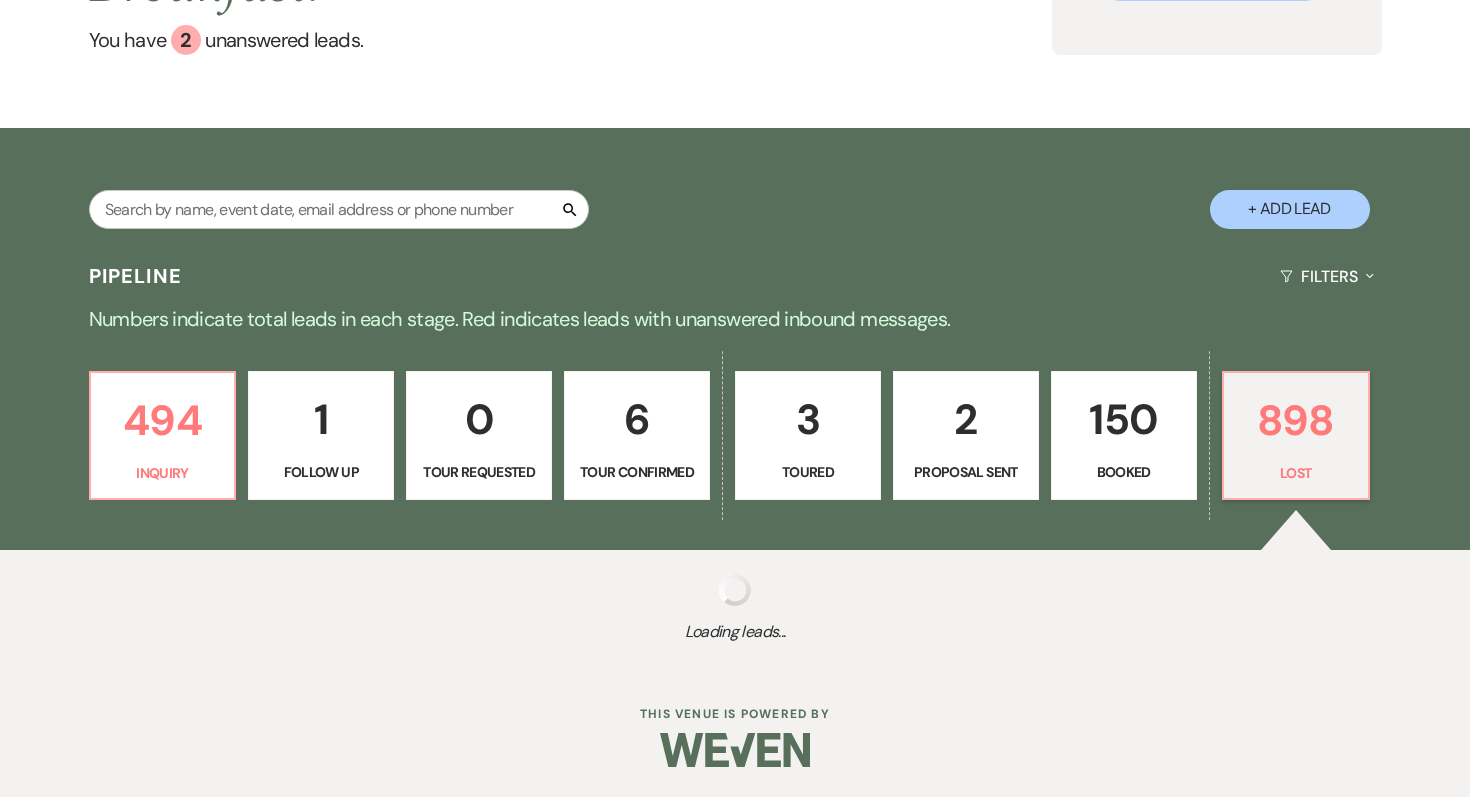 select on "5" 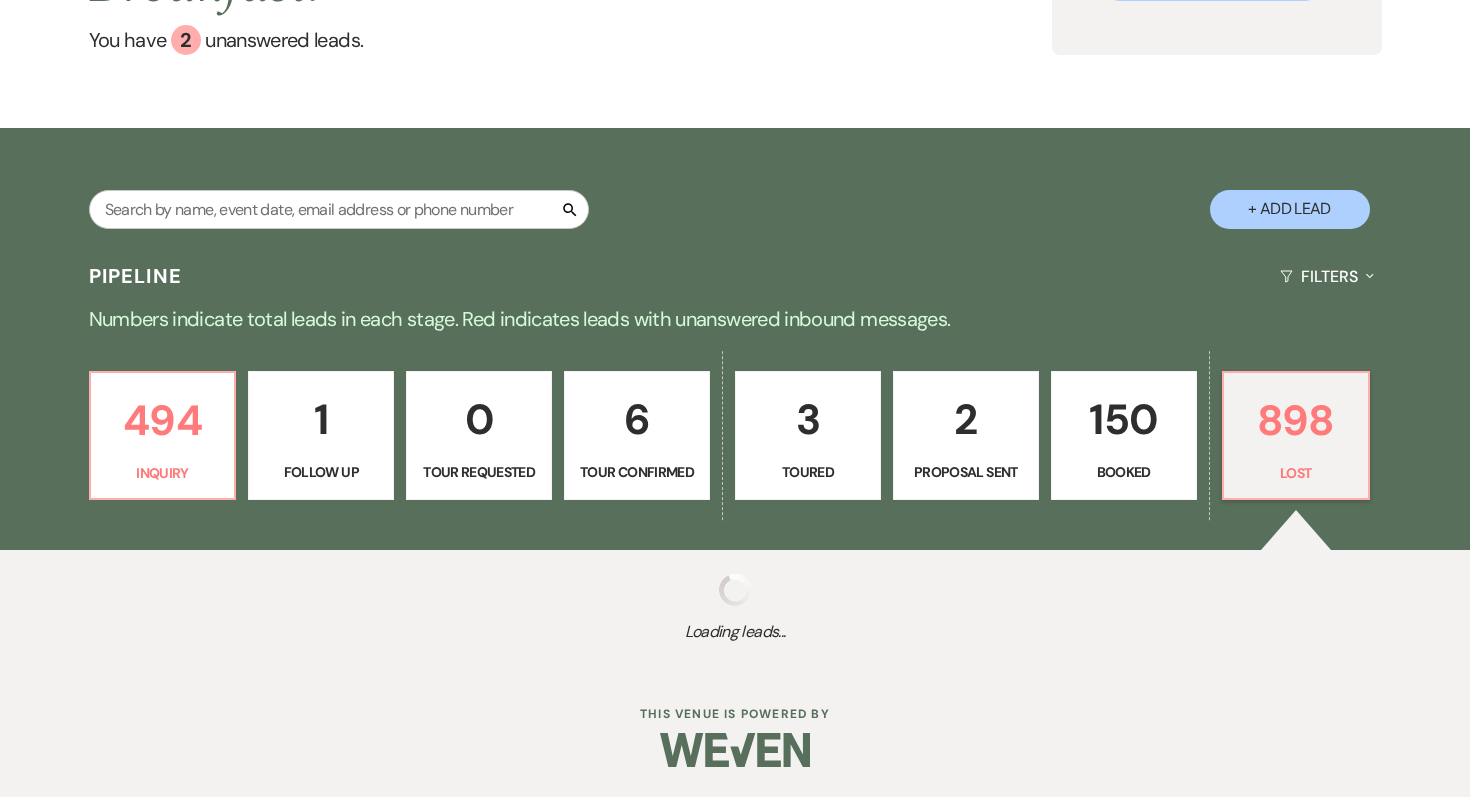 select on "8" 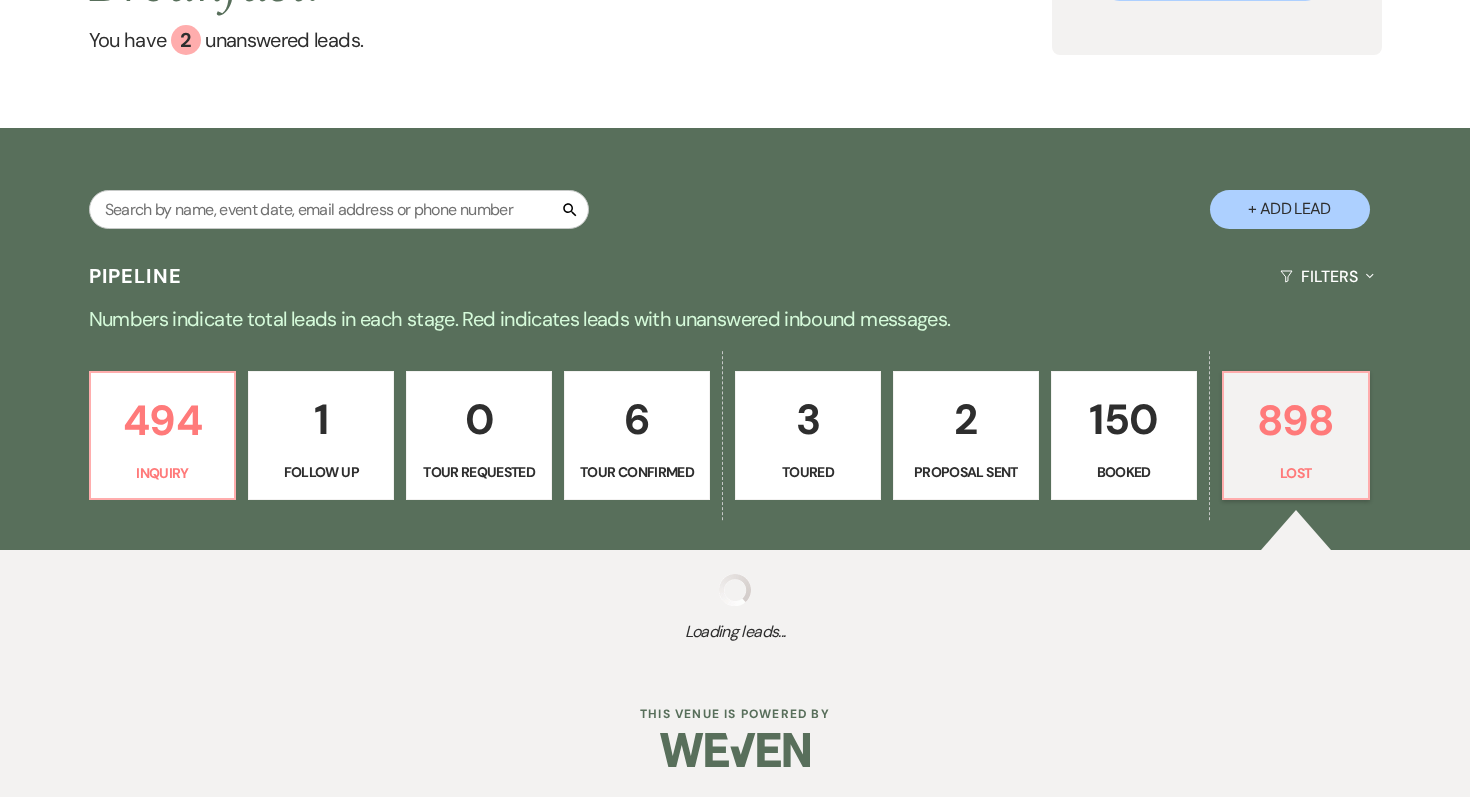 select on "8" 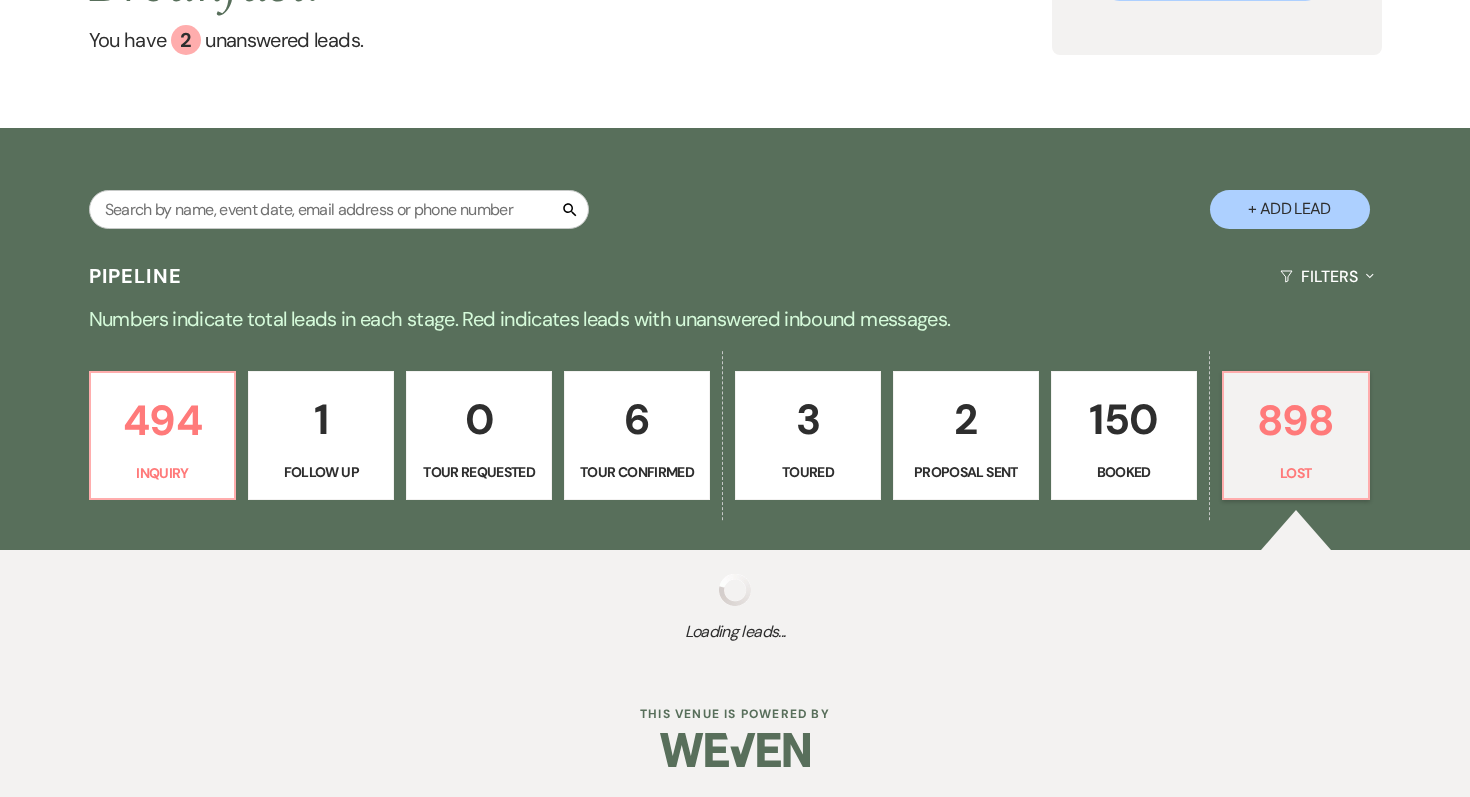 select on "8" 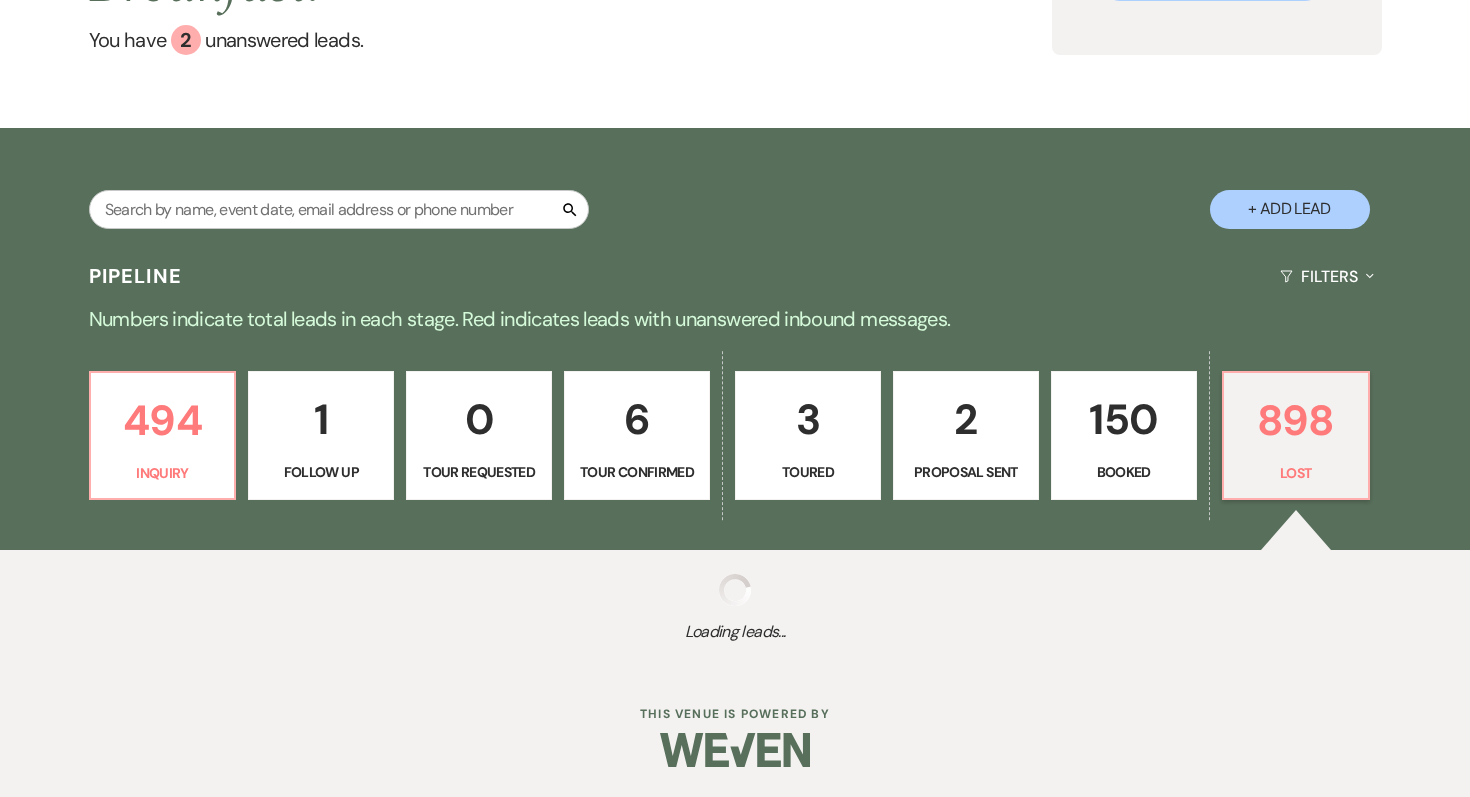 select on "8" 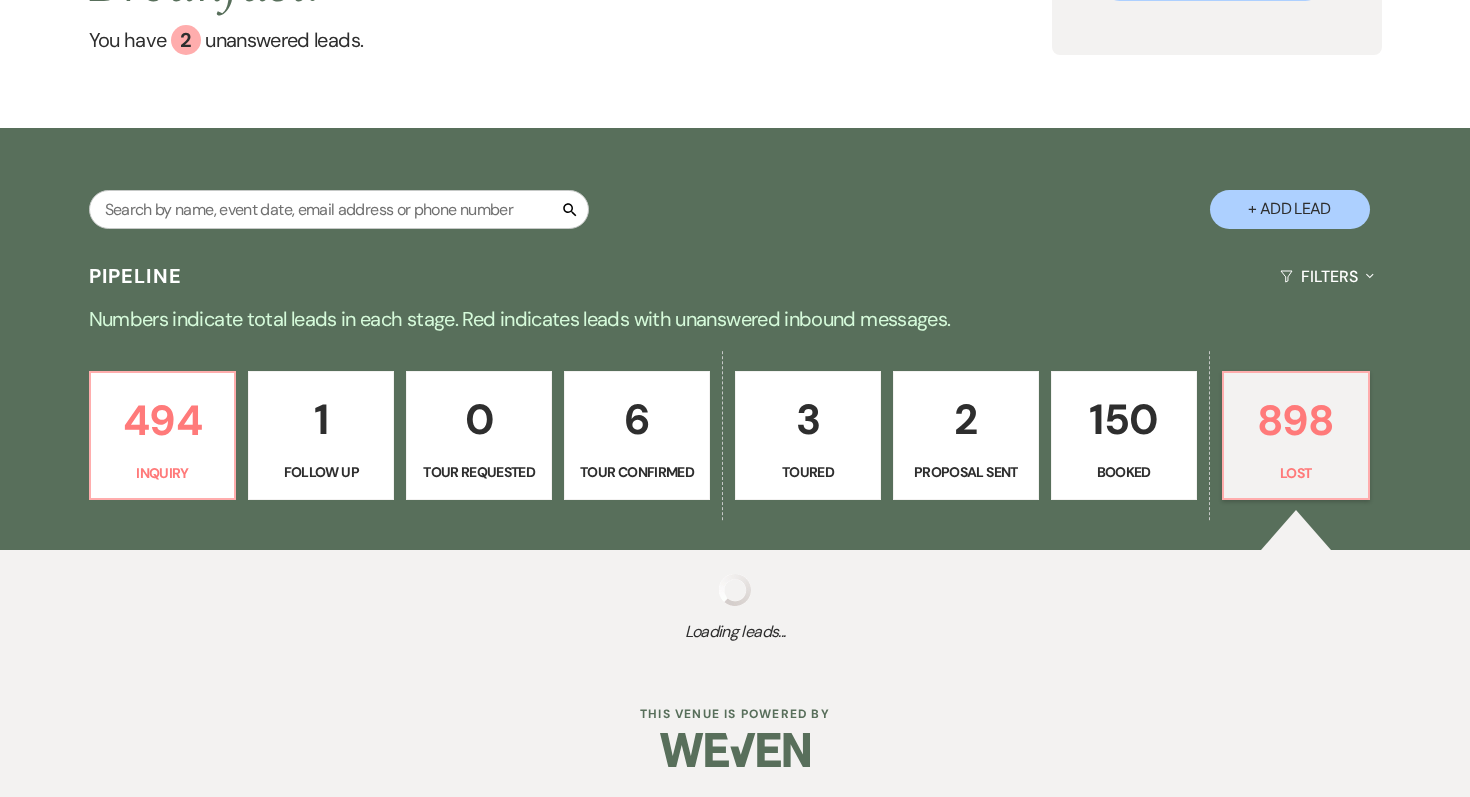 select on "8" 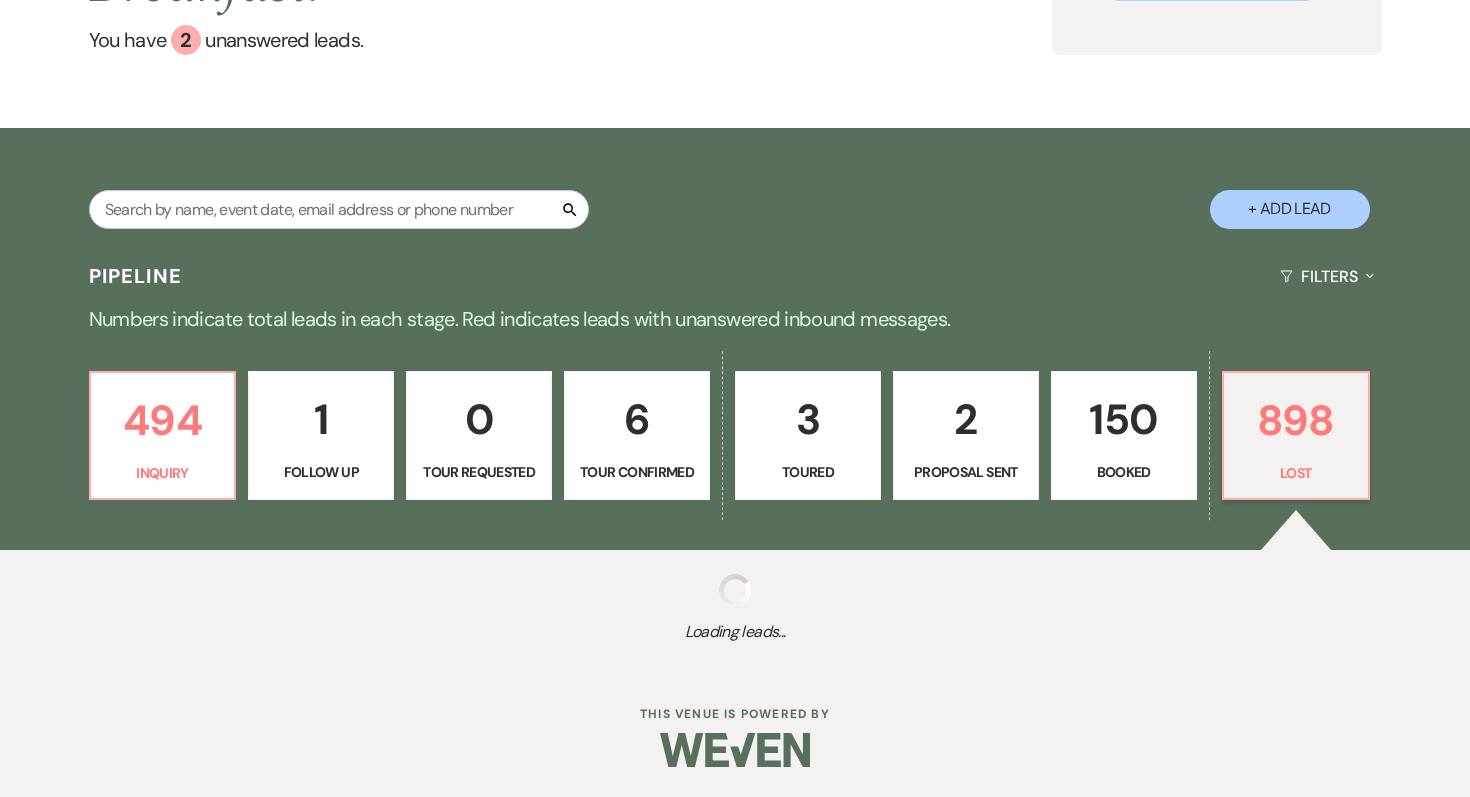 select on "5" 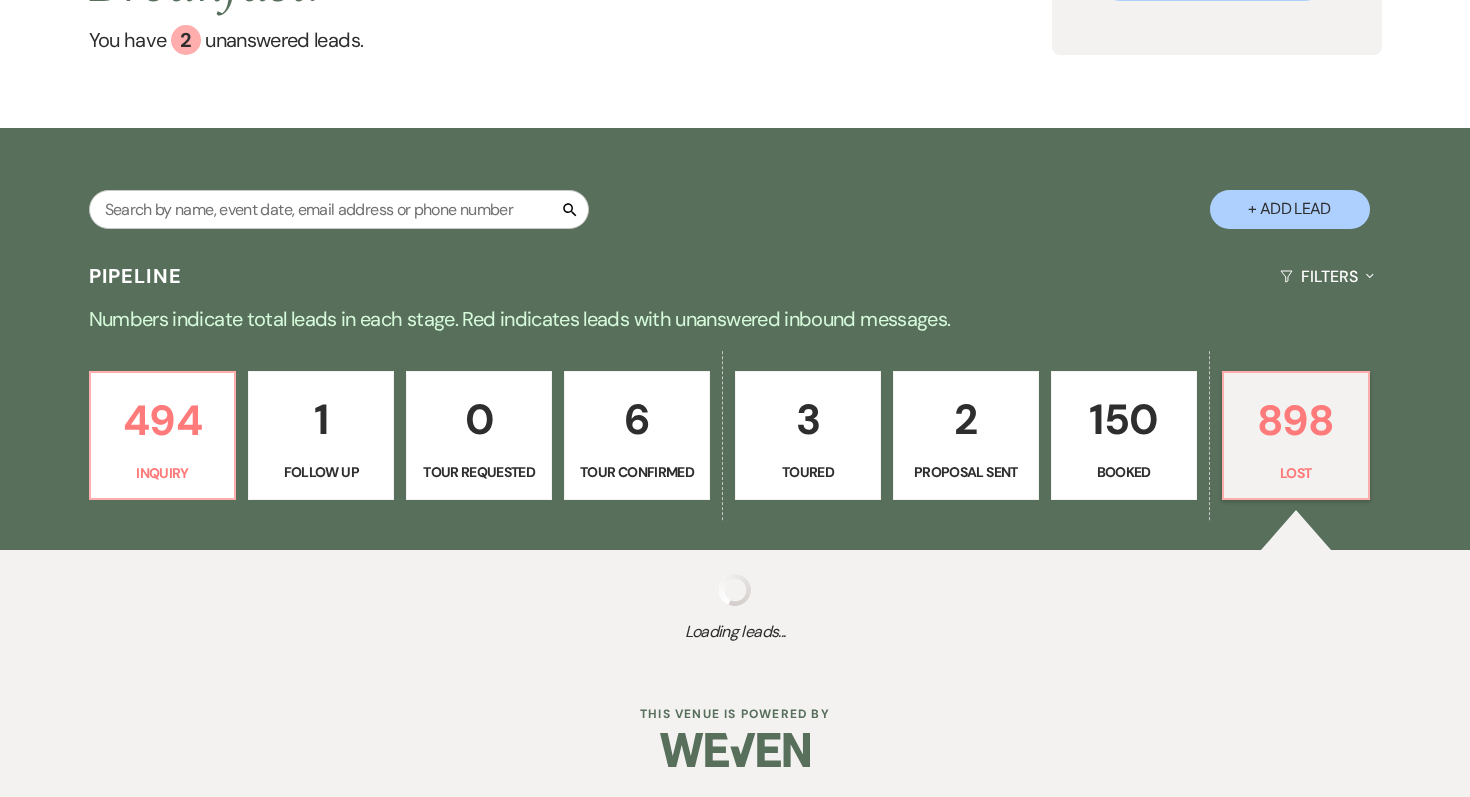 select on "8" 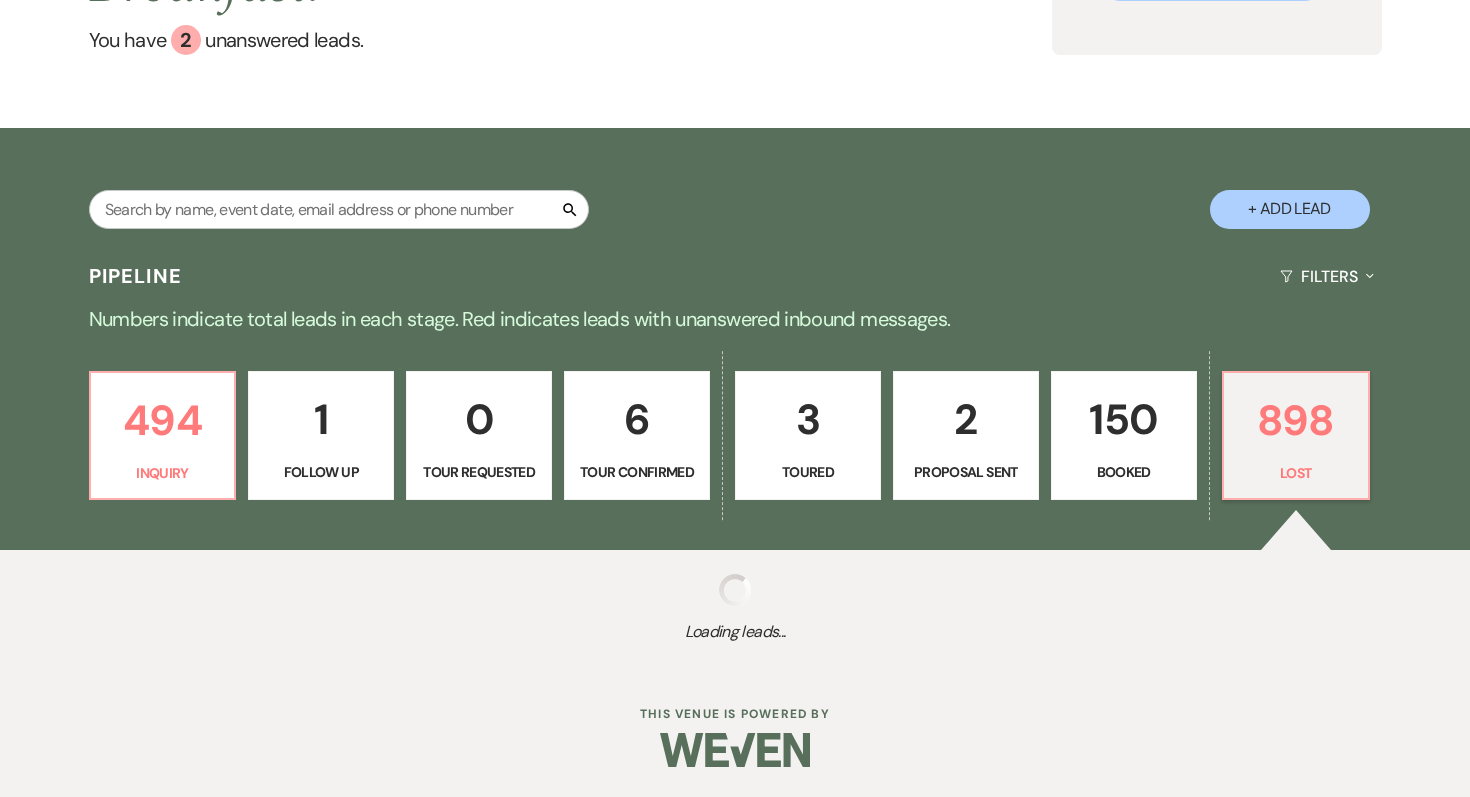 select on "10" 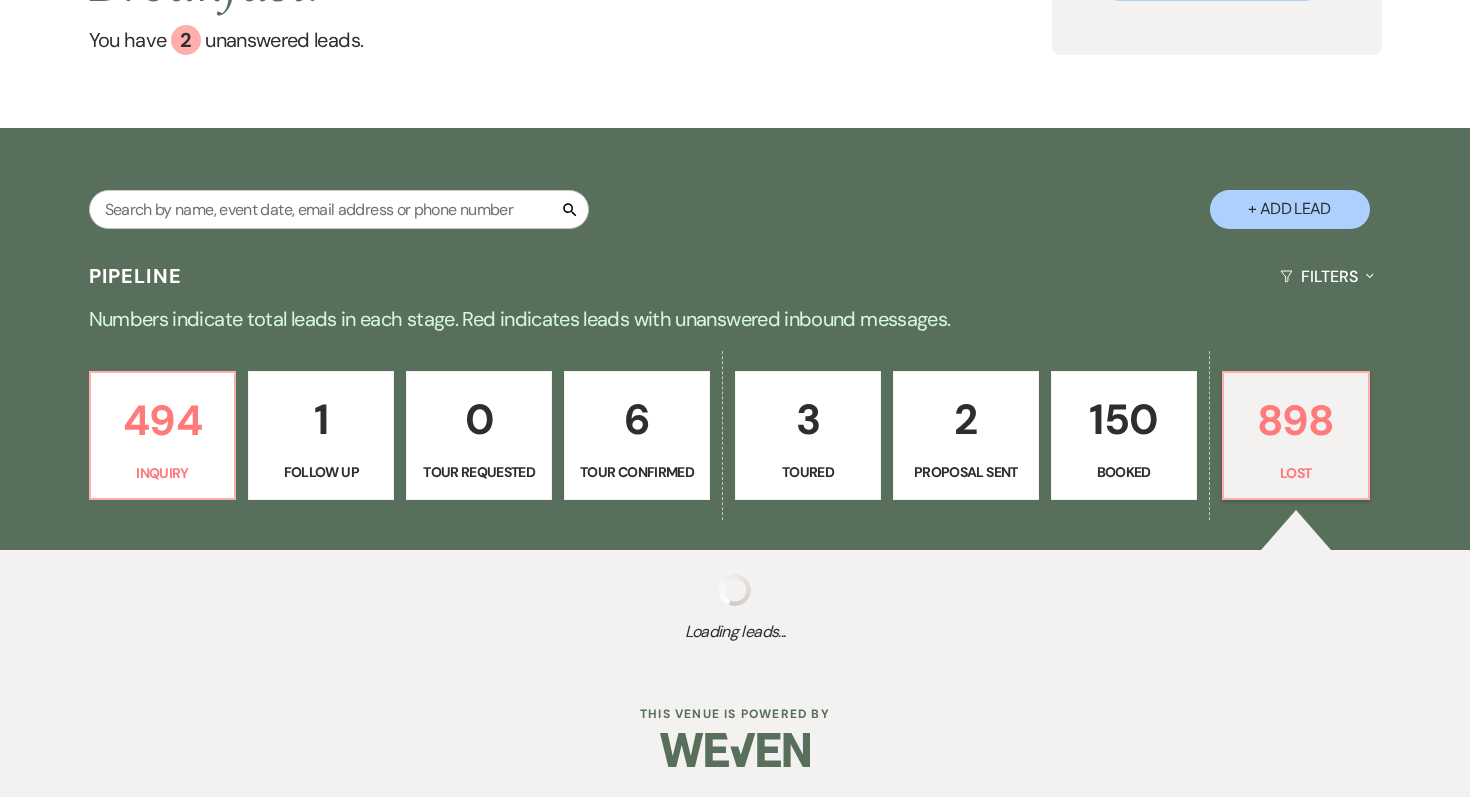 select on "8" 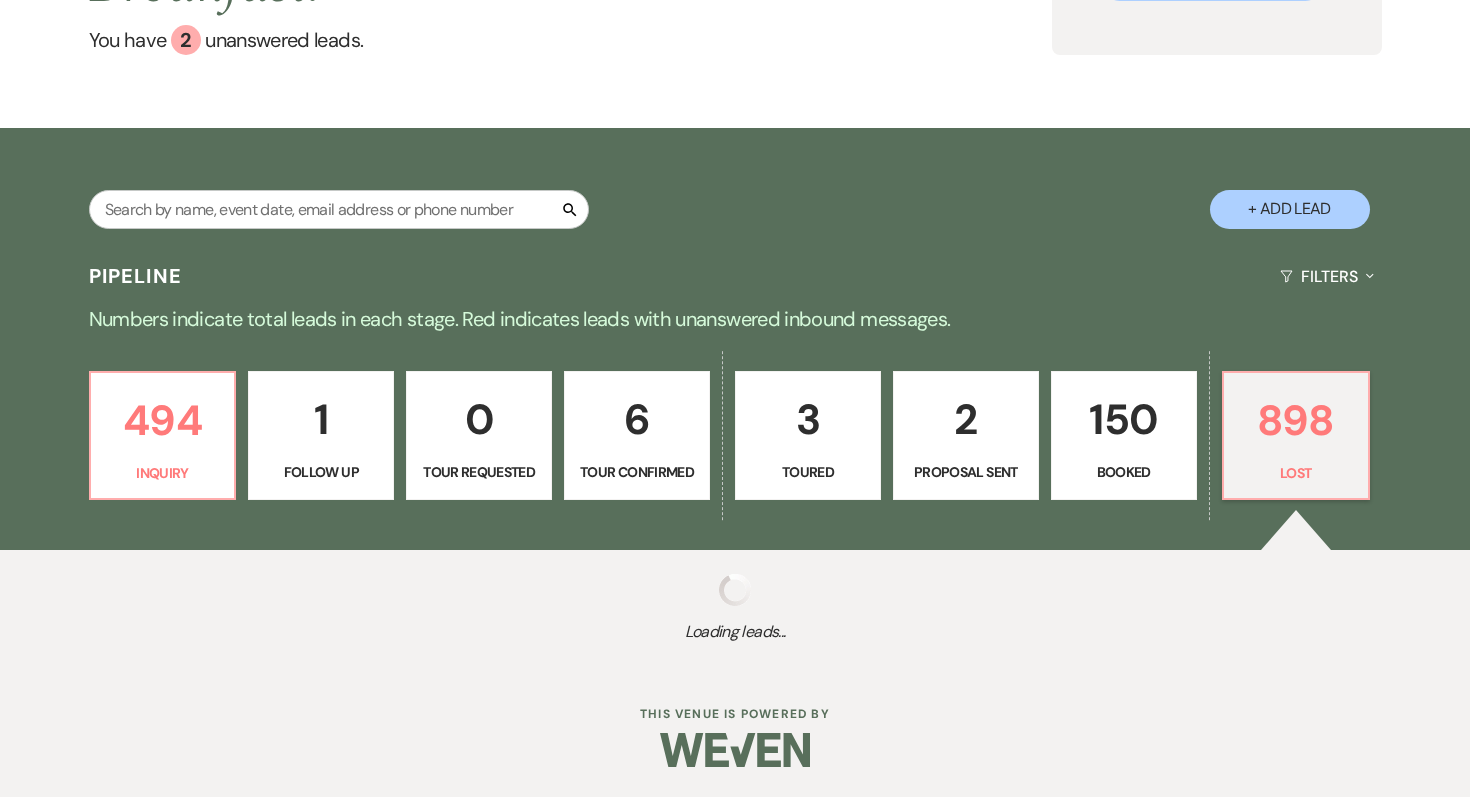 select on "5" 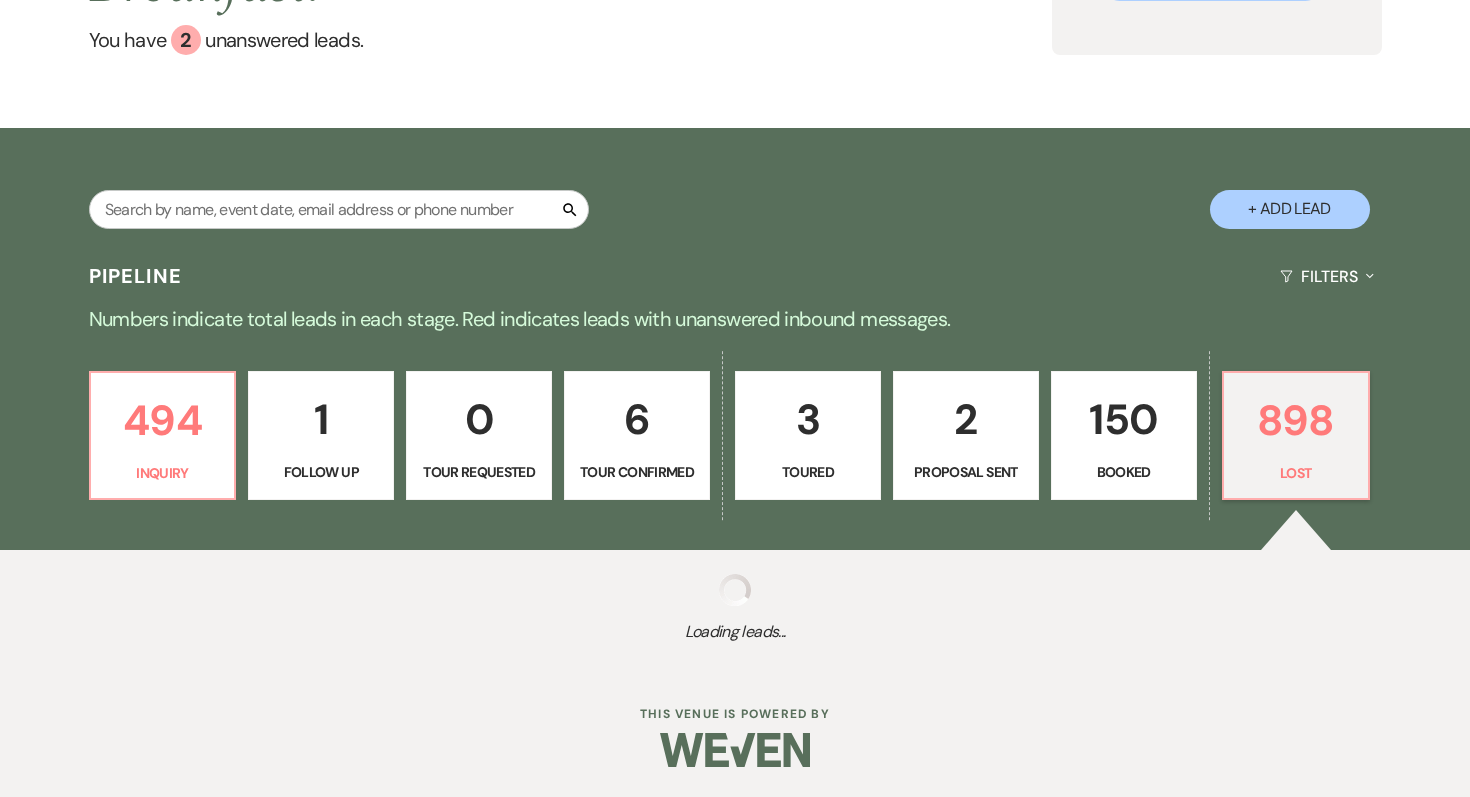 select on "8" 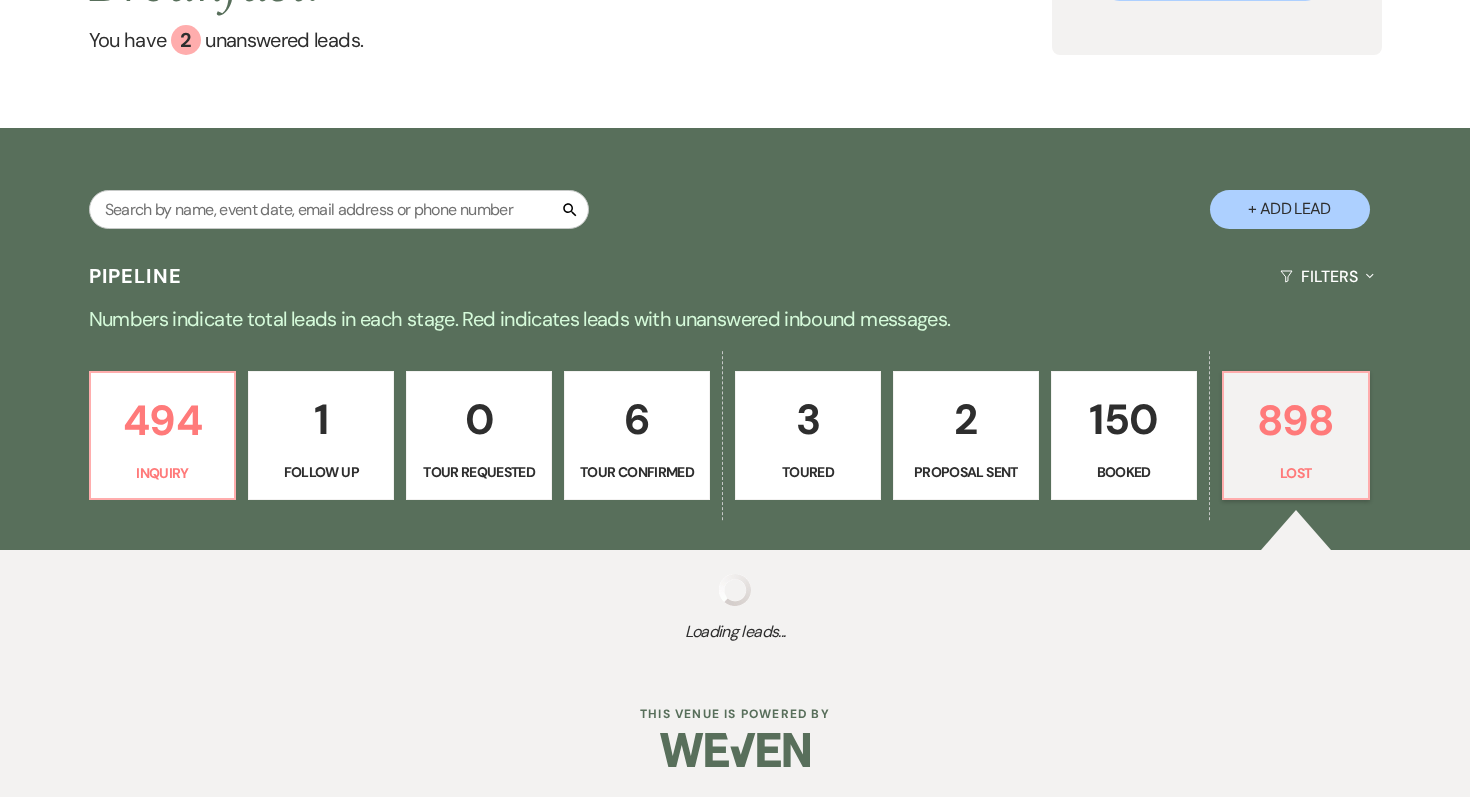 select on "5" 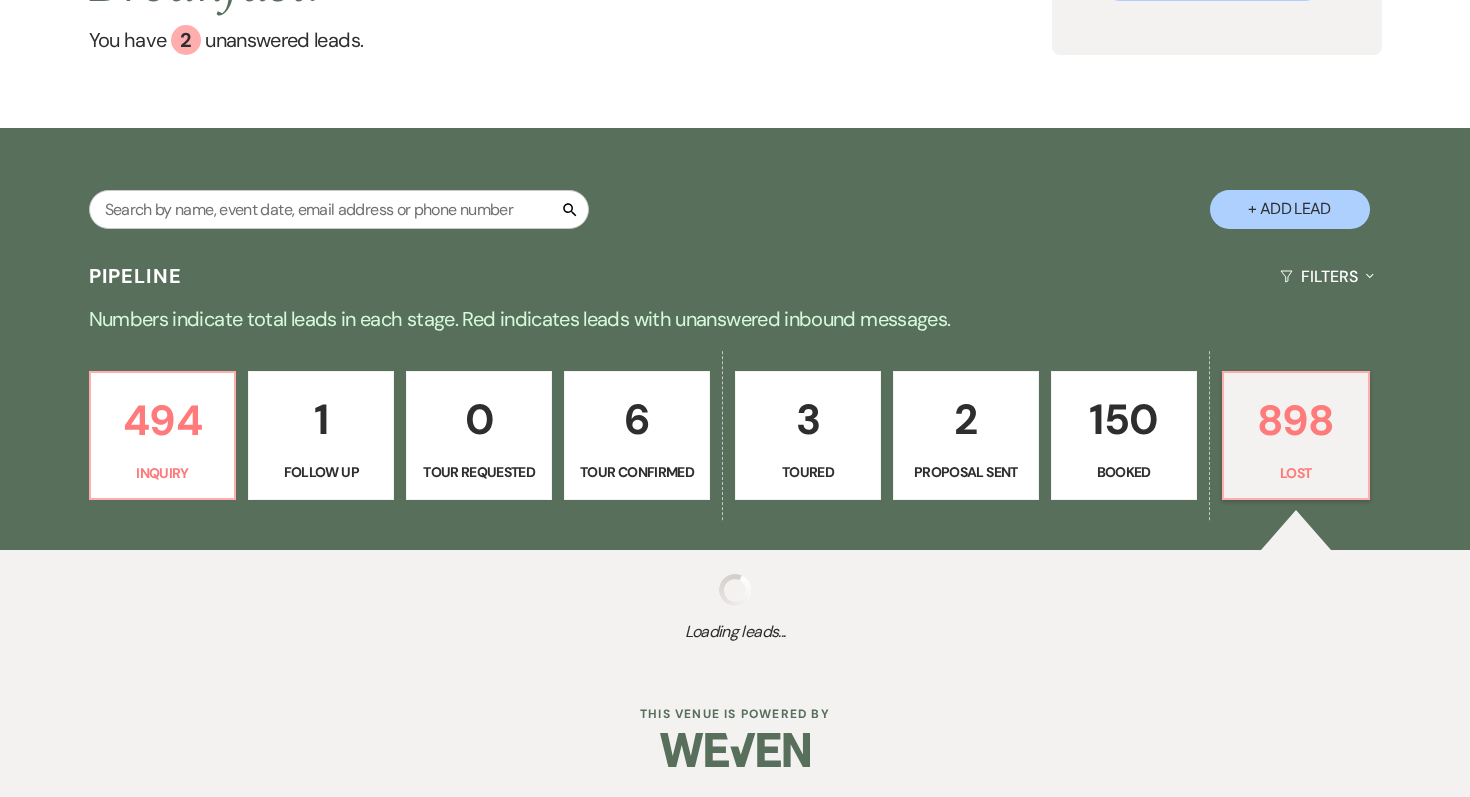 select on "8" 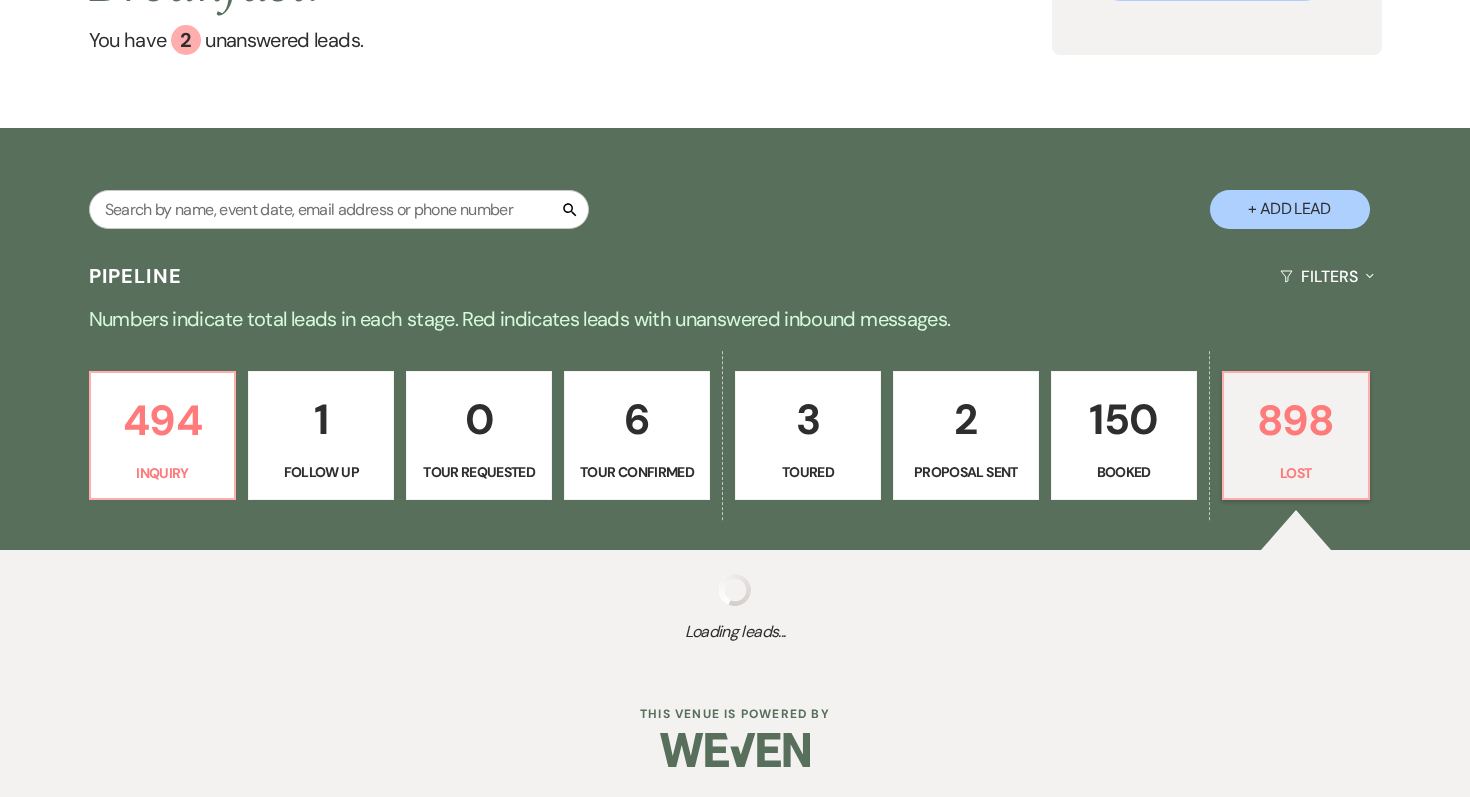 select on "1" 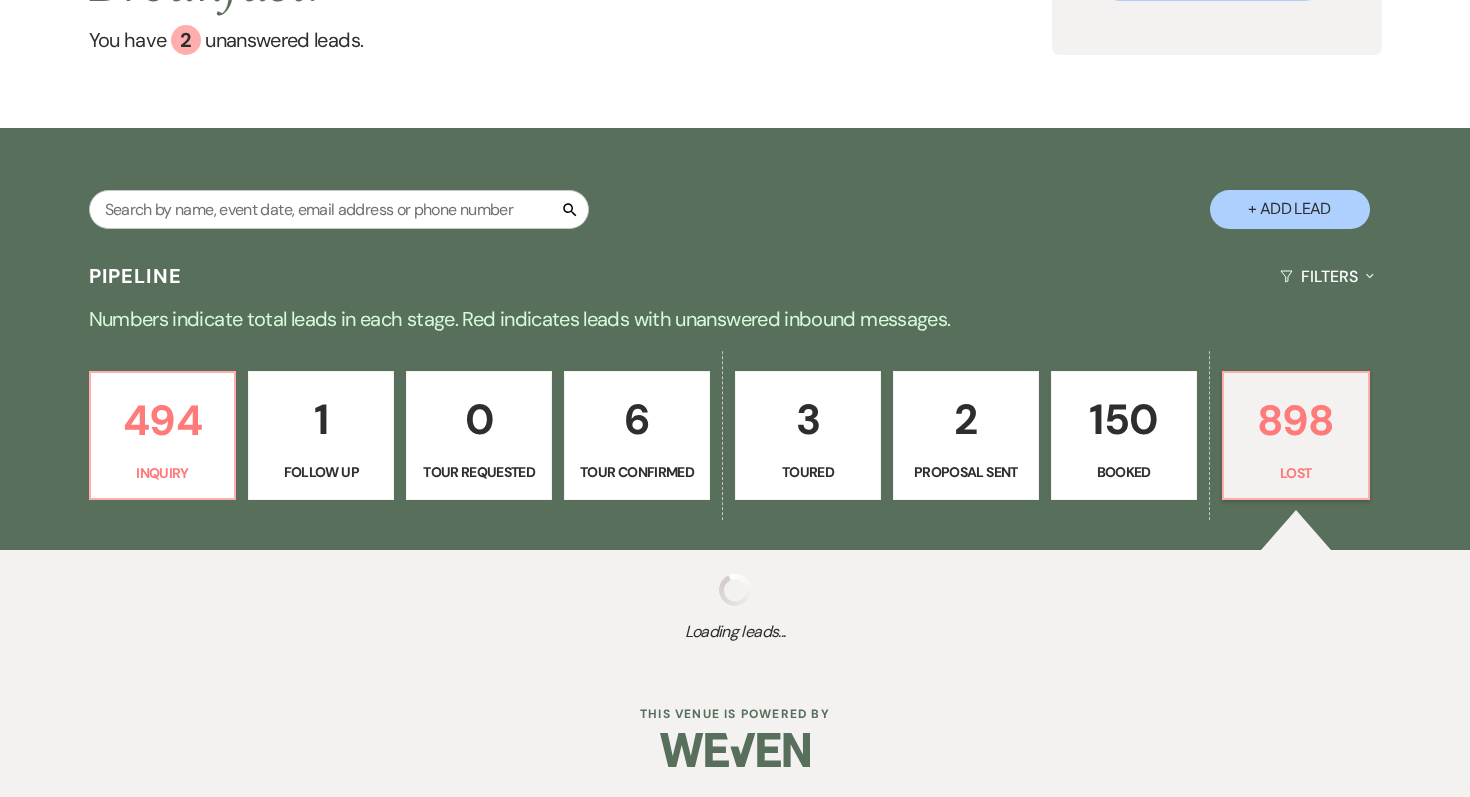 select on "8" 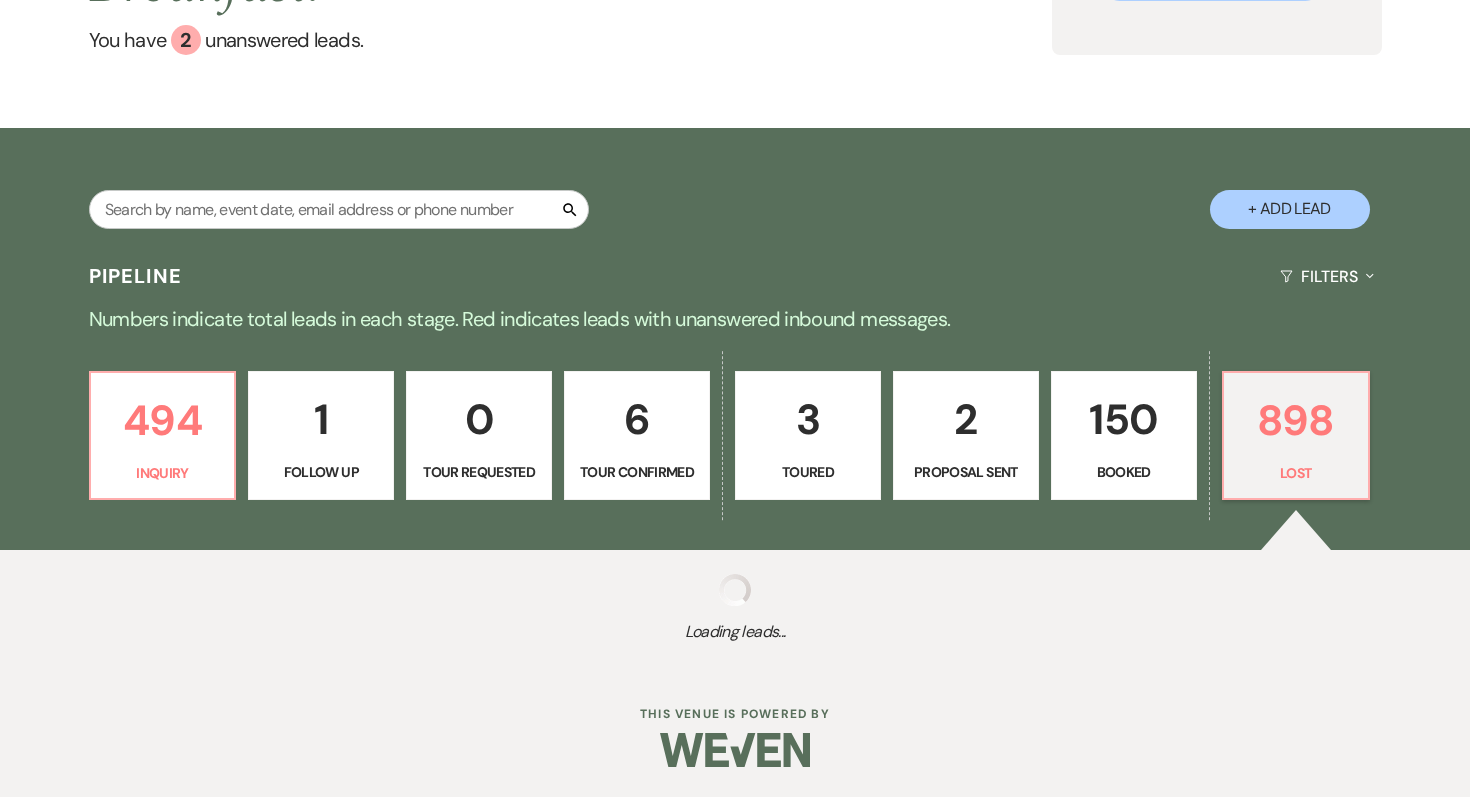 select on "5" 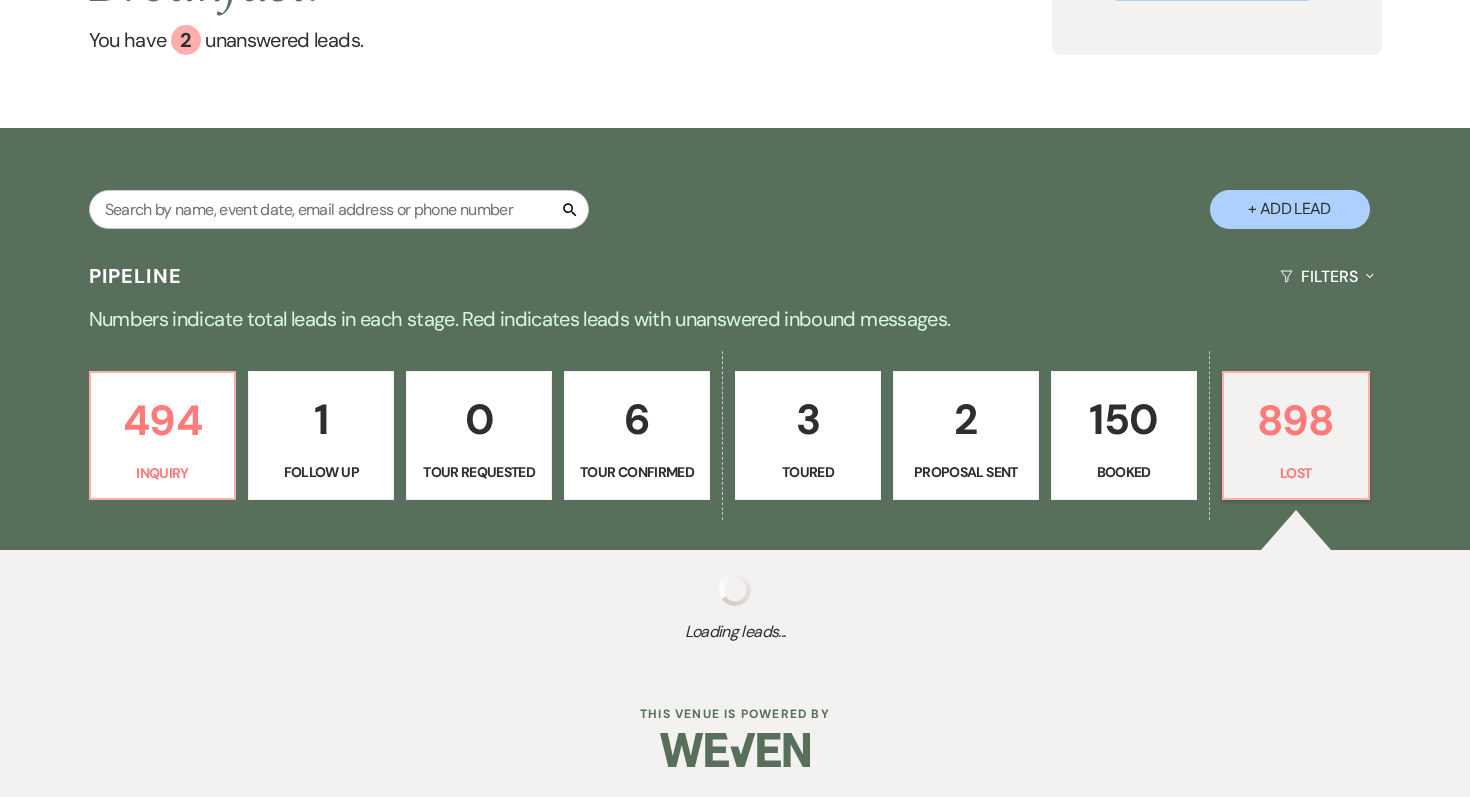 select on "8" 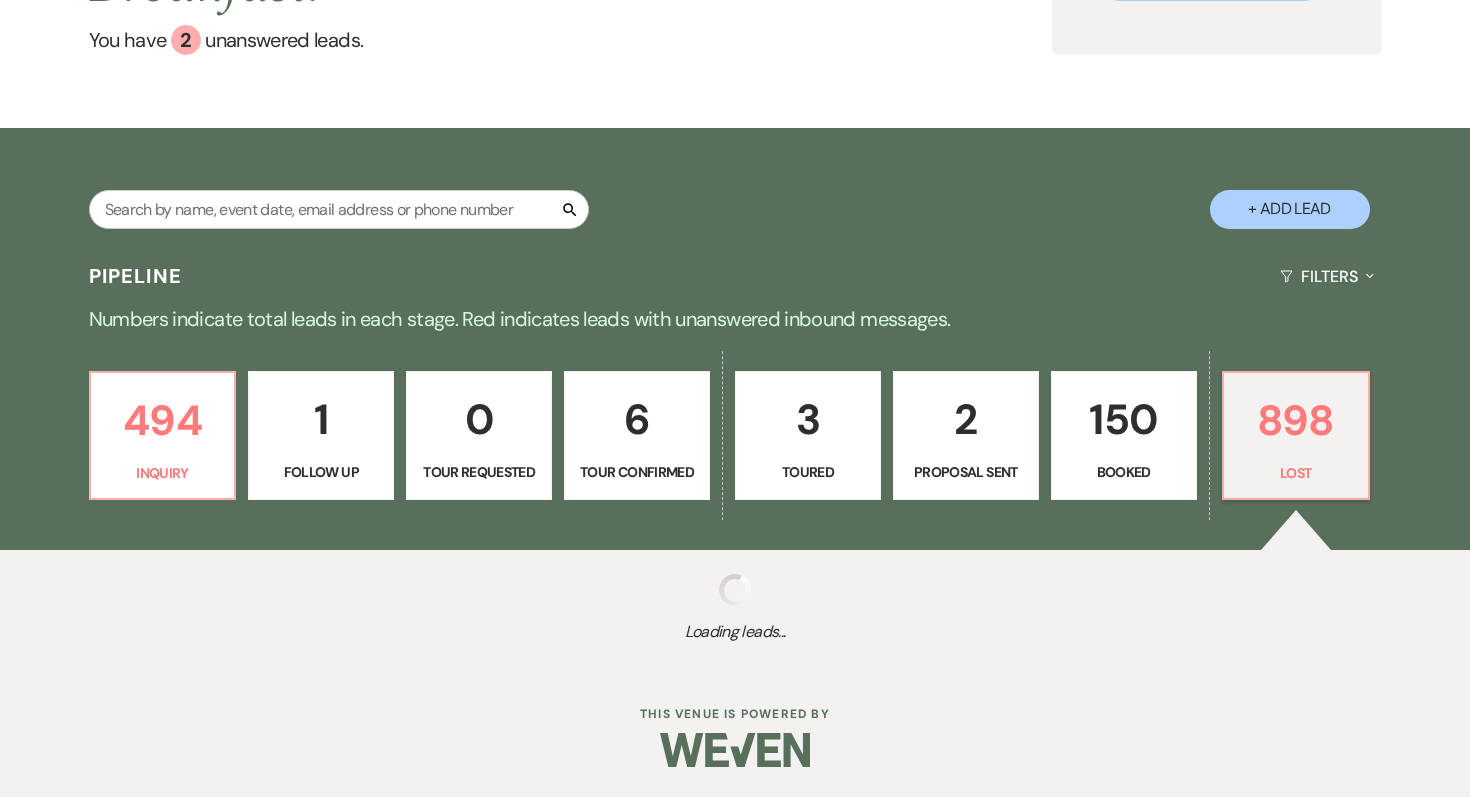 select on "5" 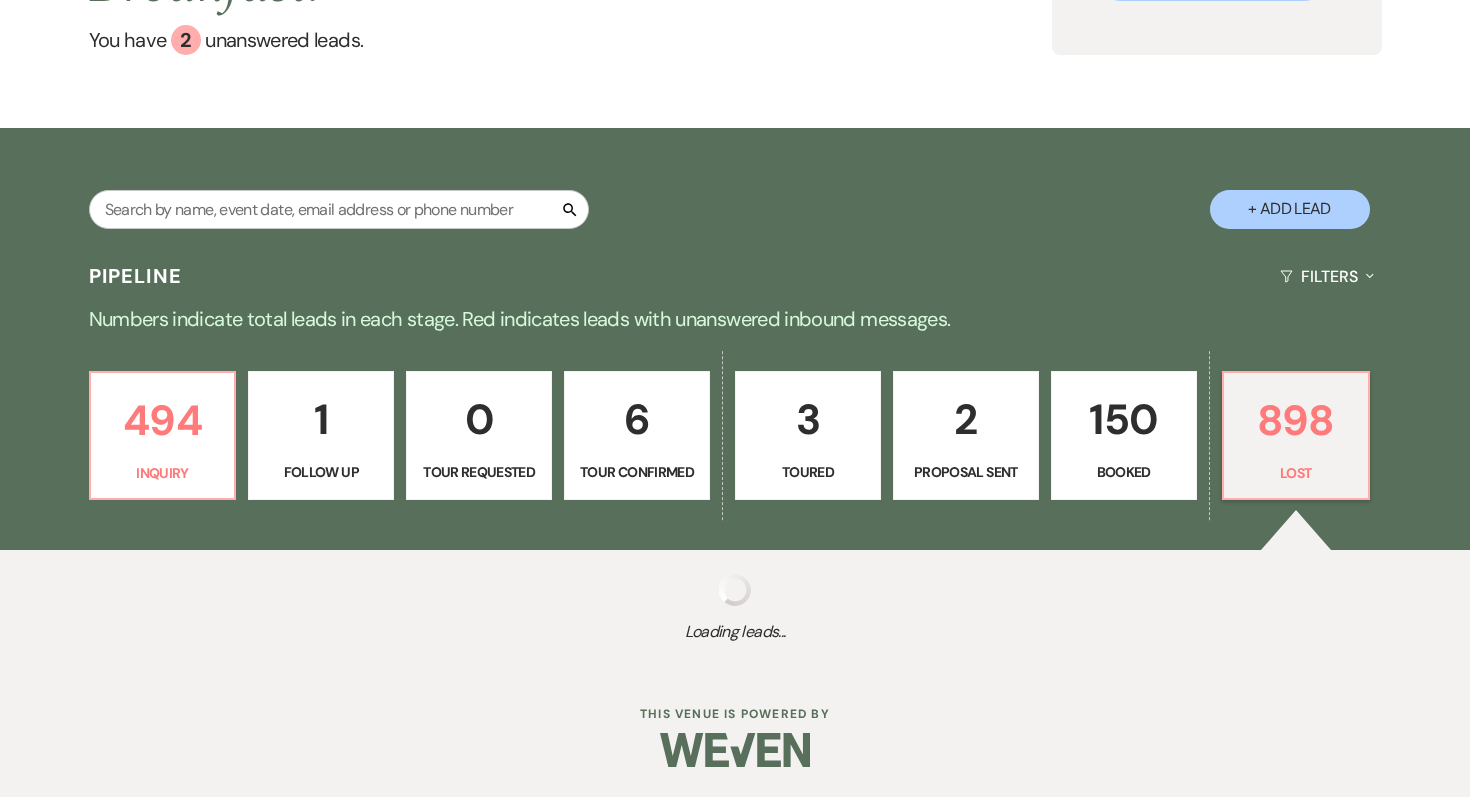 select on "8" 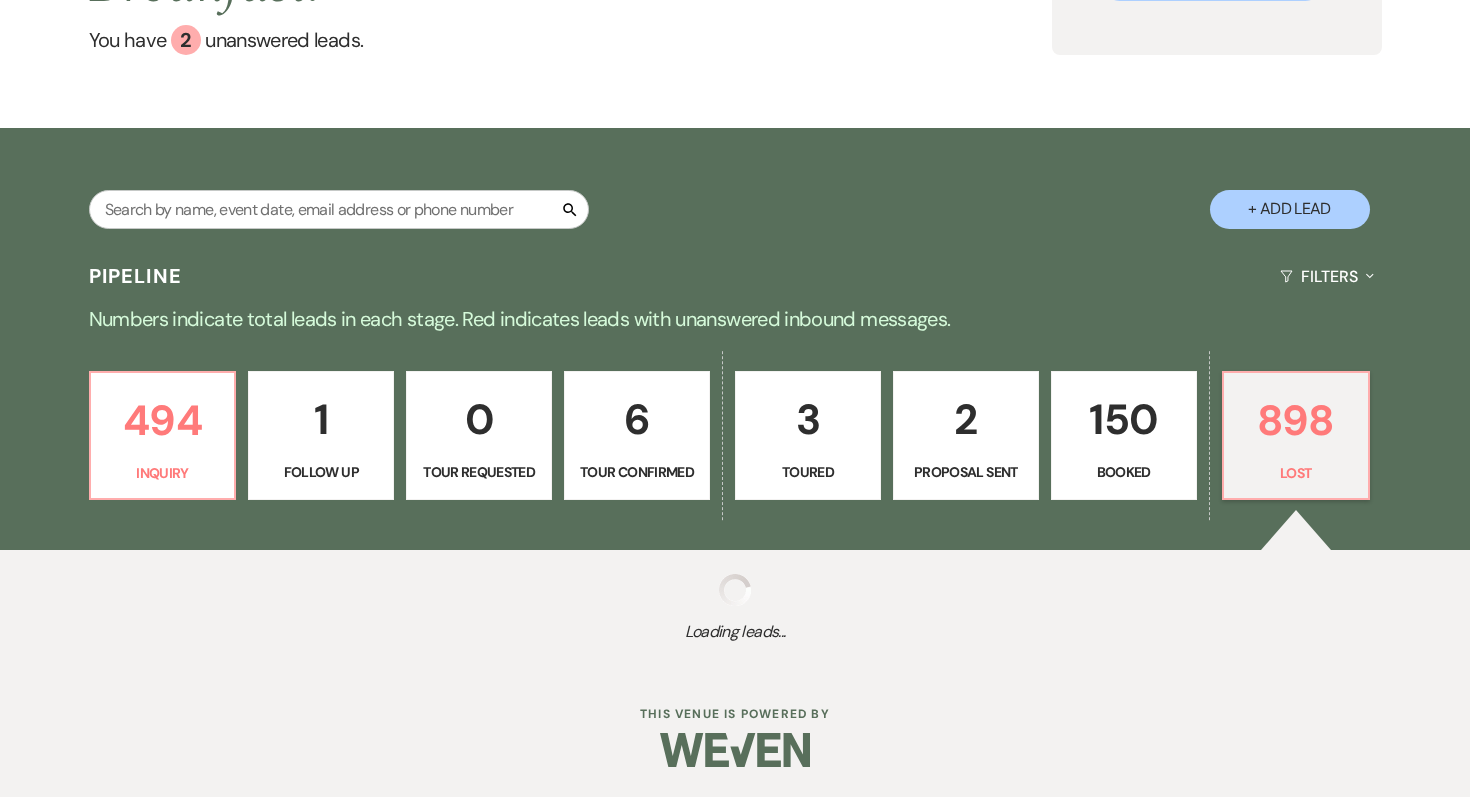 select on "6" 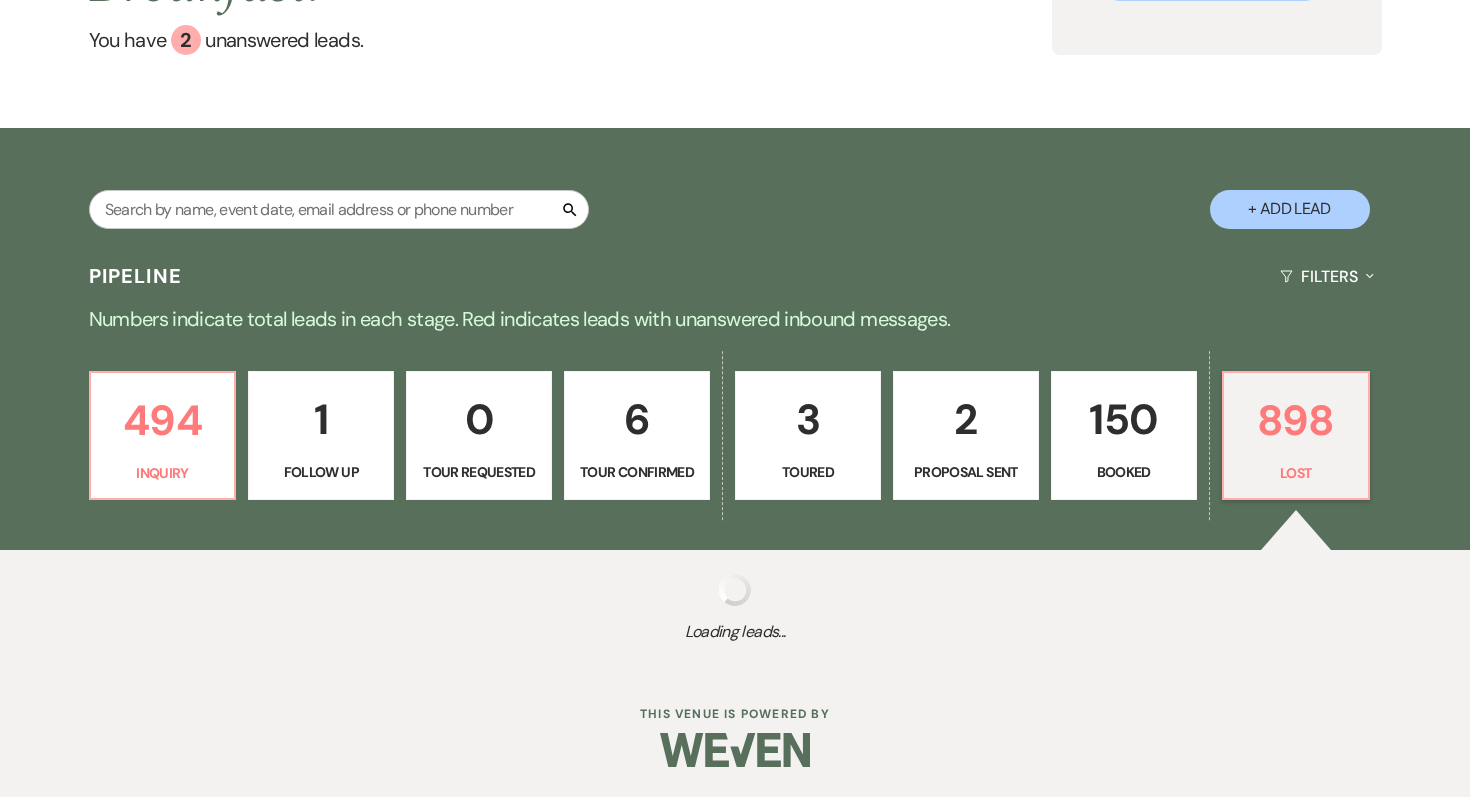 select on "8" 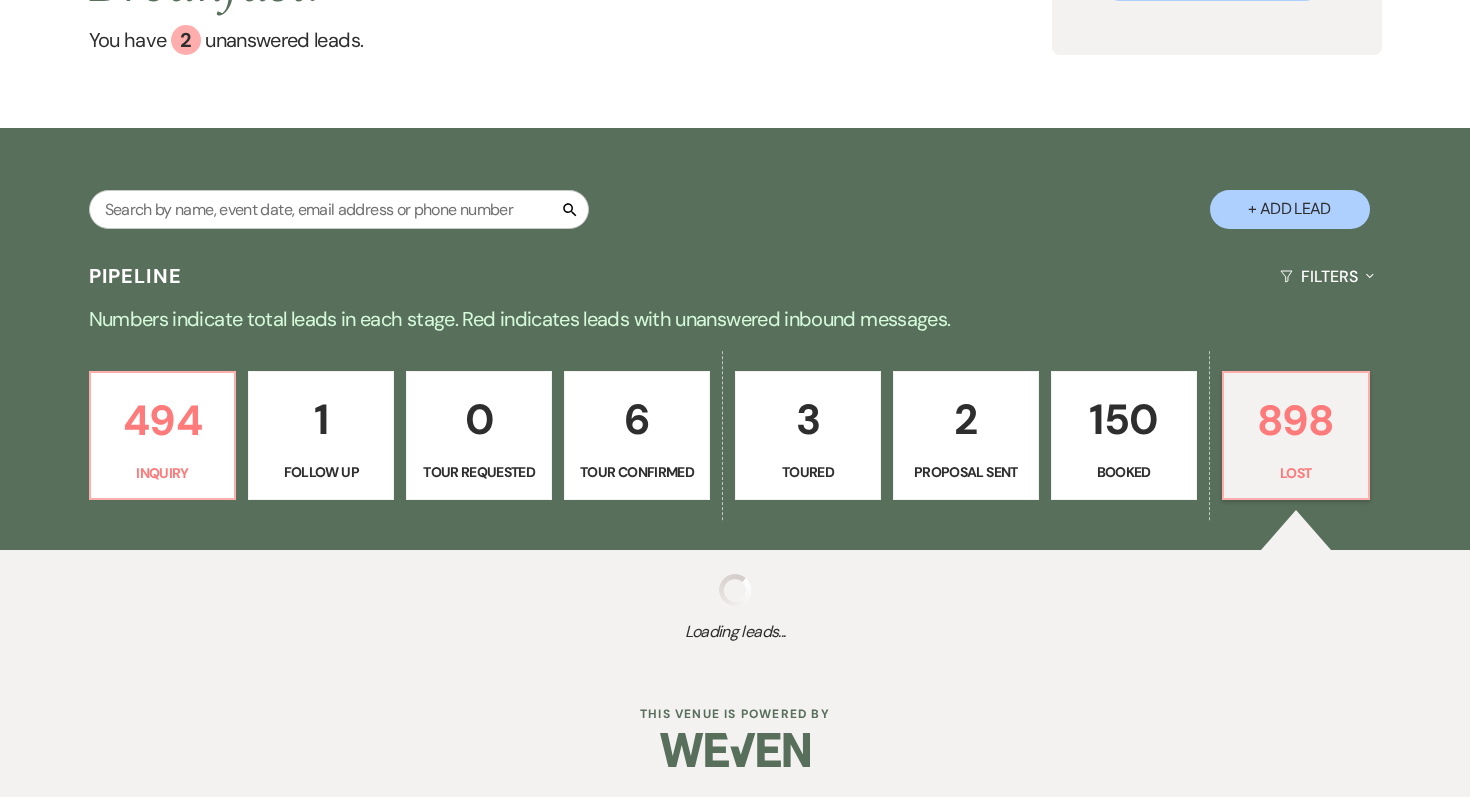 select on "8" 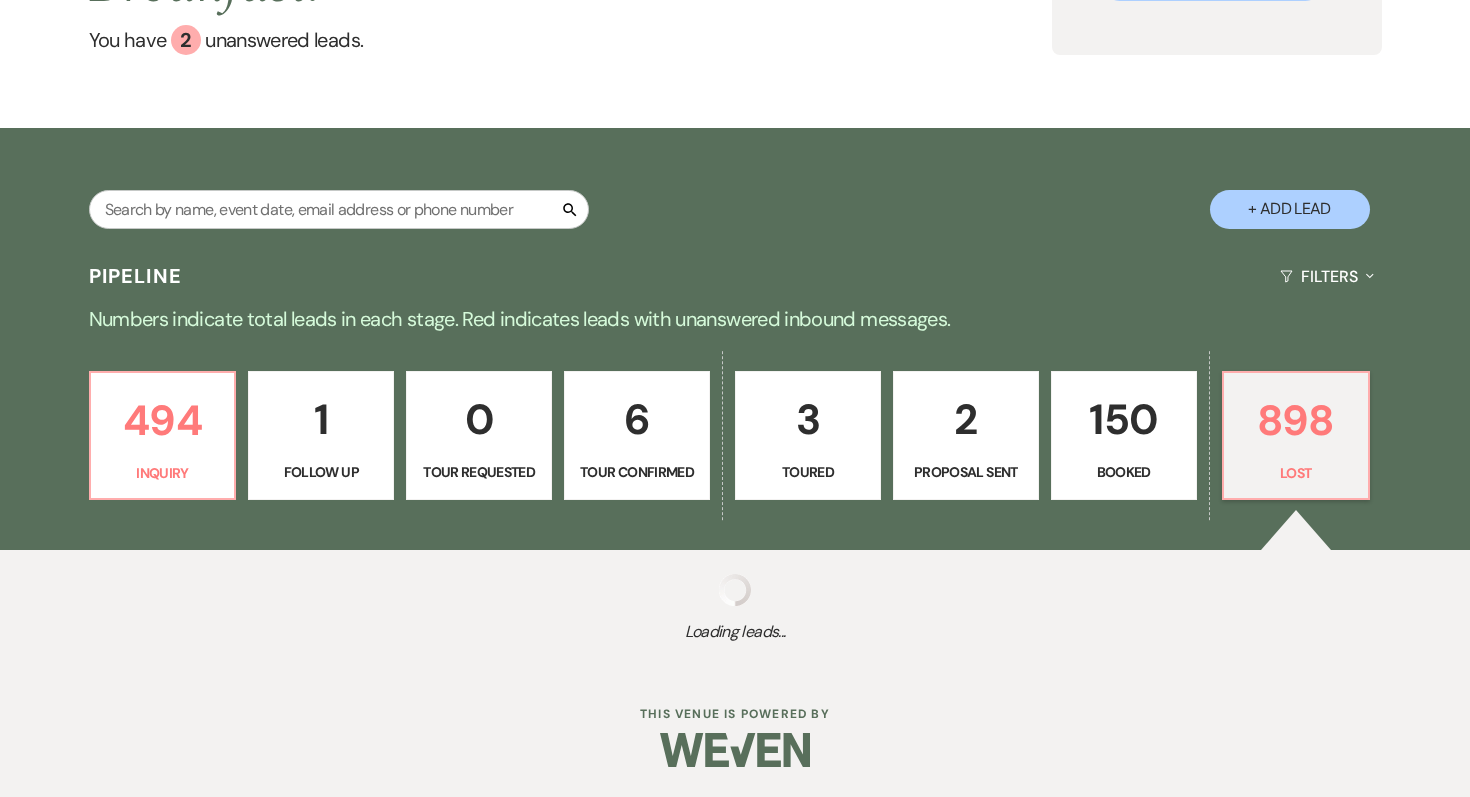 select on "5" 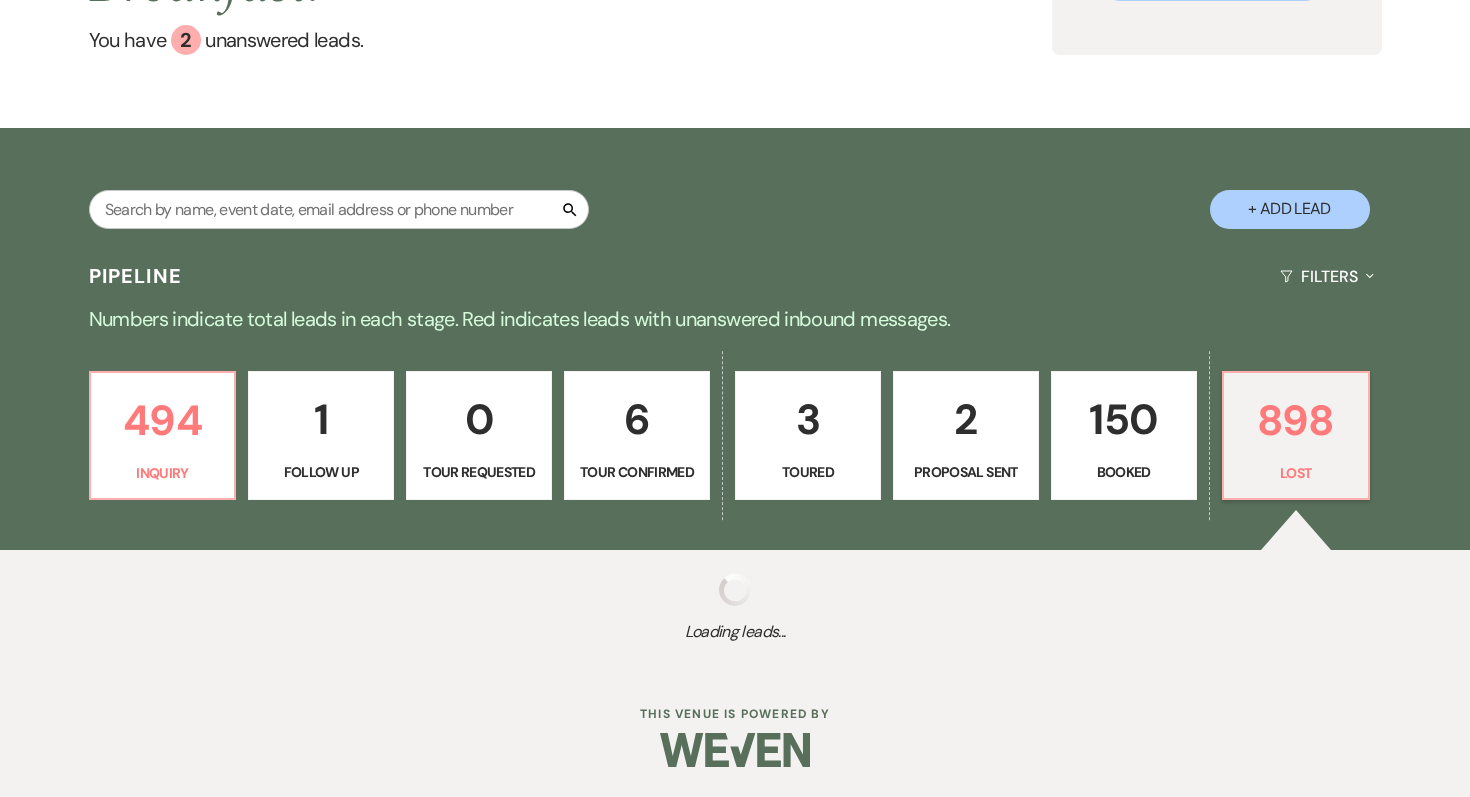 select on "8" 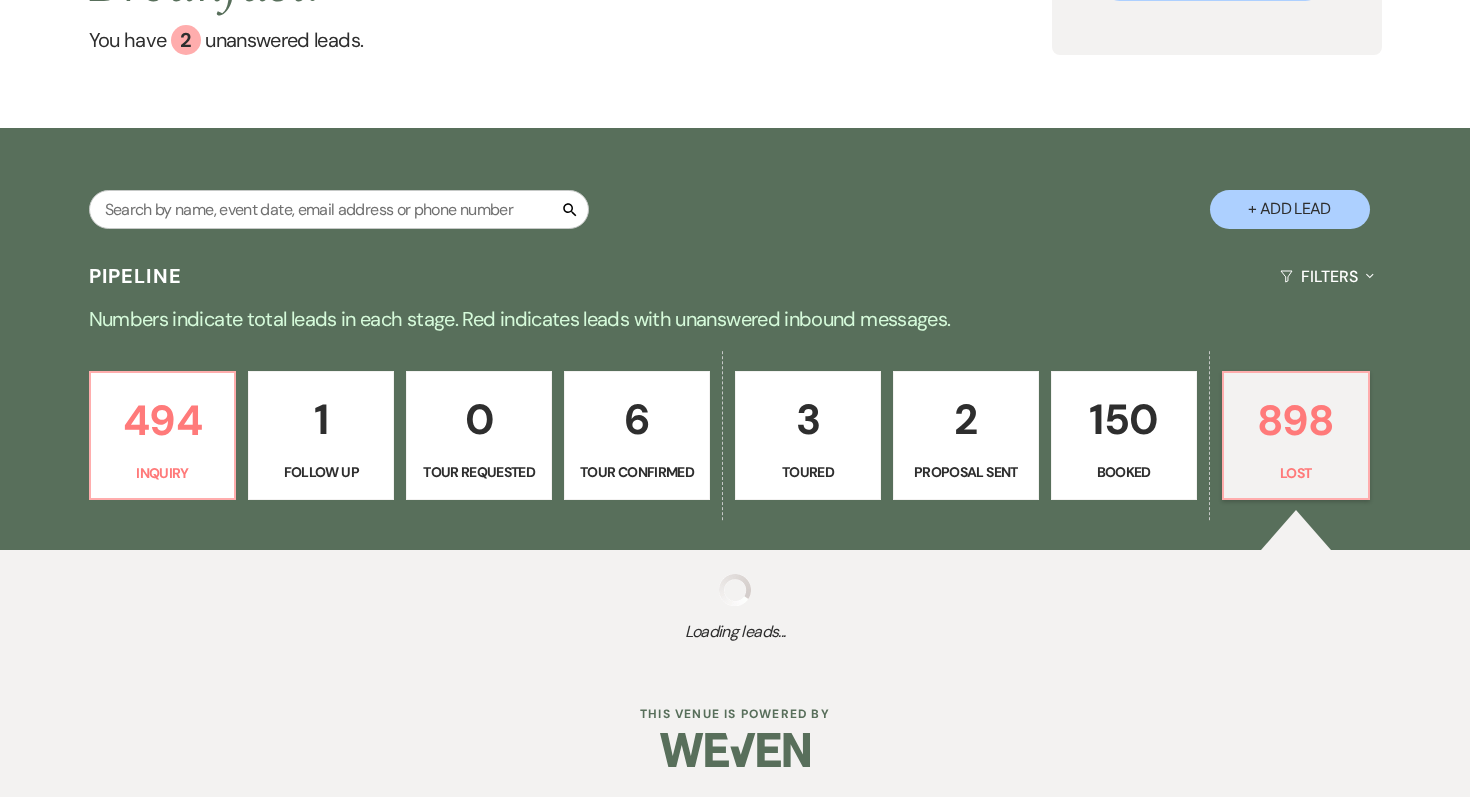 select on "5" 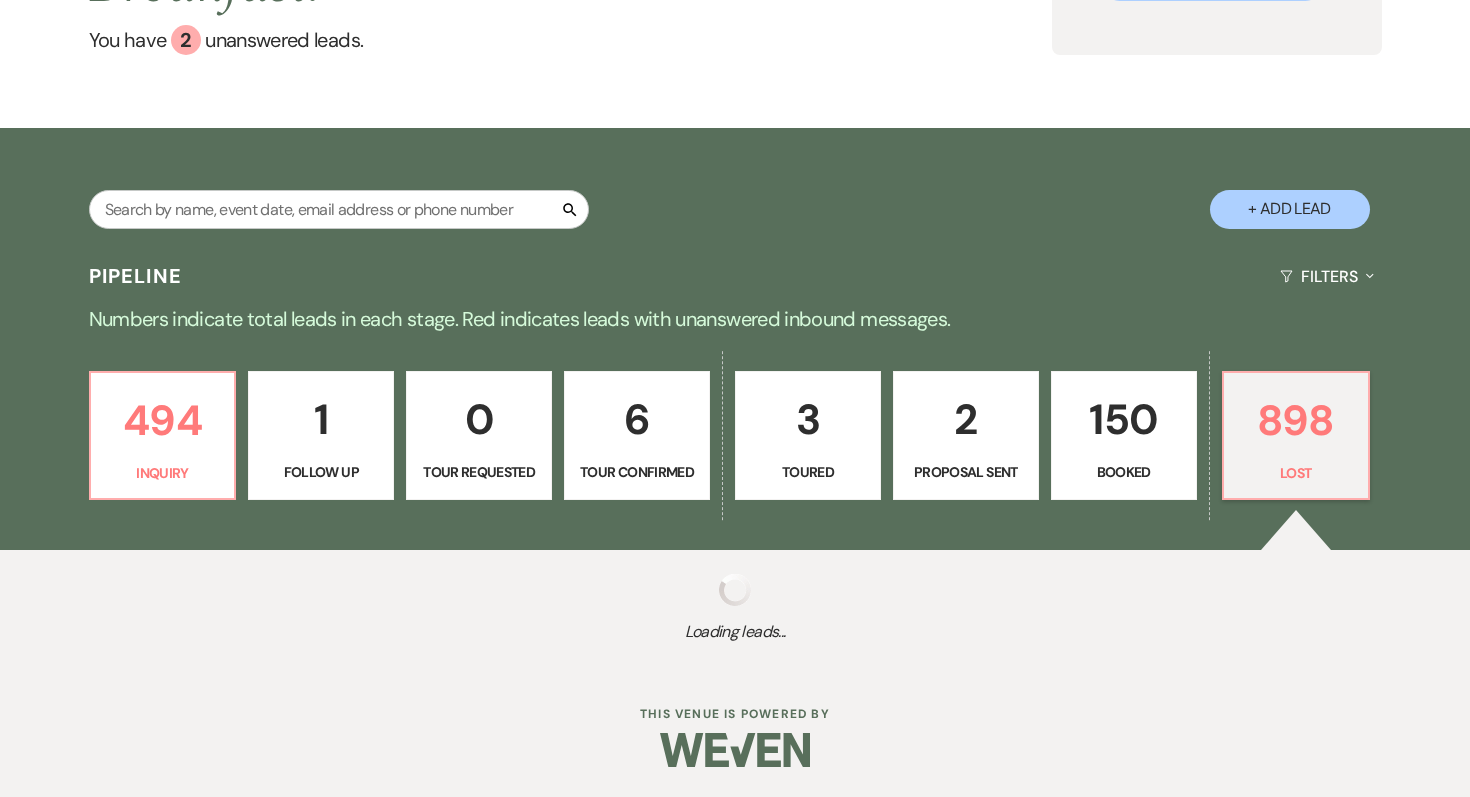 select on "8" 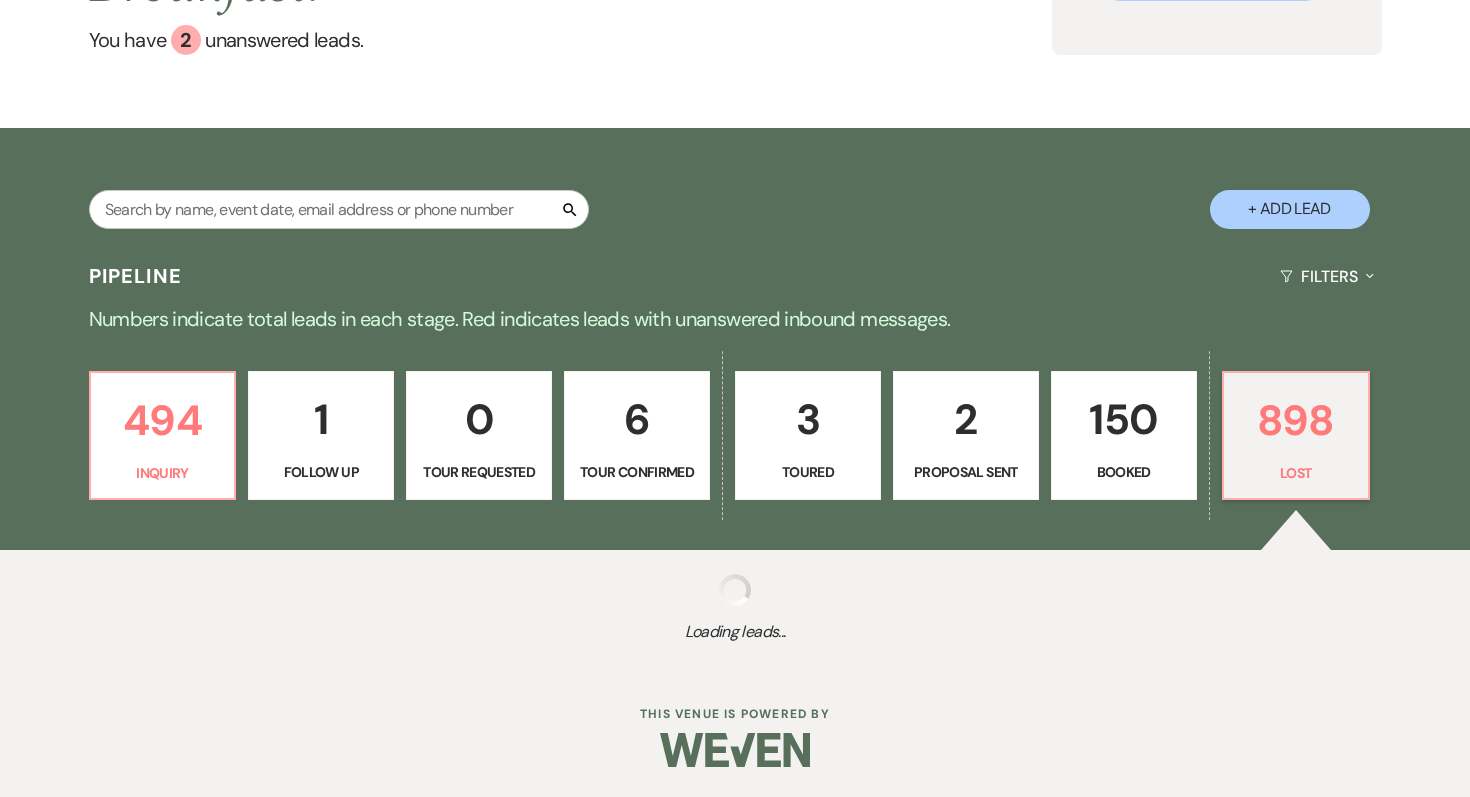 select on "5" 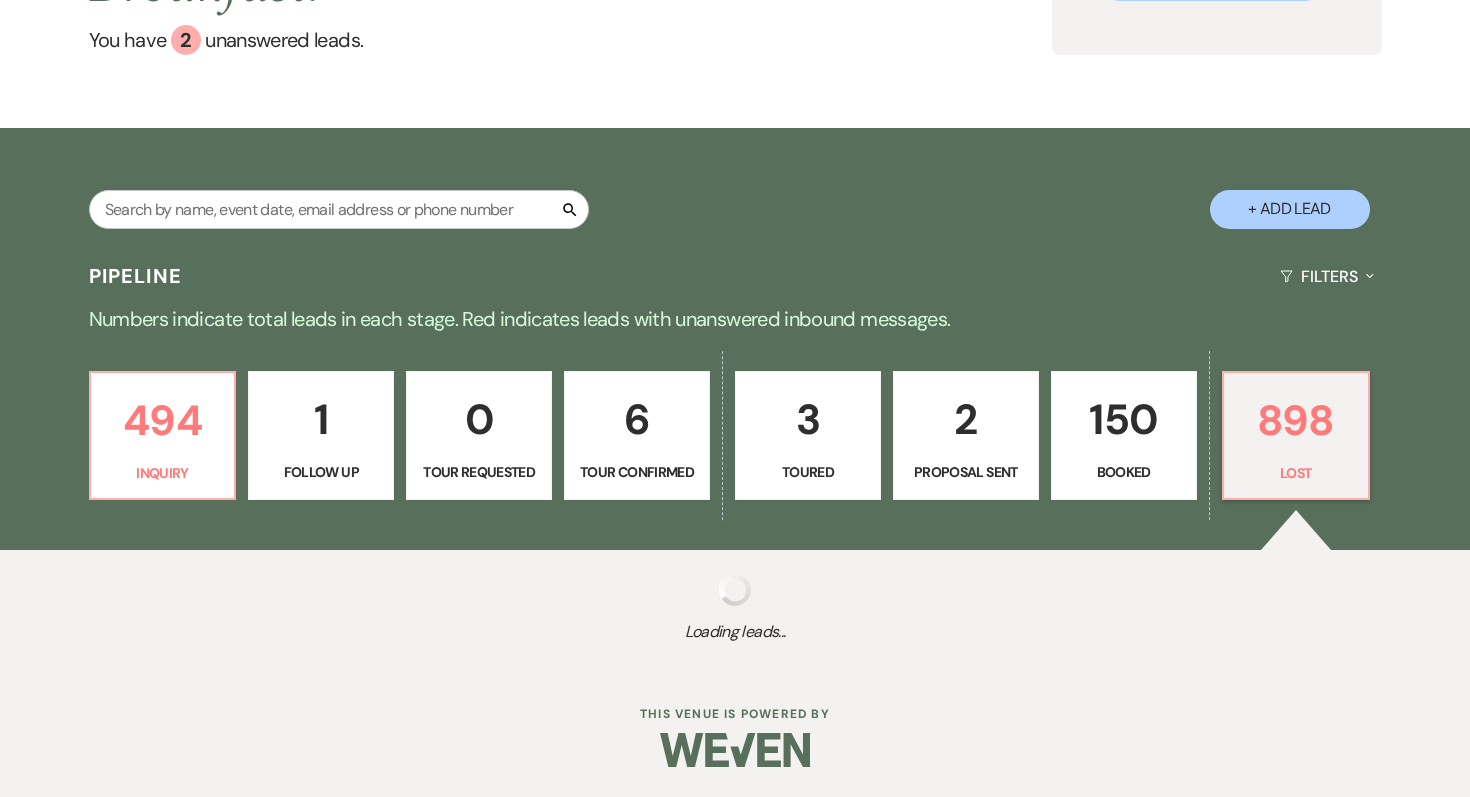 select on "8" 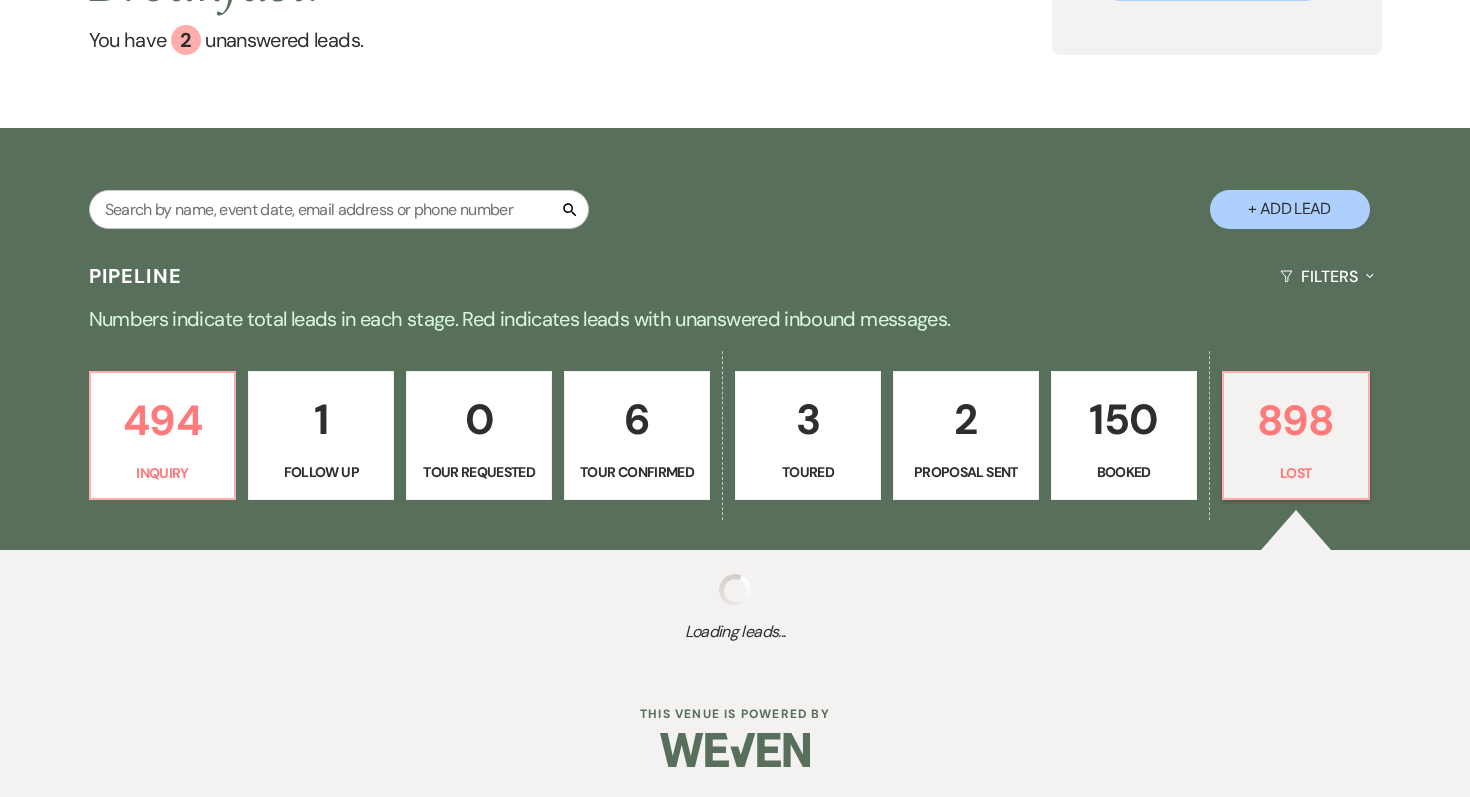select on "6" 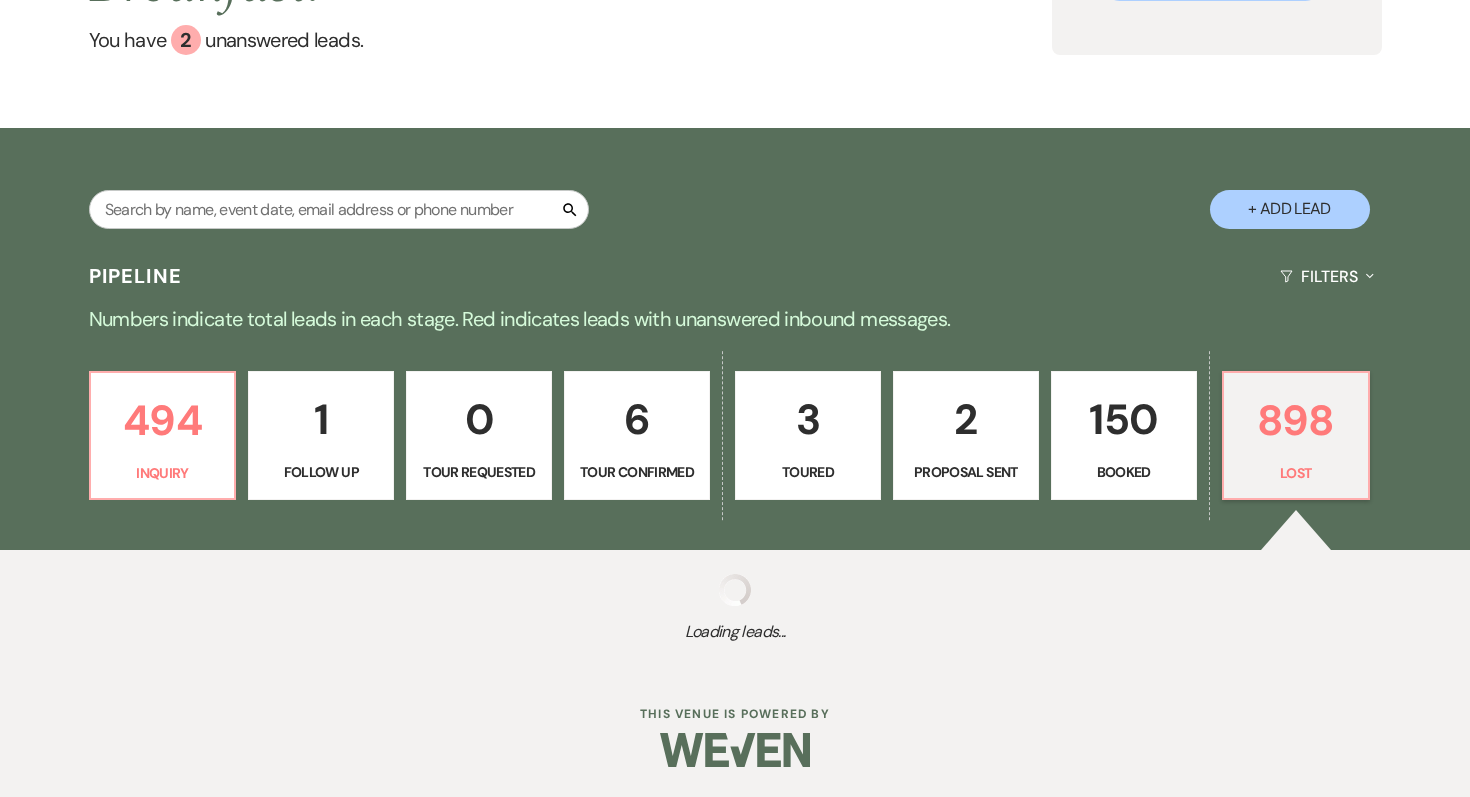select on "8" 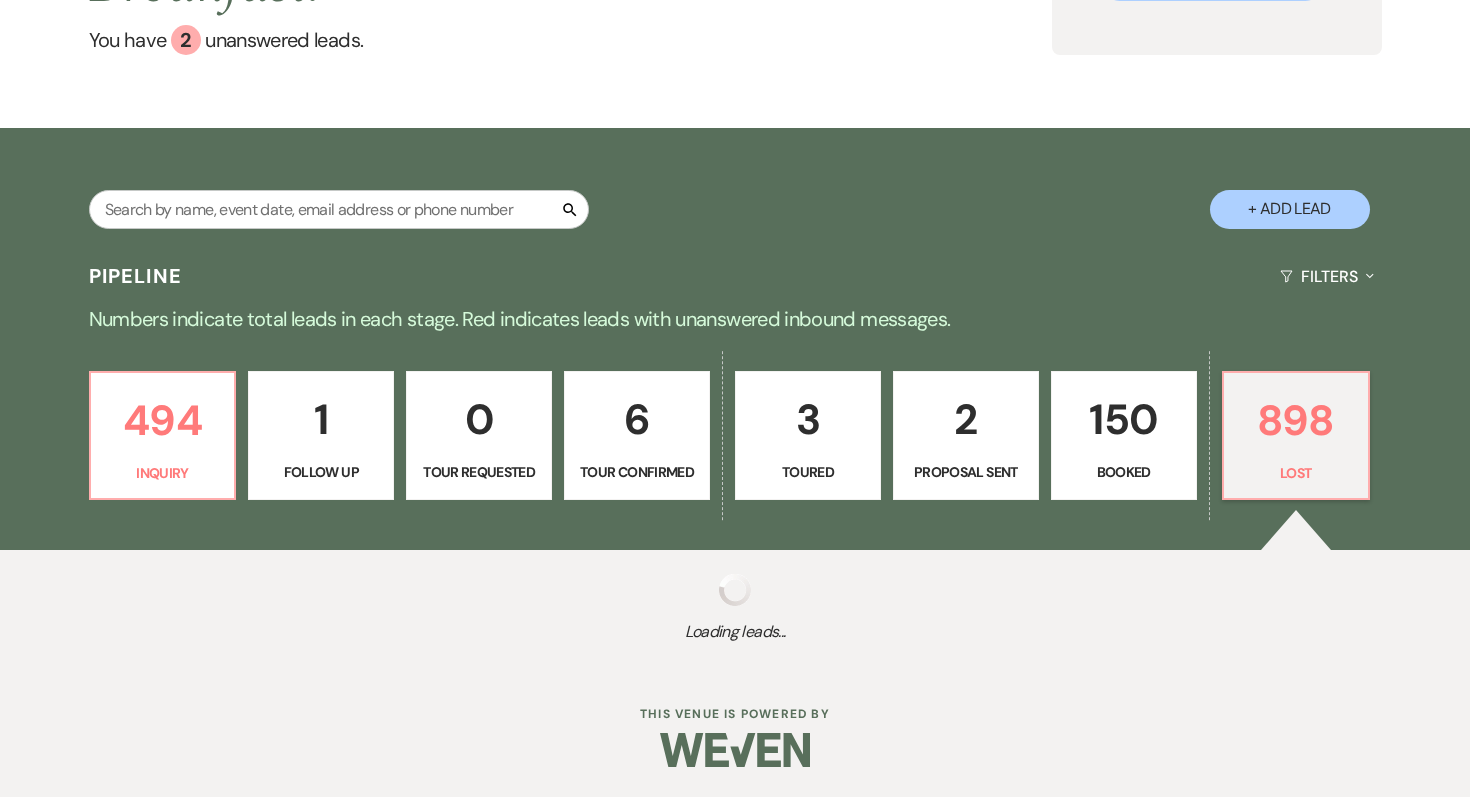 select on "5" 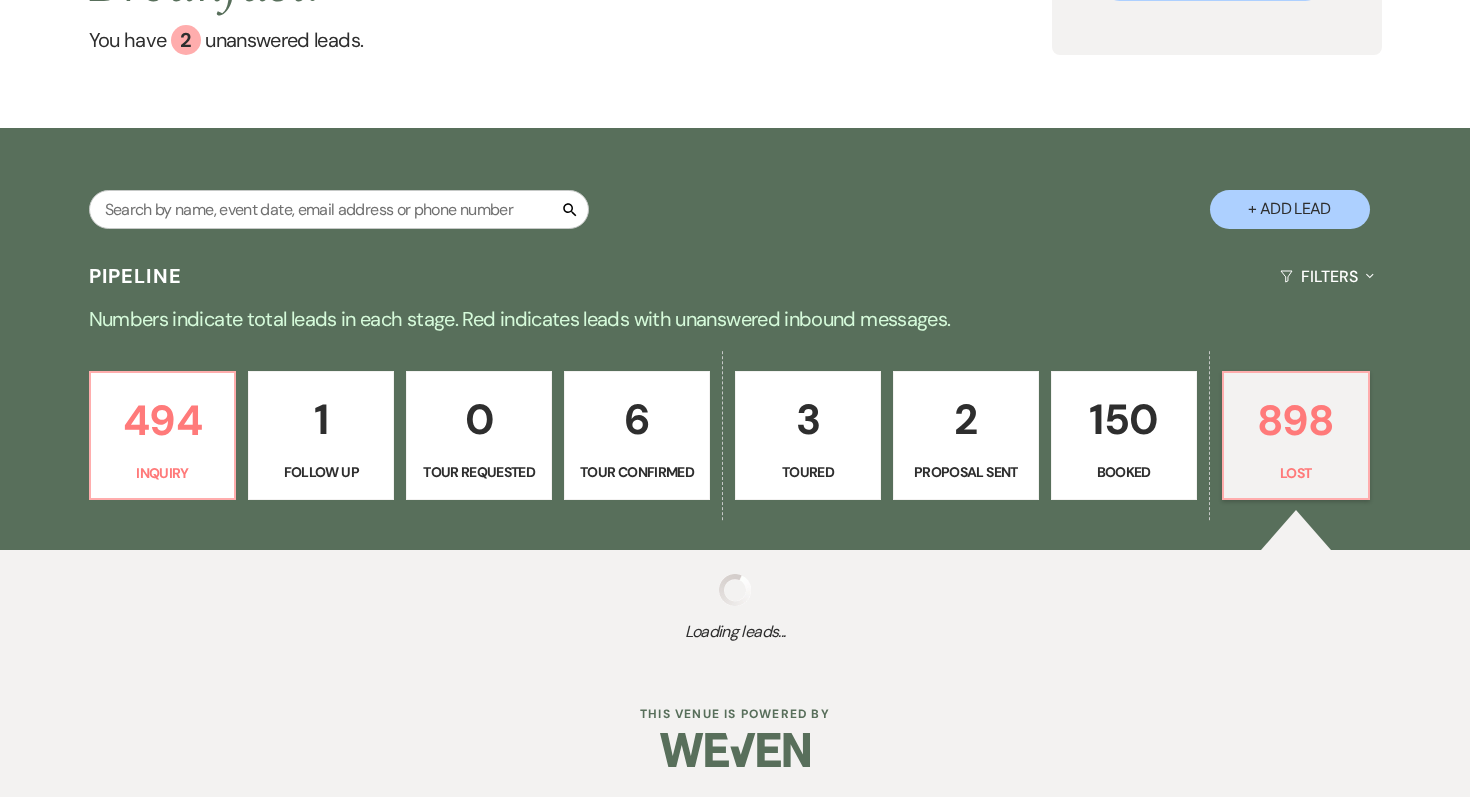 select on "8" 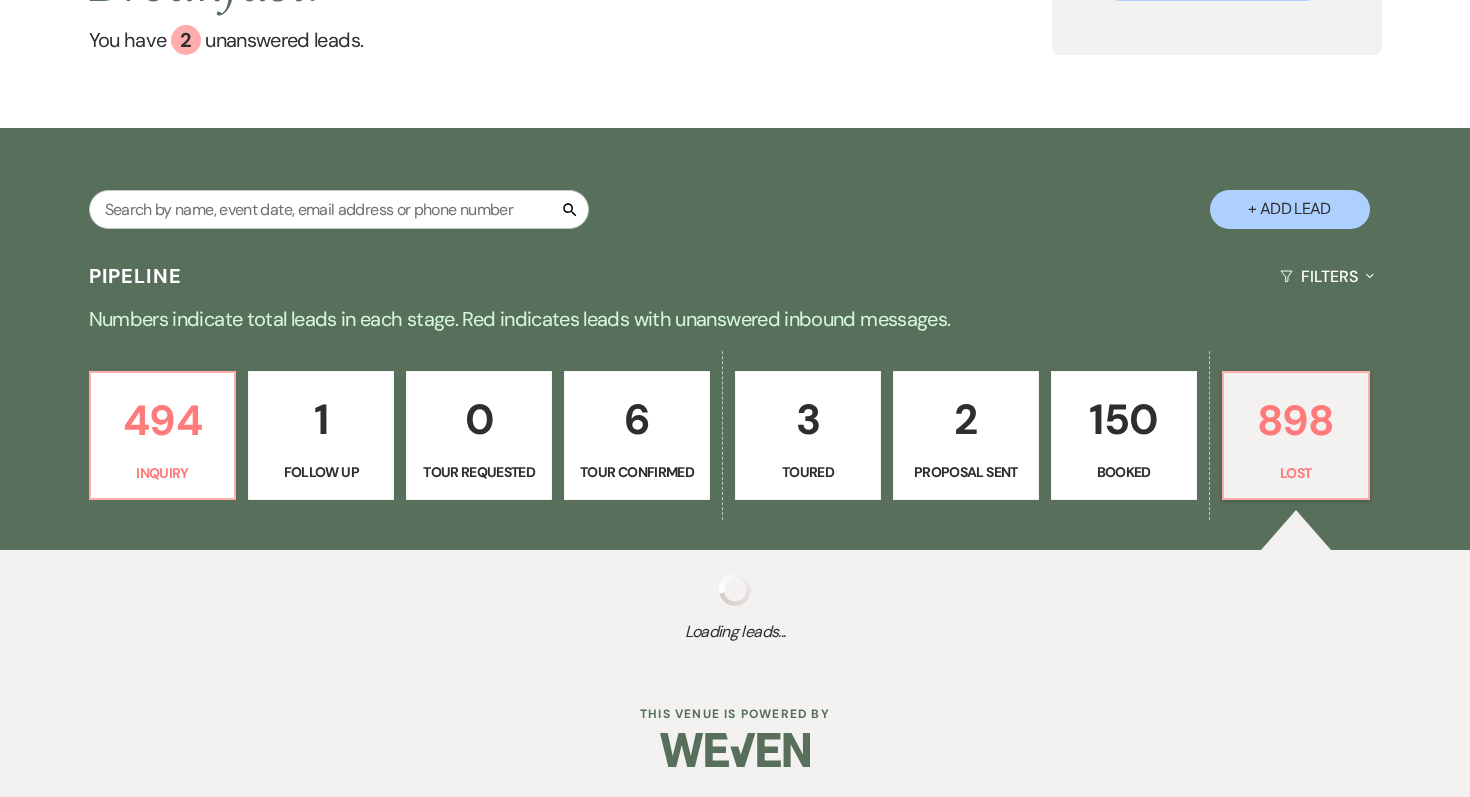 select on "5" 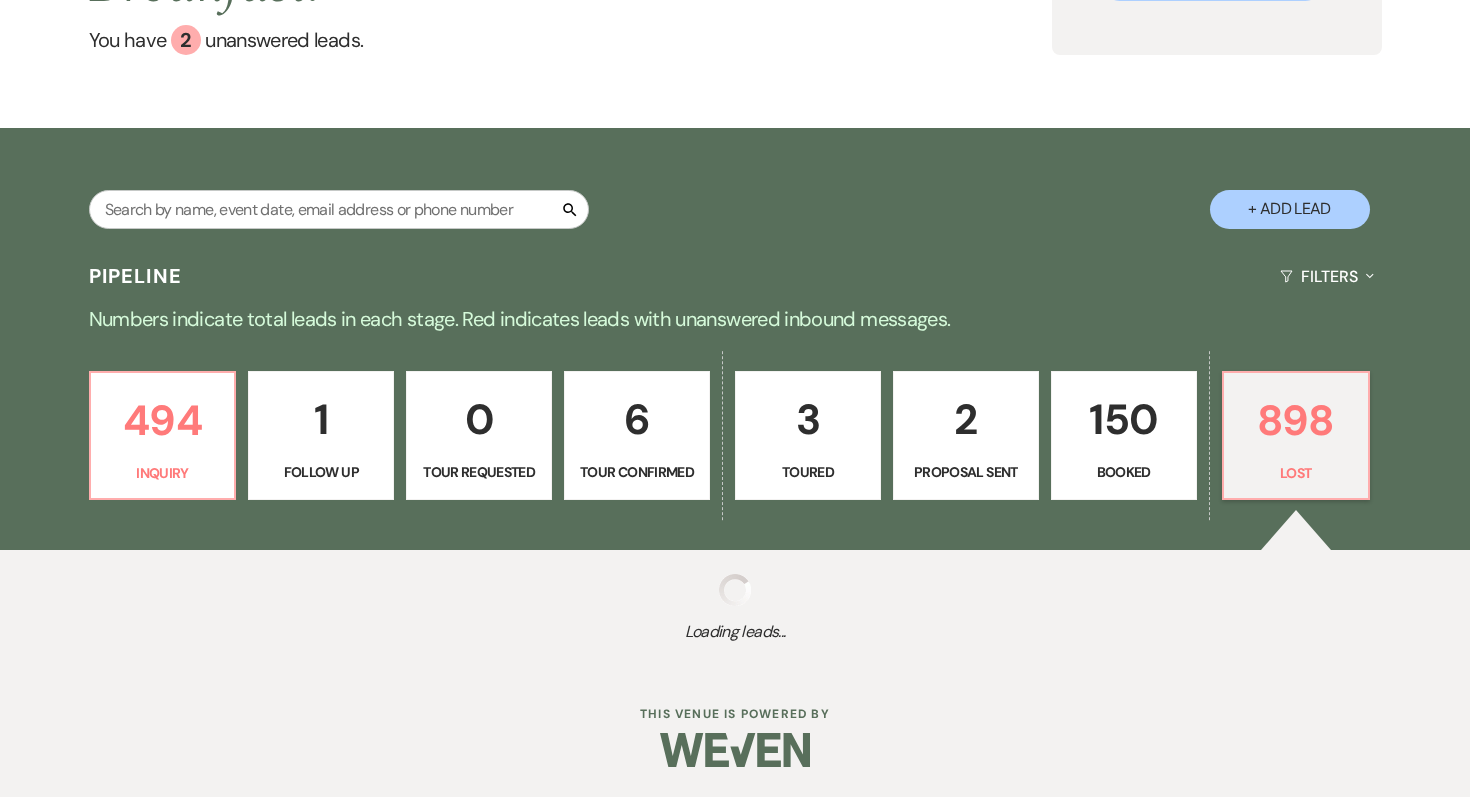 select on "8" 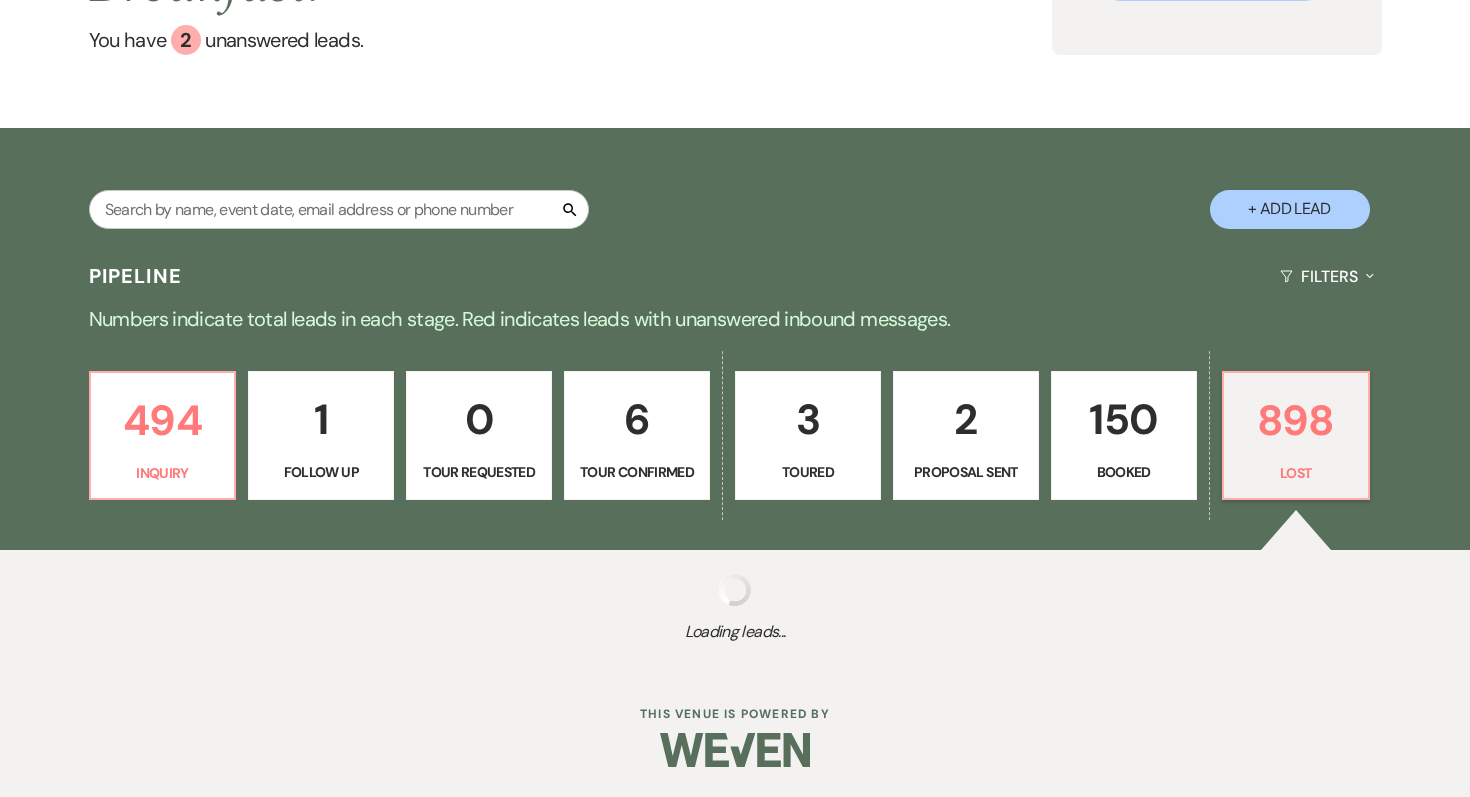 select on "5" 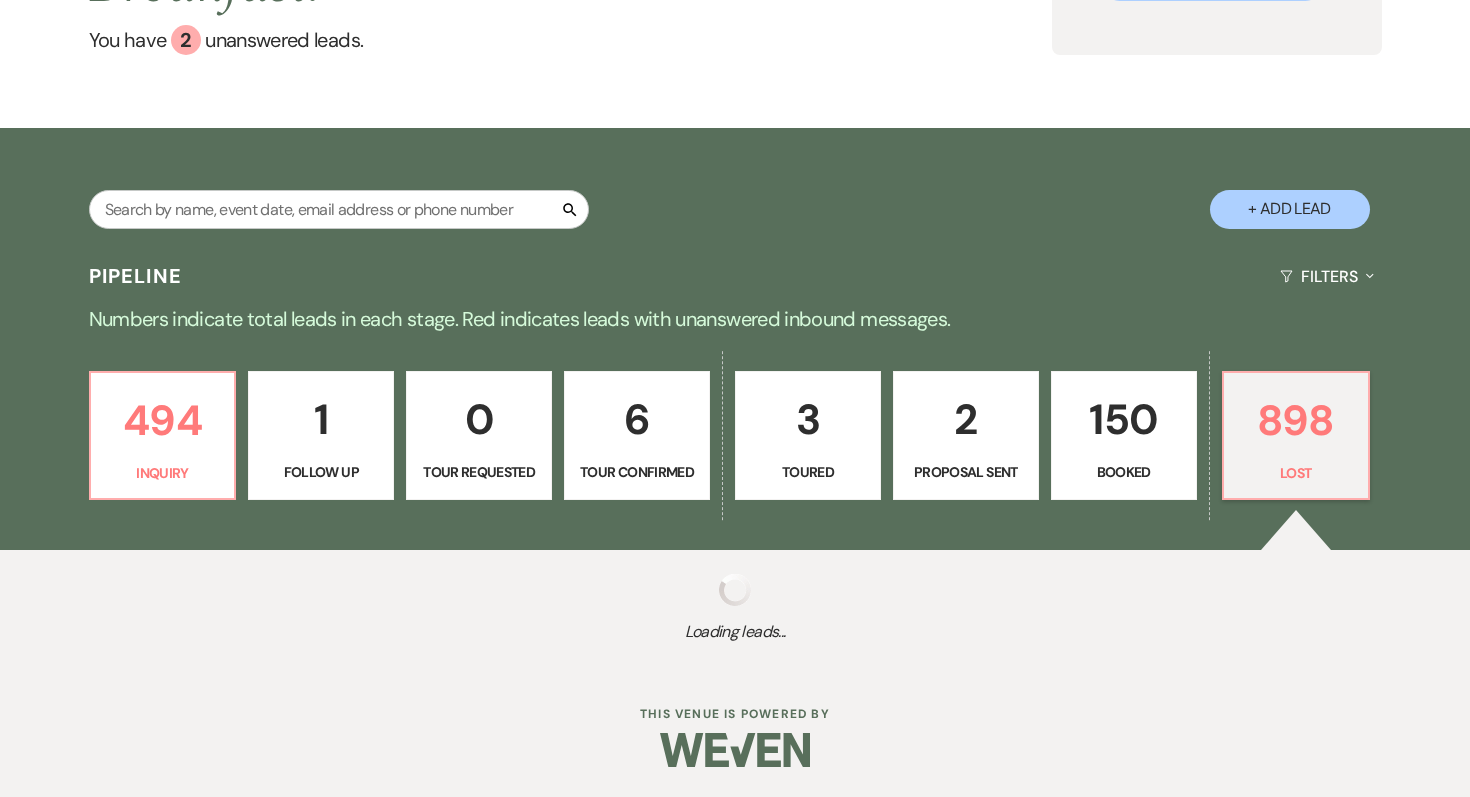 select on "8" 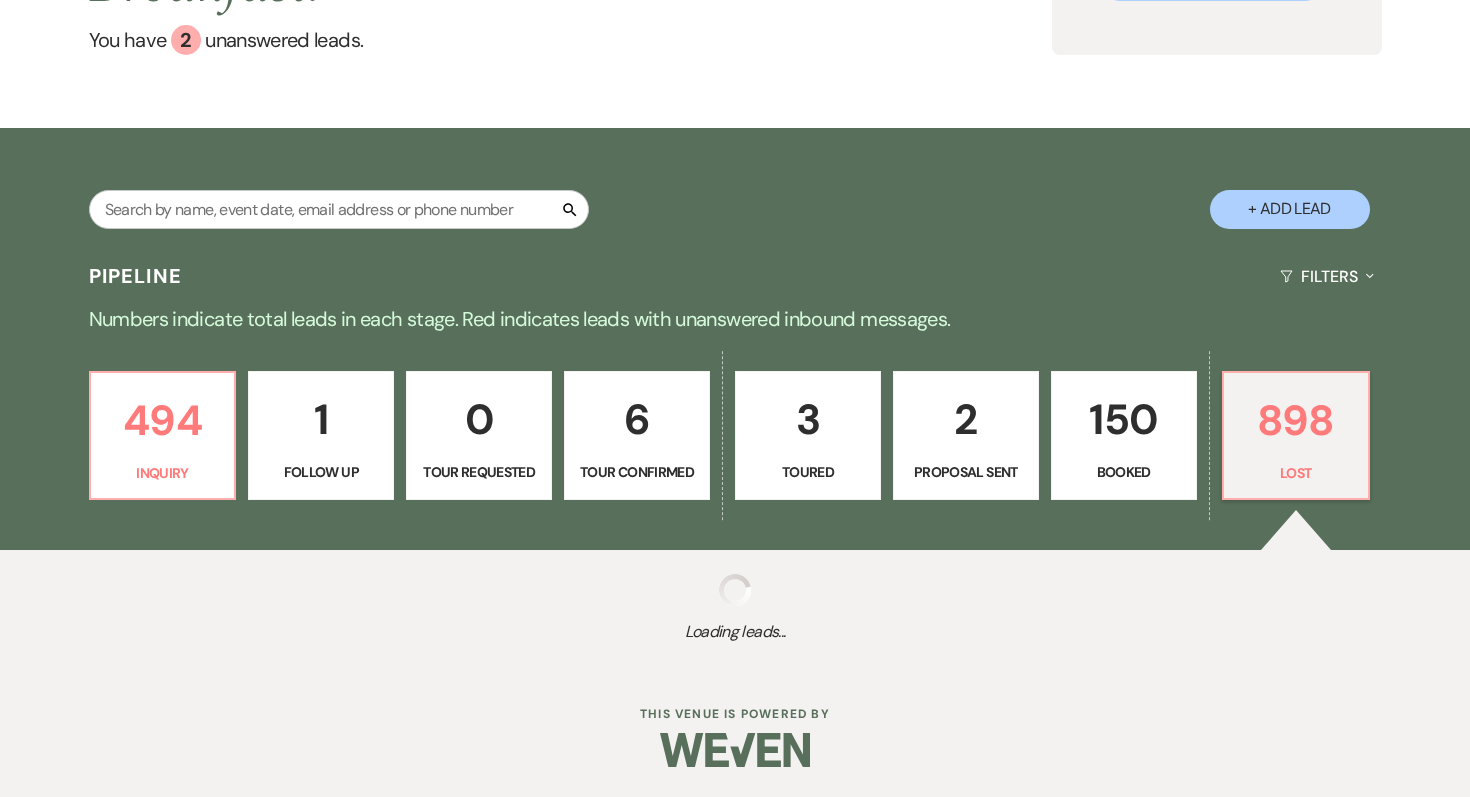 select on "5" 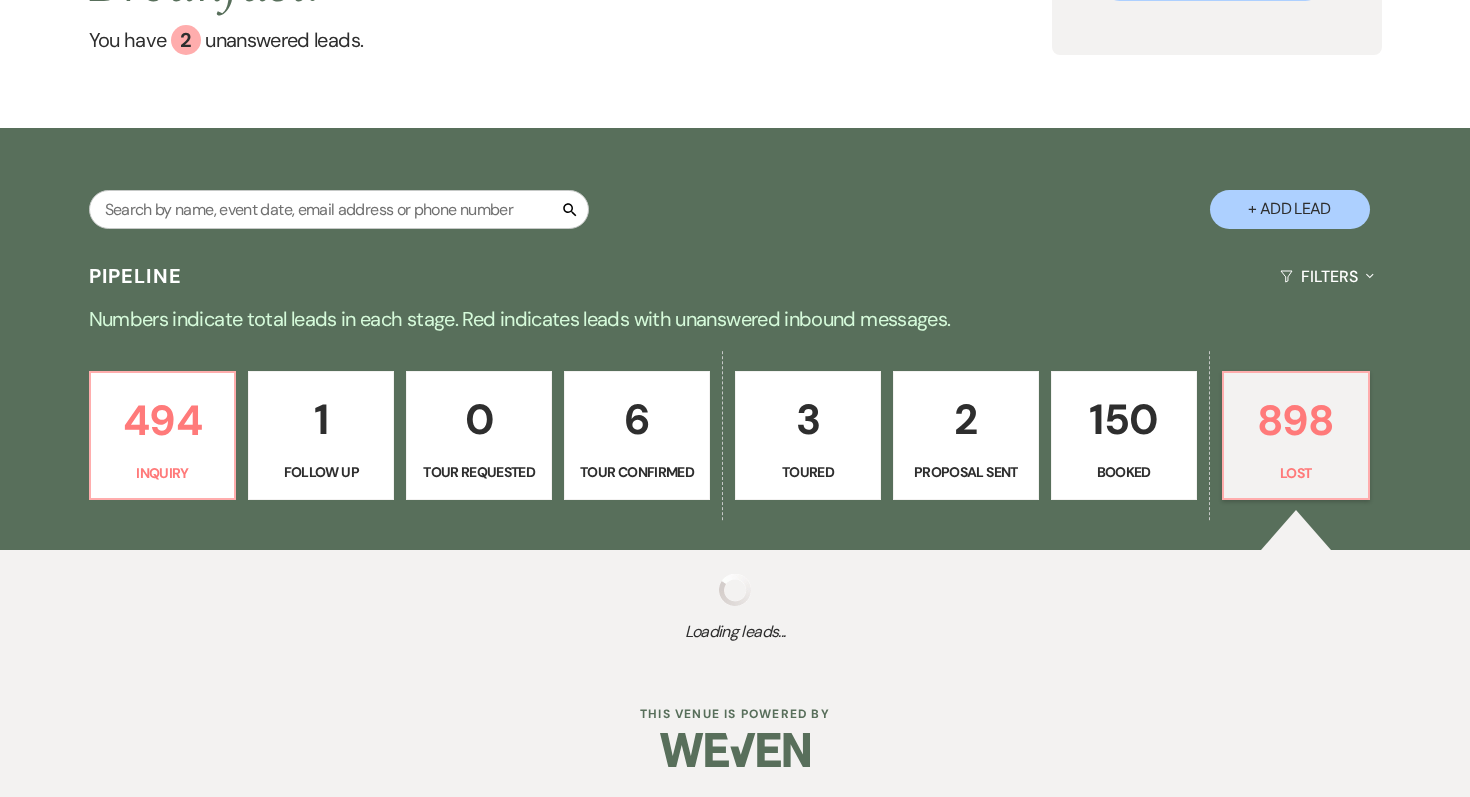 select on "8" 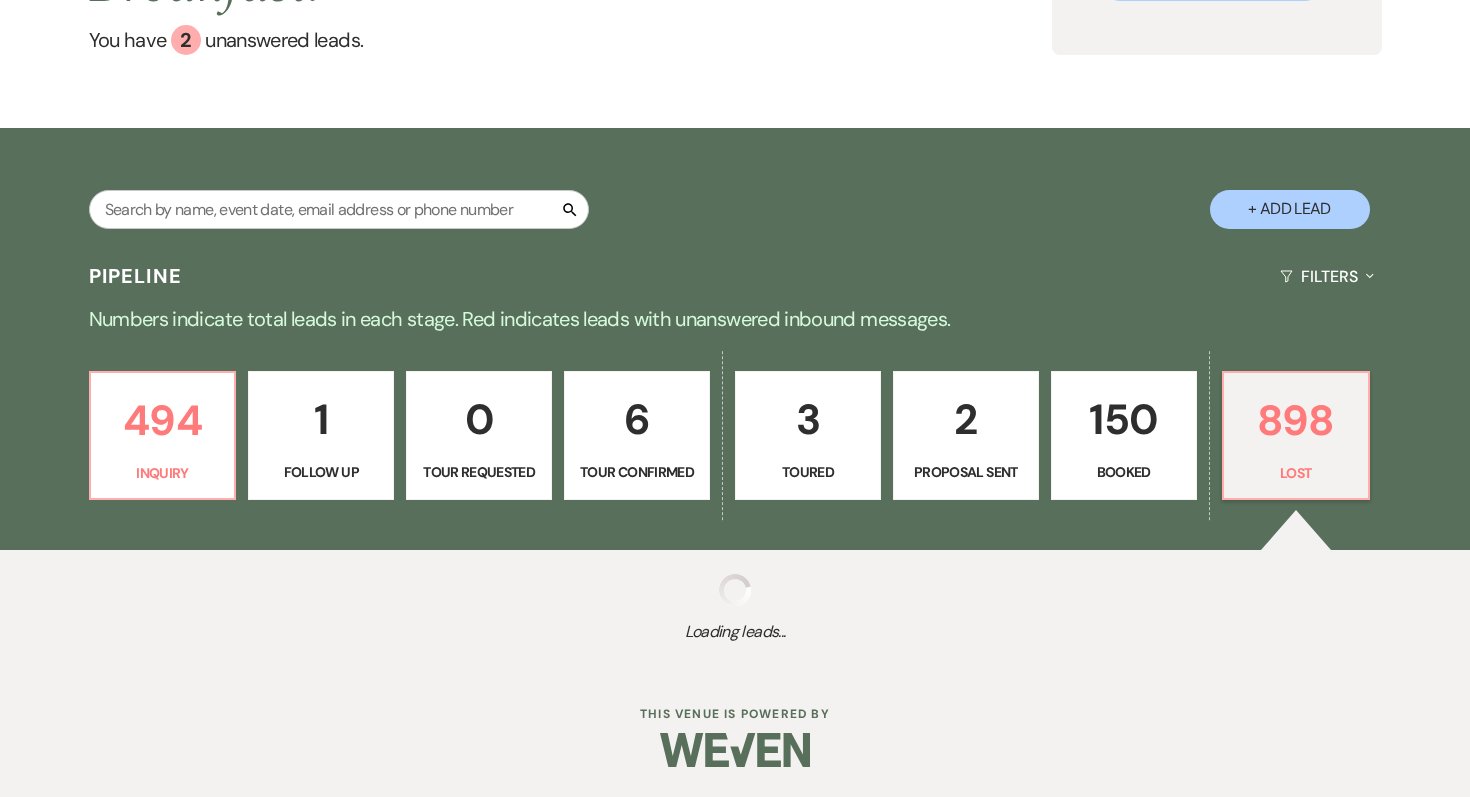 select on "5" 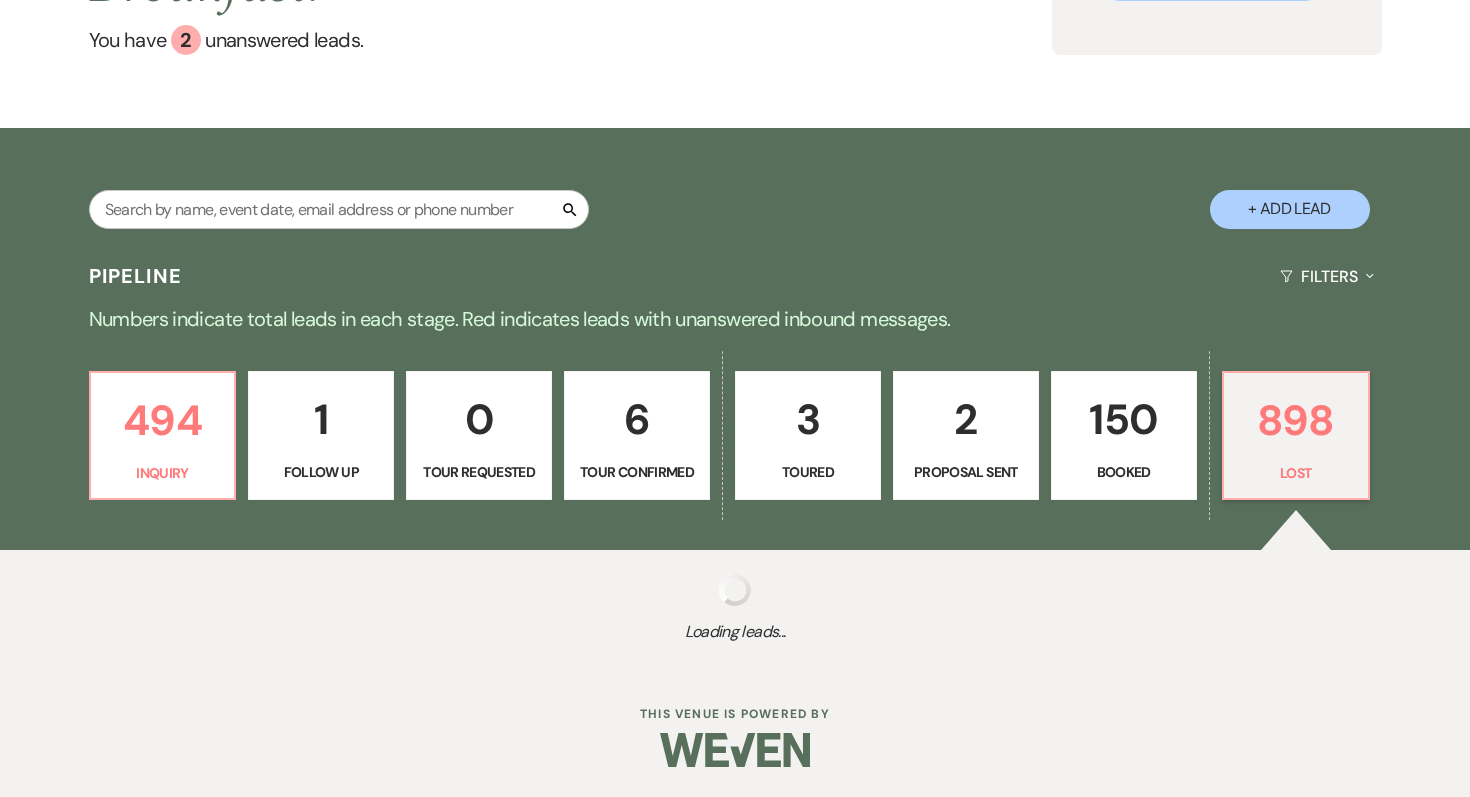 select on "8" 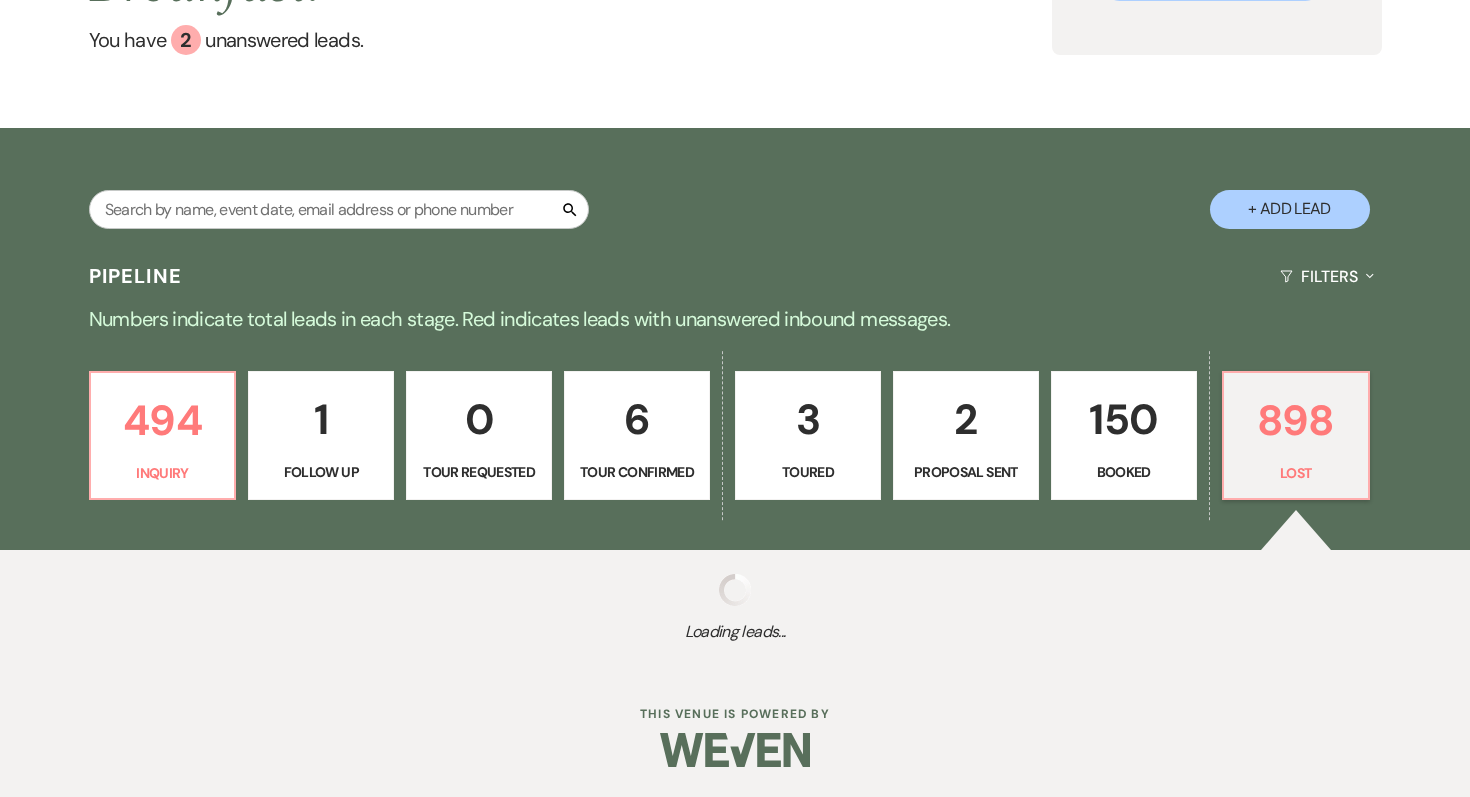 select on "5" 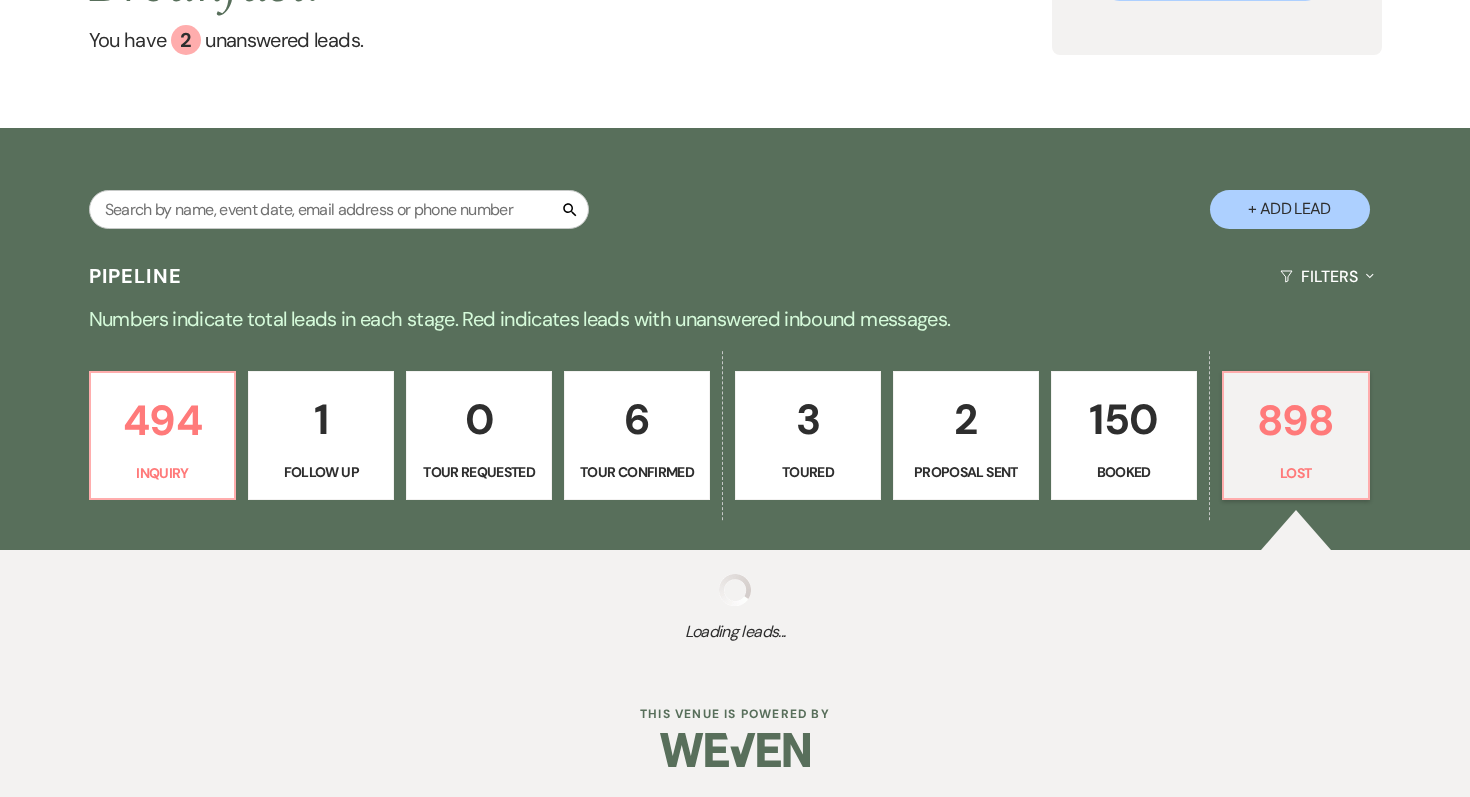 select on "8" 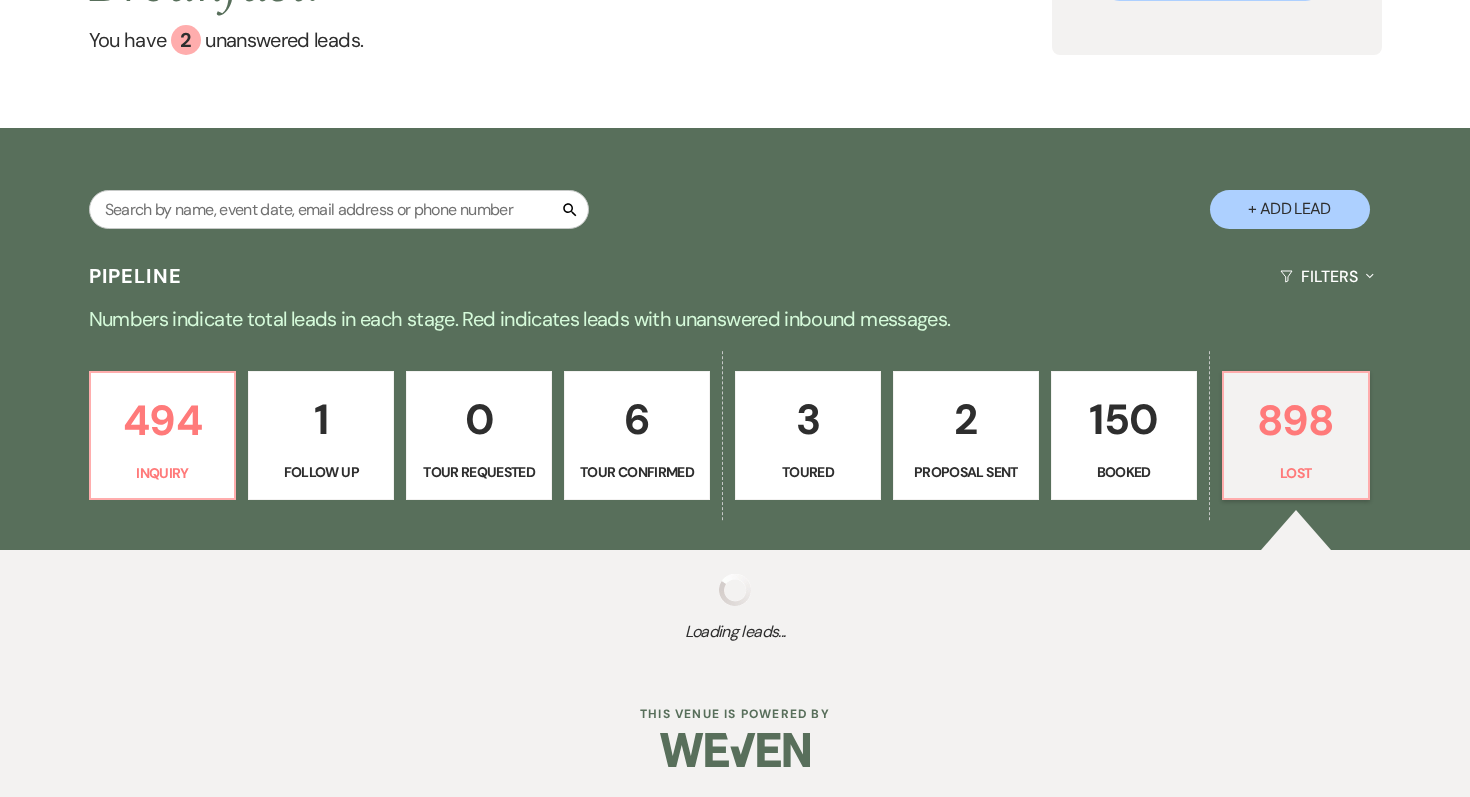 select on "10" 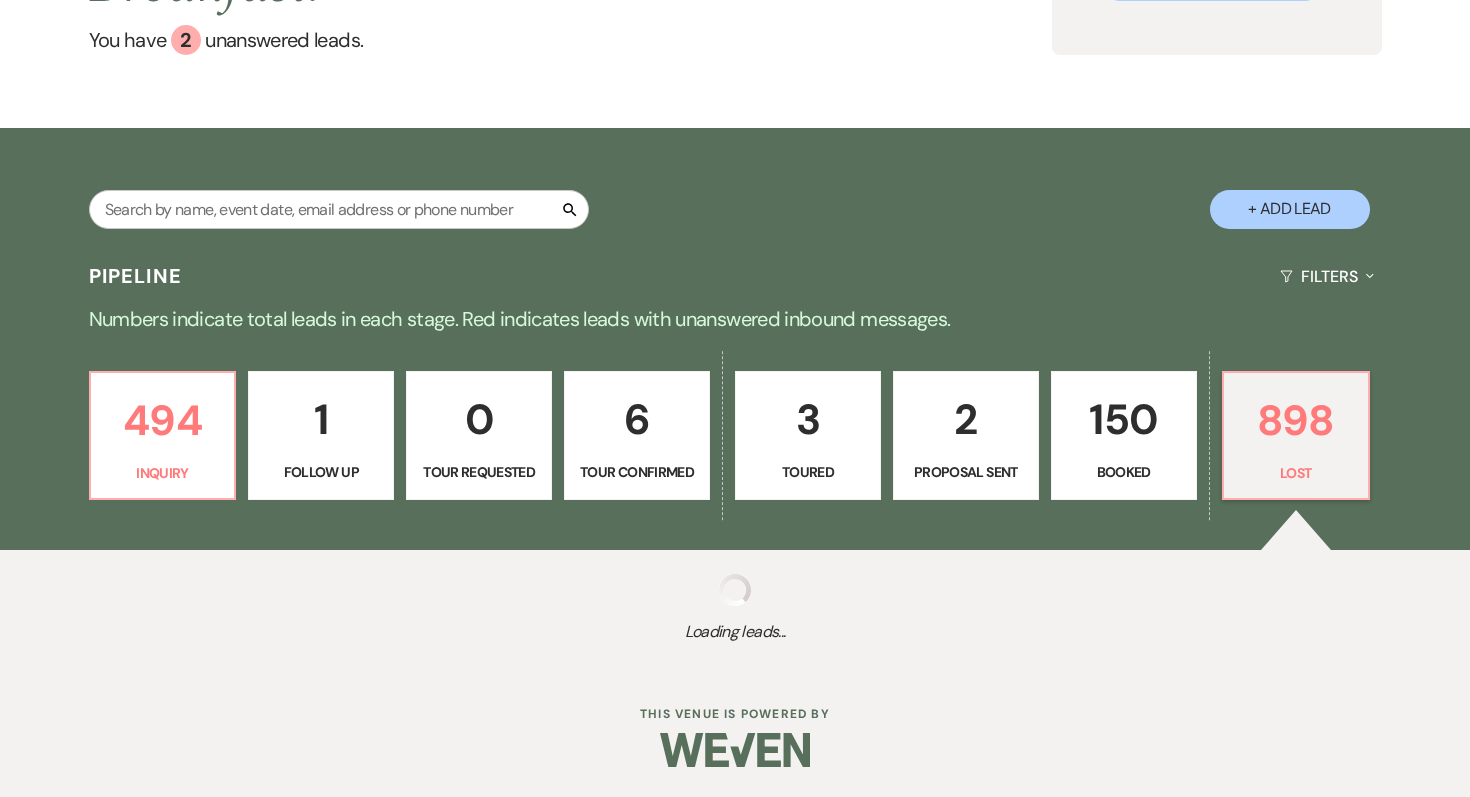 select on "8" 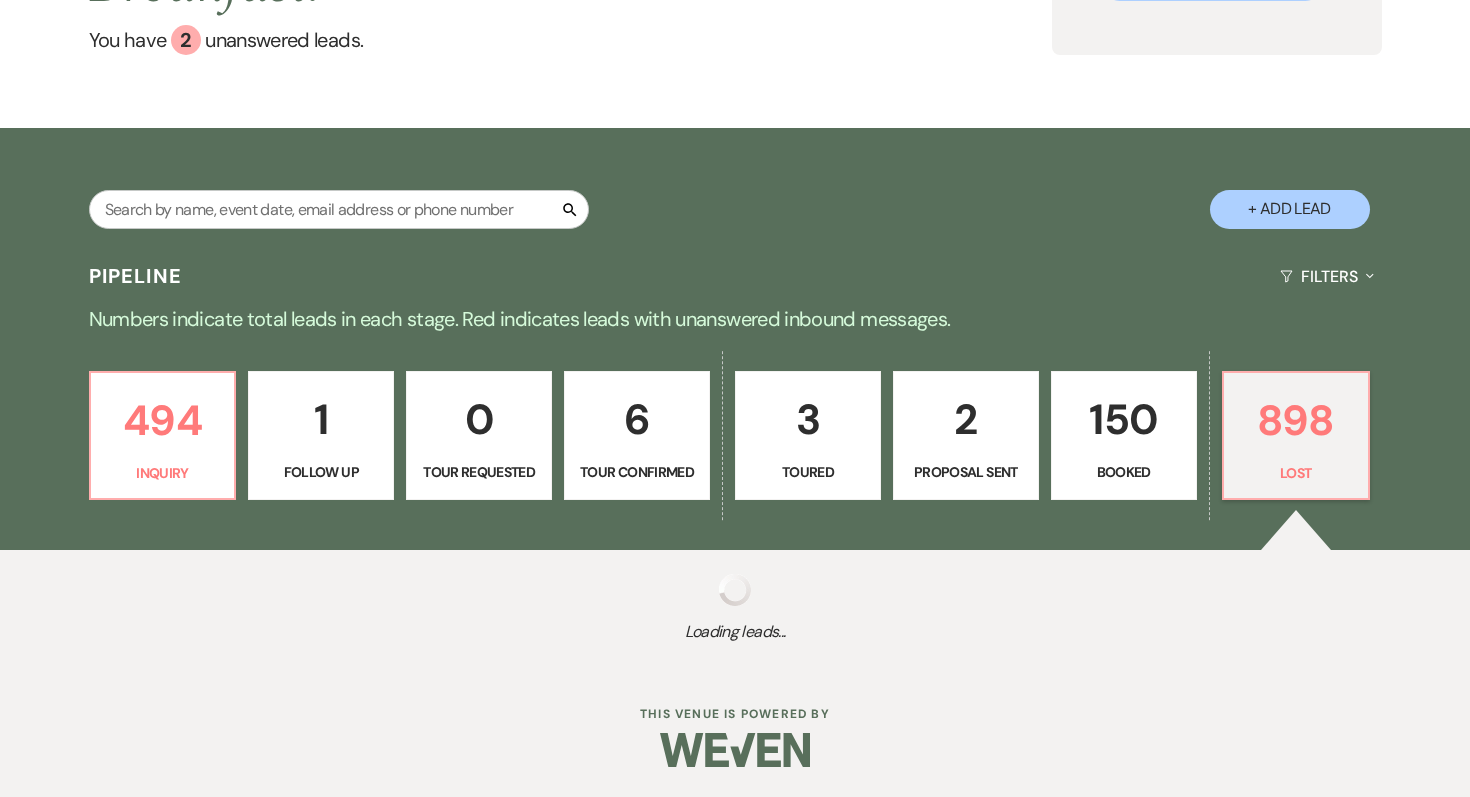 select on "5" 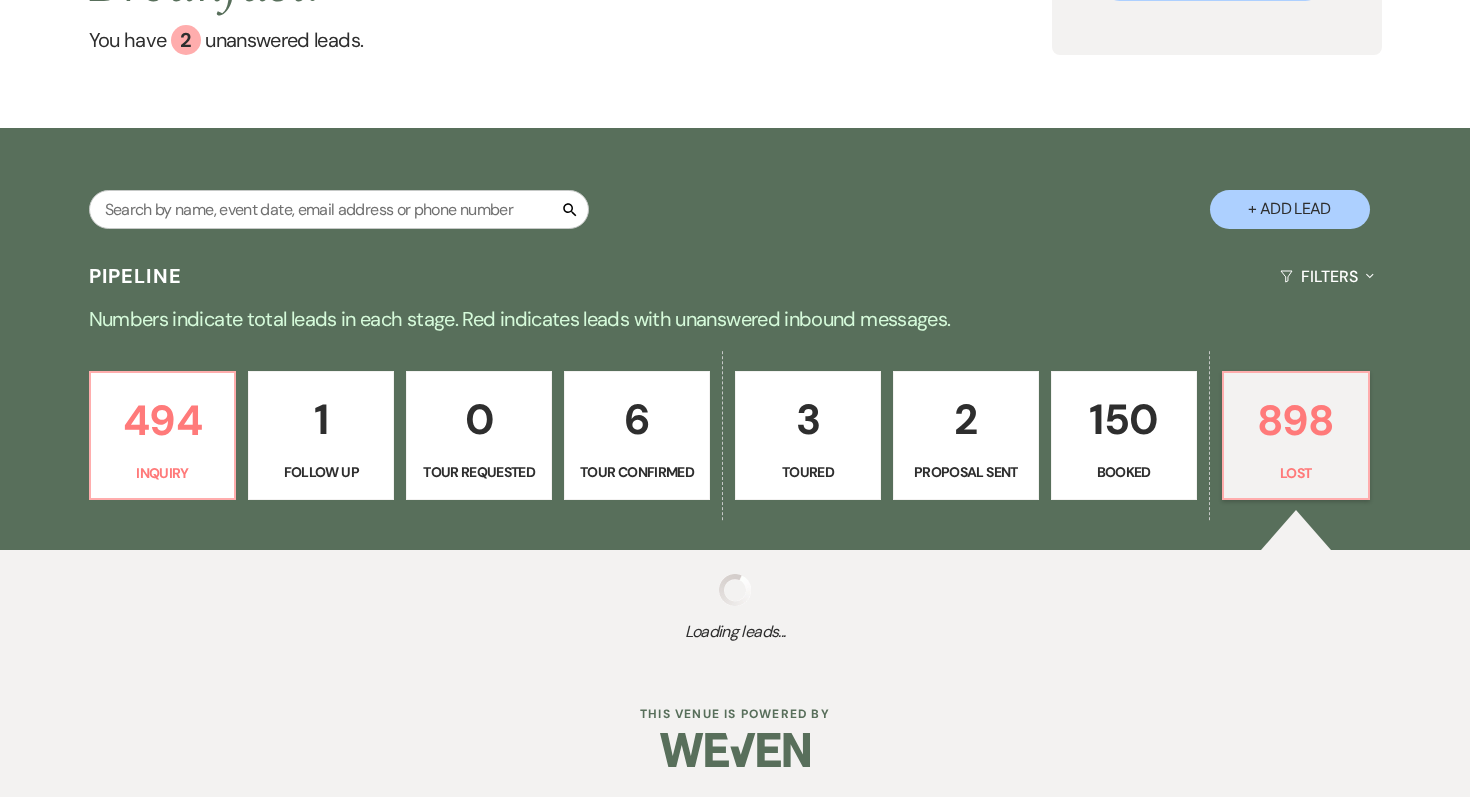 select on "8" 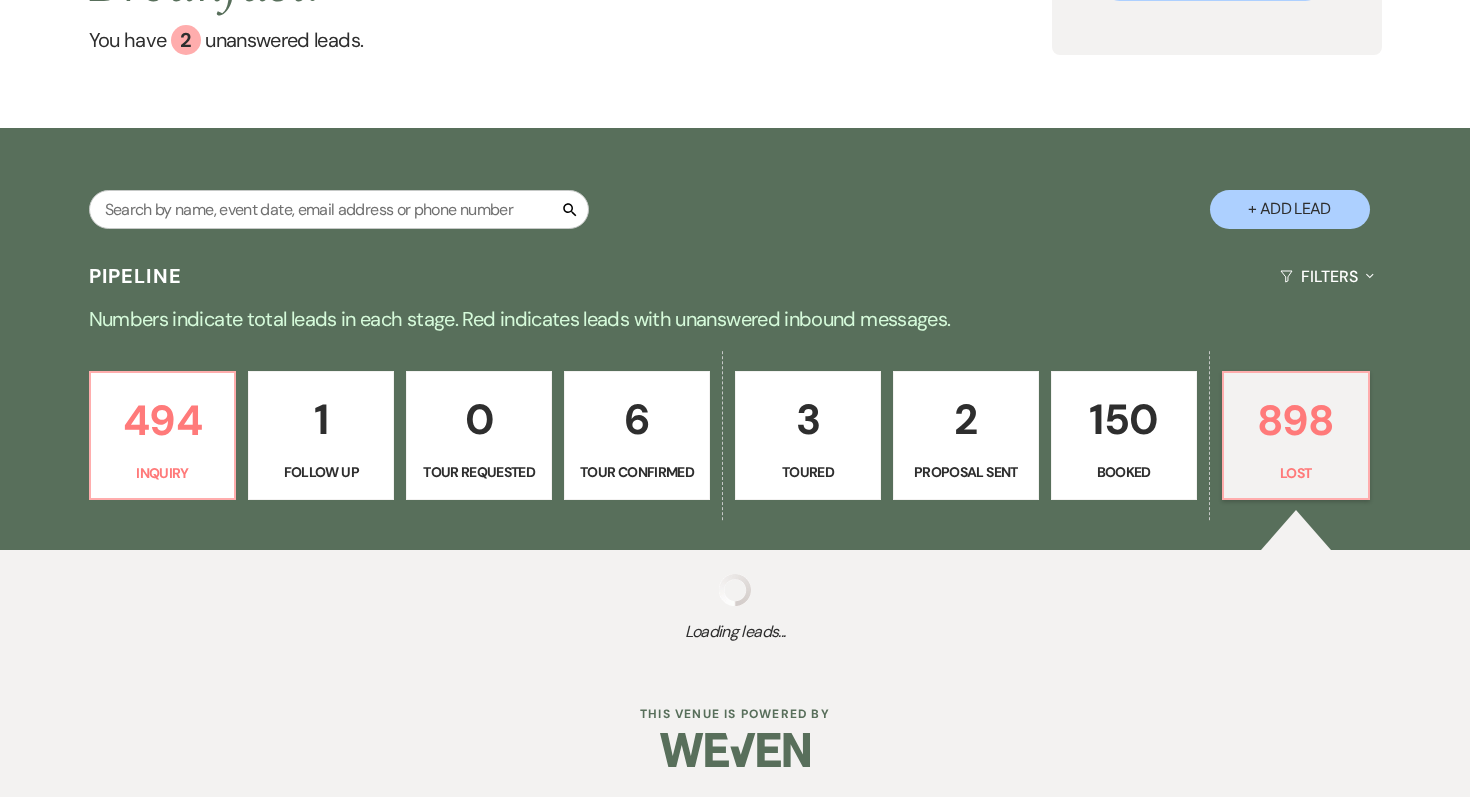 select on "1" 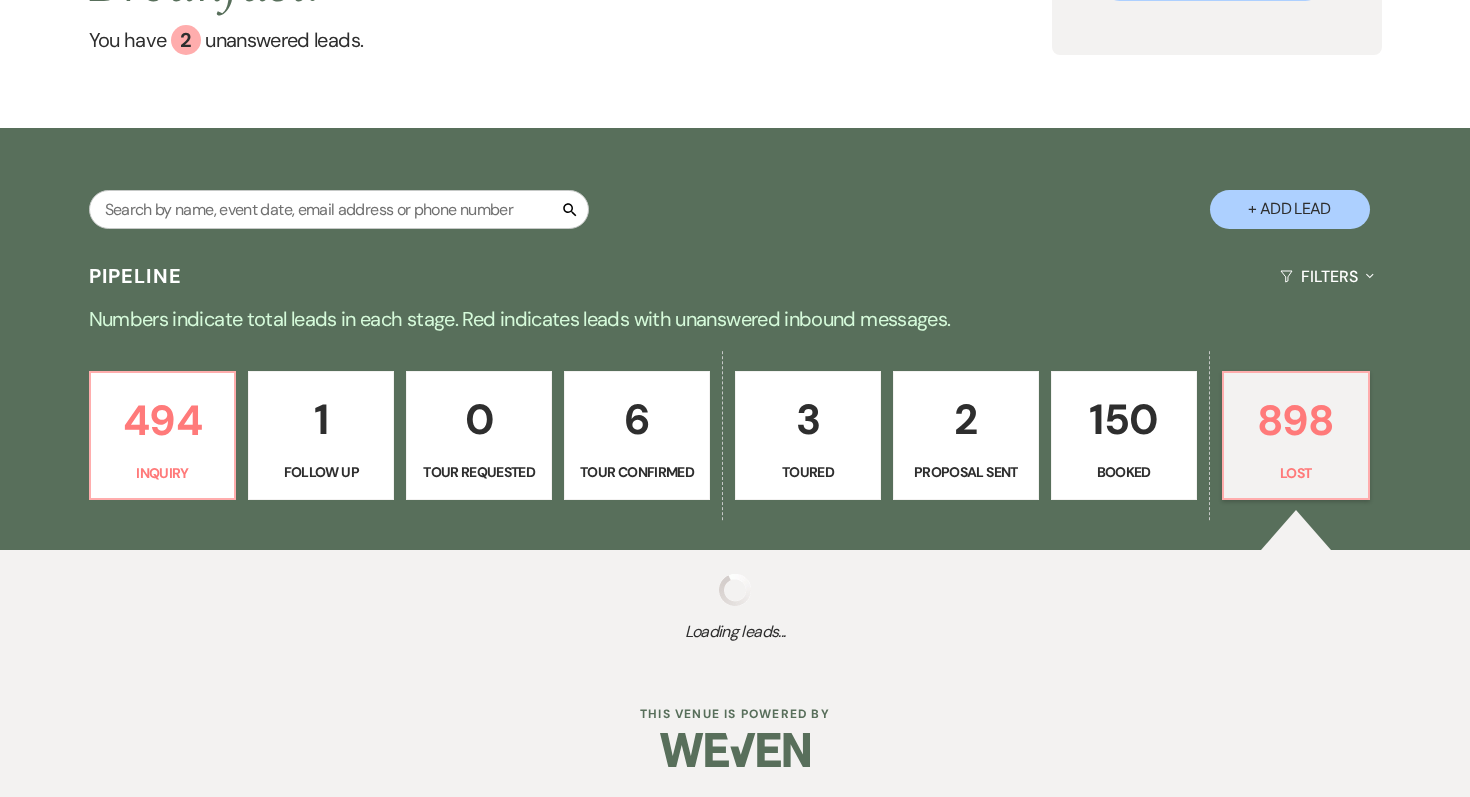 select on "8" 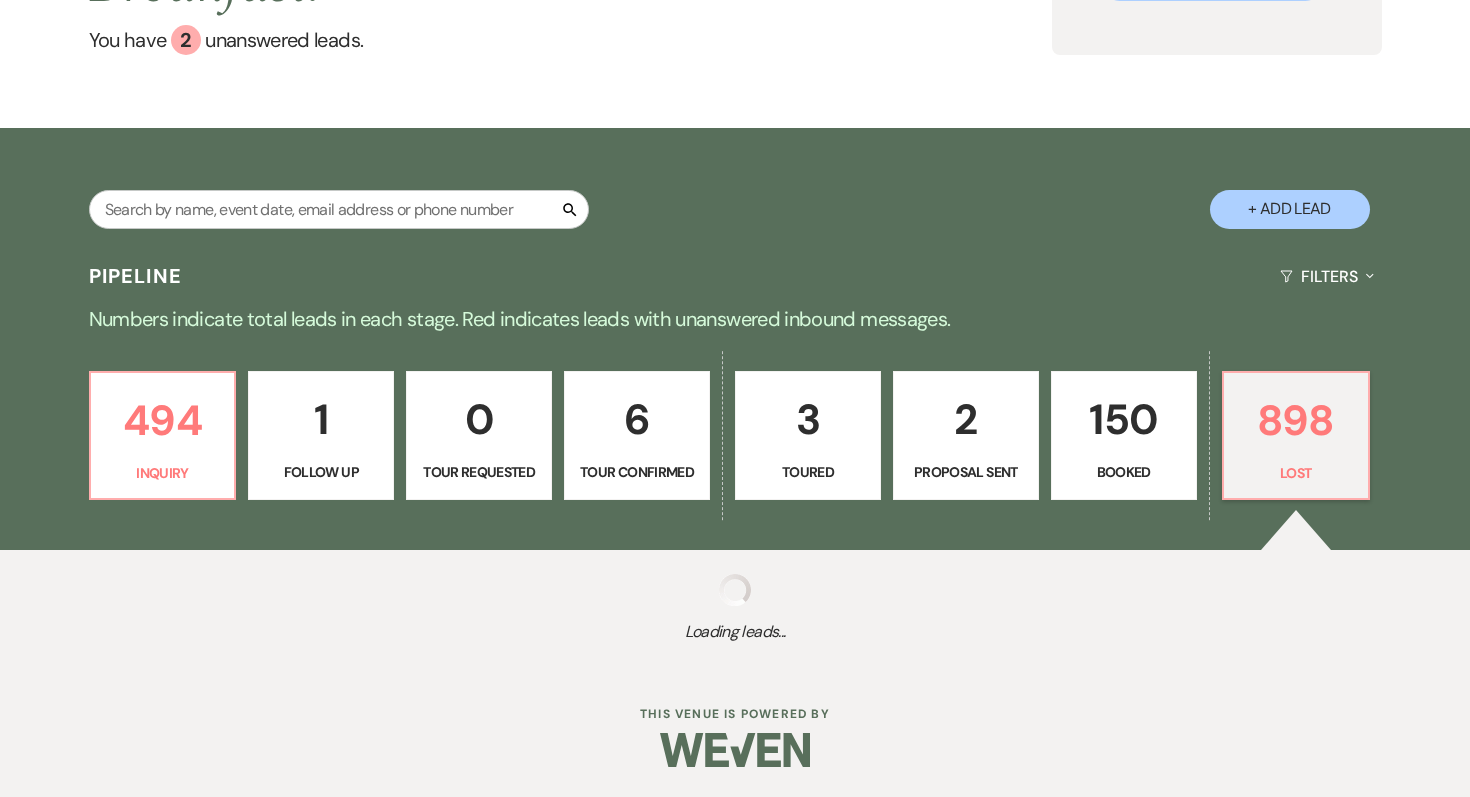 select on "5" 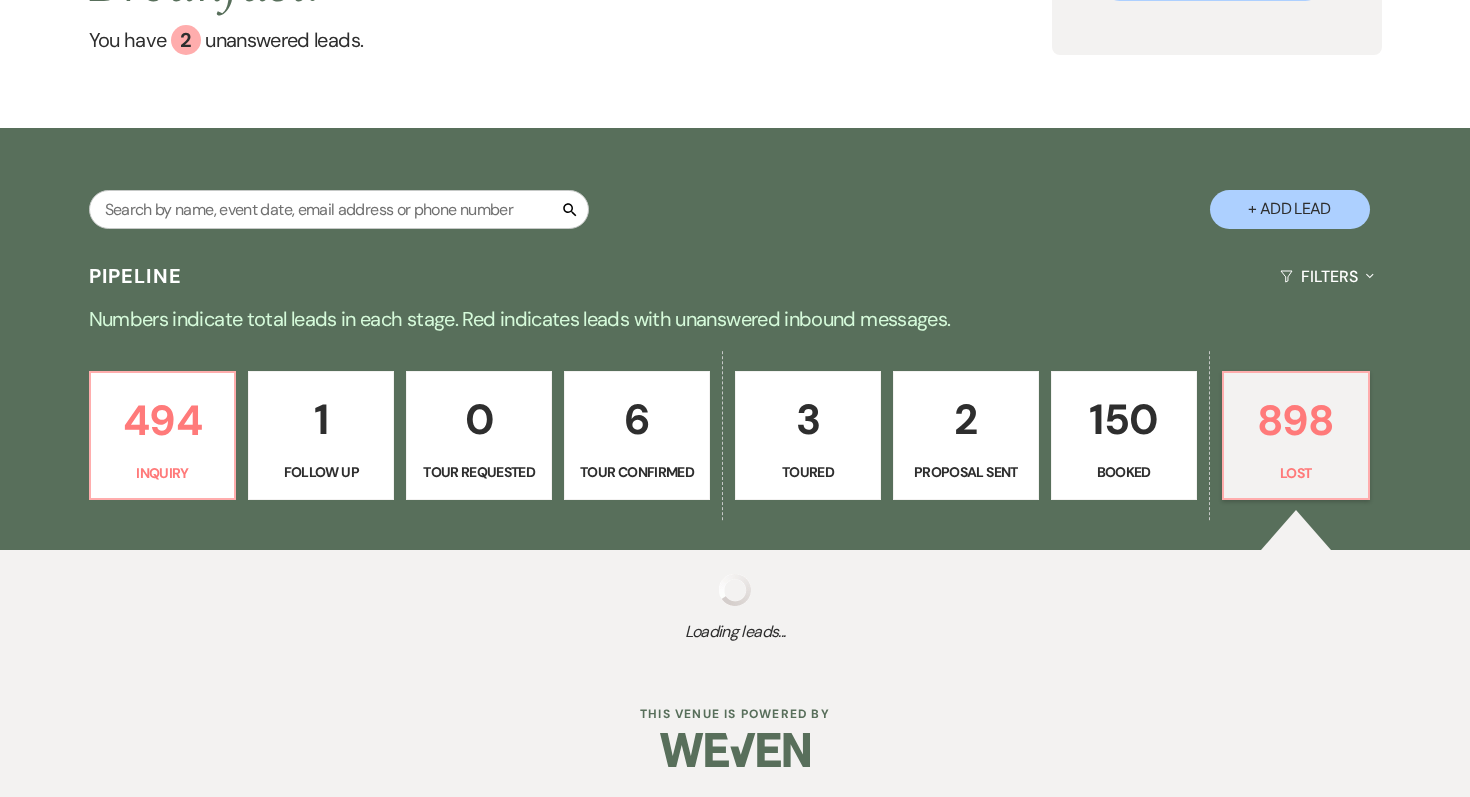select on "8" 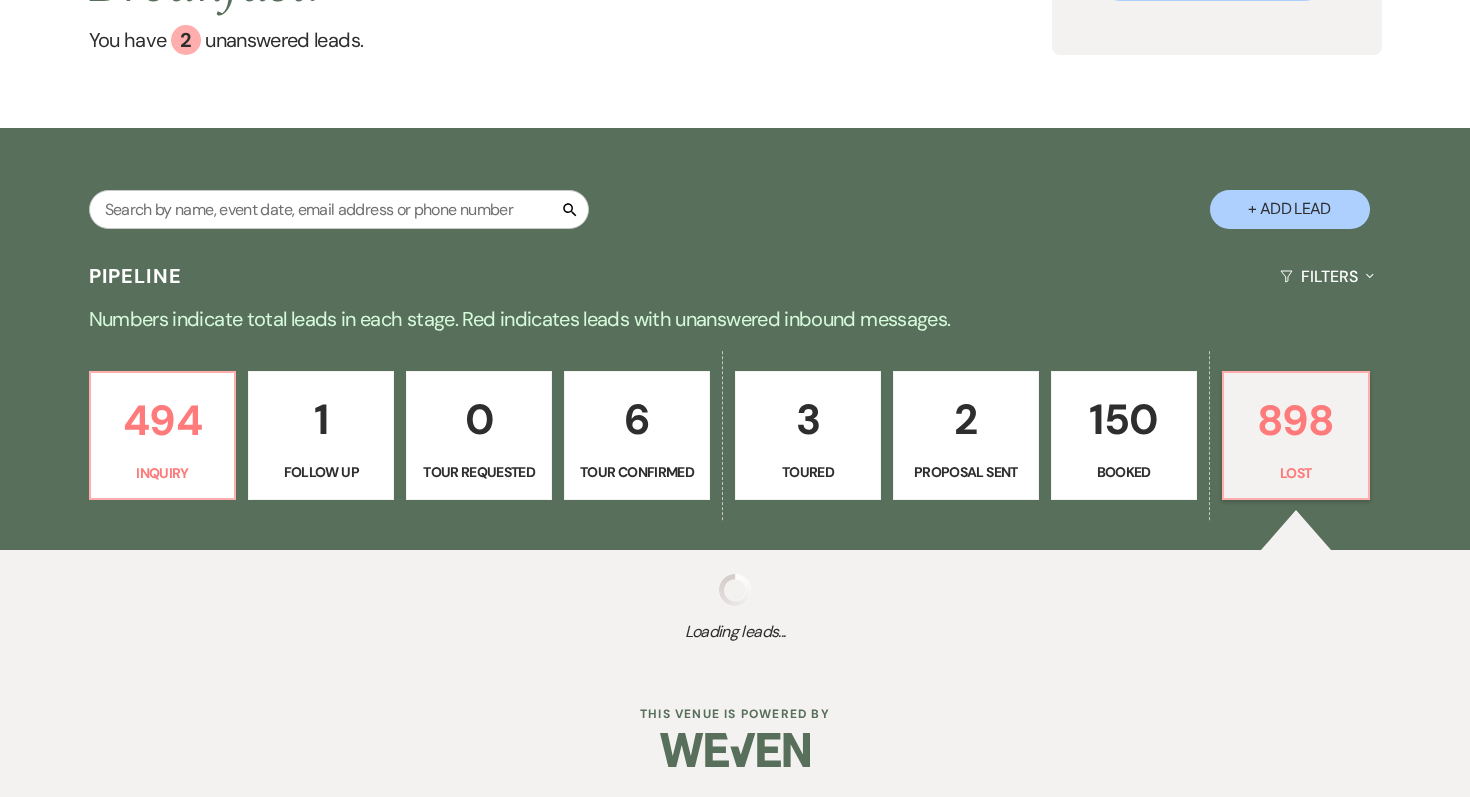select on "5" 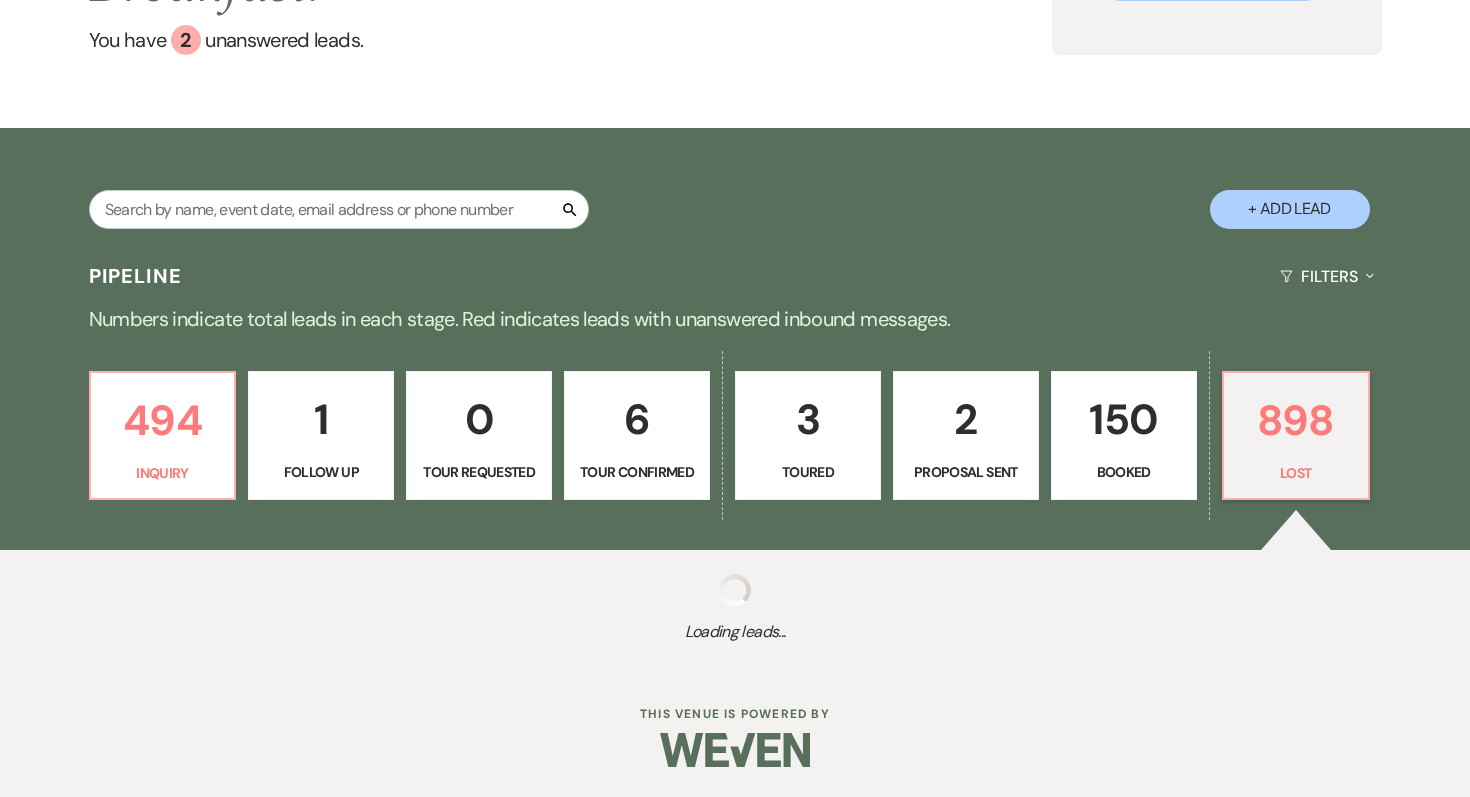select on "8" 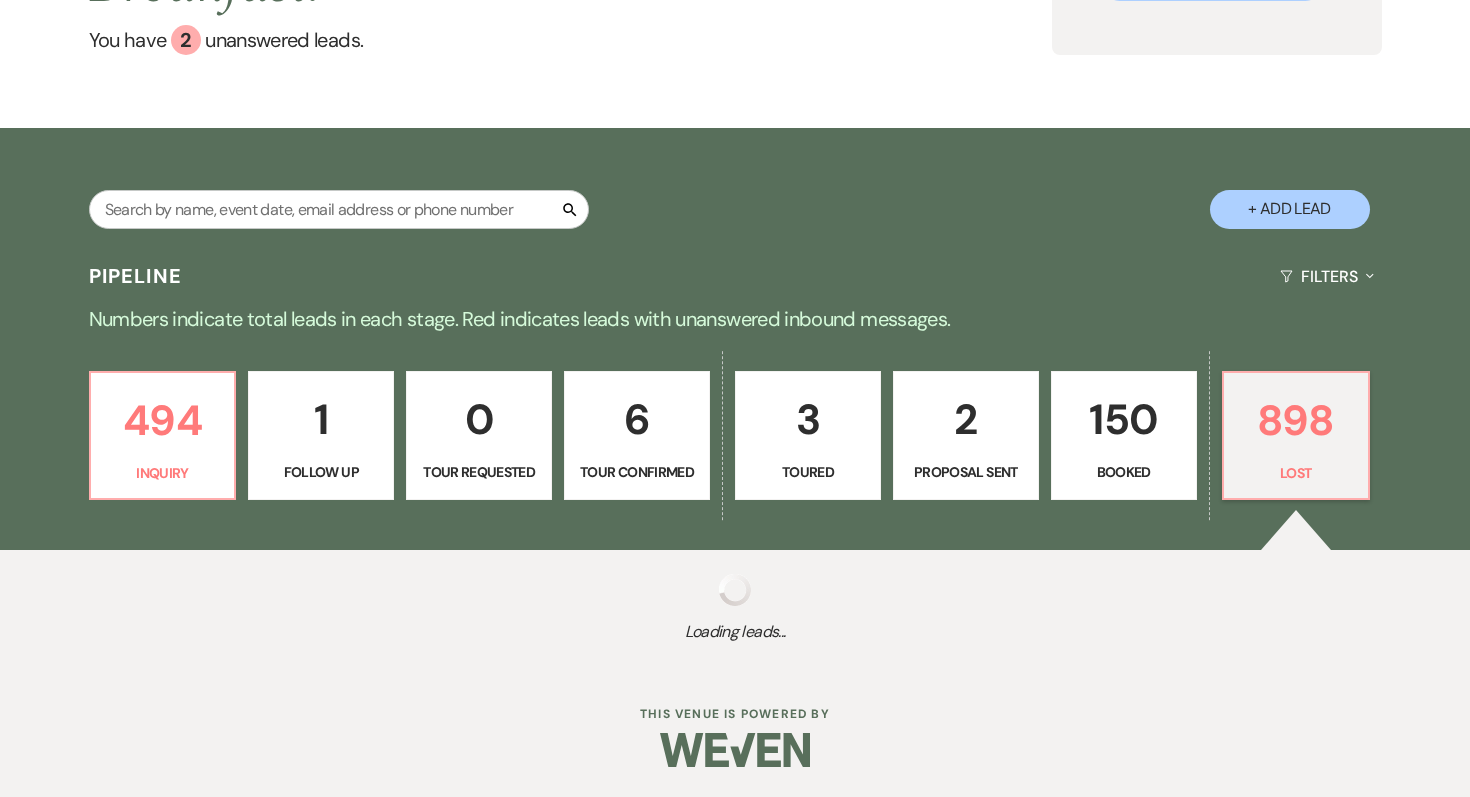 select on "5" 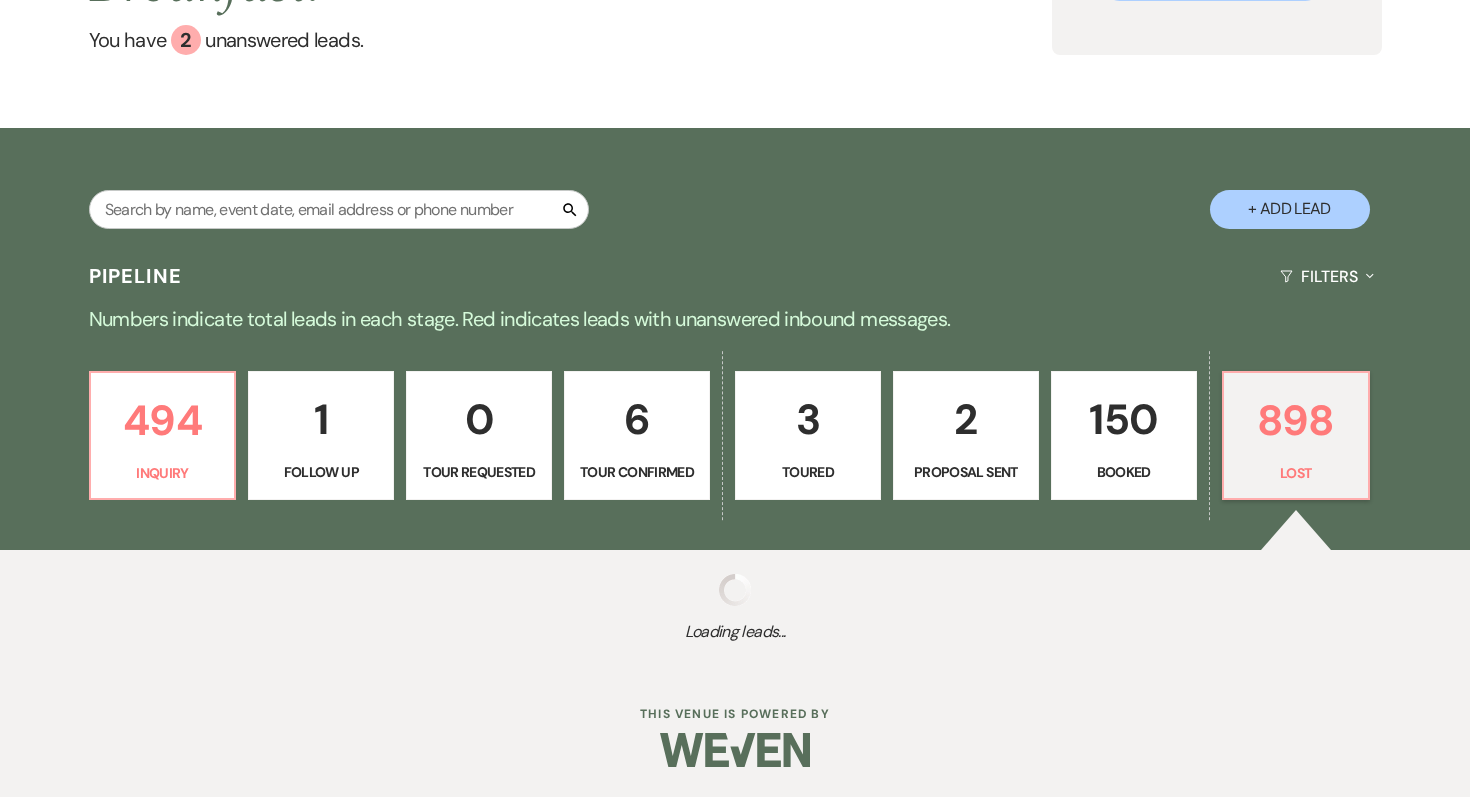 select on "8" 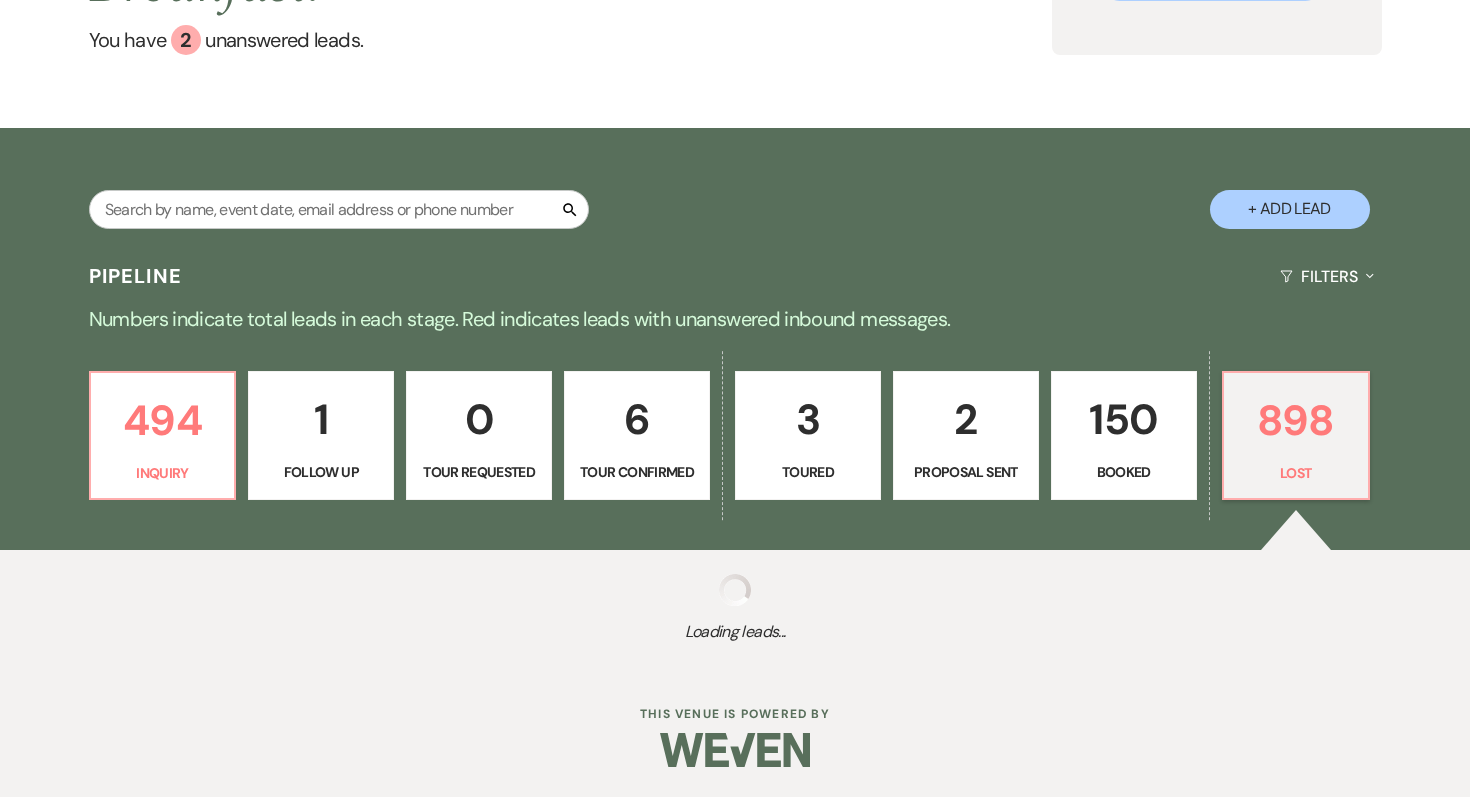 select on "10" 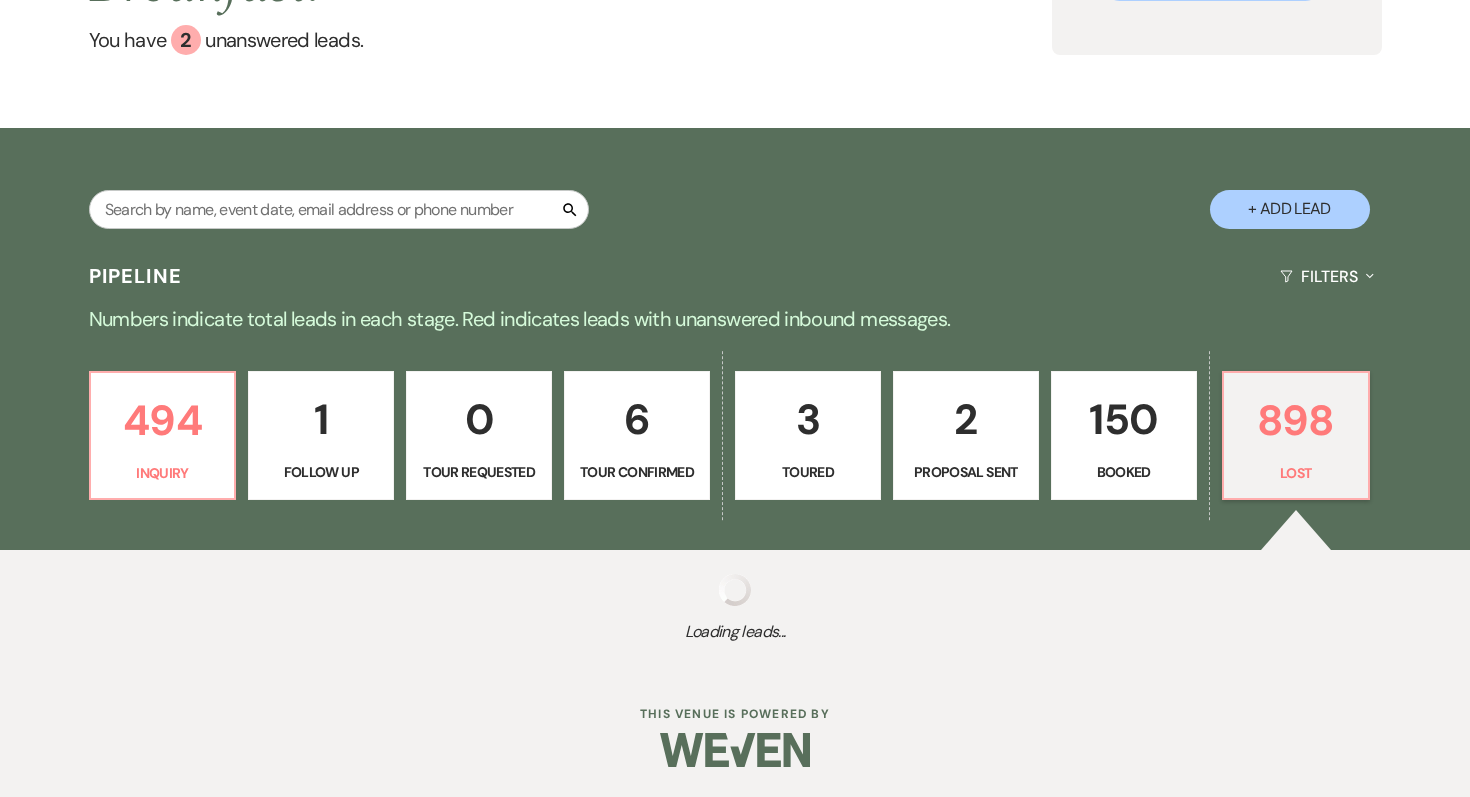 select on "8" 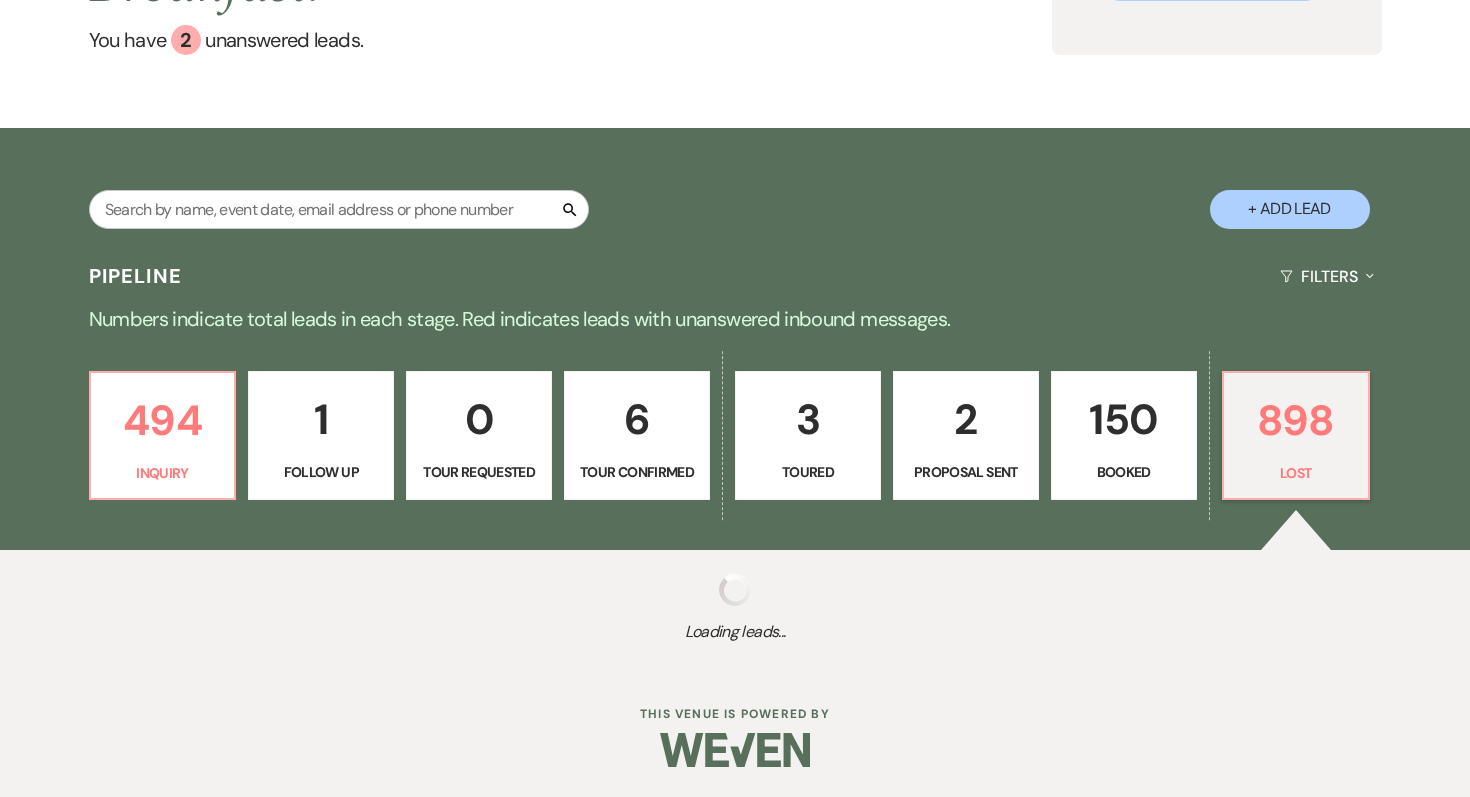 select on "5" 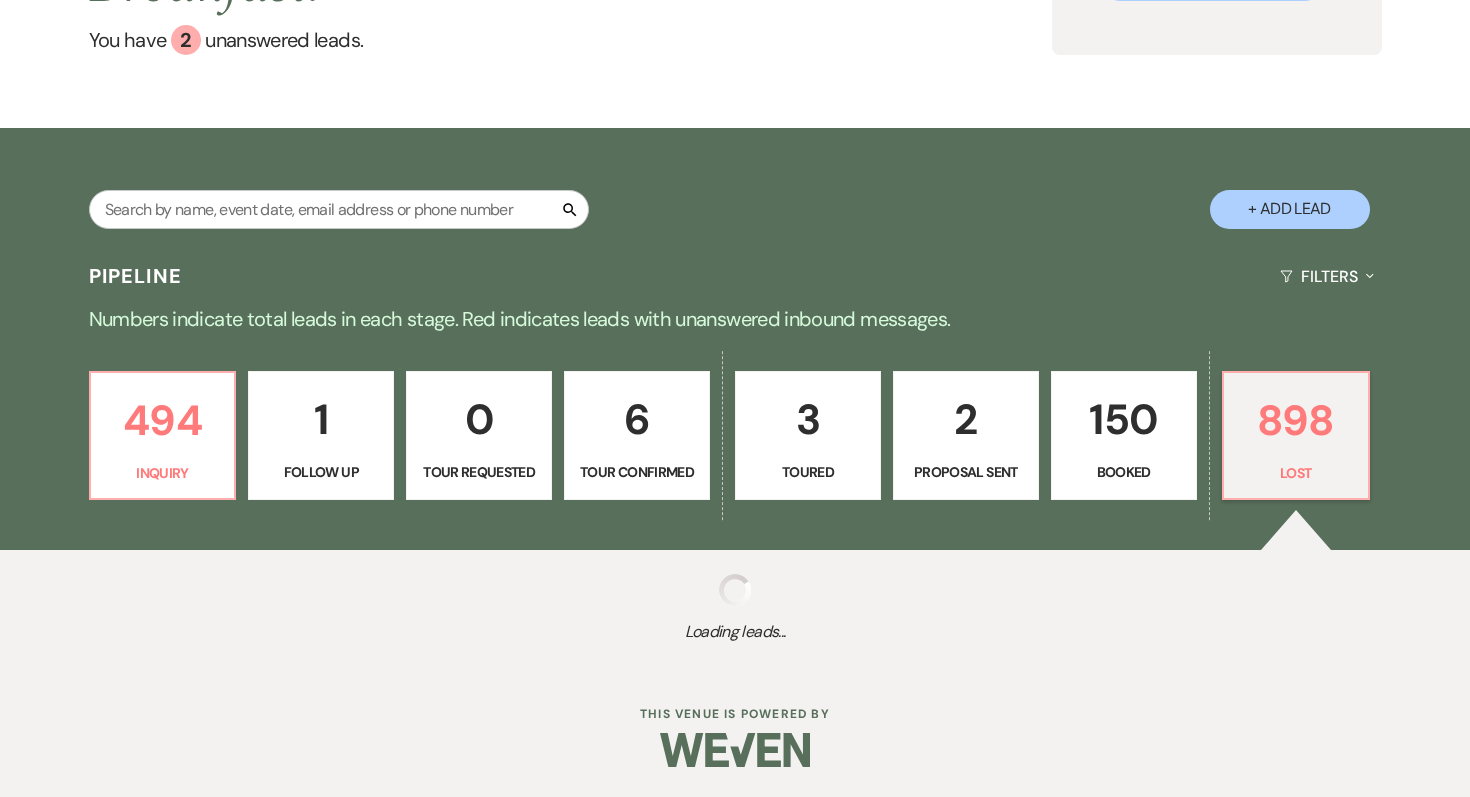 select on "8" 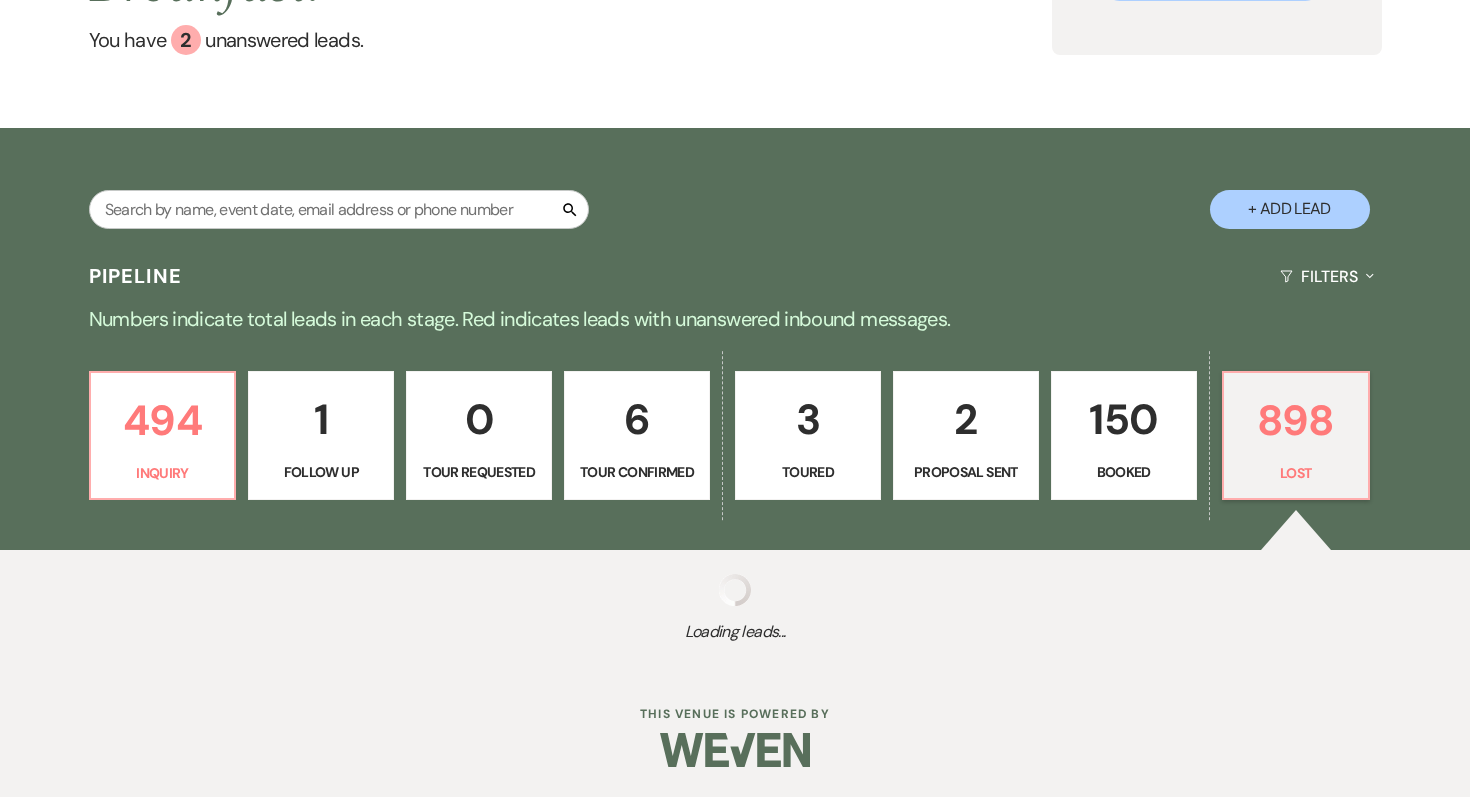 select on "5" 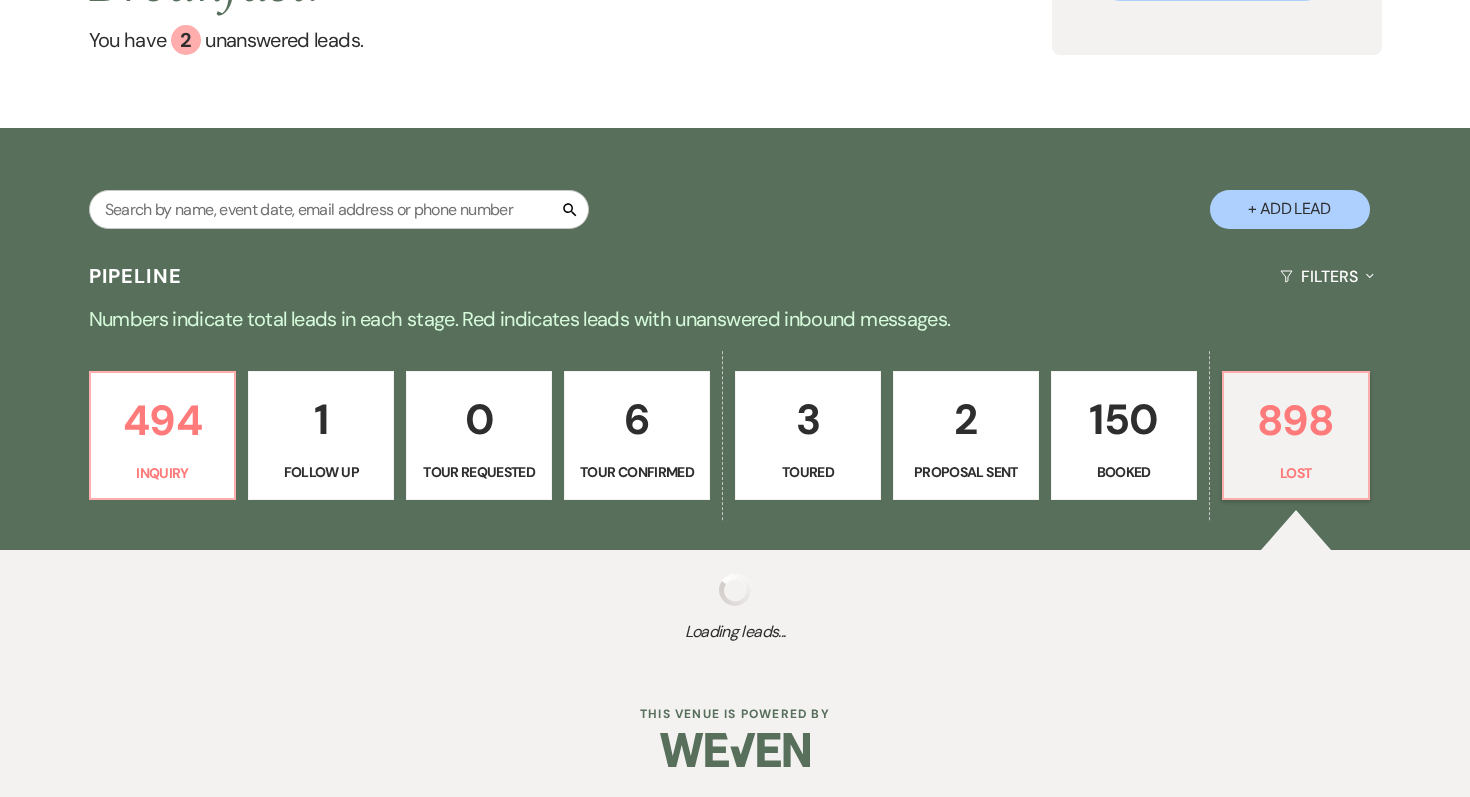 select on "8" 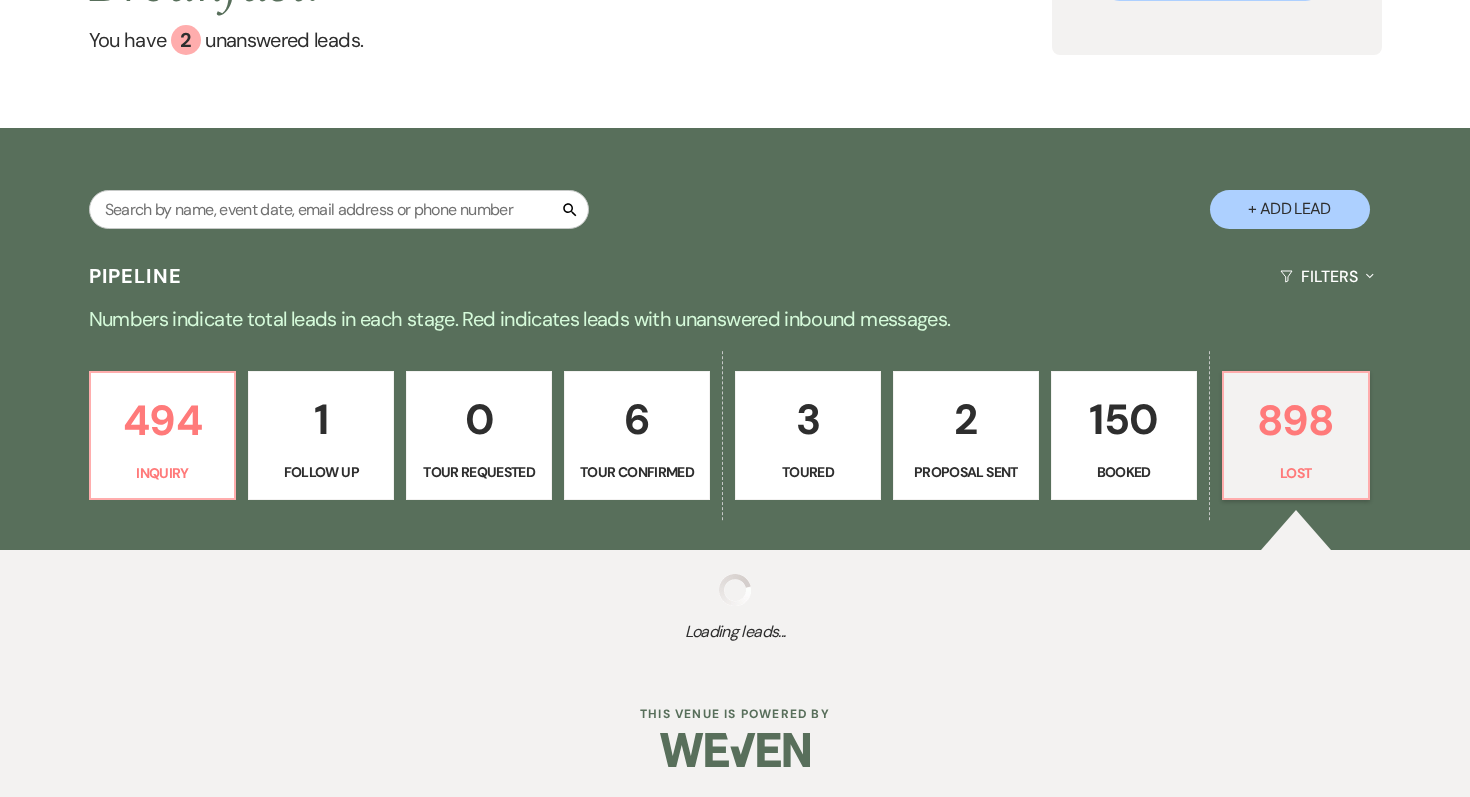 select on "5" 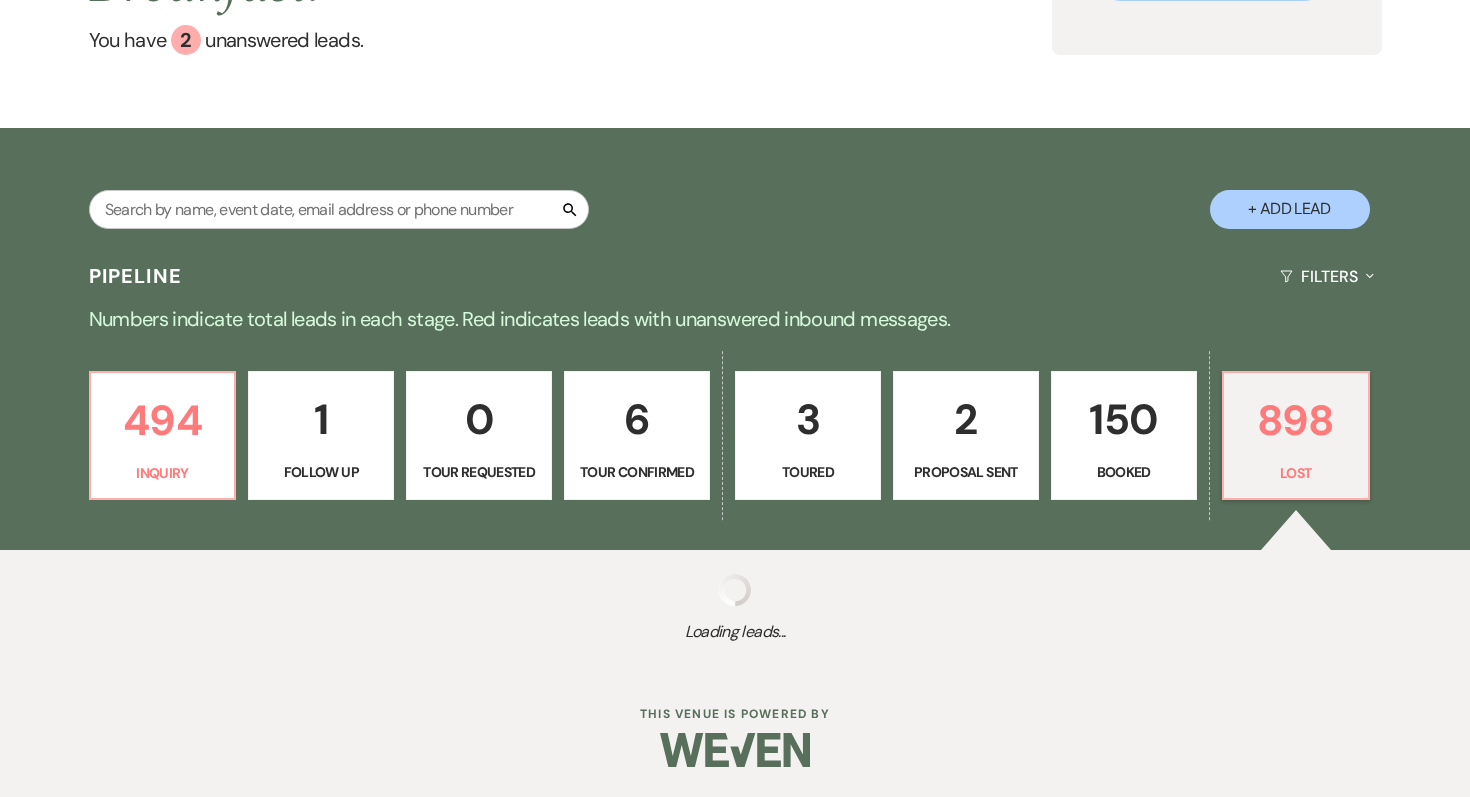 select on "8" 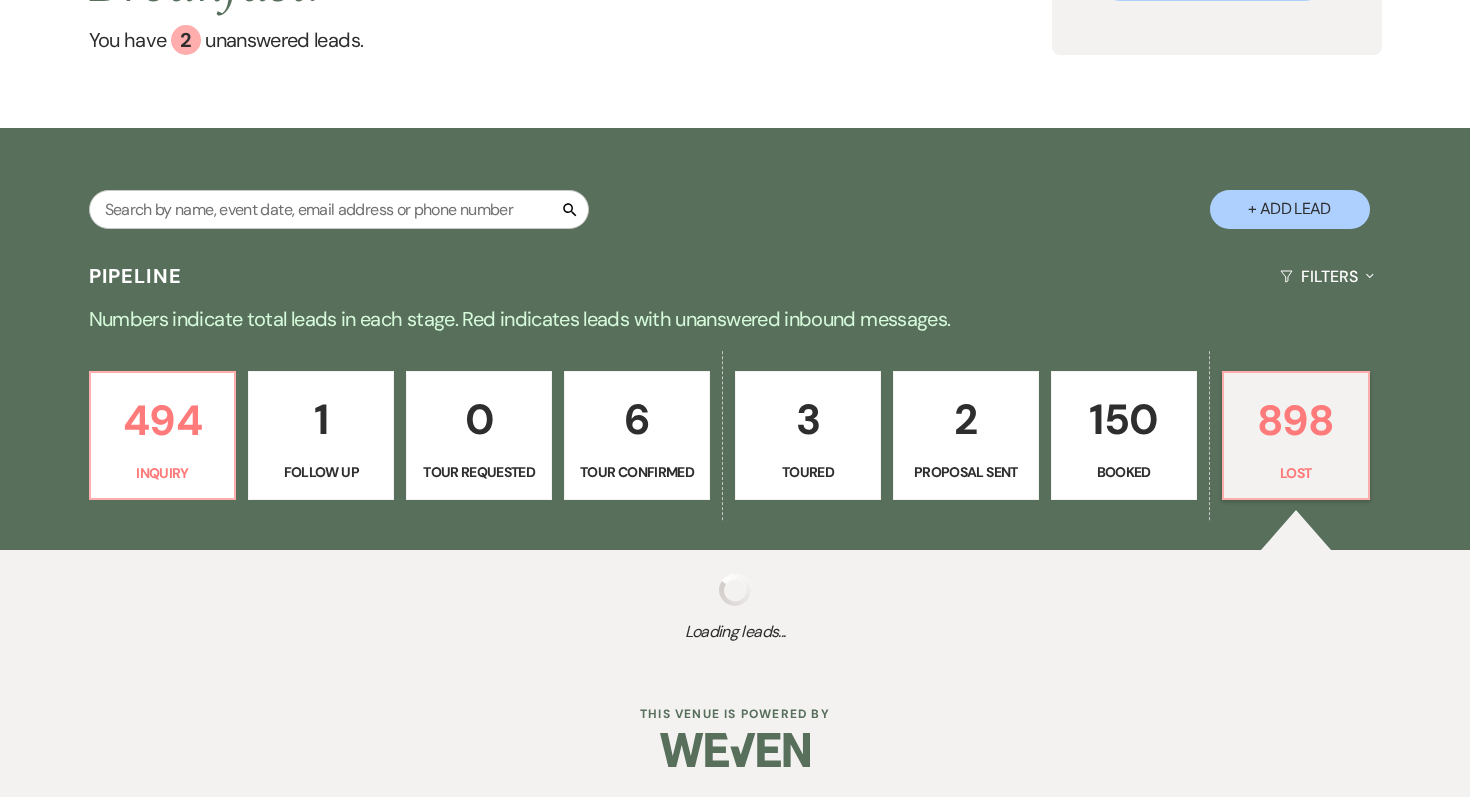 select on "5" 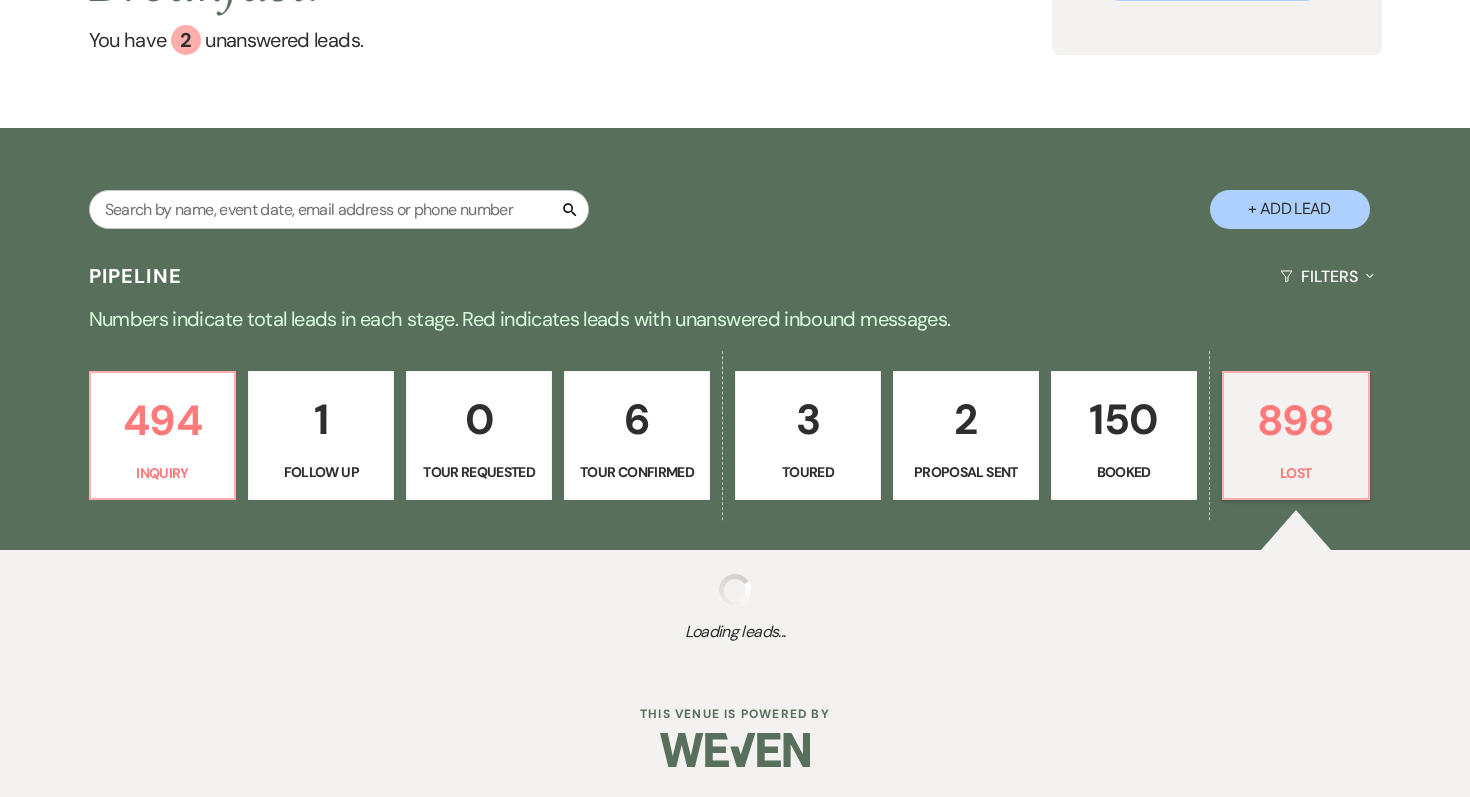 select on "8" 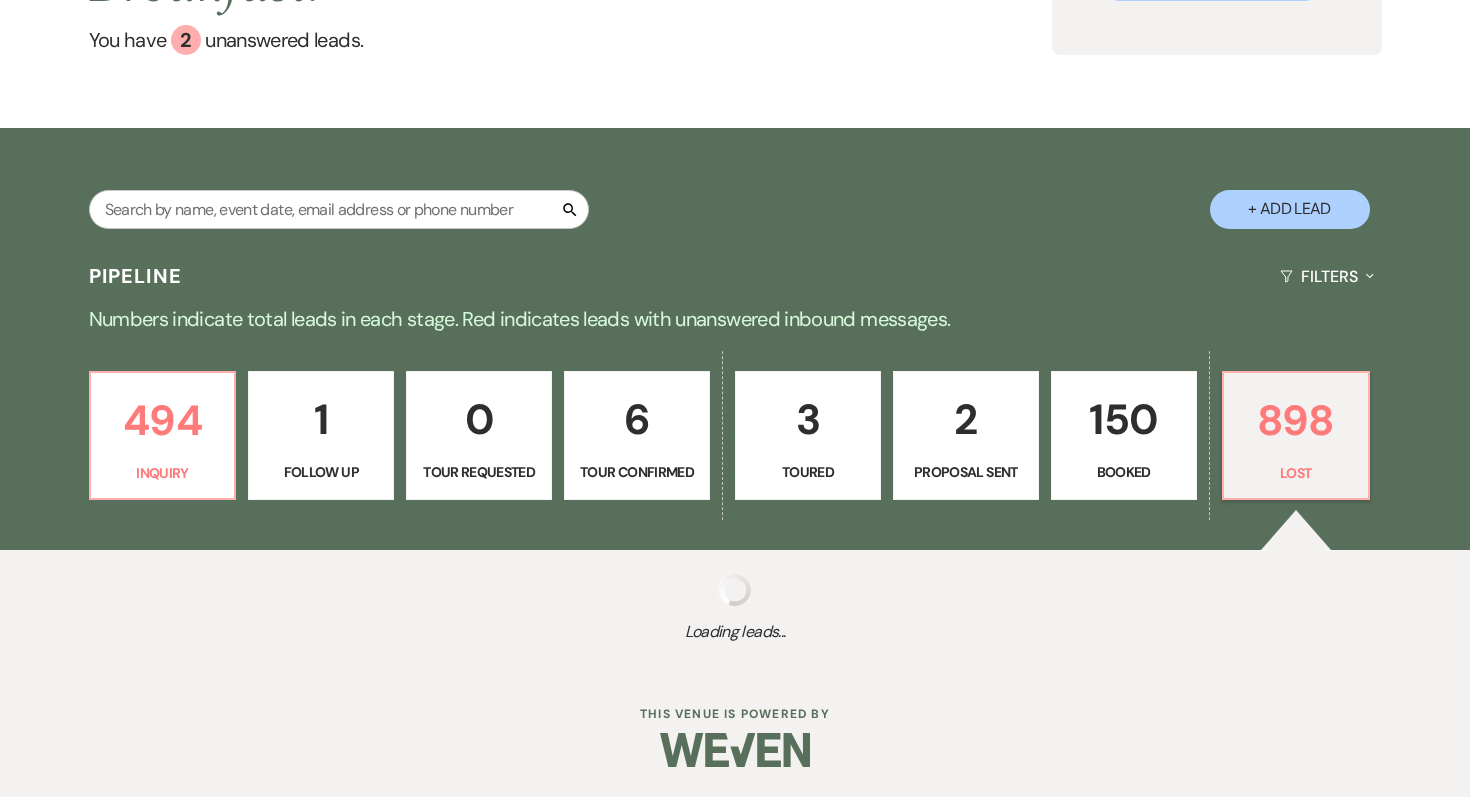 select on "5" 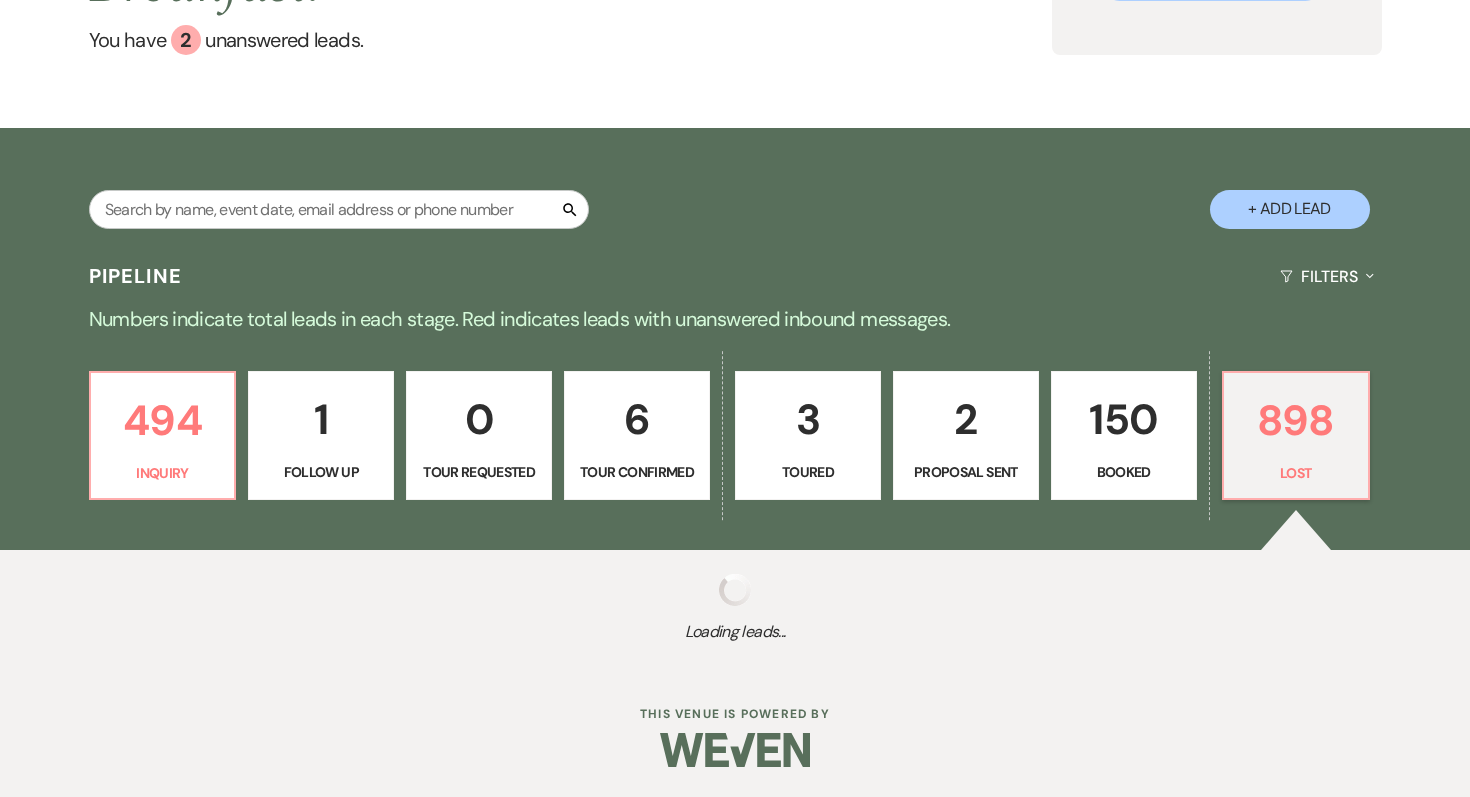 select on "8" 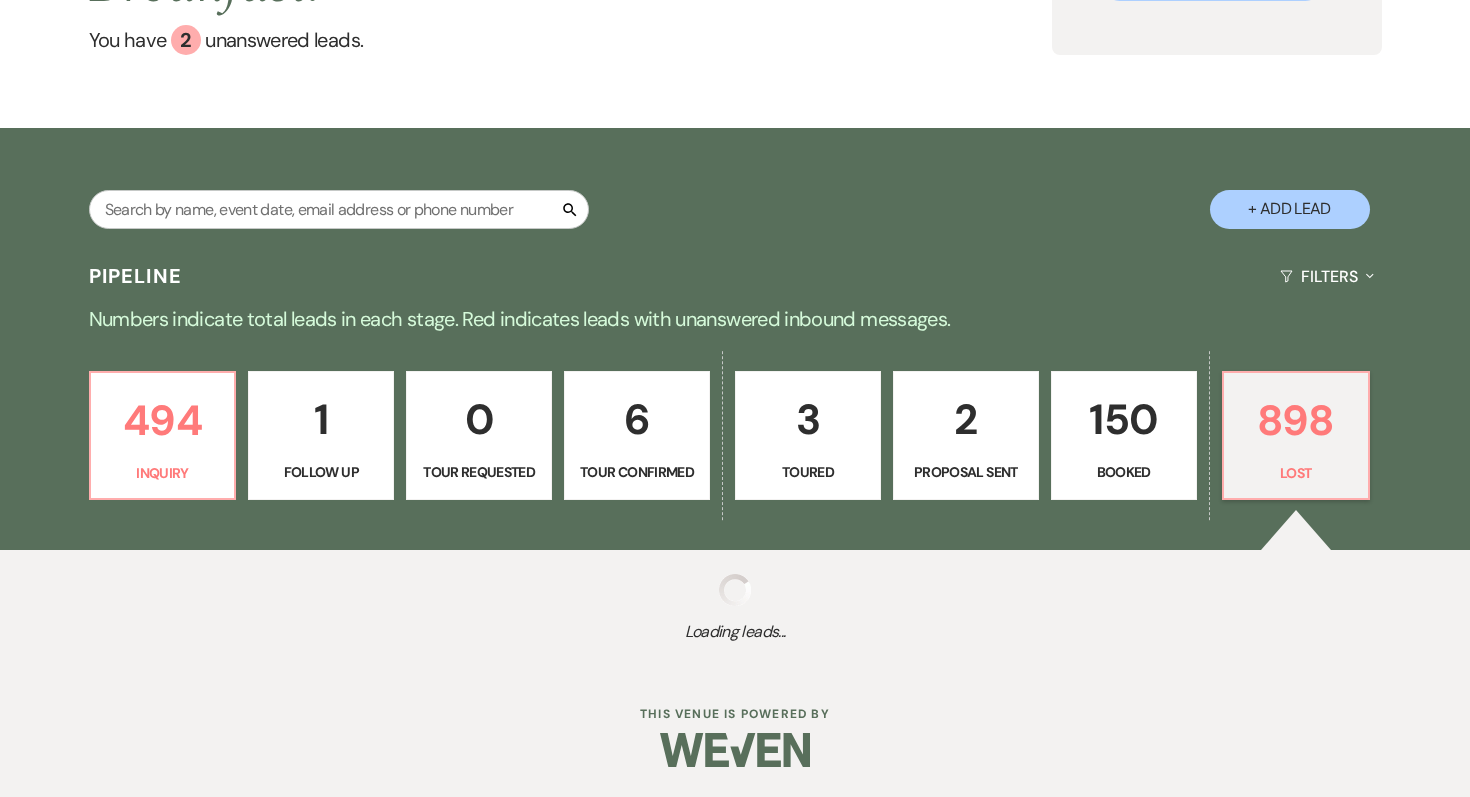select on "5" 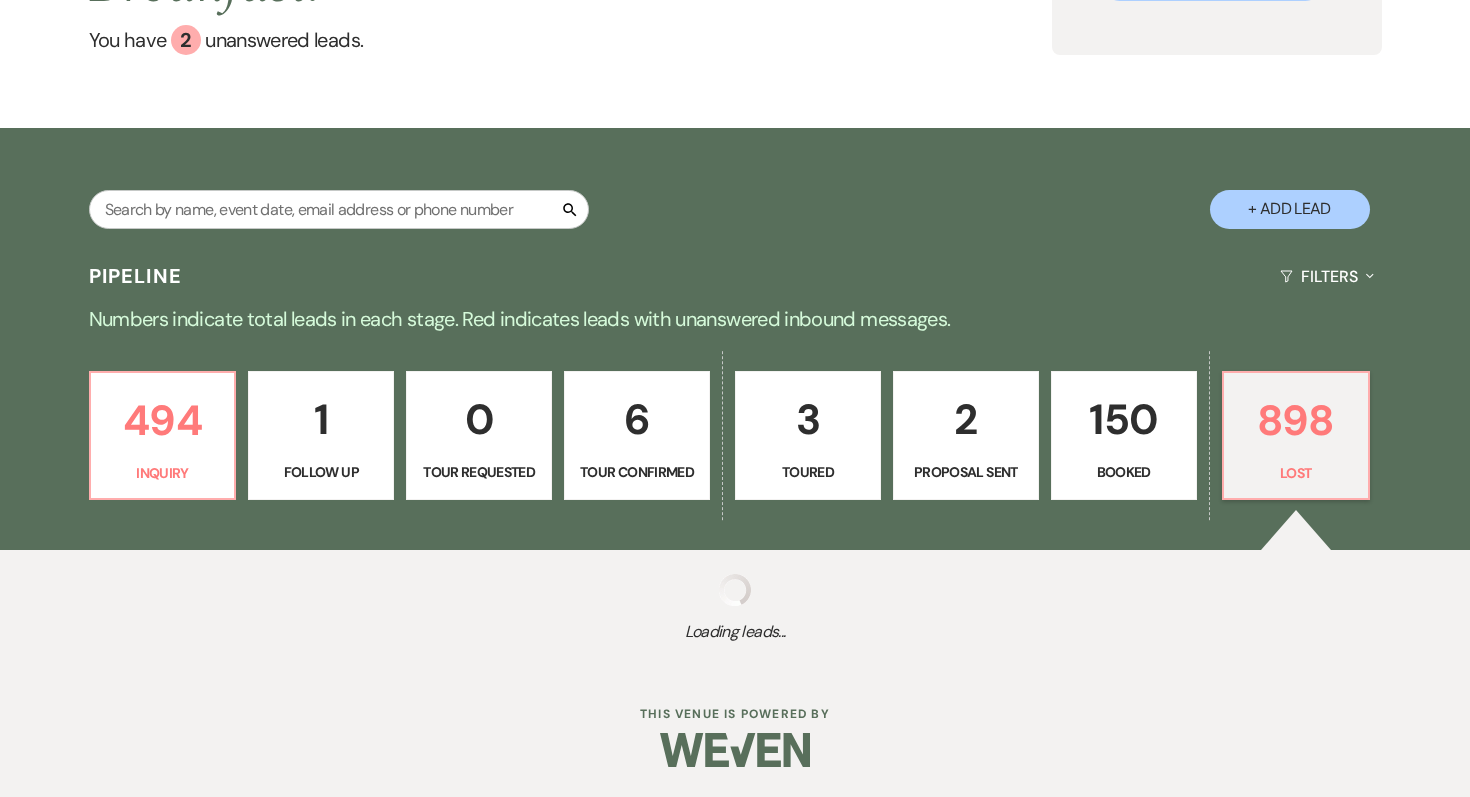 select on "8" 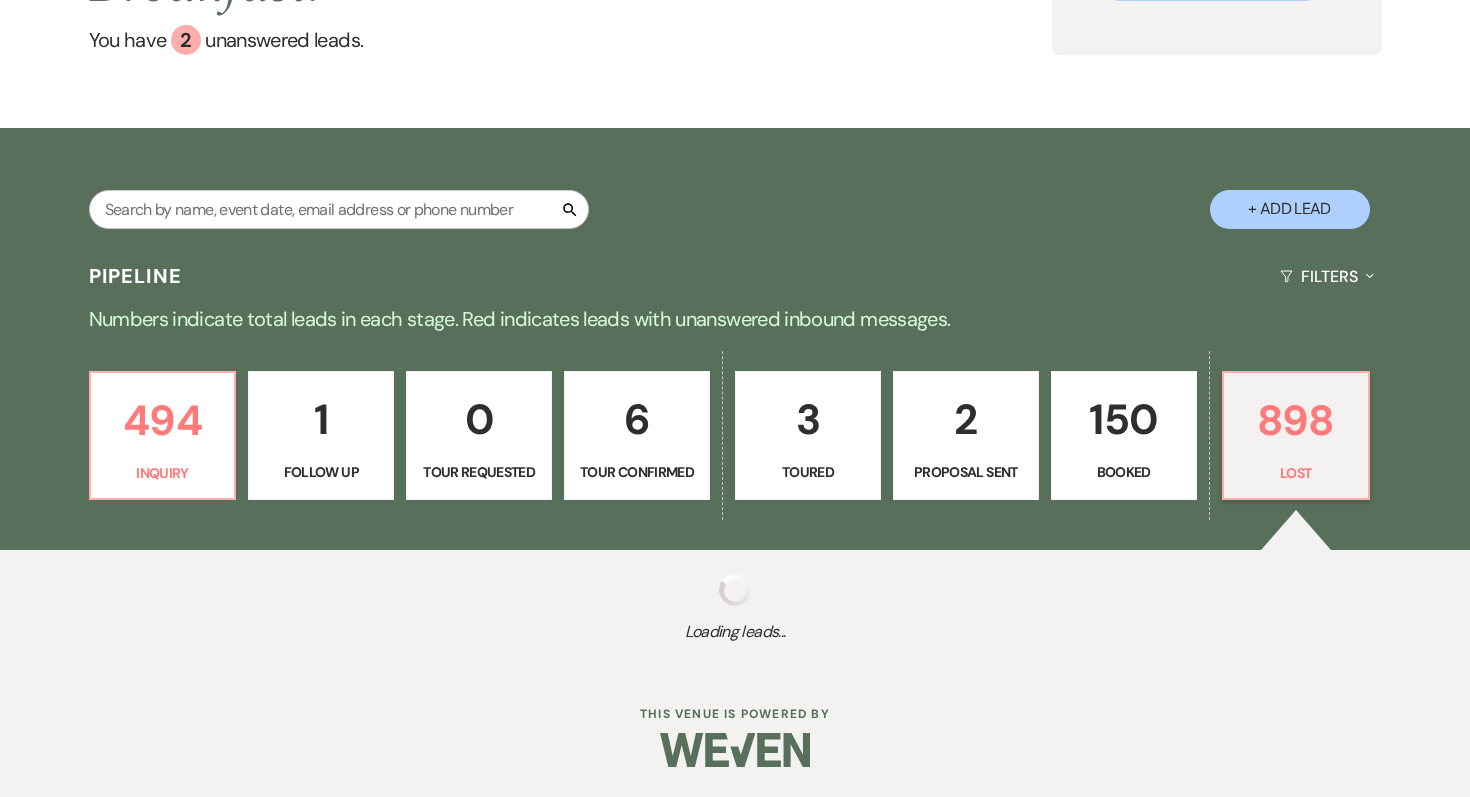 select on "5" 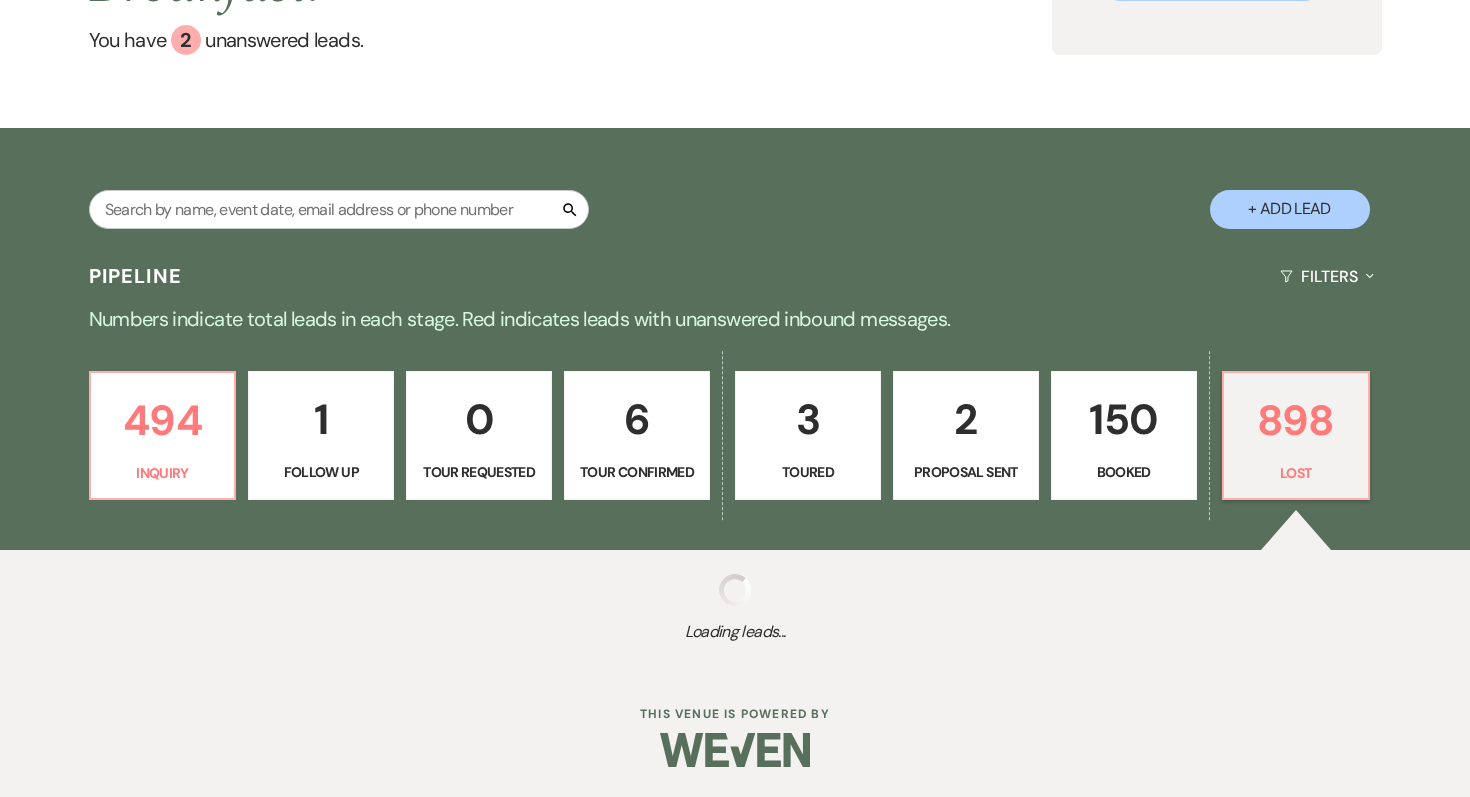 select on "8" 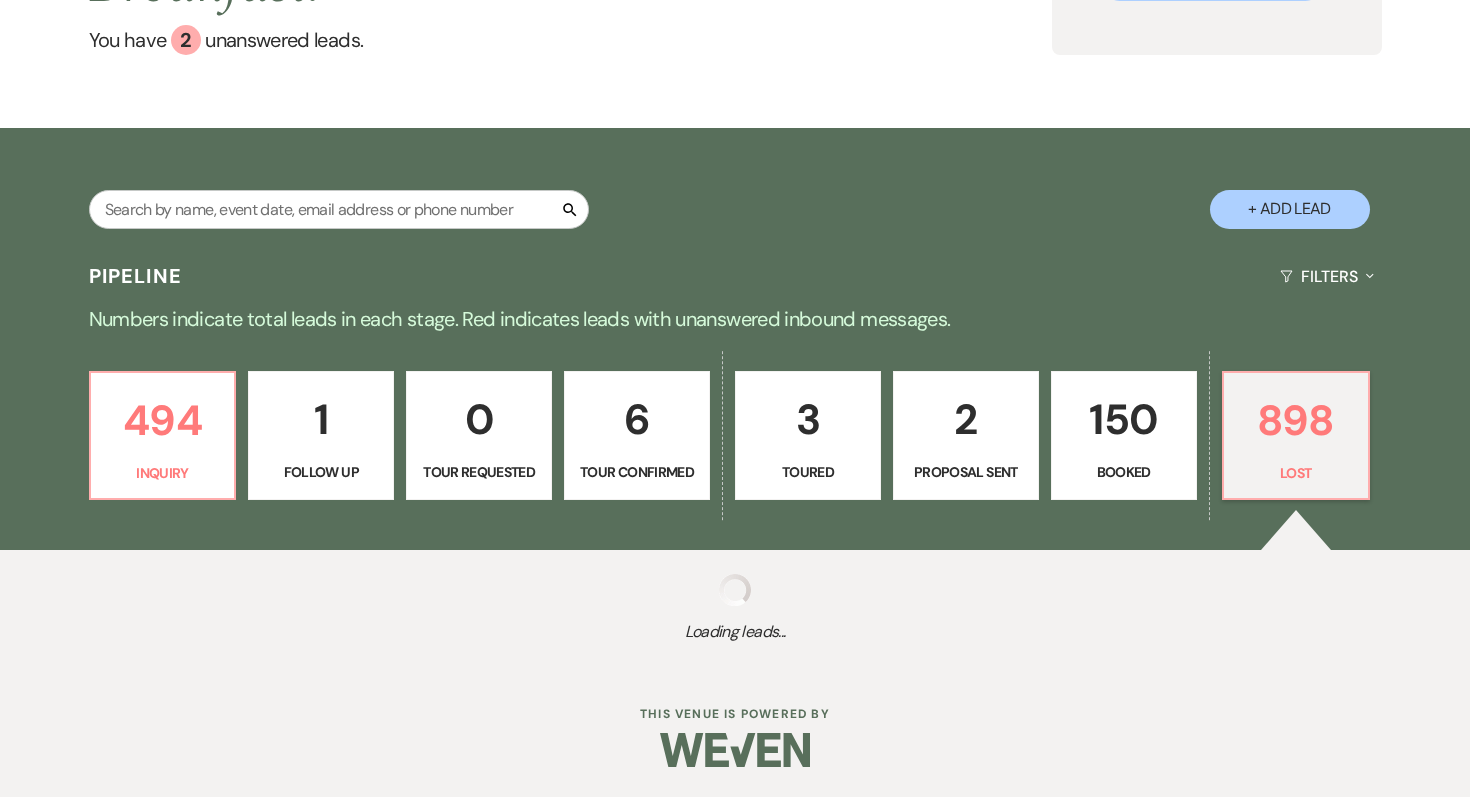 select on "7" 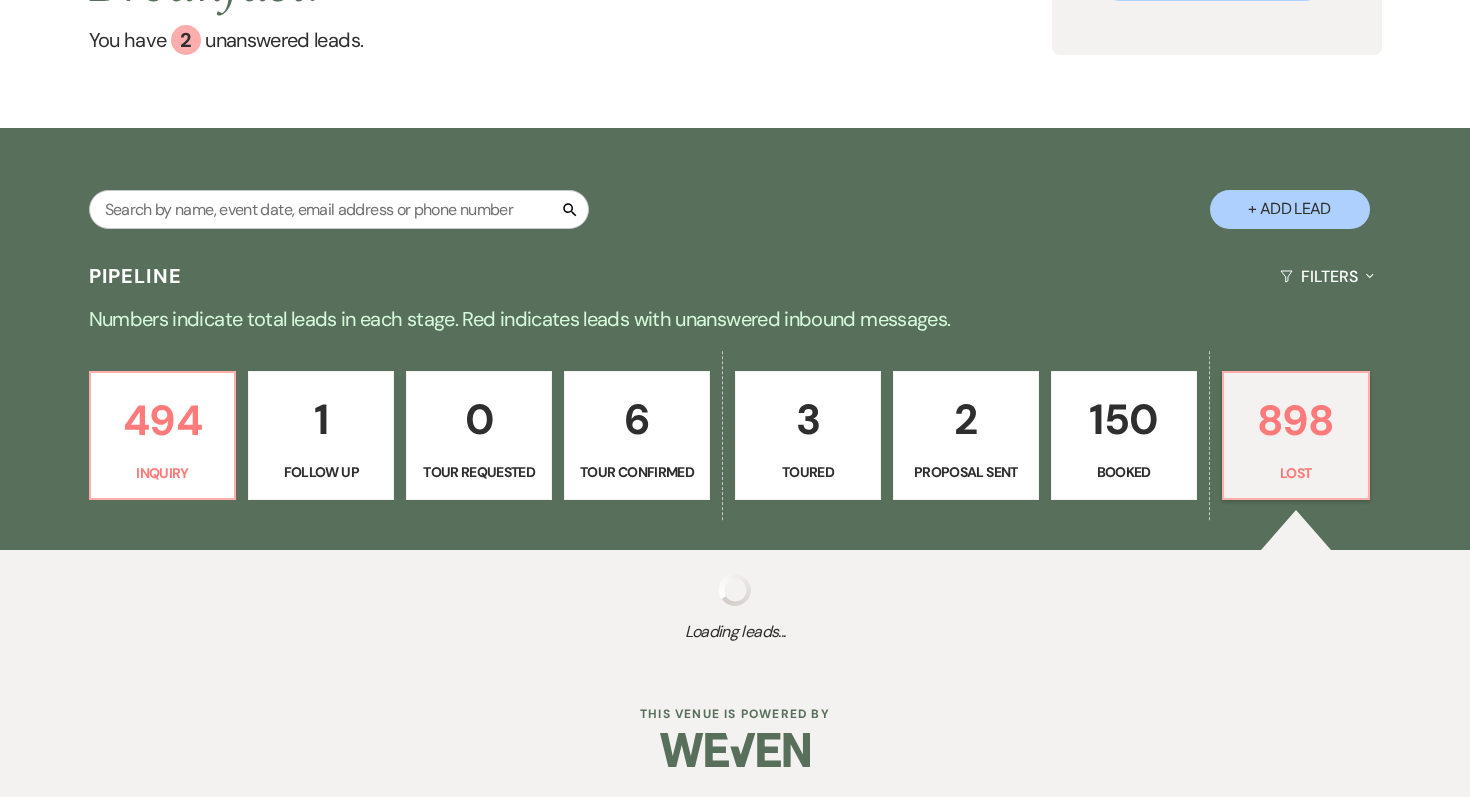 select on "8" 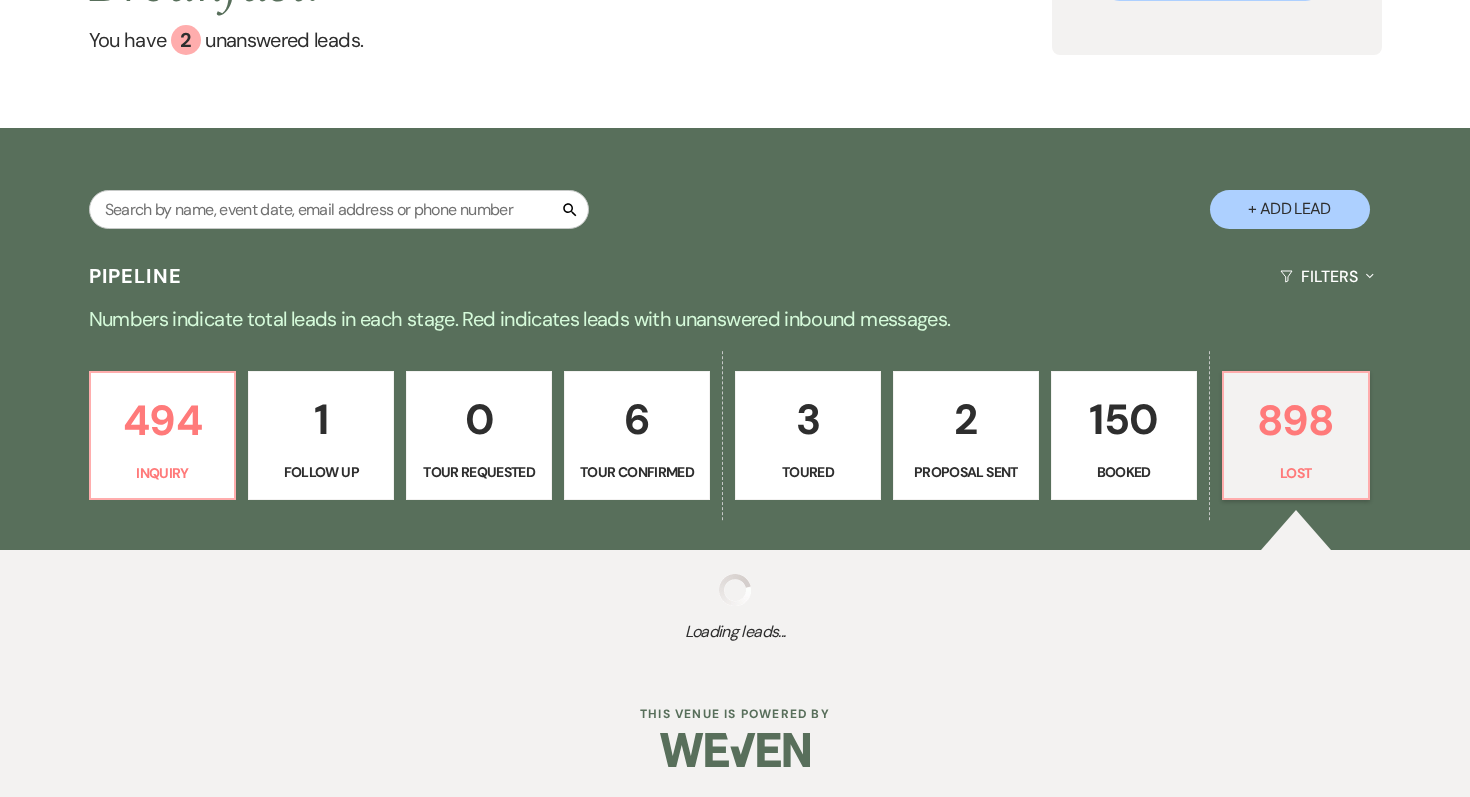 select on "5" 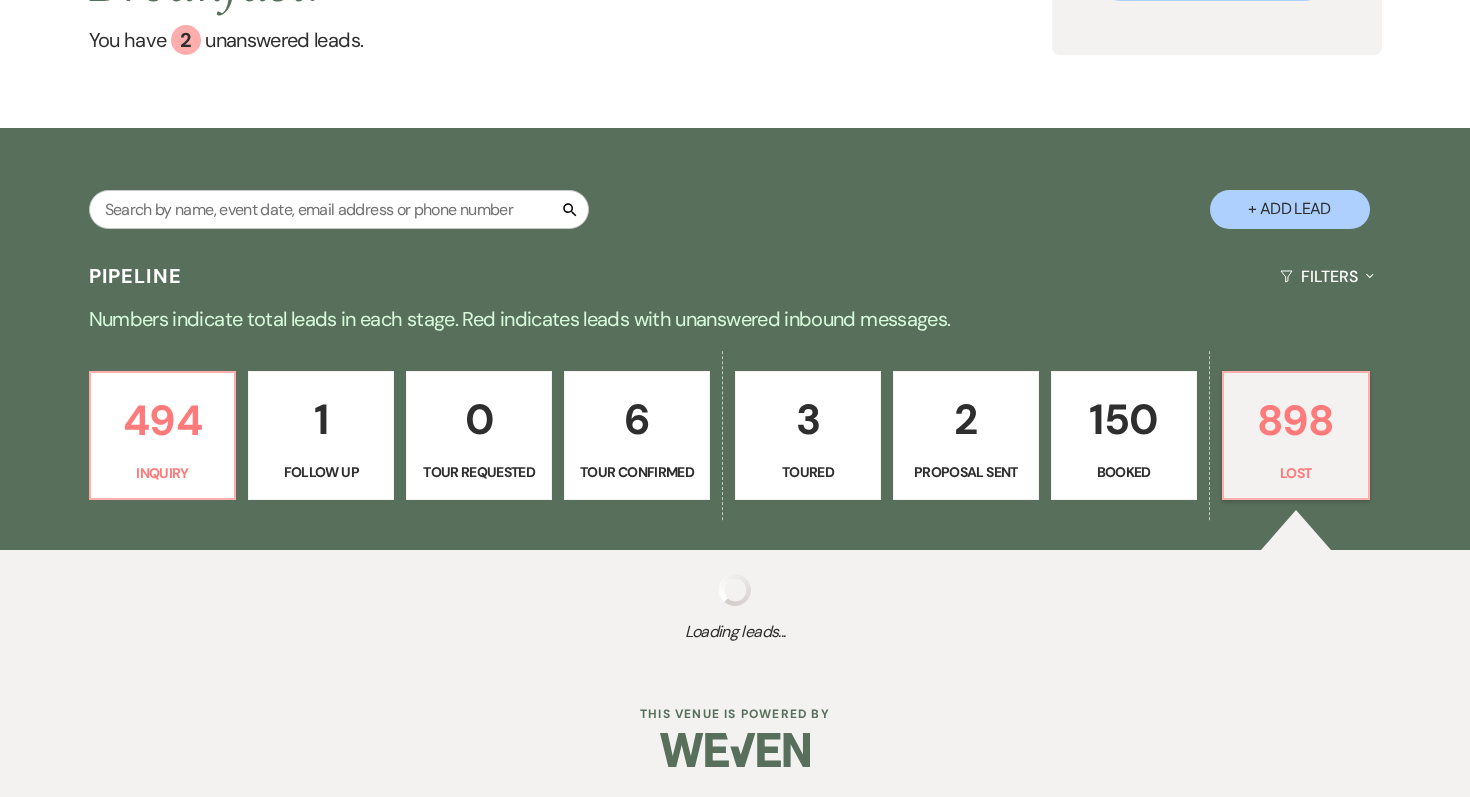 select on "8" 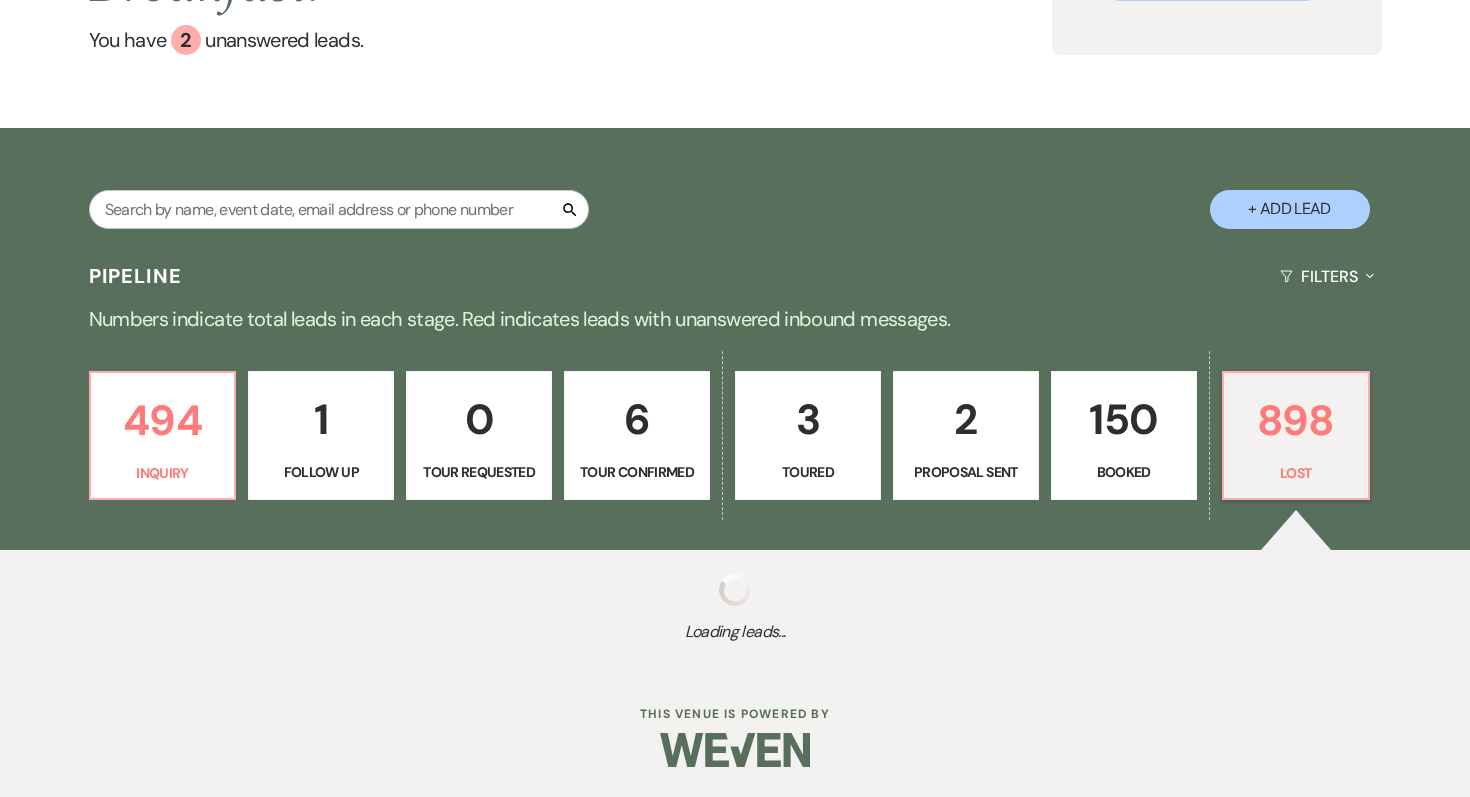 select on "11" 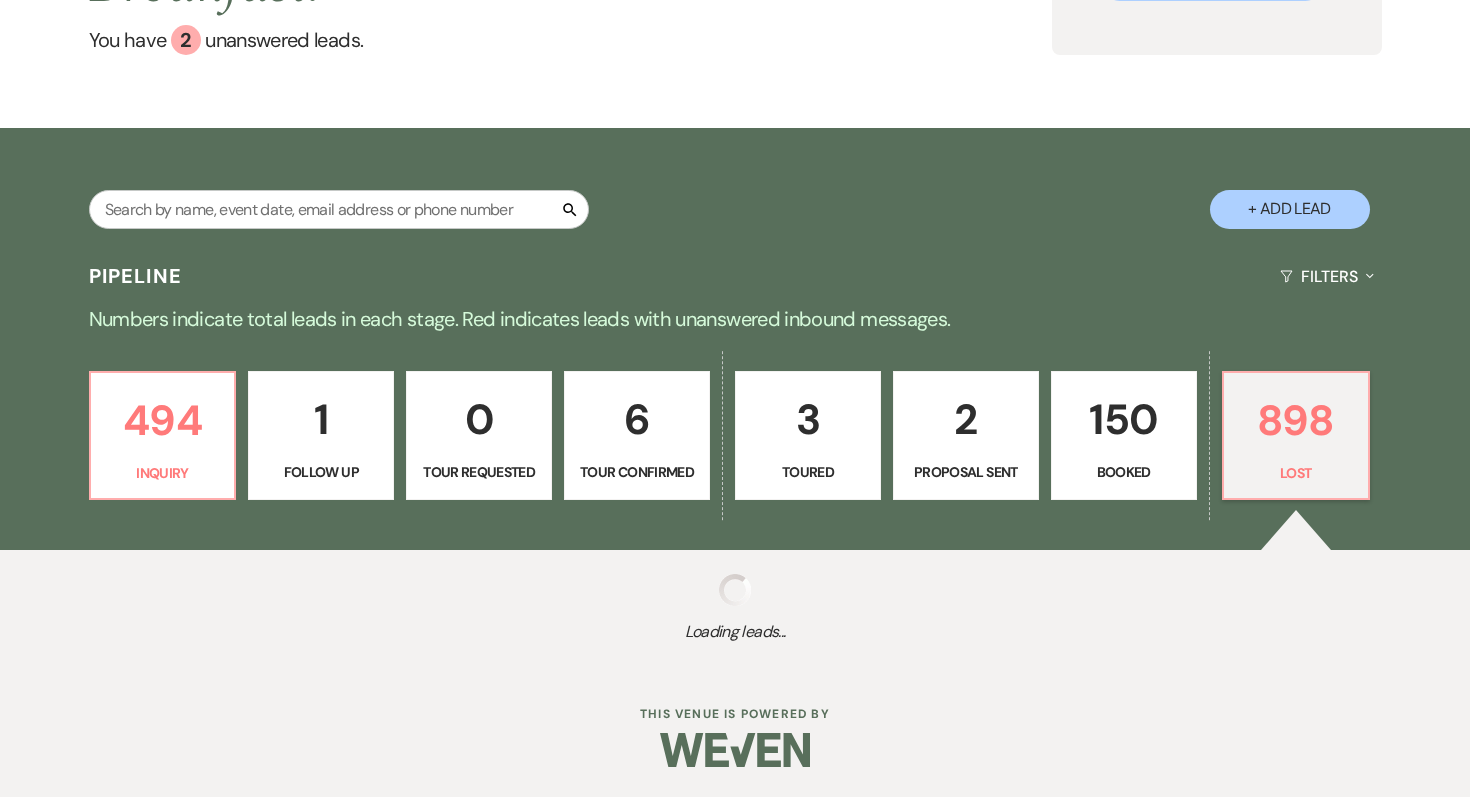 select on "8" 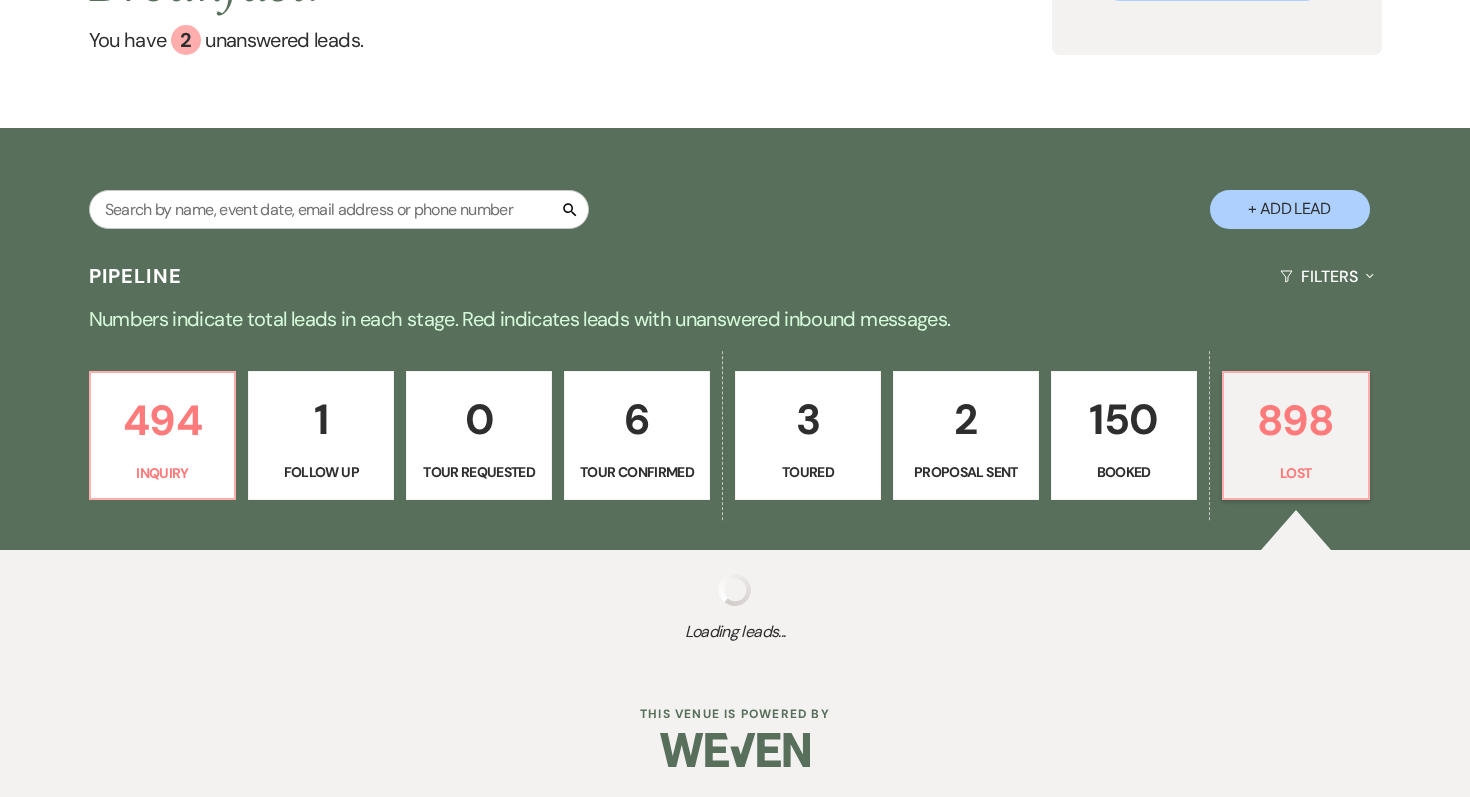 select on "5" 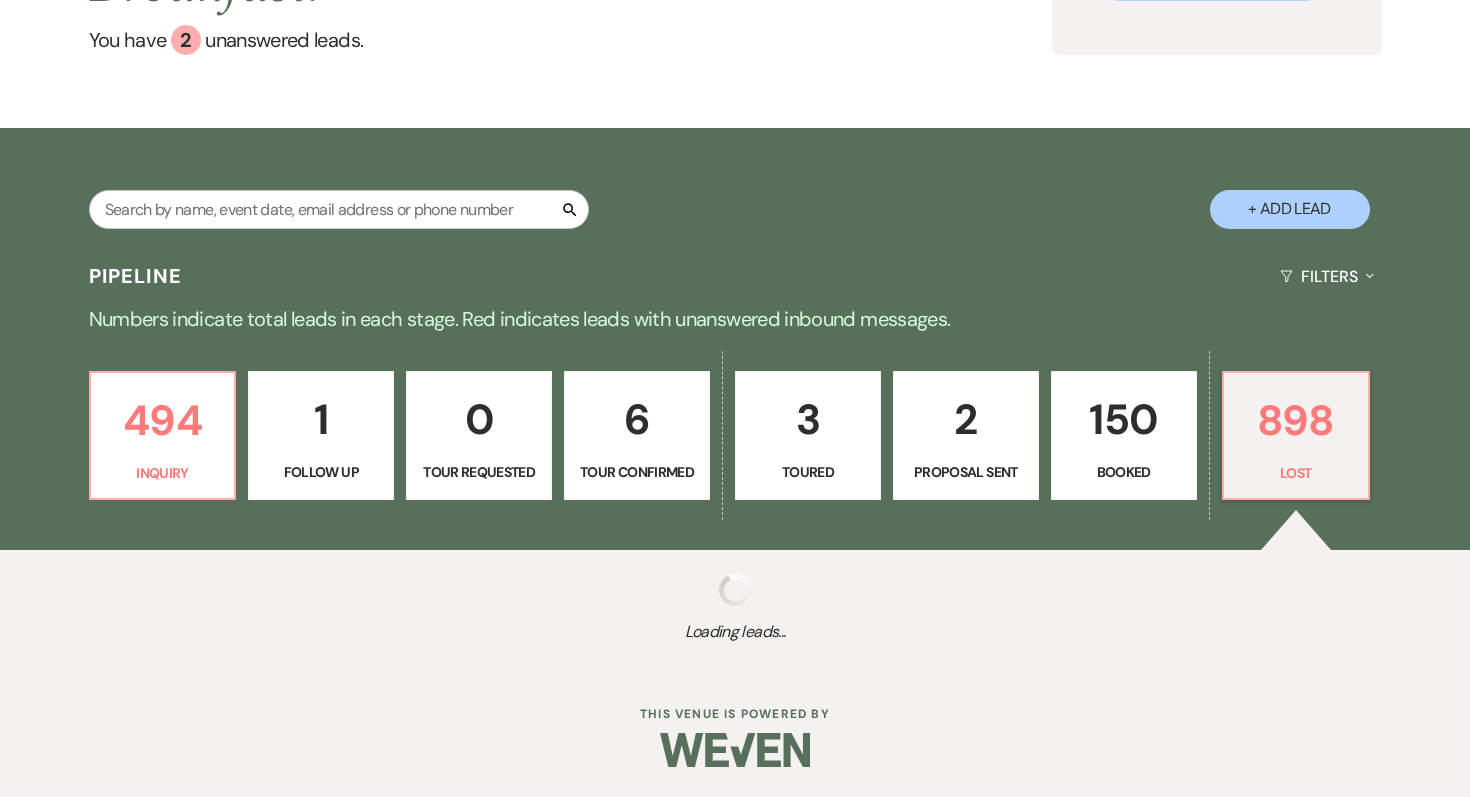 select on "8" 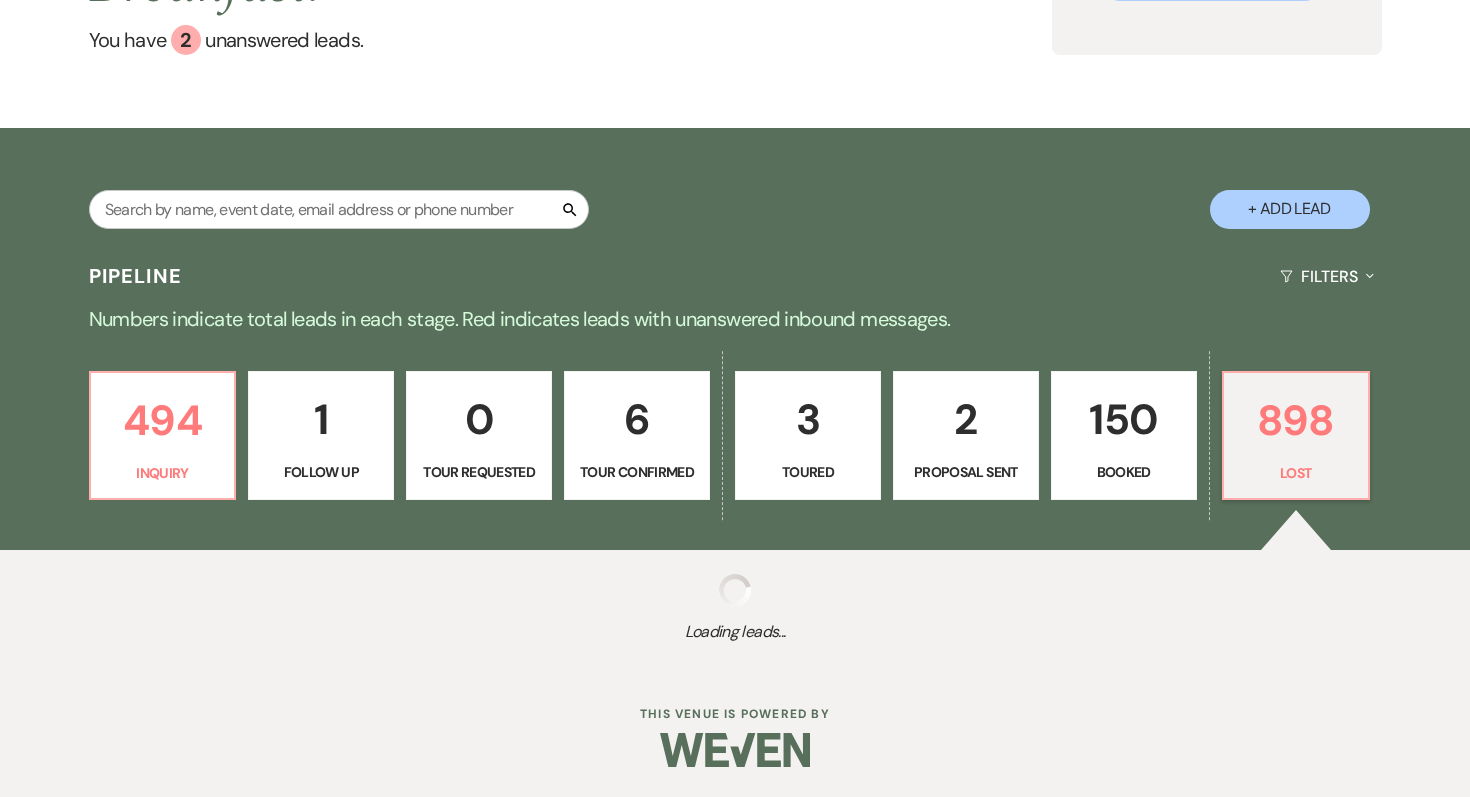 select on "5" 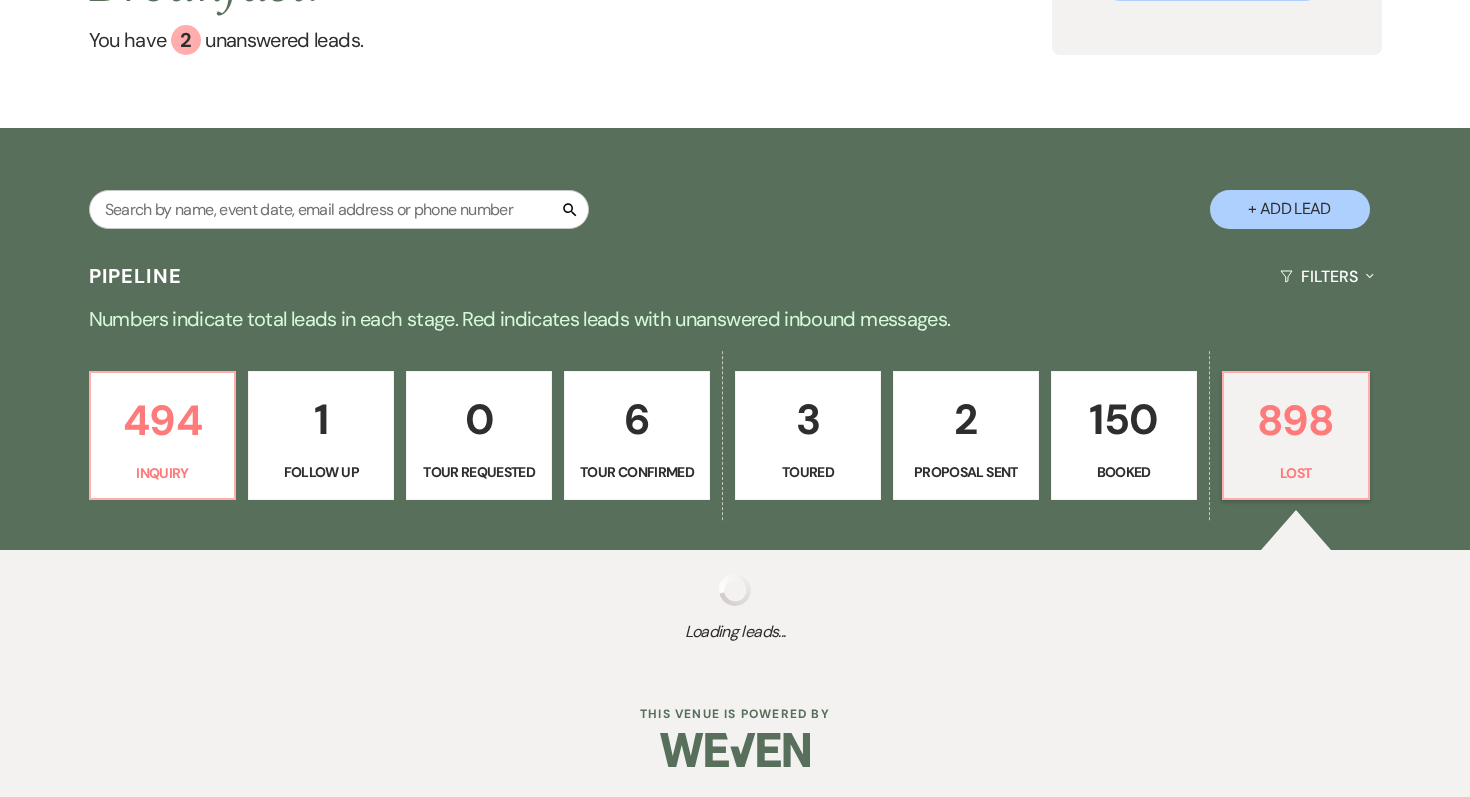 select on "8" 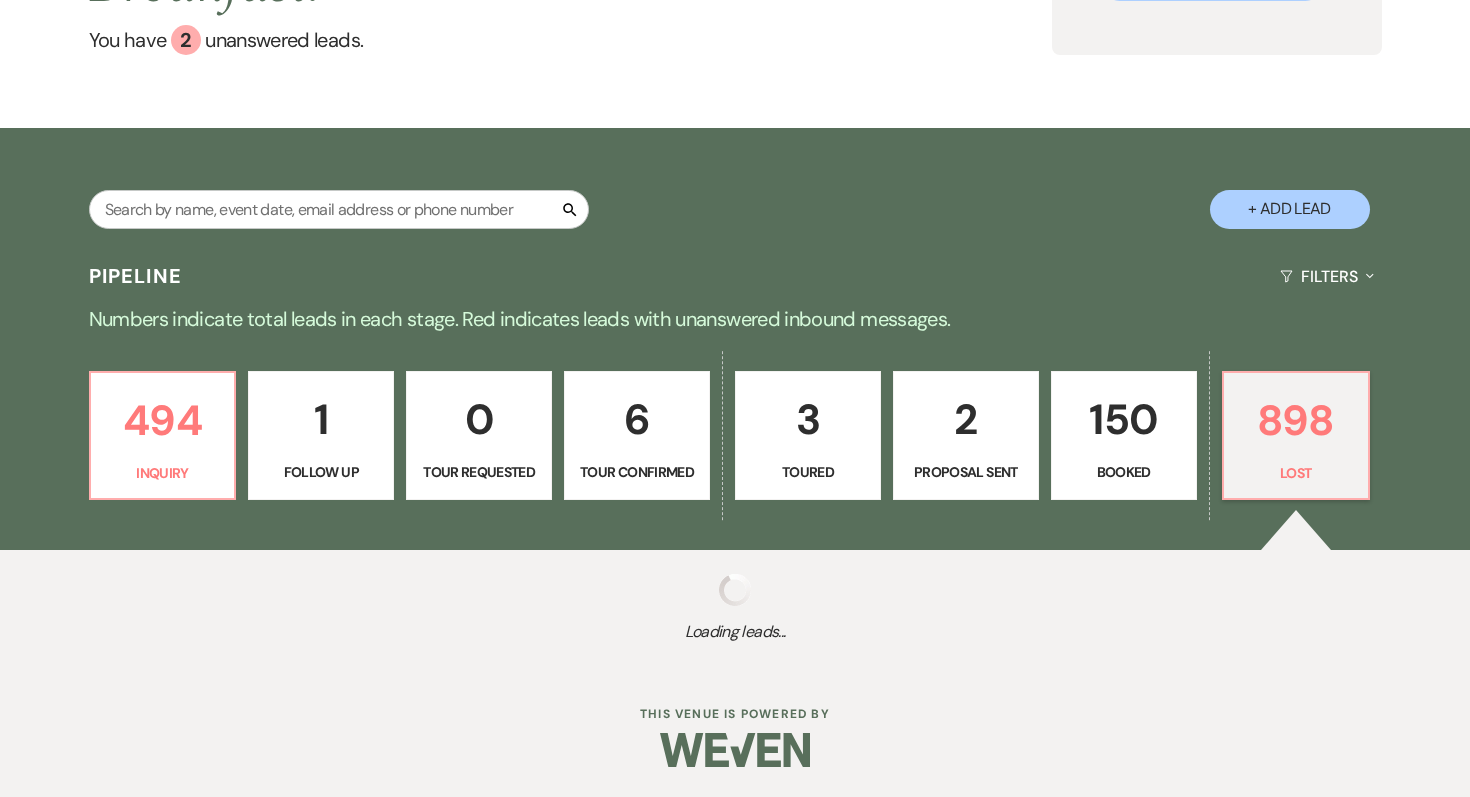 select on "10" 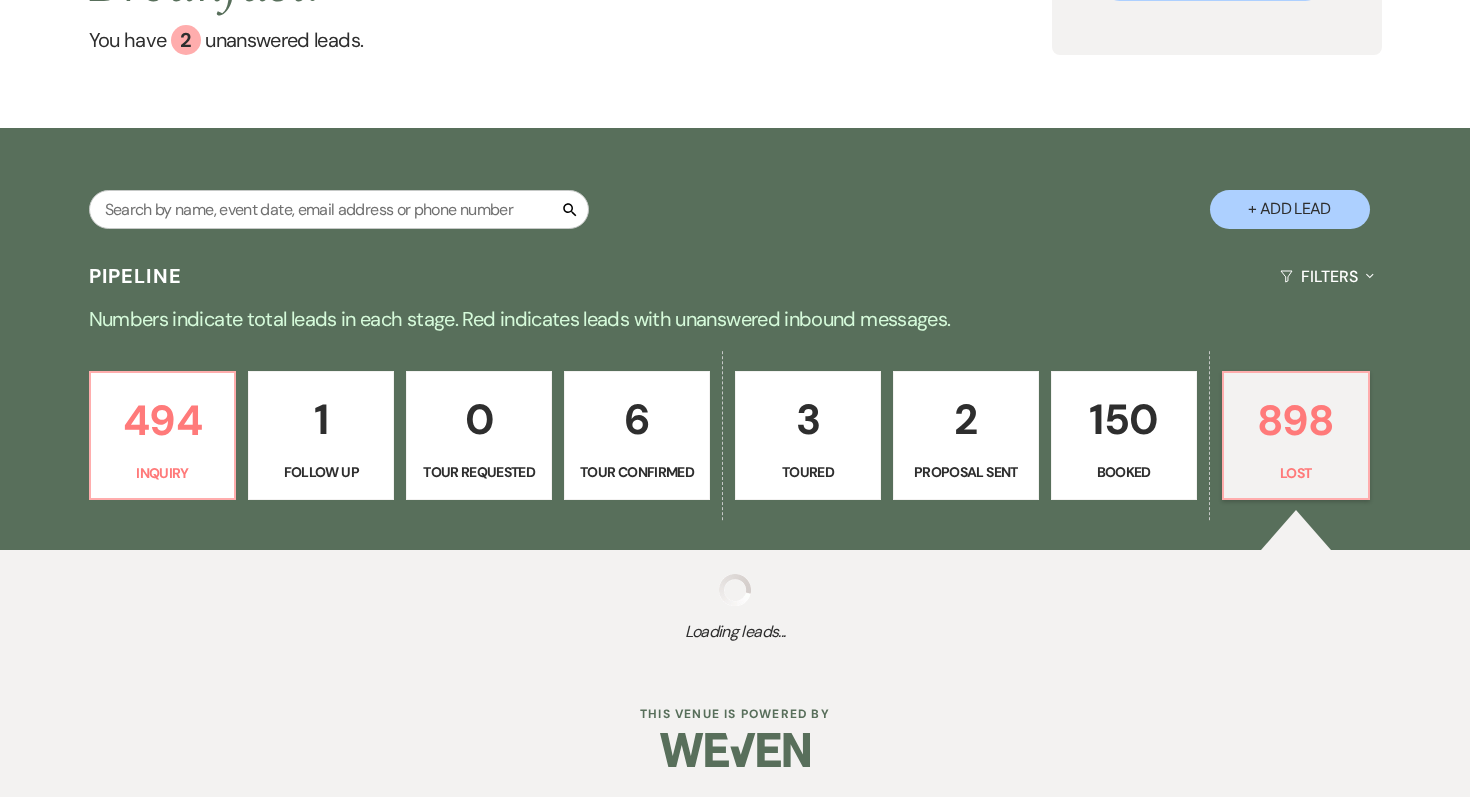 select on "8" 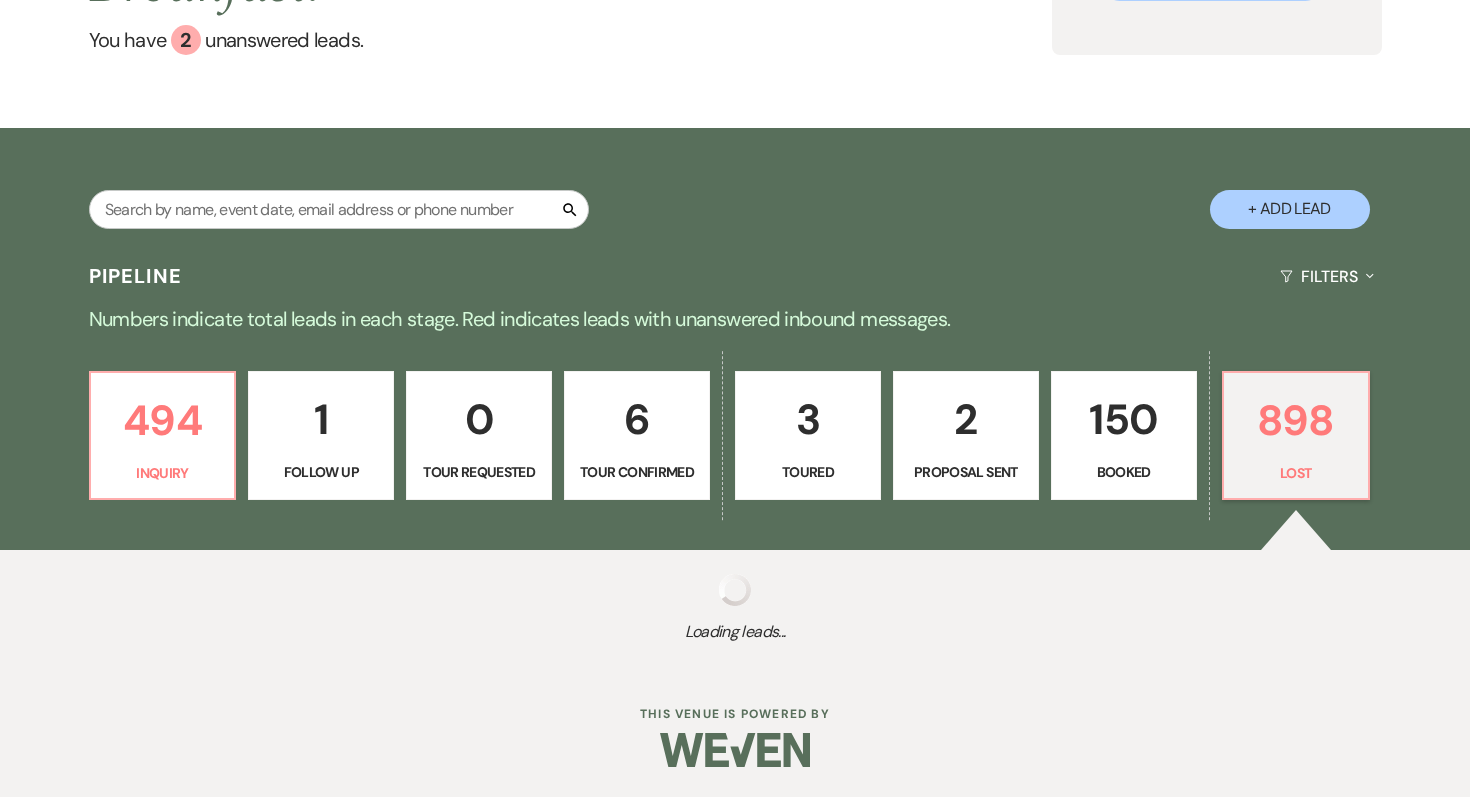 select on "5" 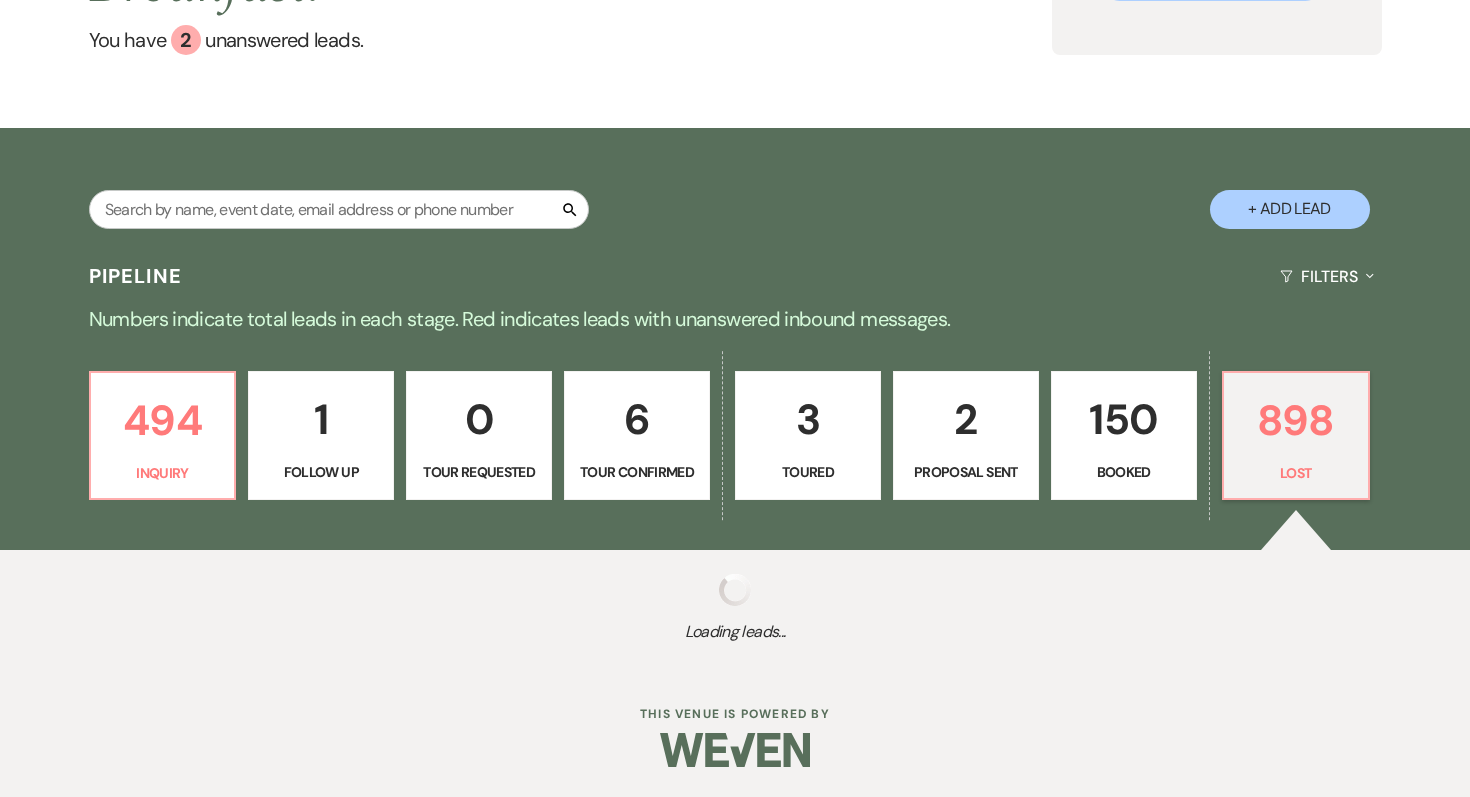 select on "8" 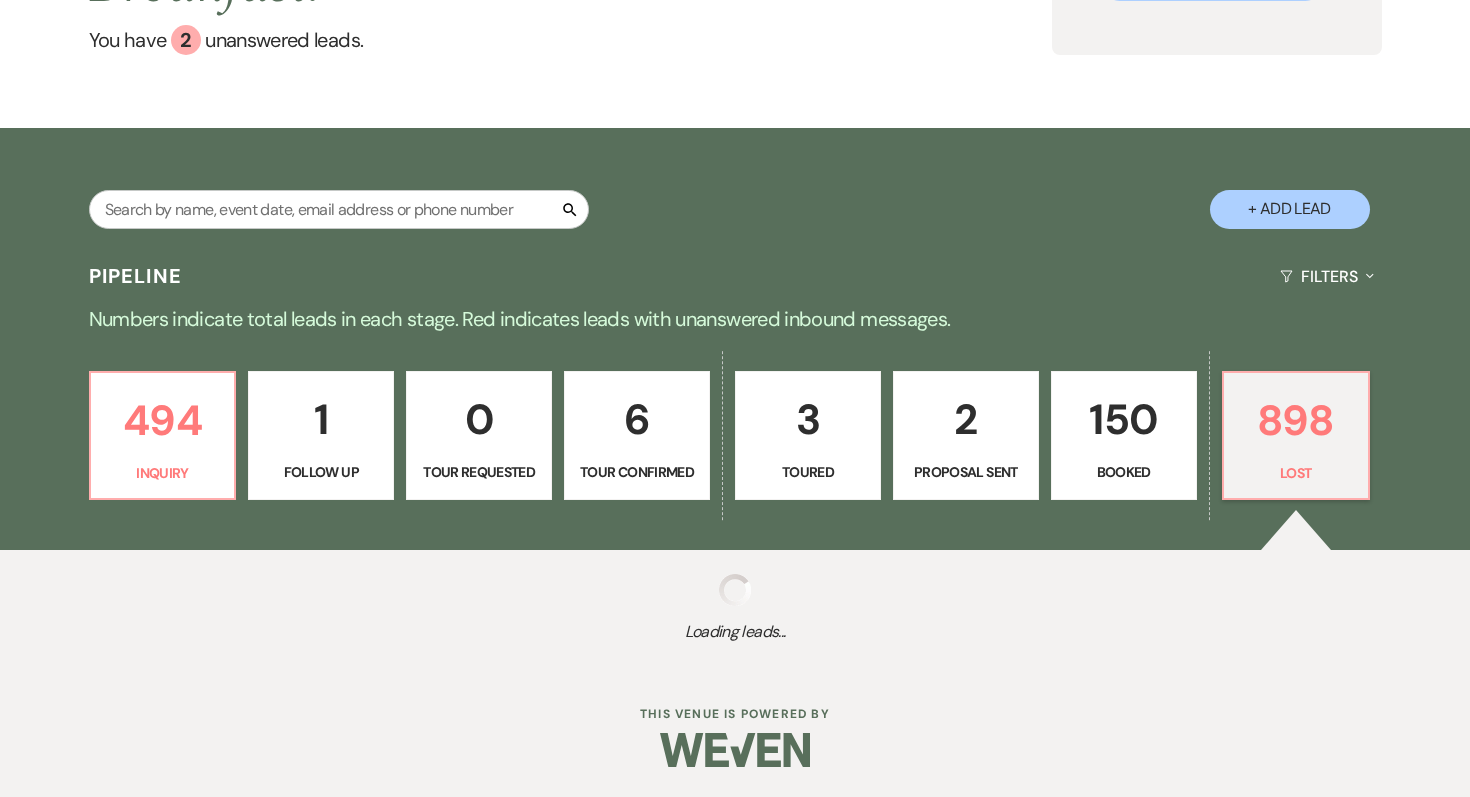 select on "5" 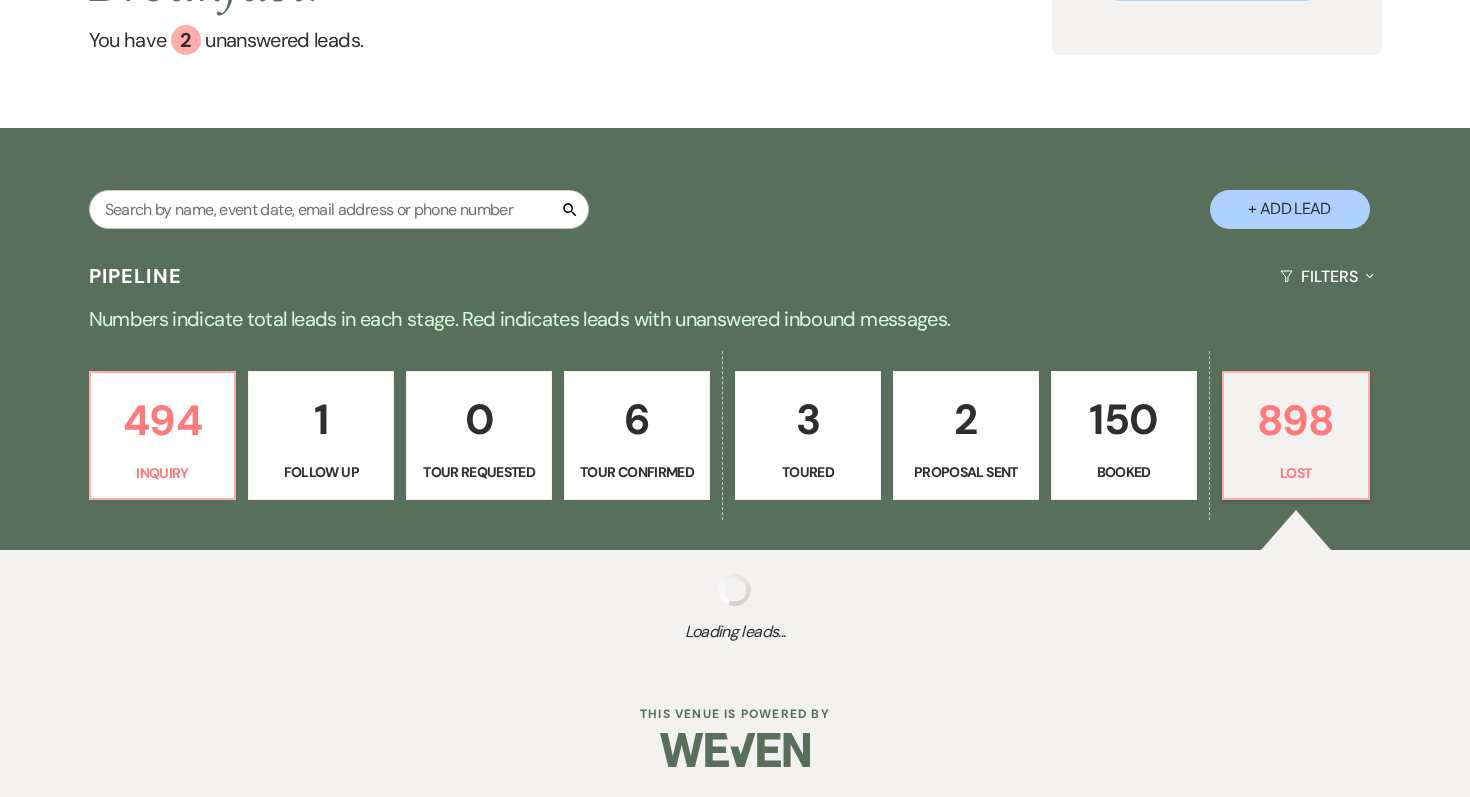 select on "8" 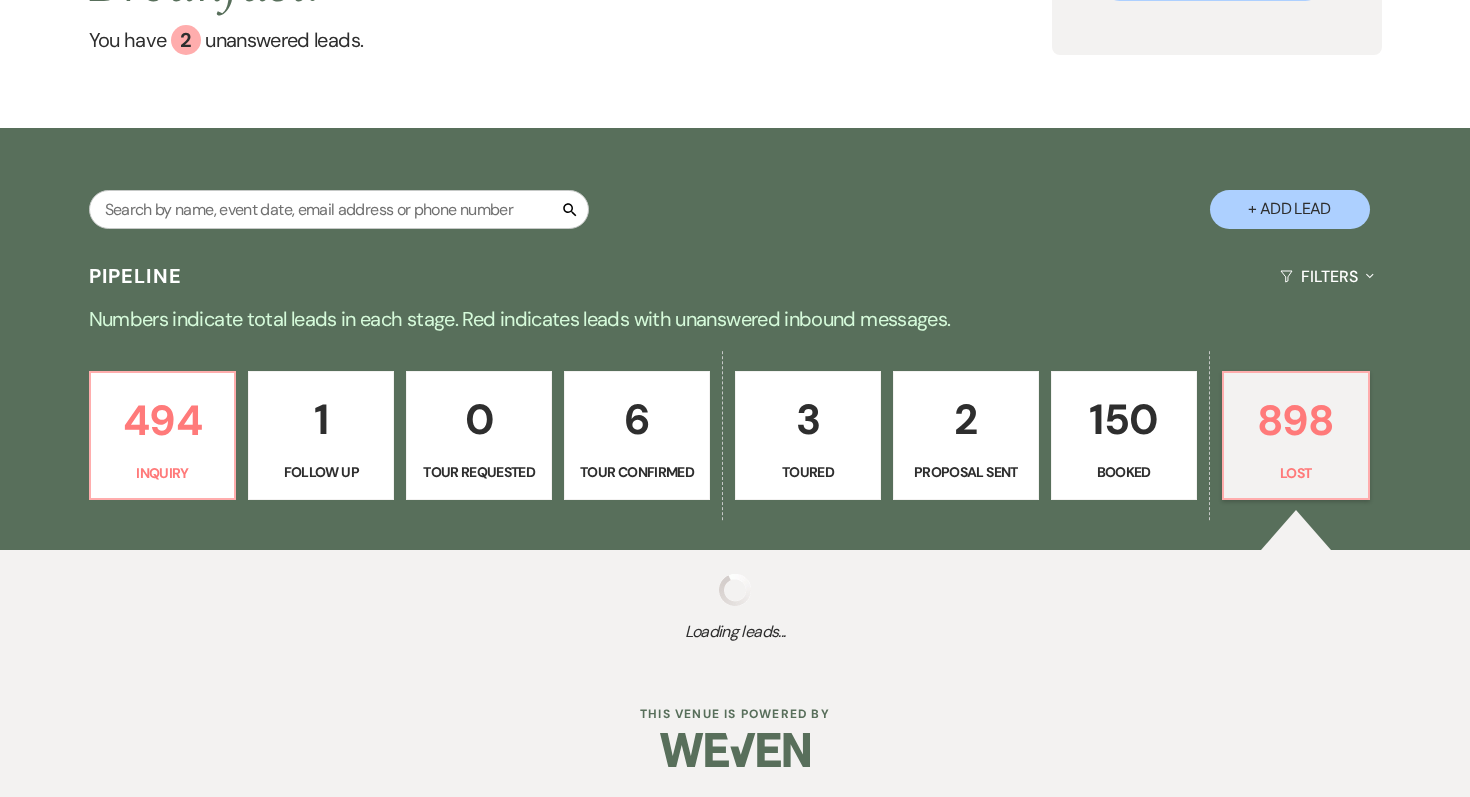 select on "5" 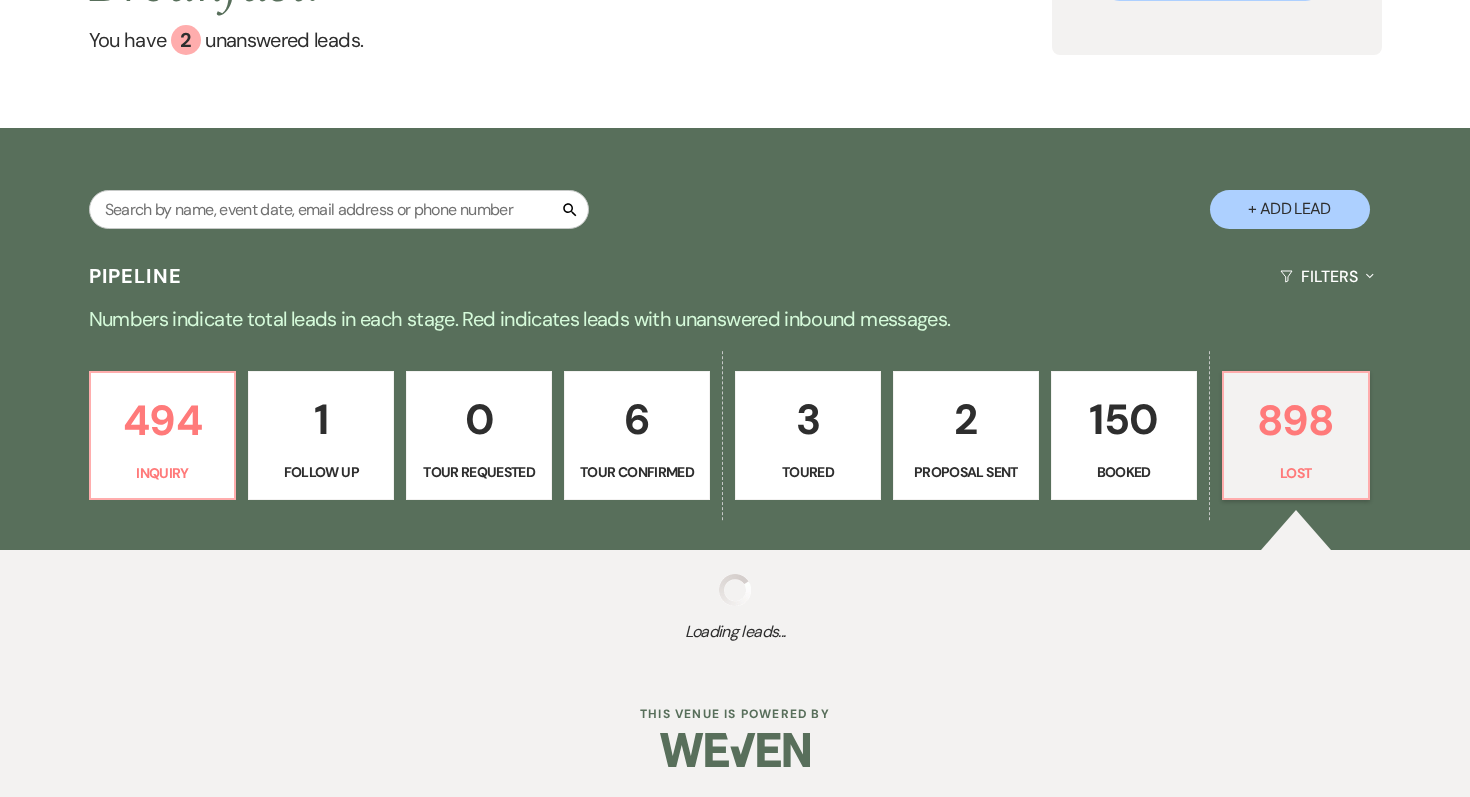 select on "8" 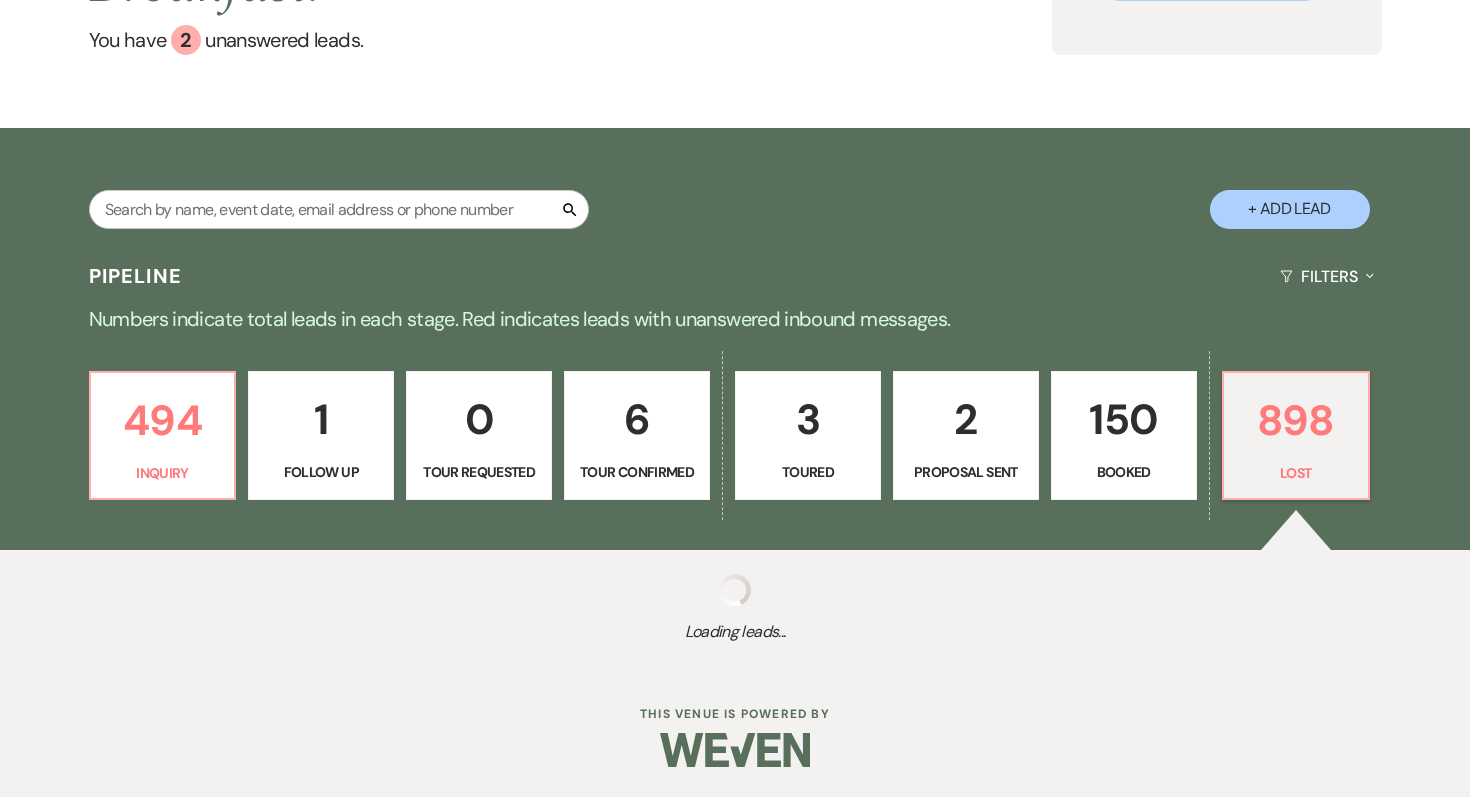 select on "5" 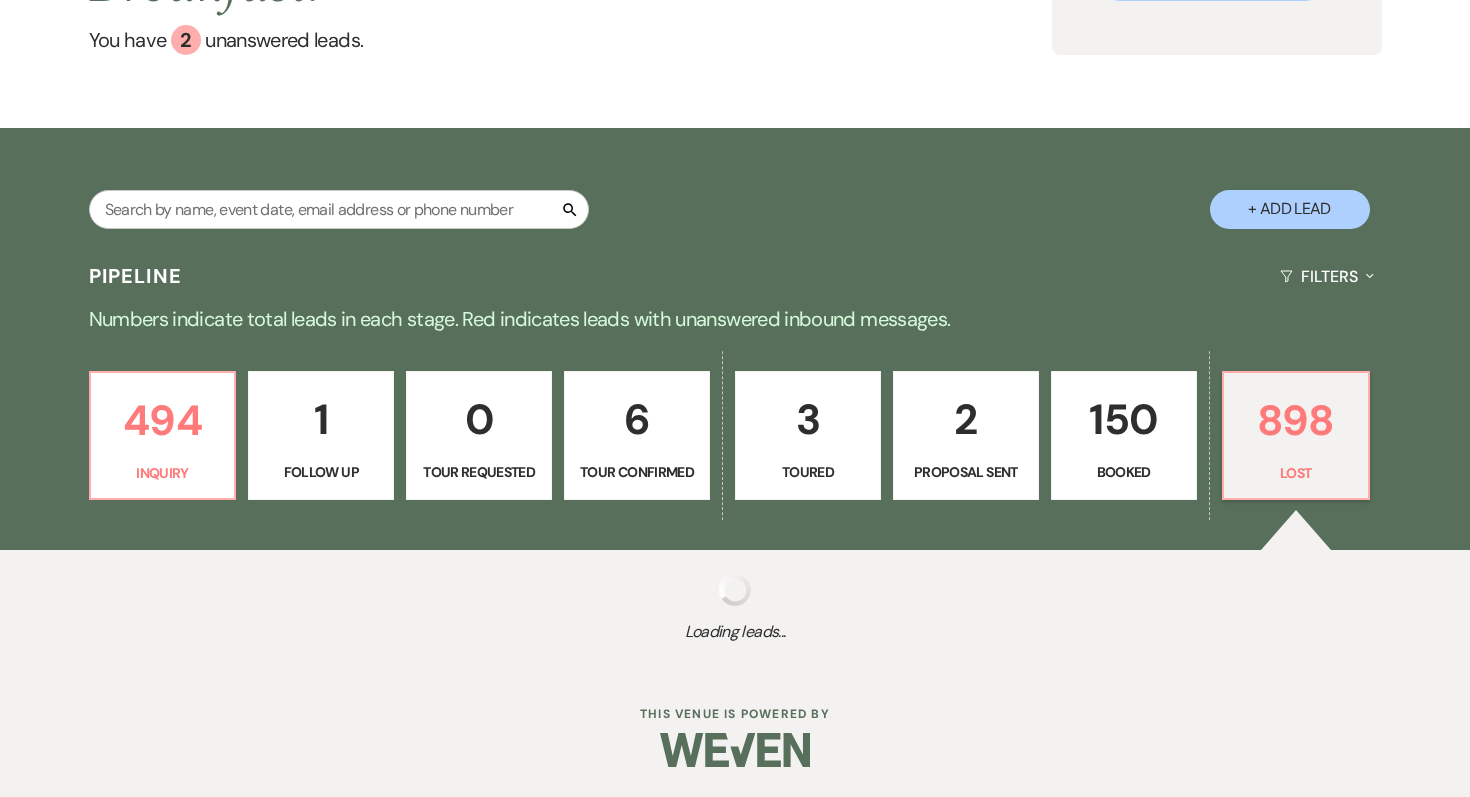 select on "8" 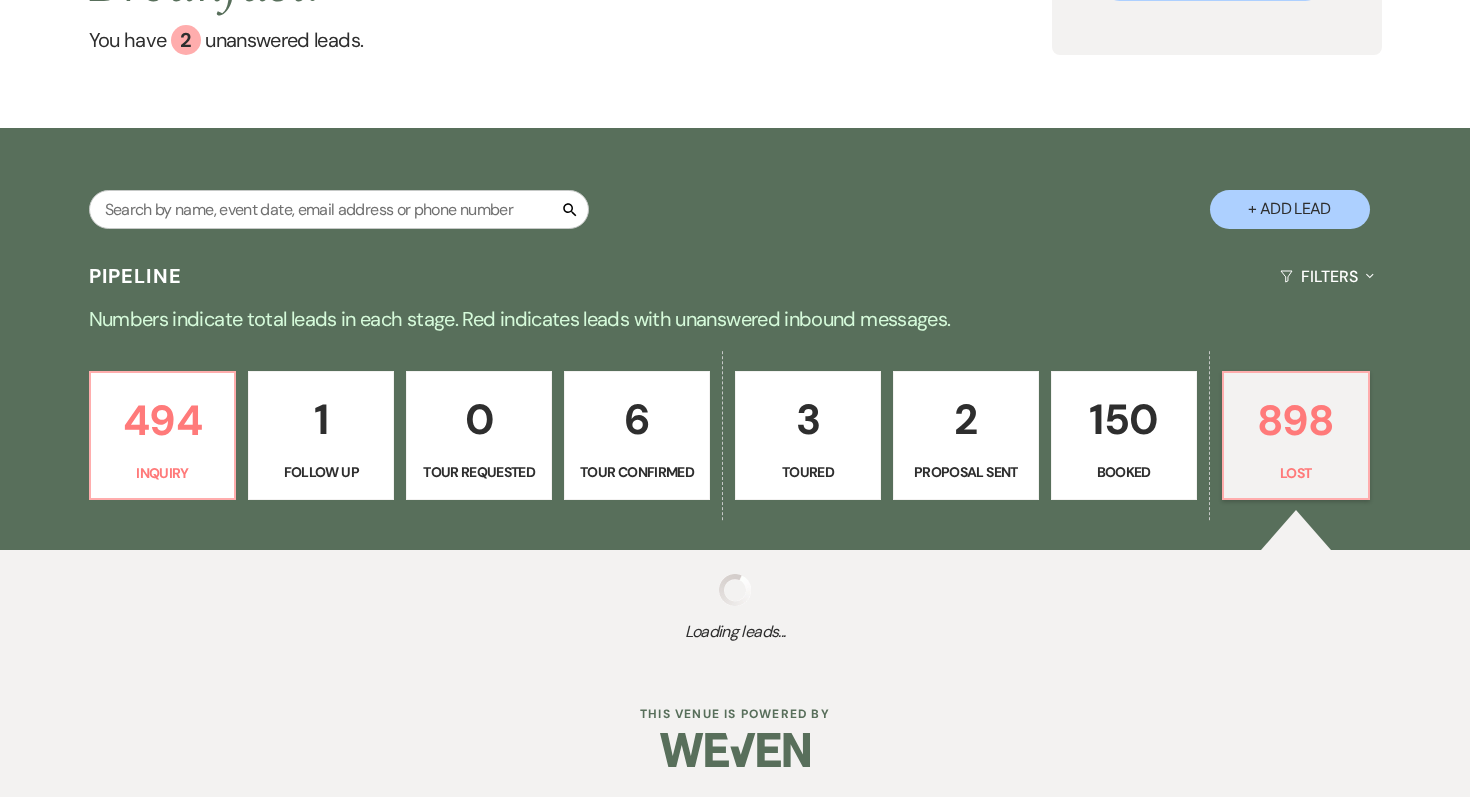 select on "5" 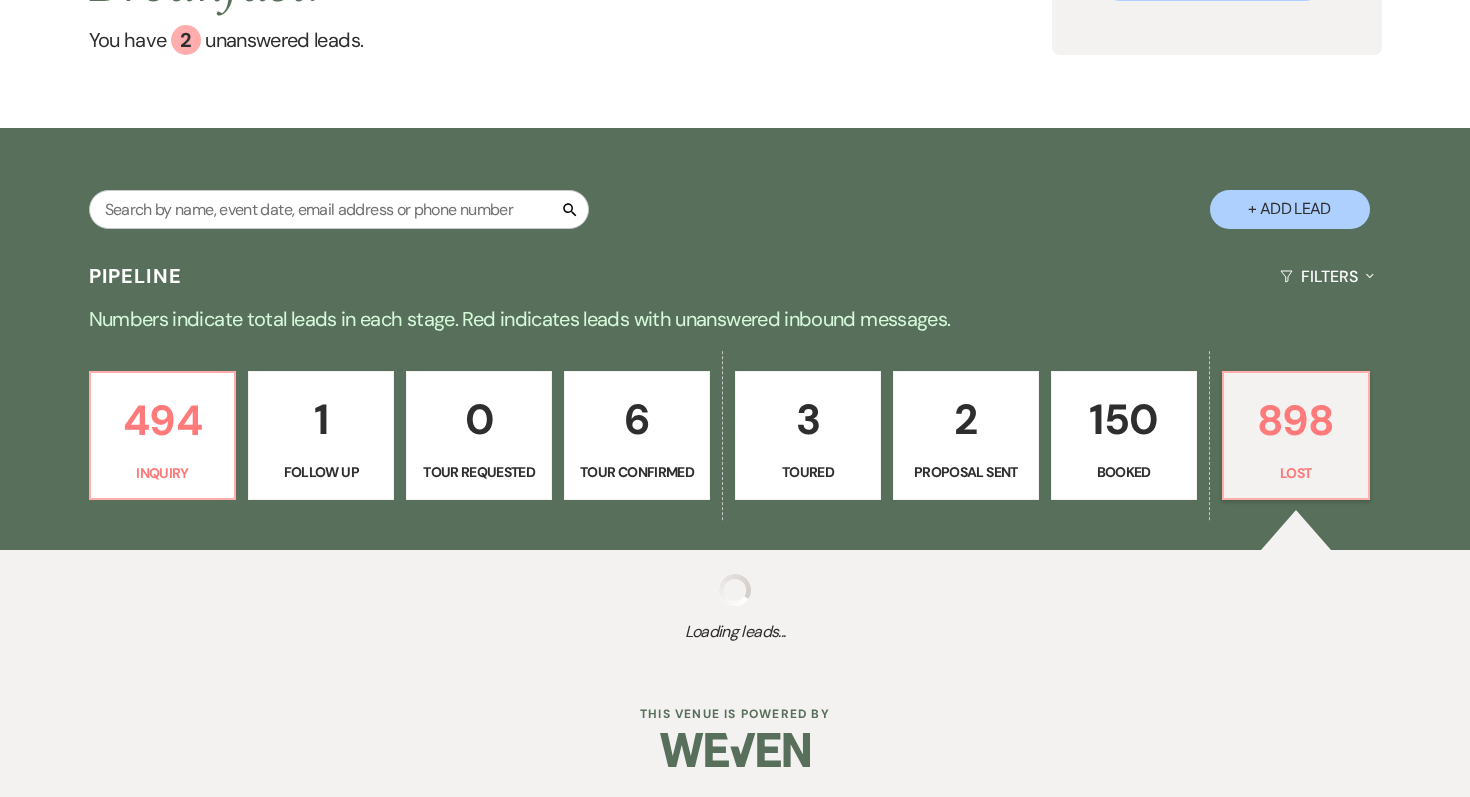 select on "8" 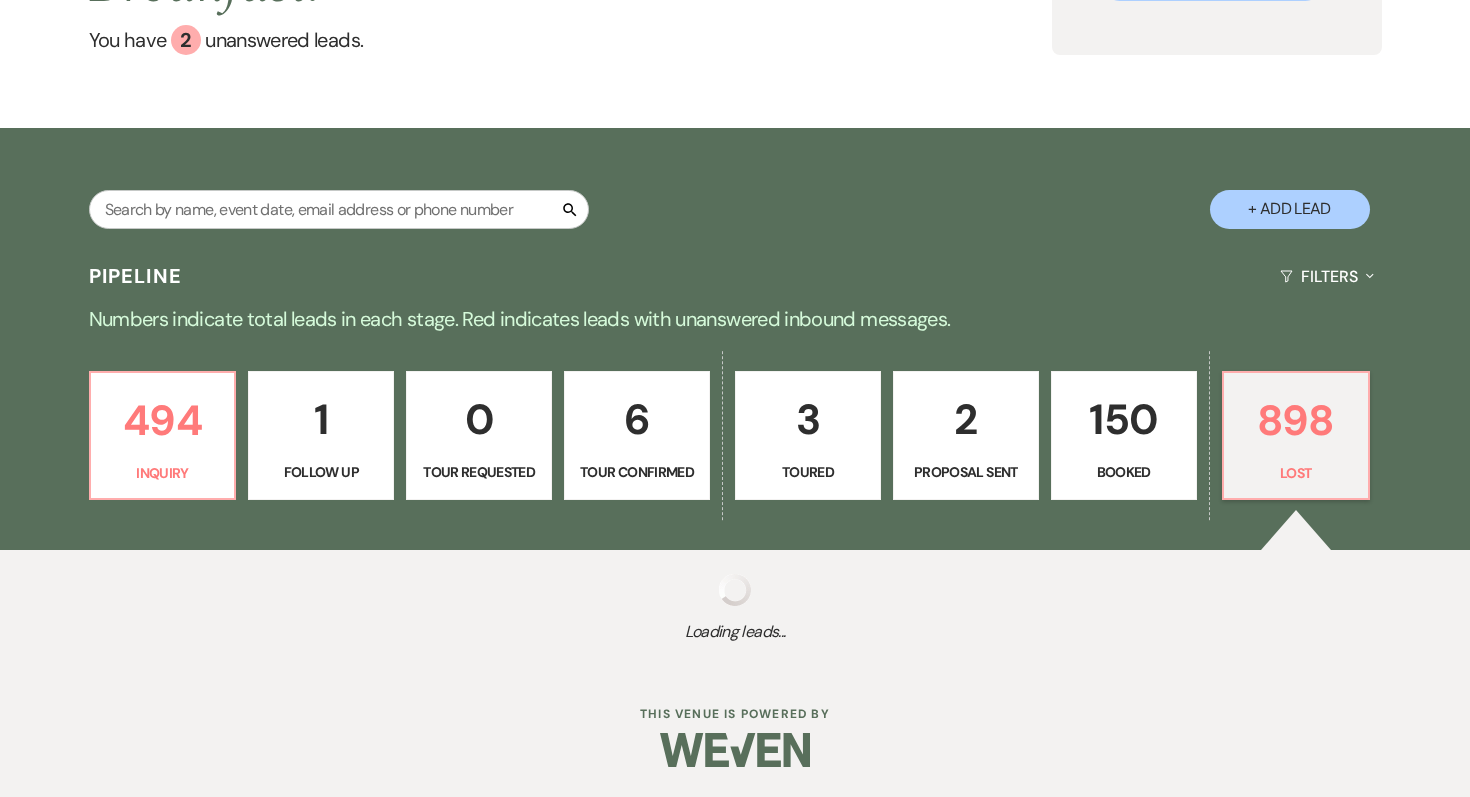 select on "5" 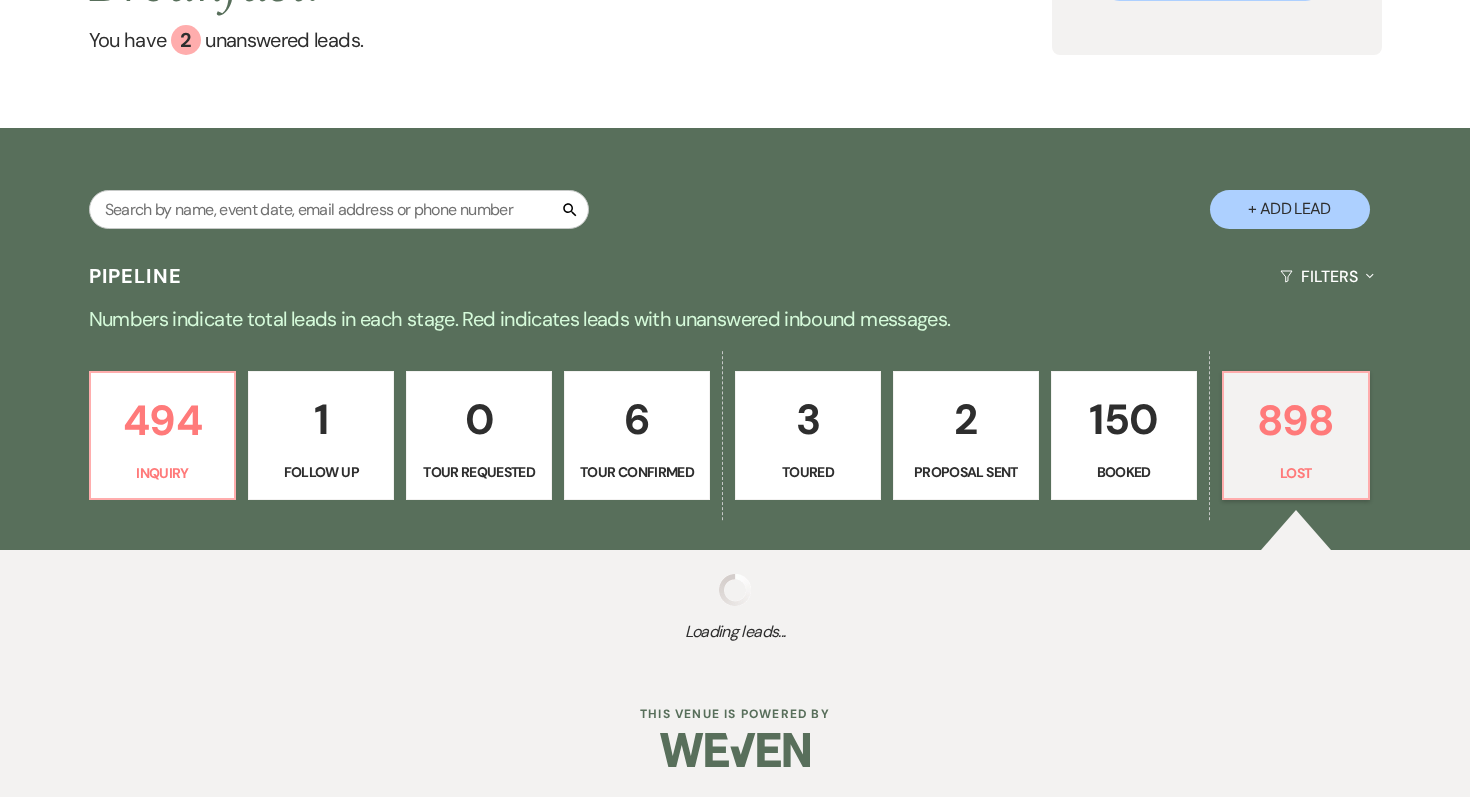 select on "8" 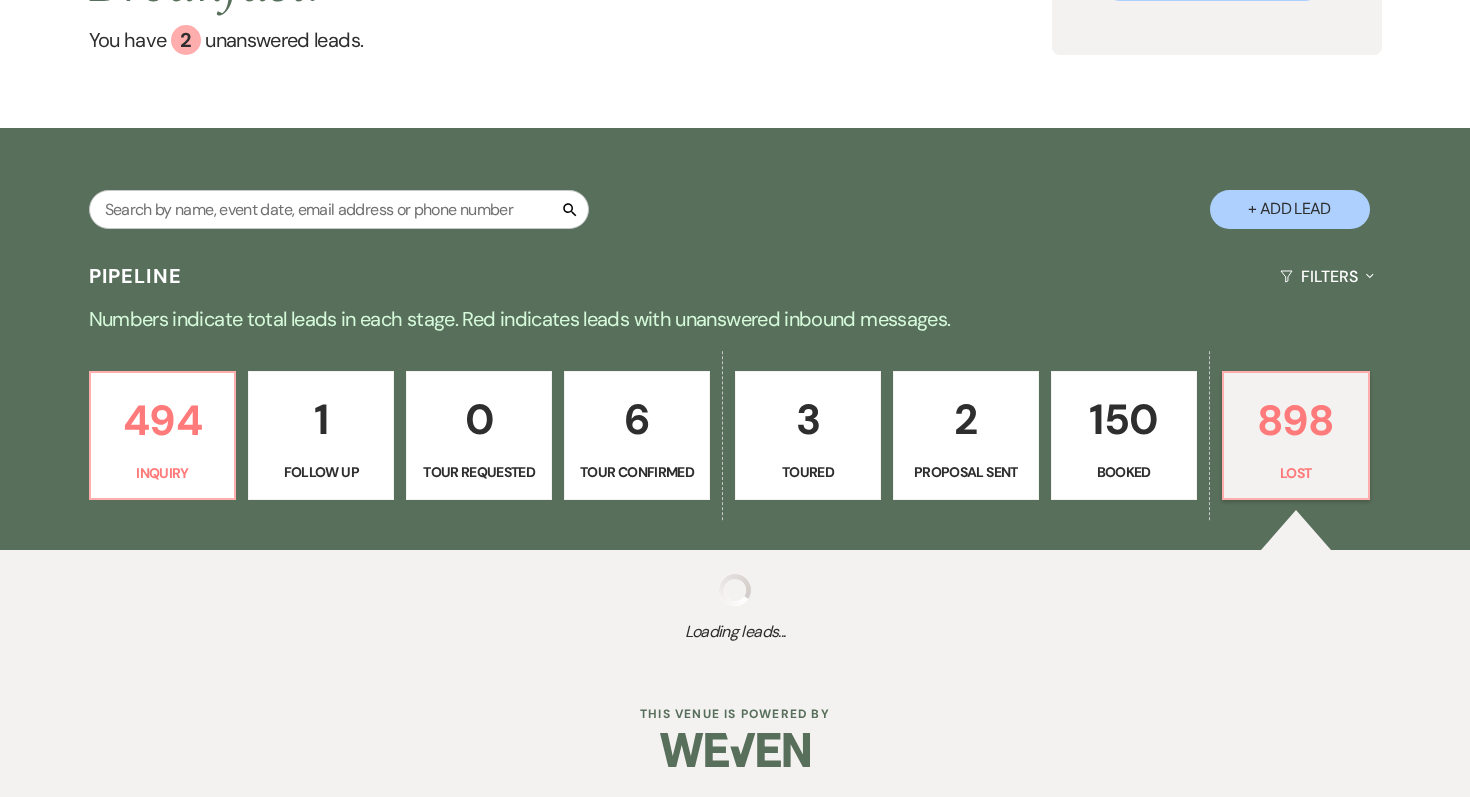 select on "5" 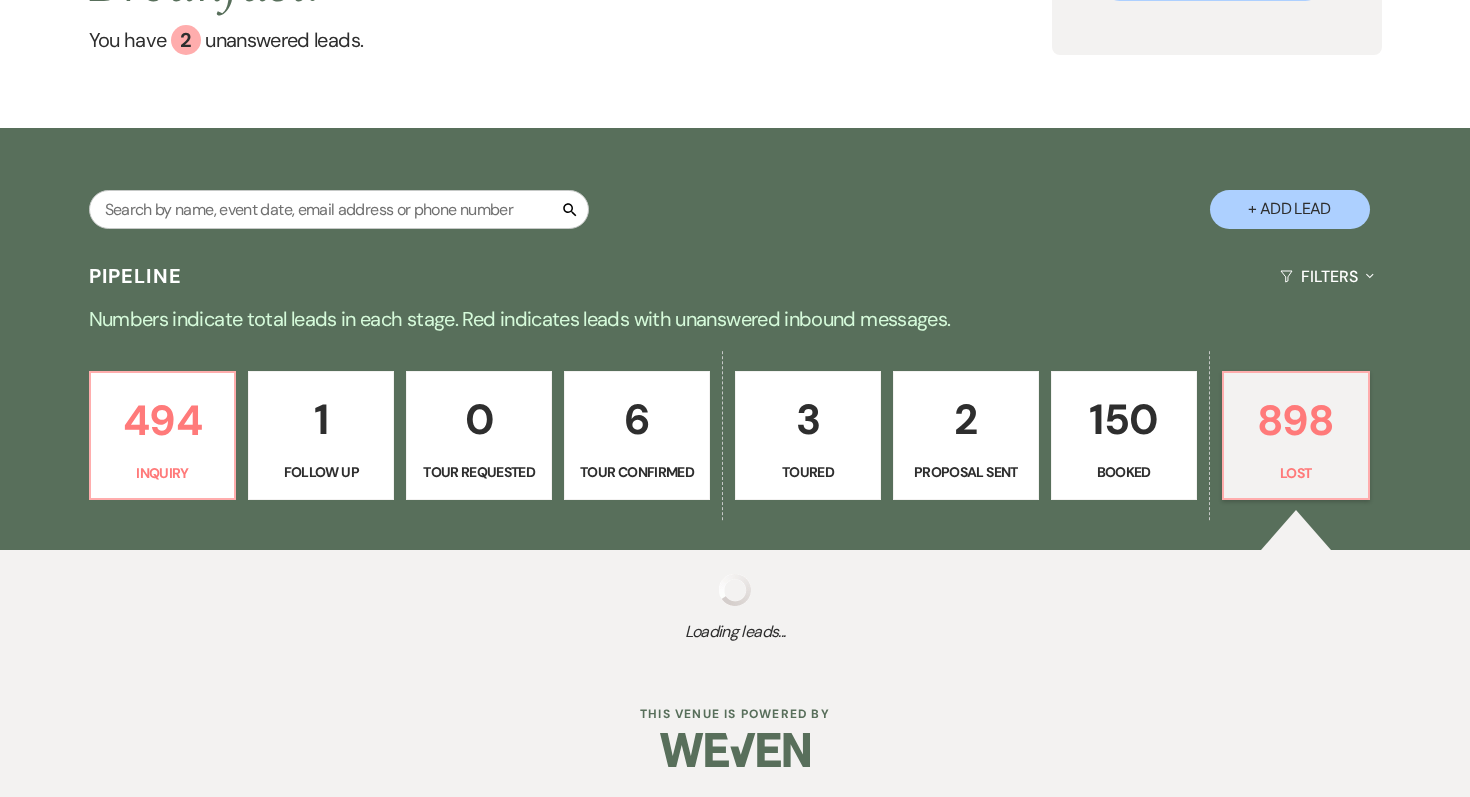 select on "8" 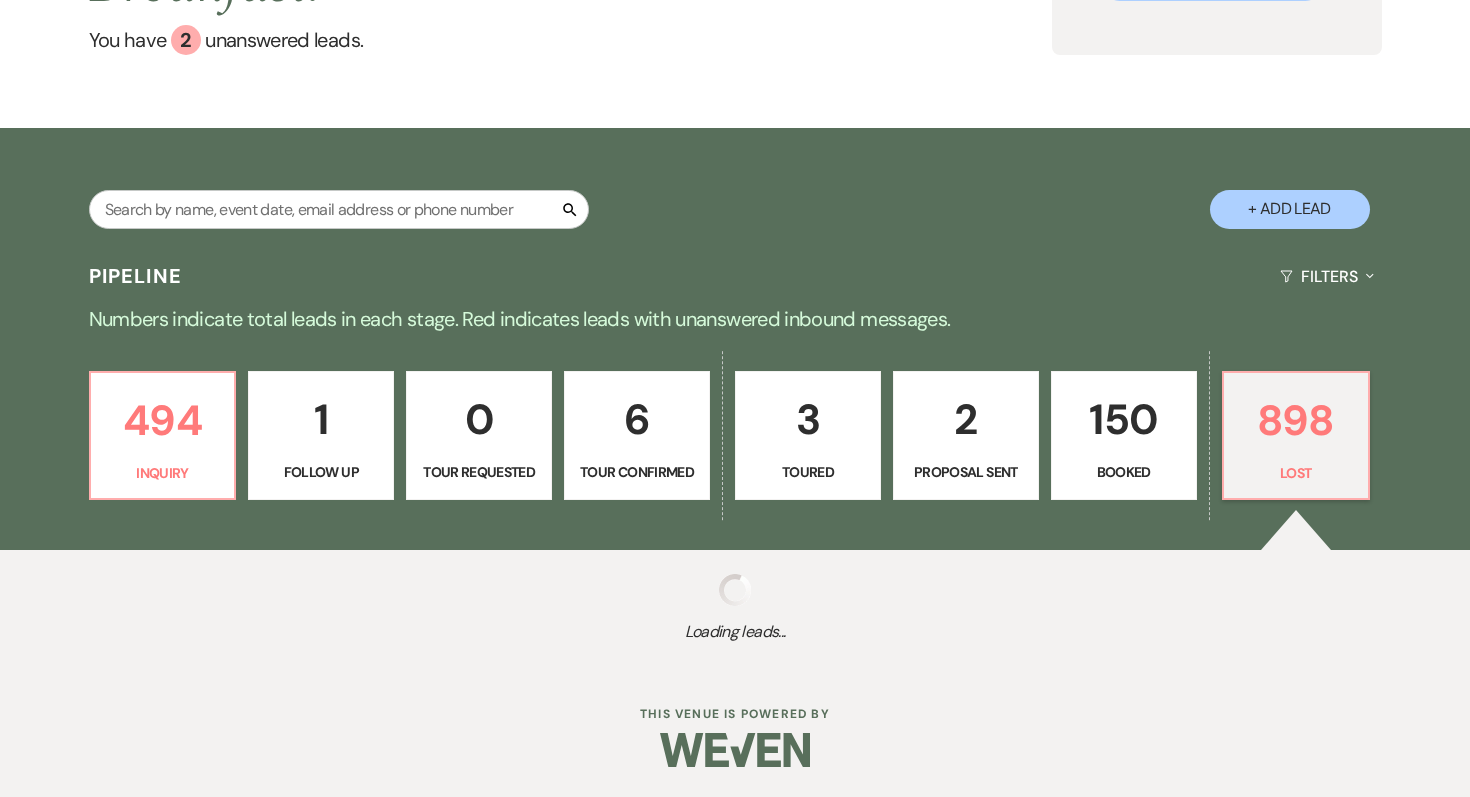 select on "5" 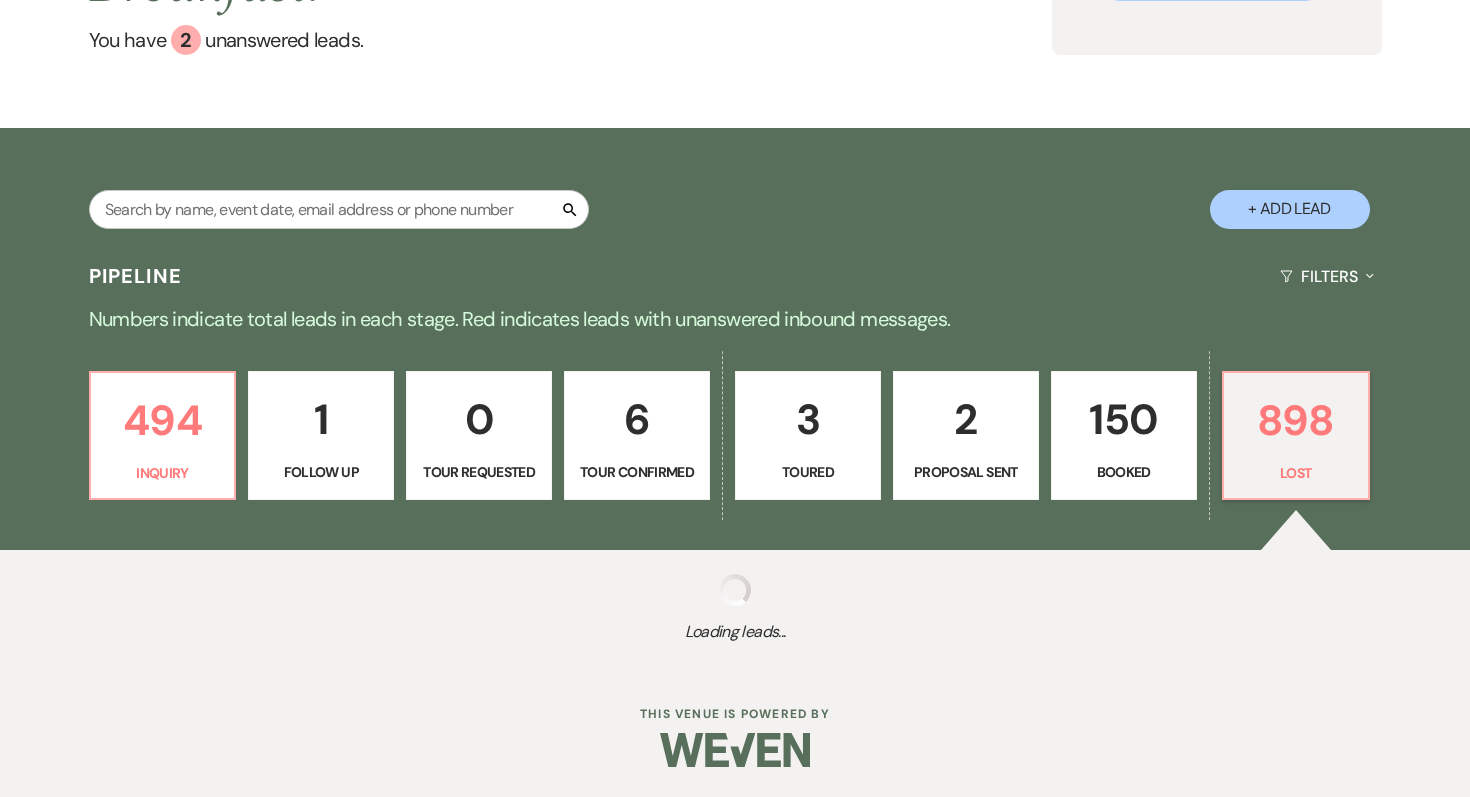 select on "8" 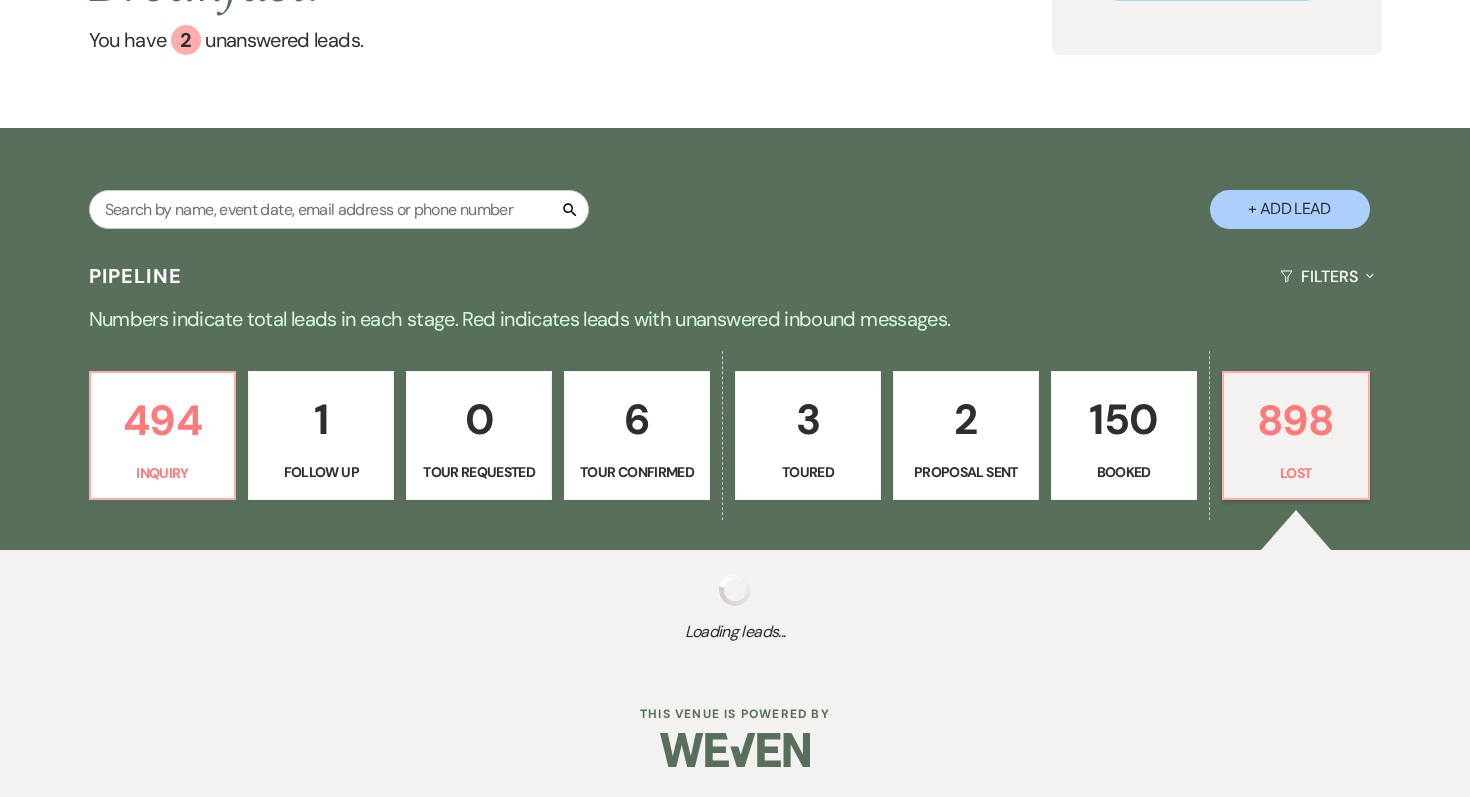 select on "5" 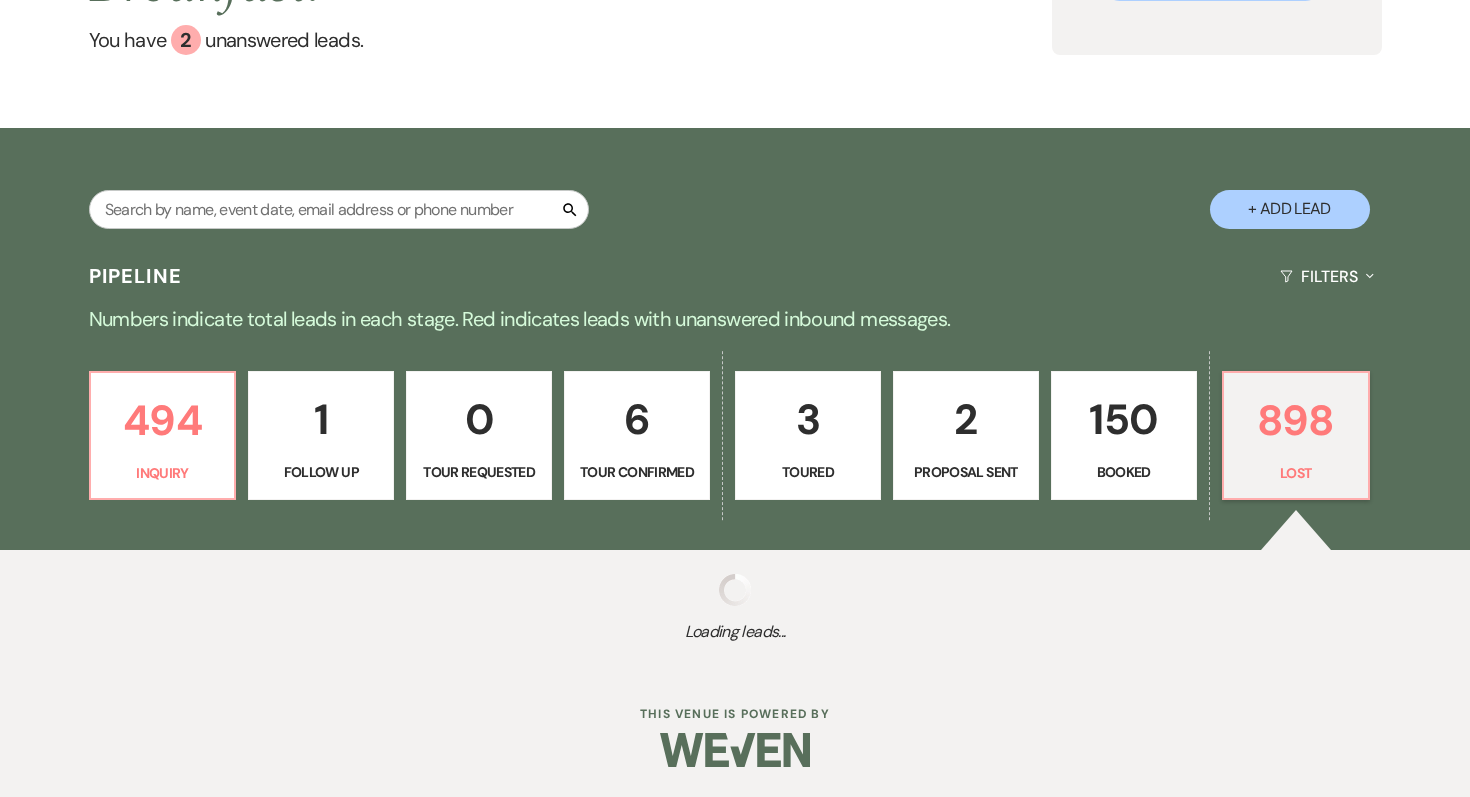select on "8" 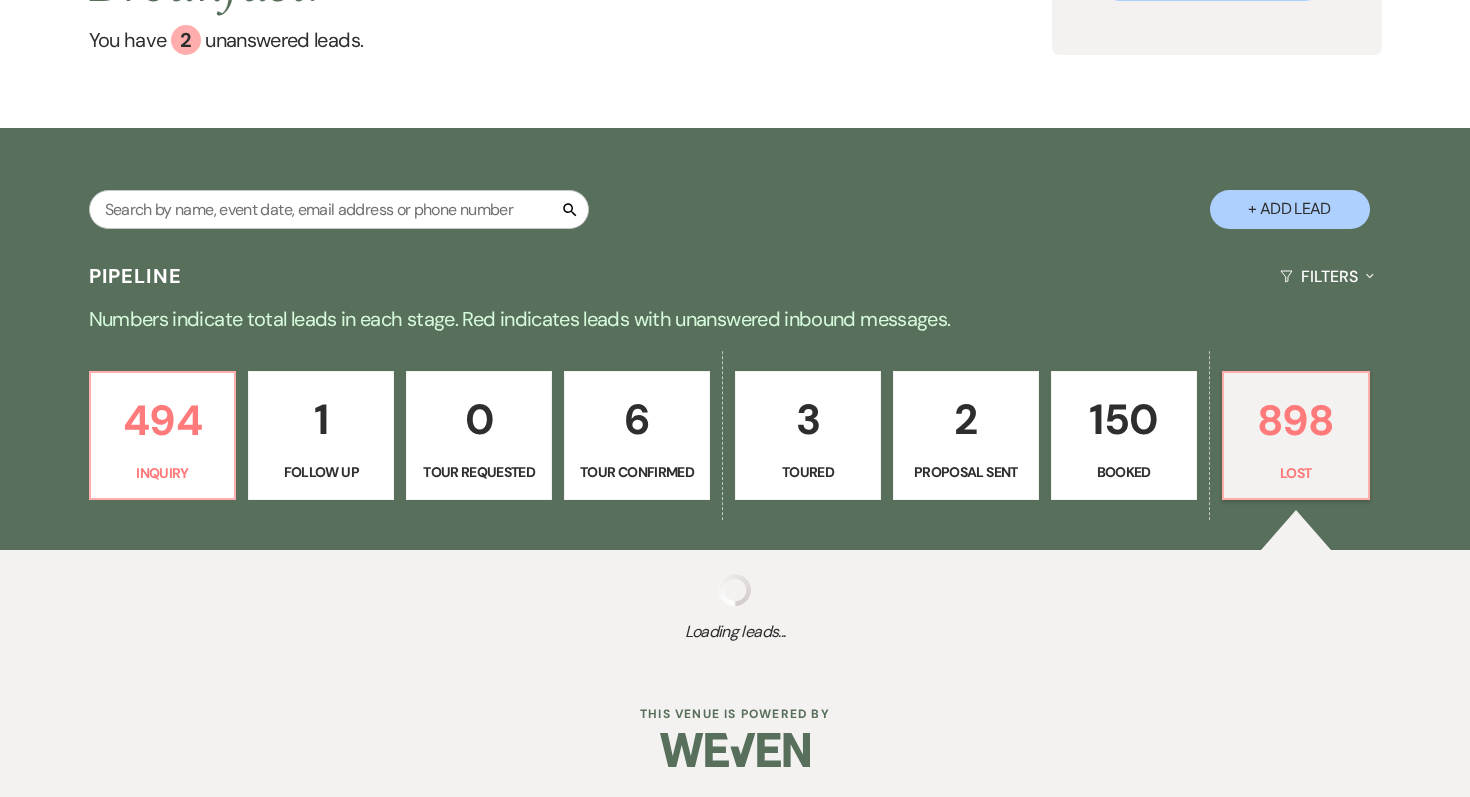 select on "5" 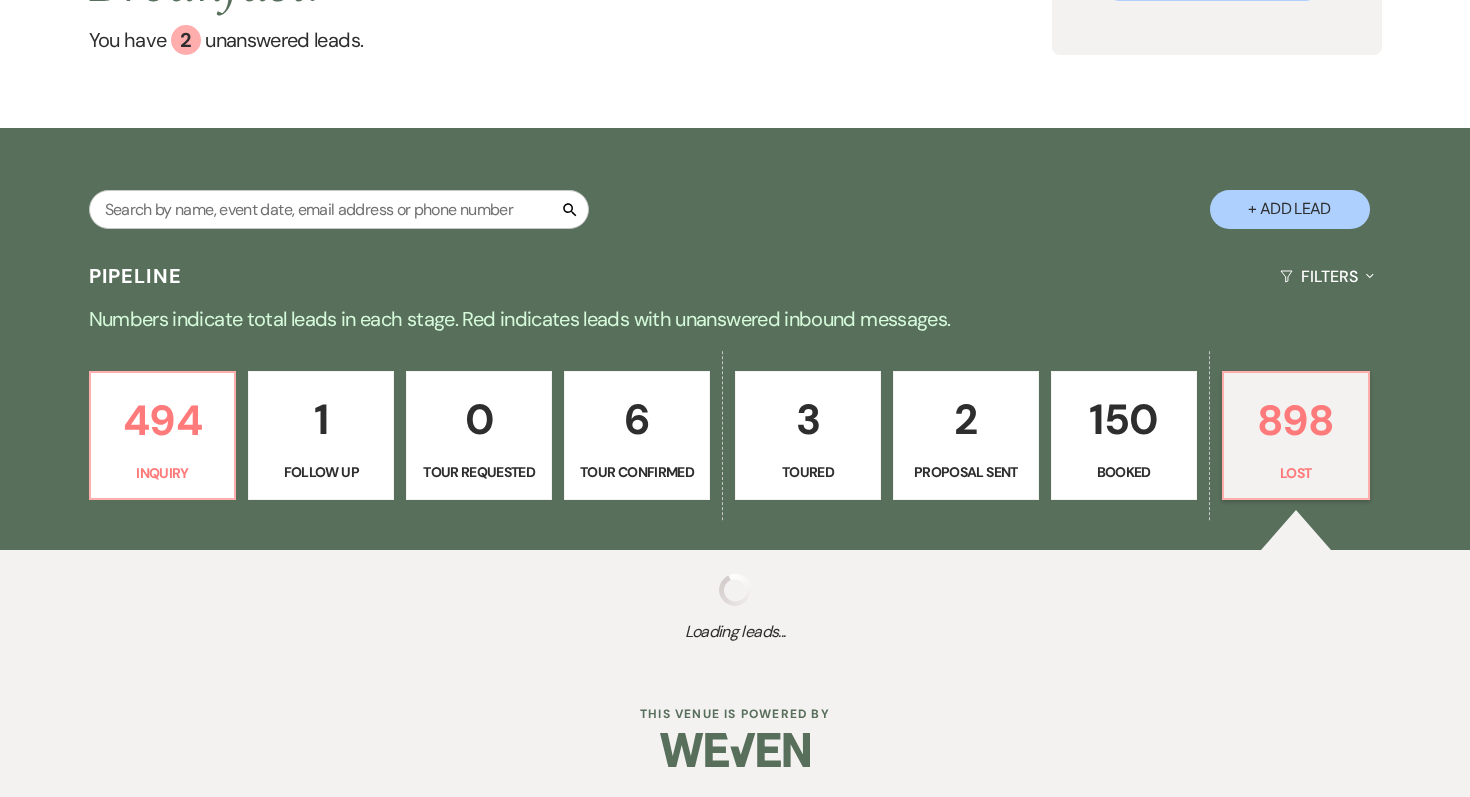 select on "8" 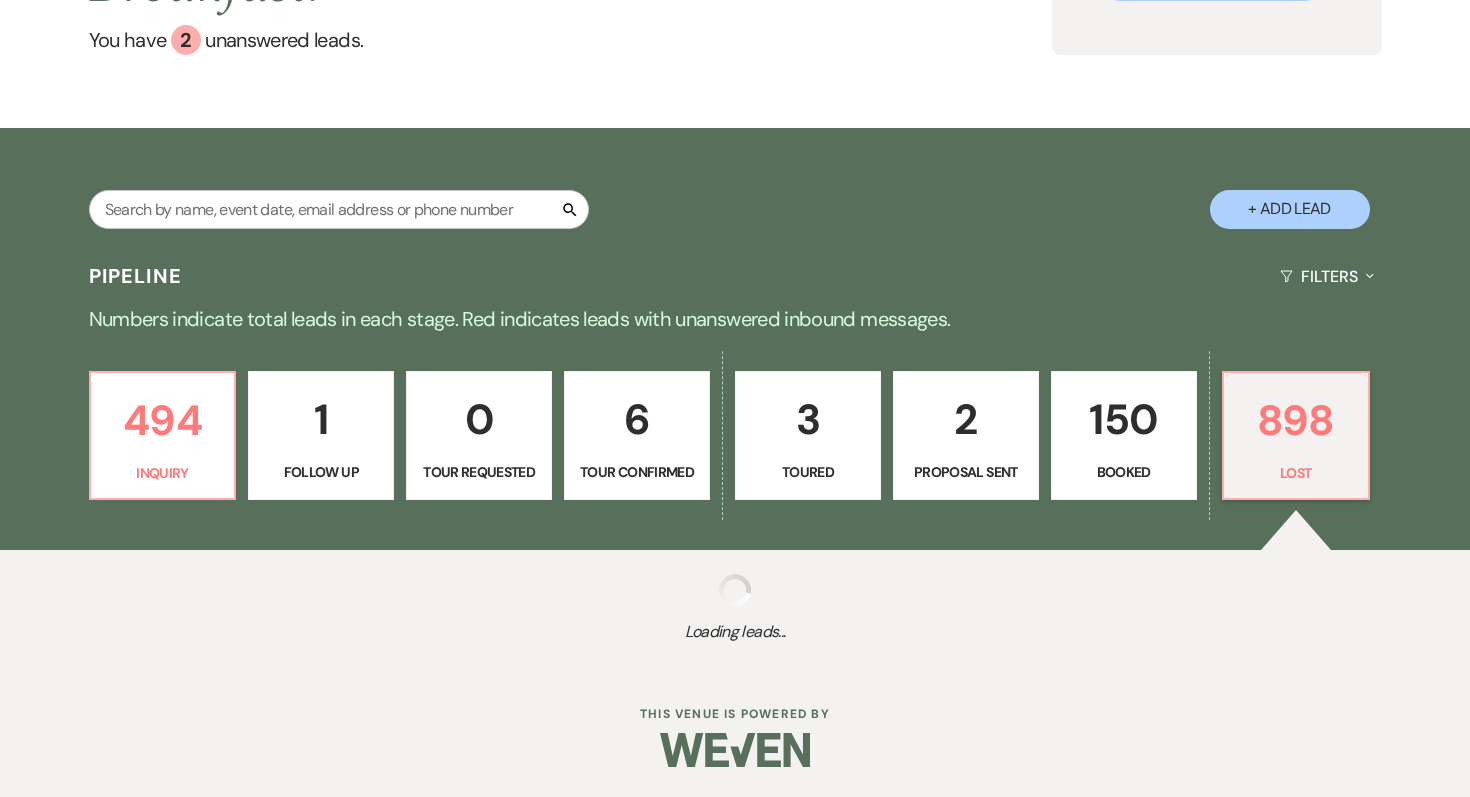 select on "5" 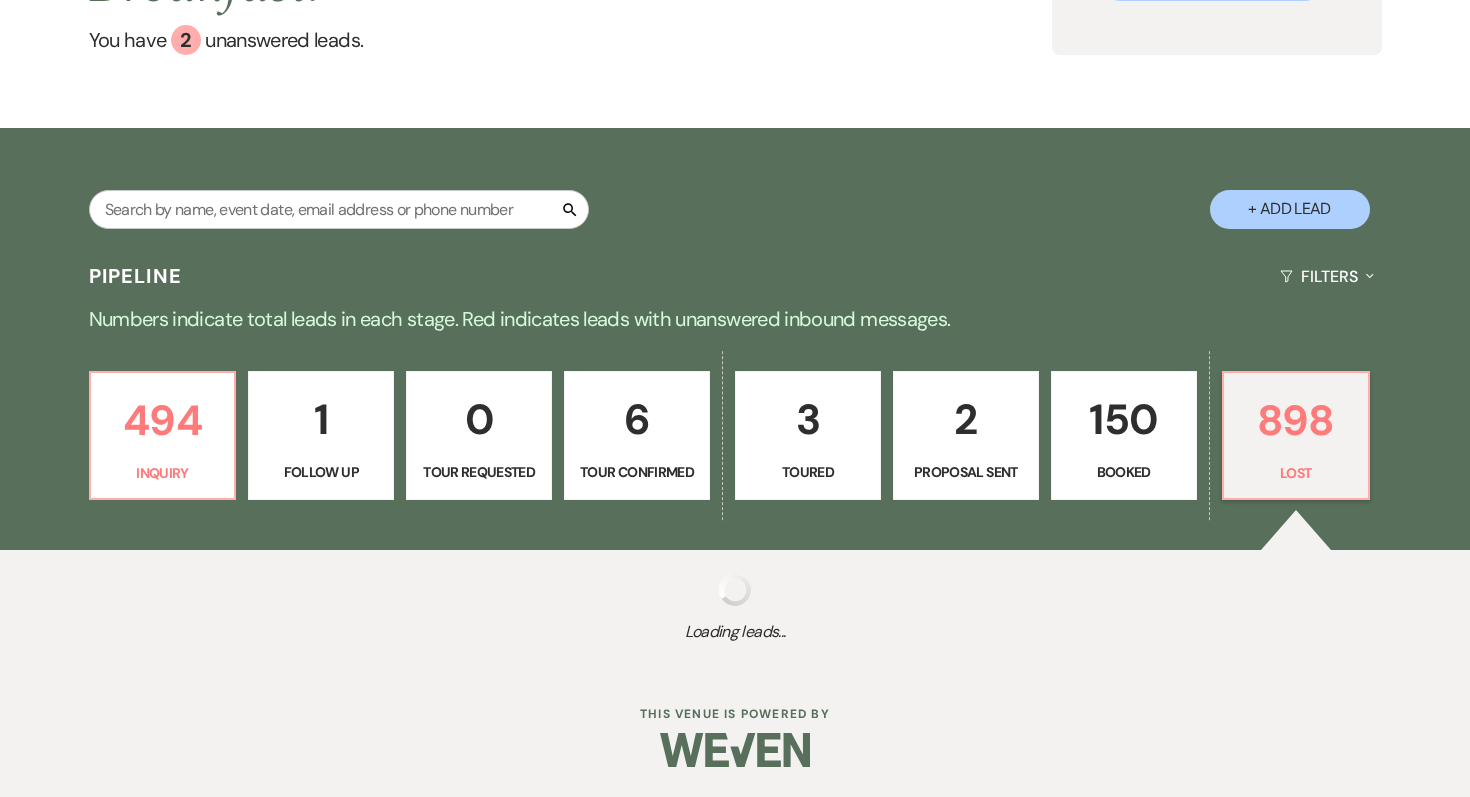 select on "8" 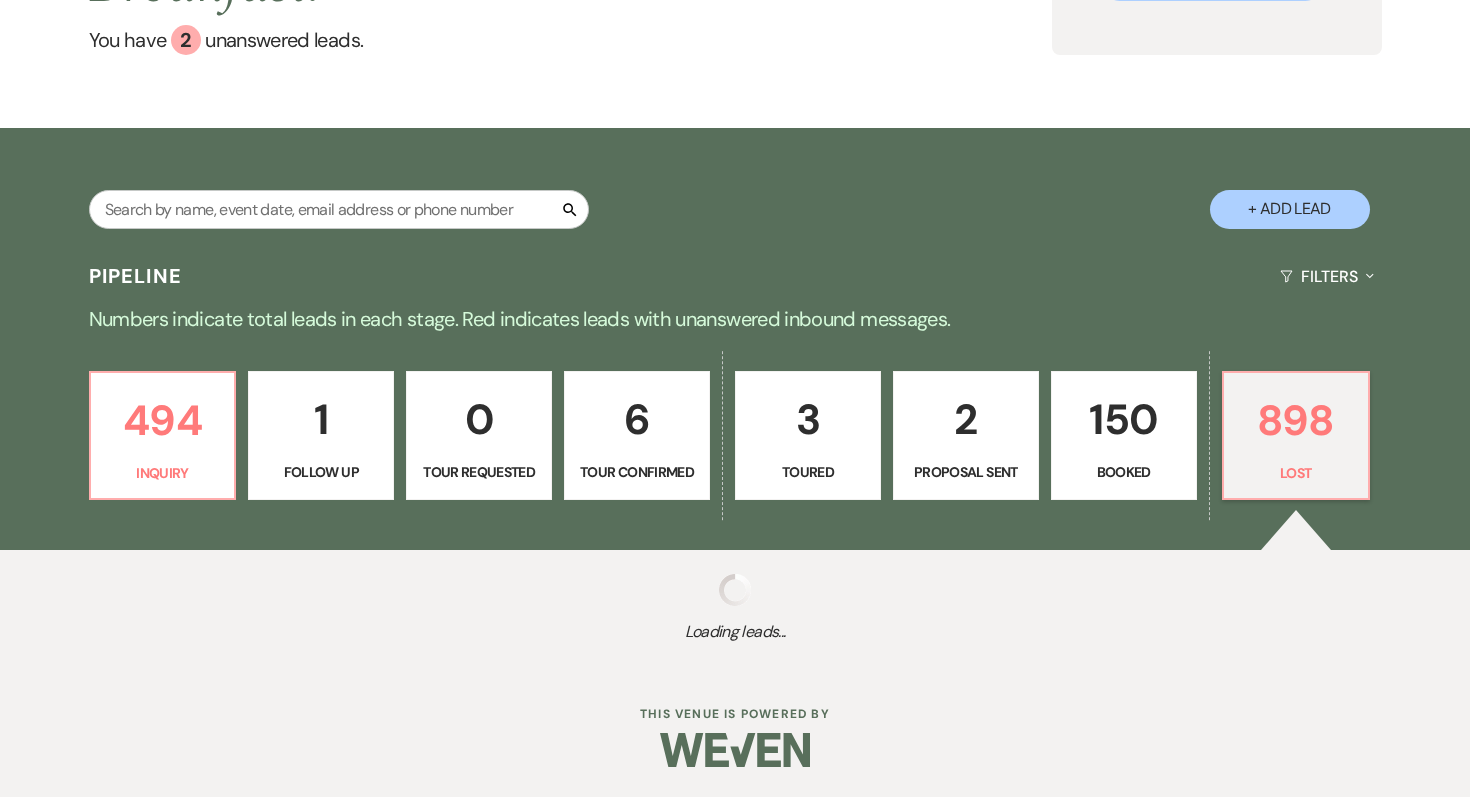 select on "5" 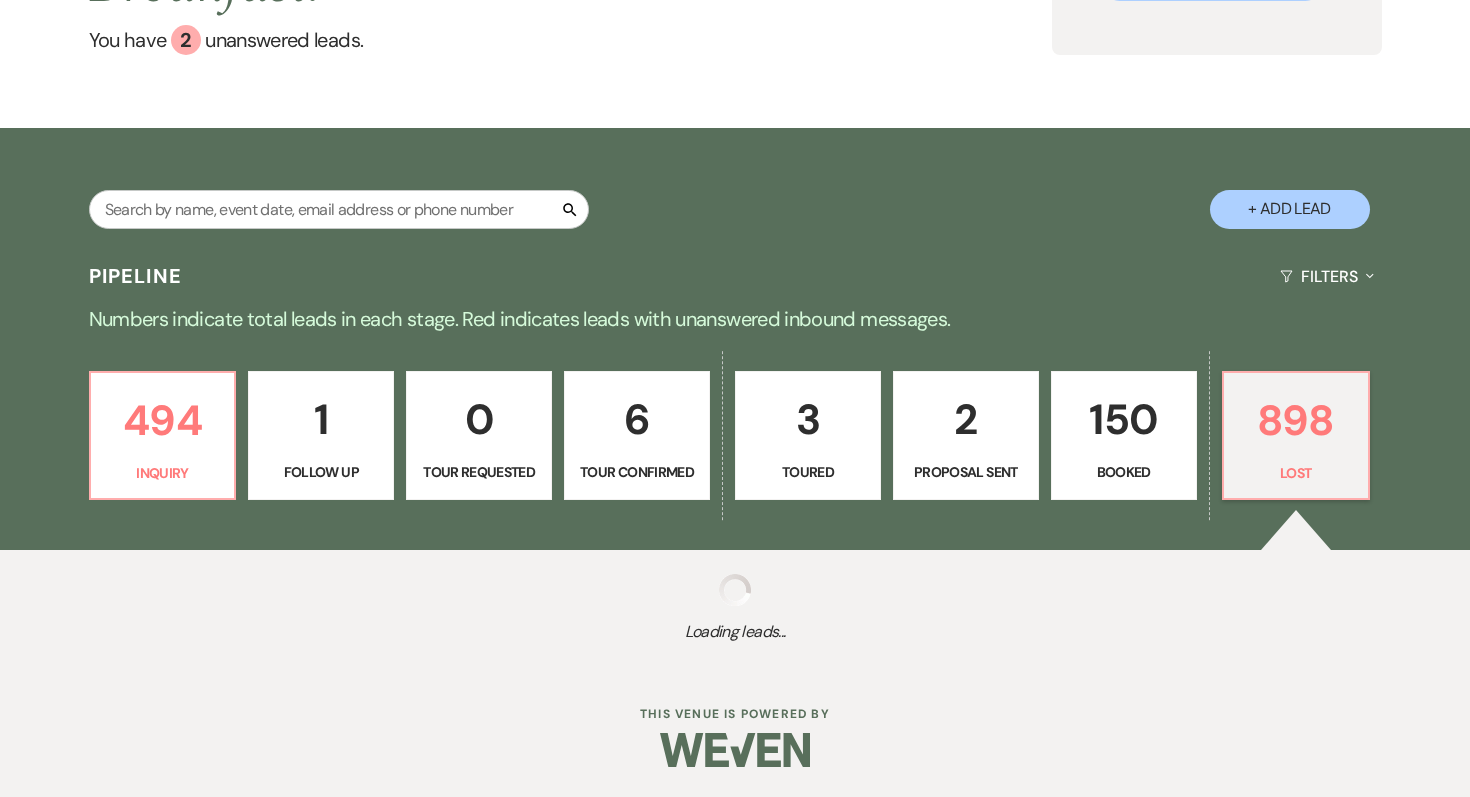 select on "8" 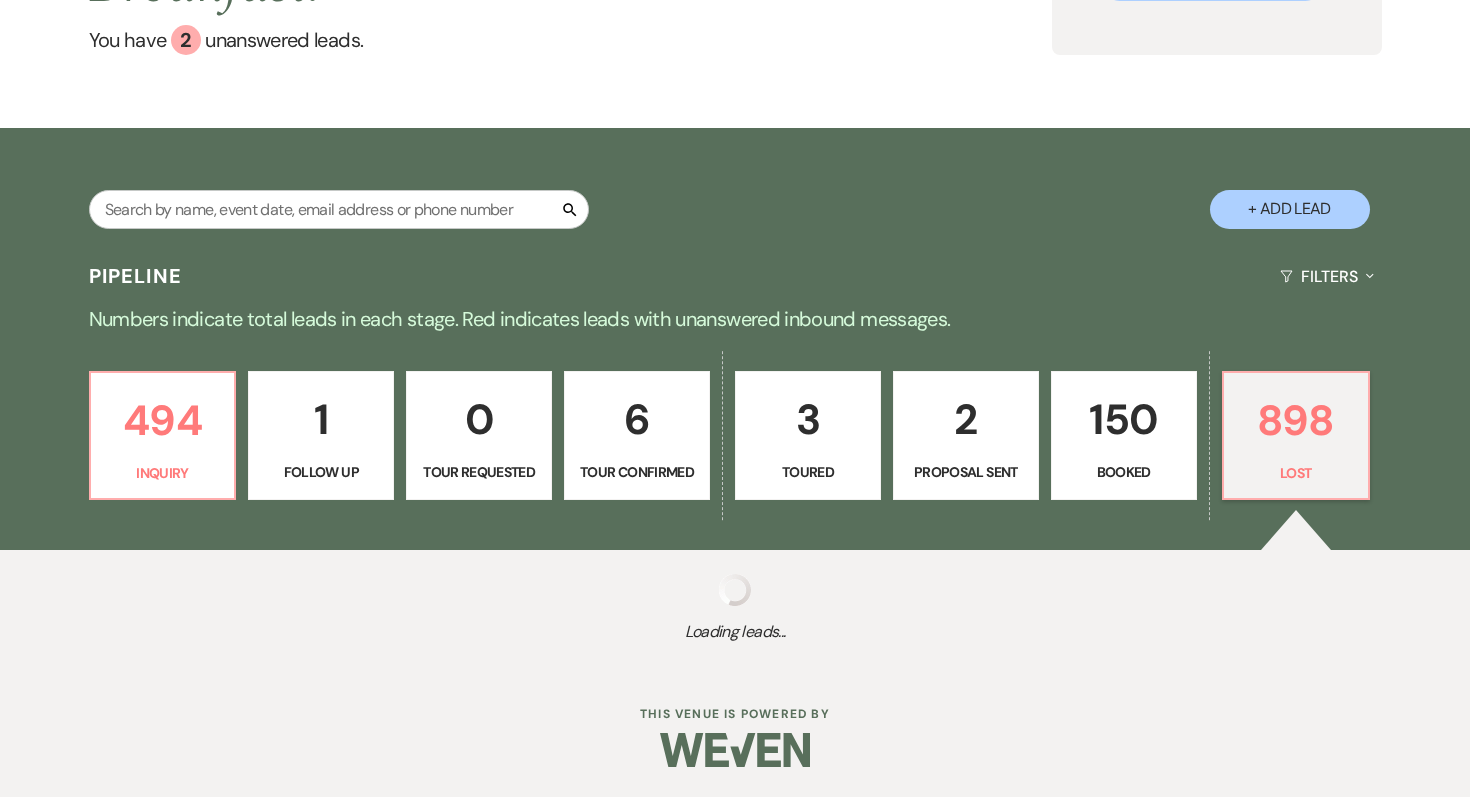 select on "5" 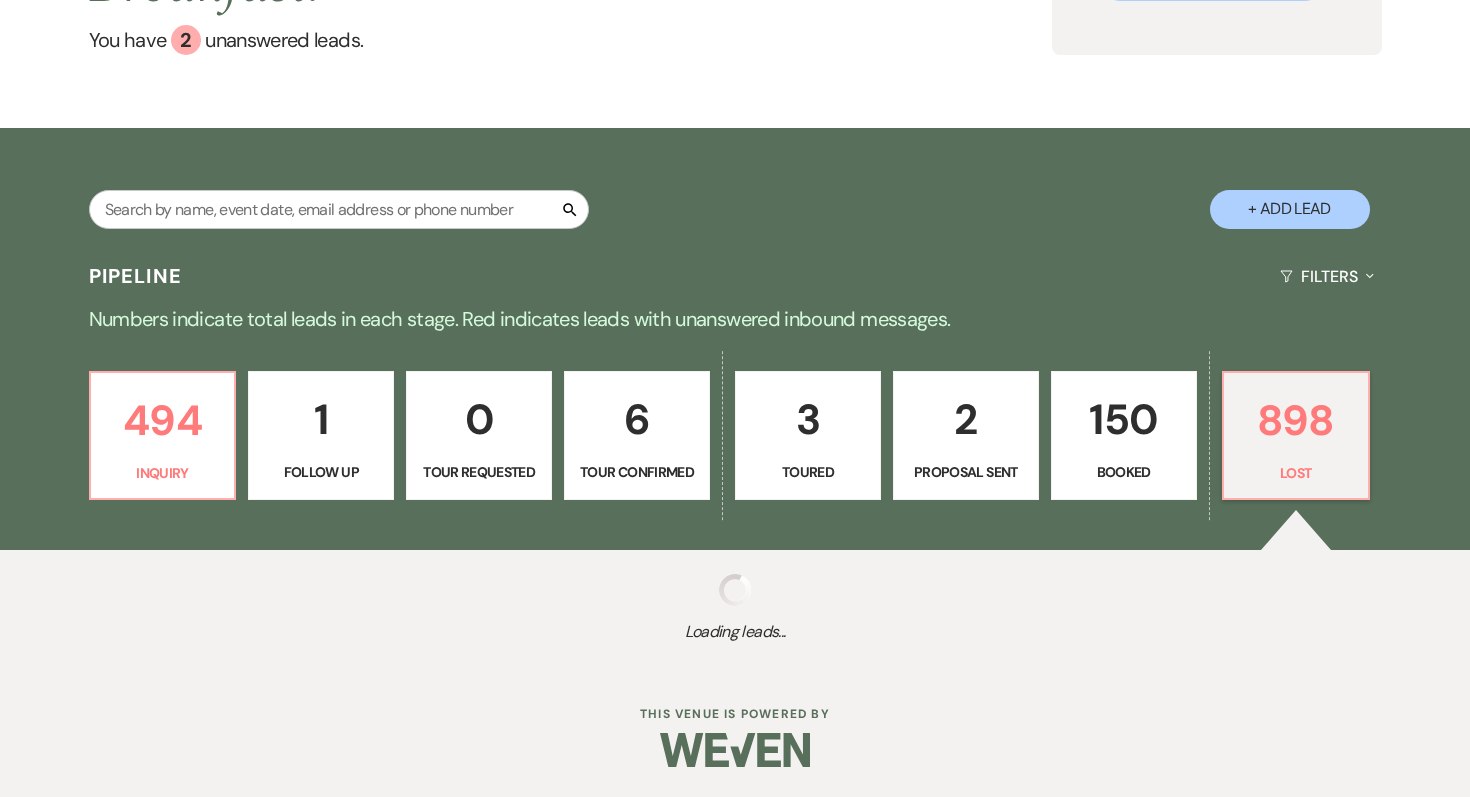 select on "8" 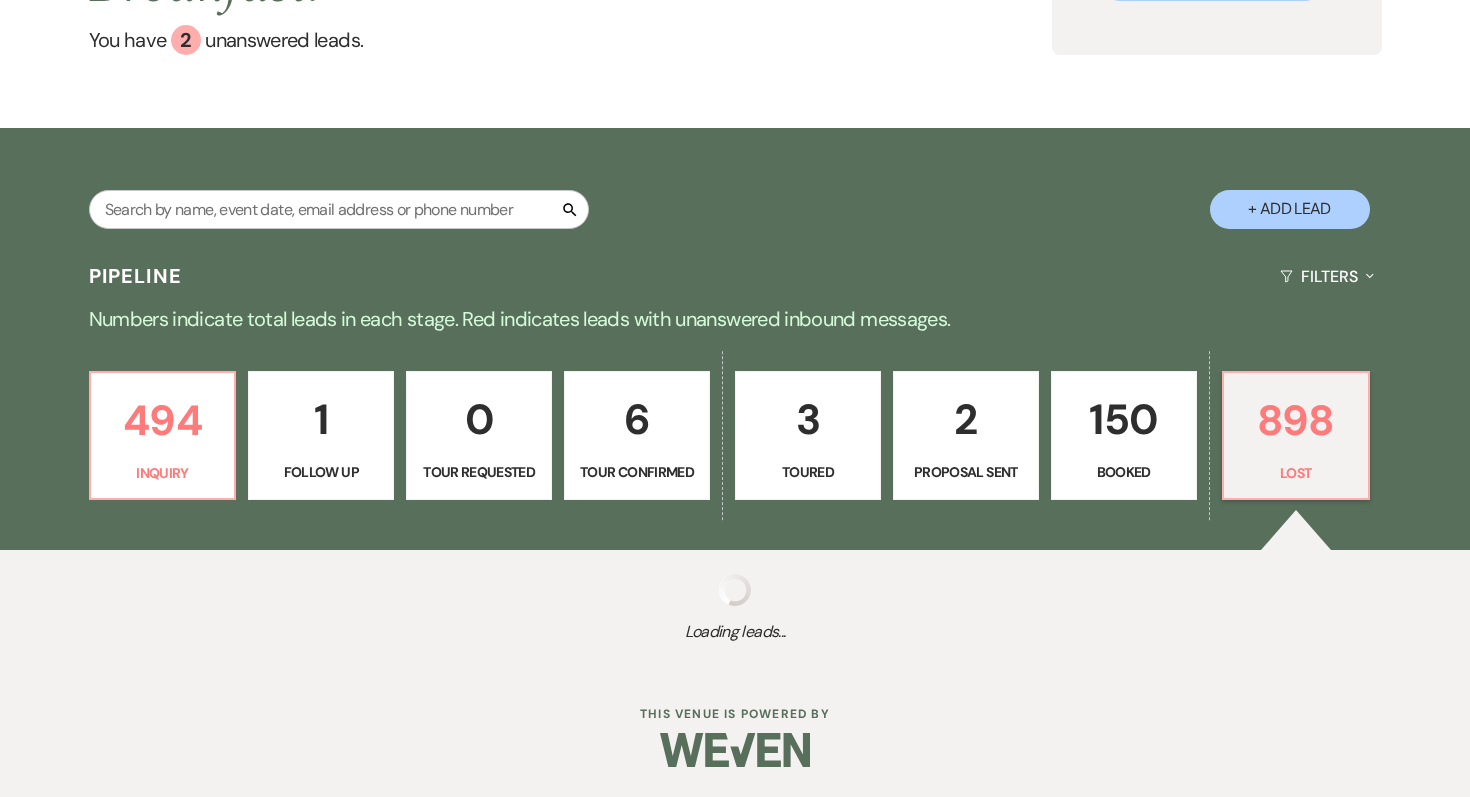select on "1" 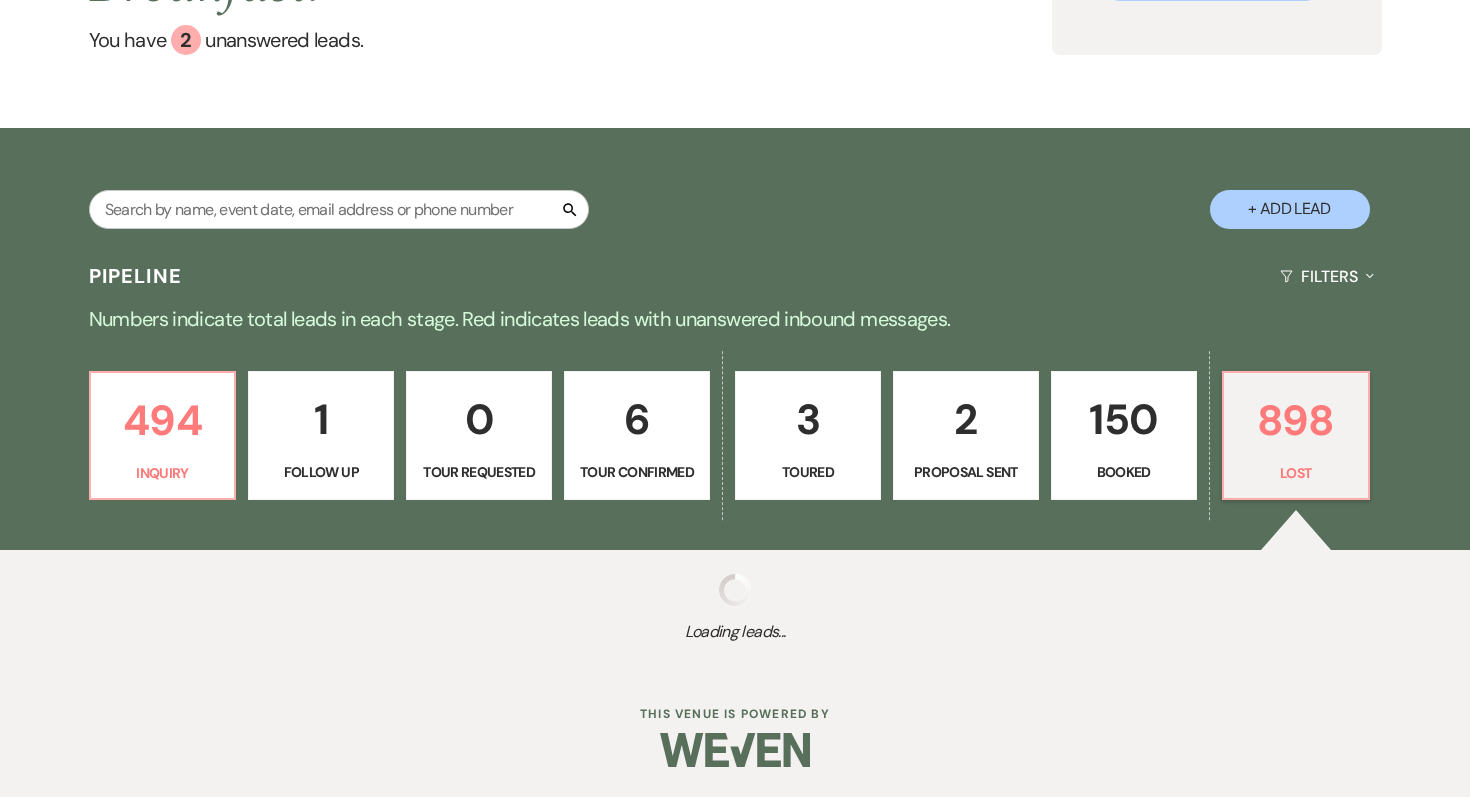 select on "8" 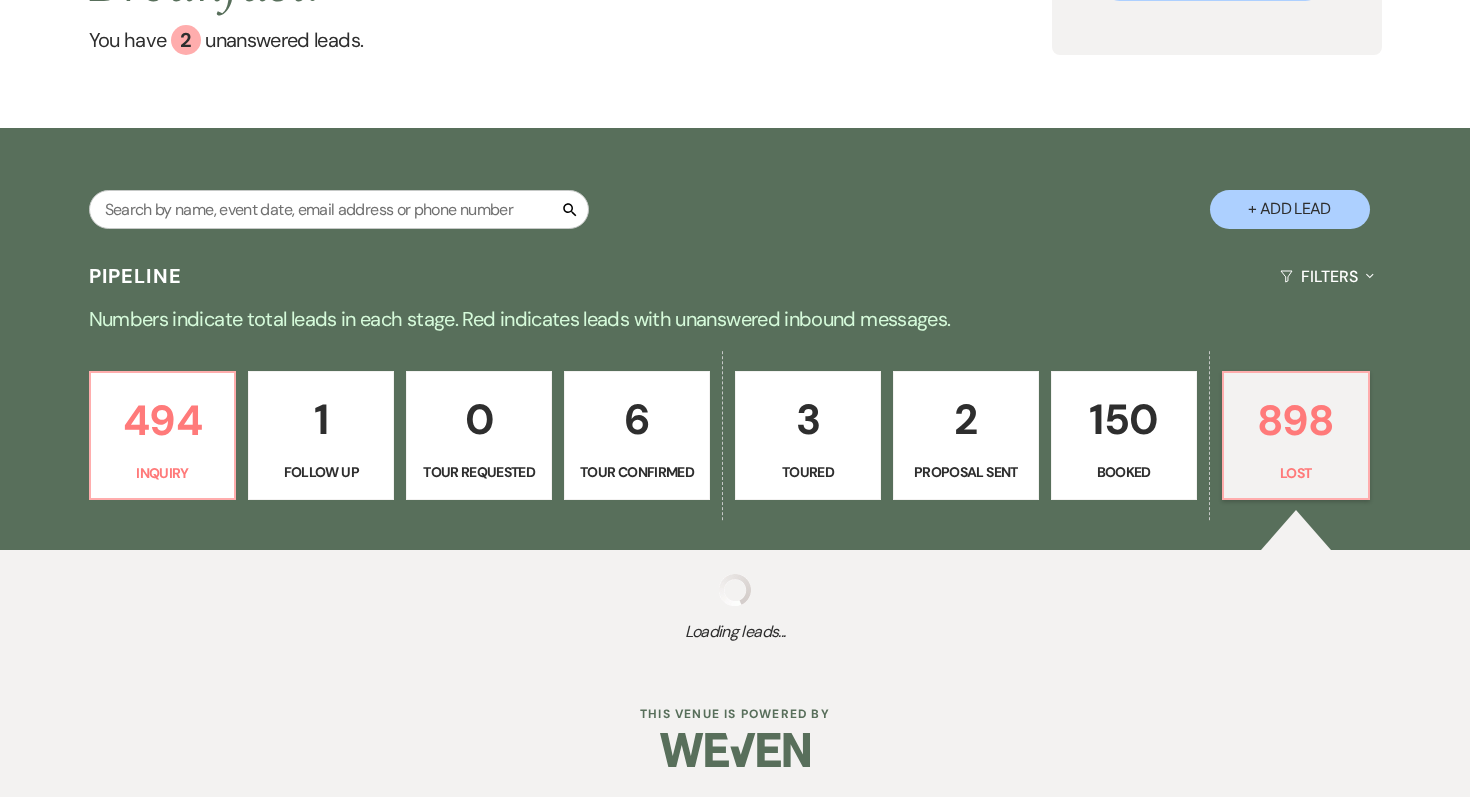 select on "5" 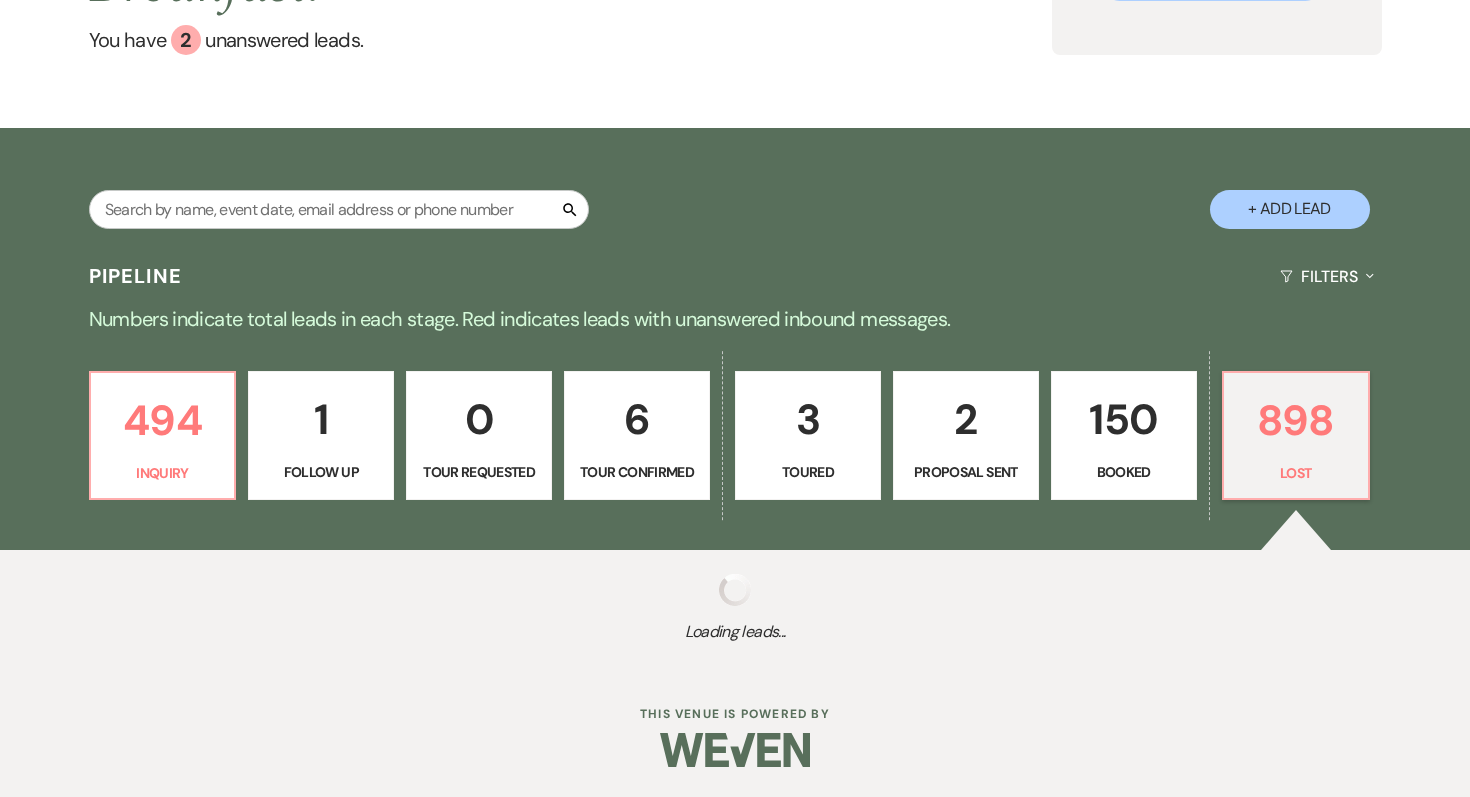 select on "8" 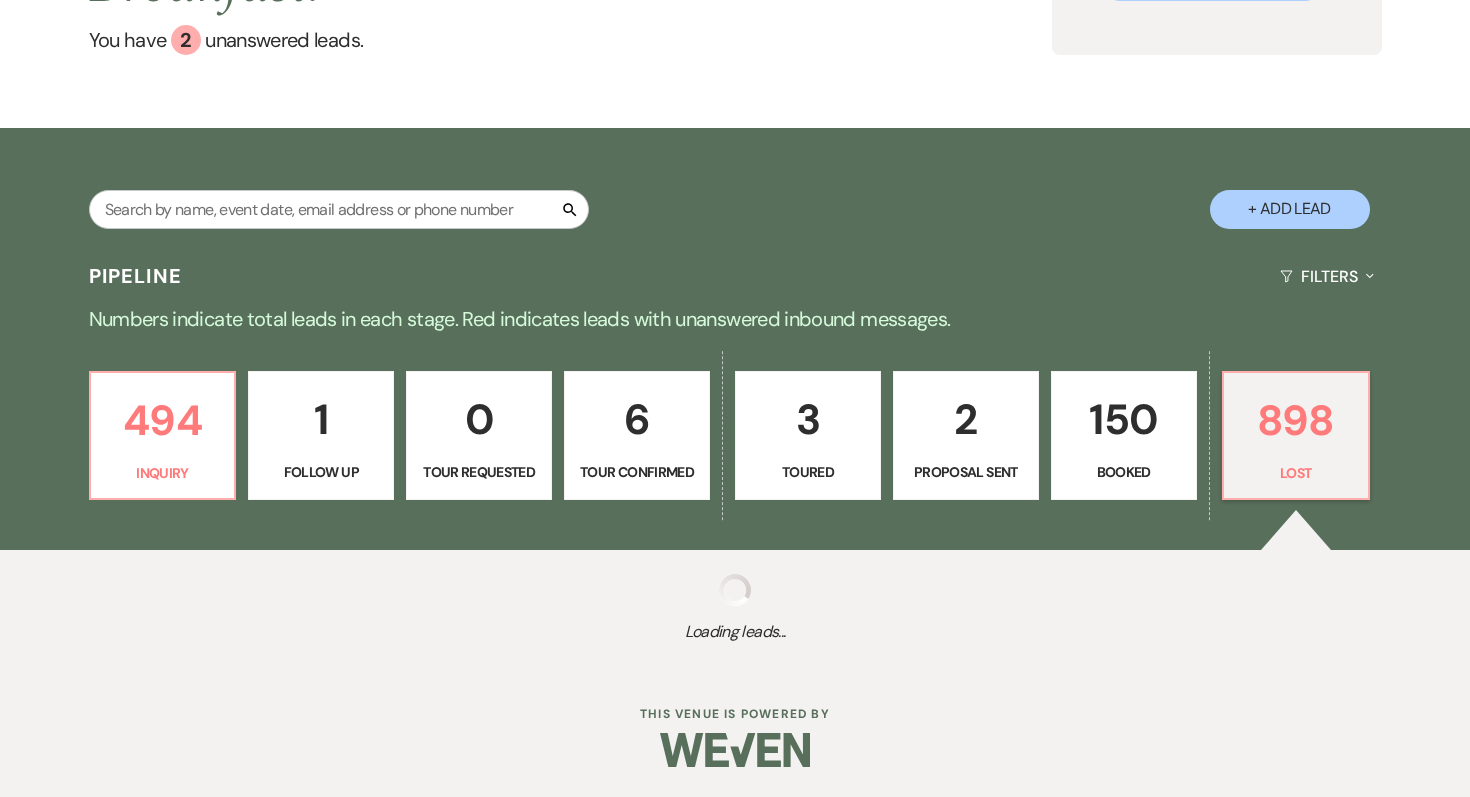 select on "5" 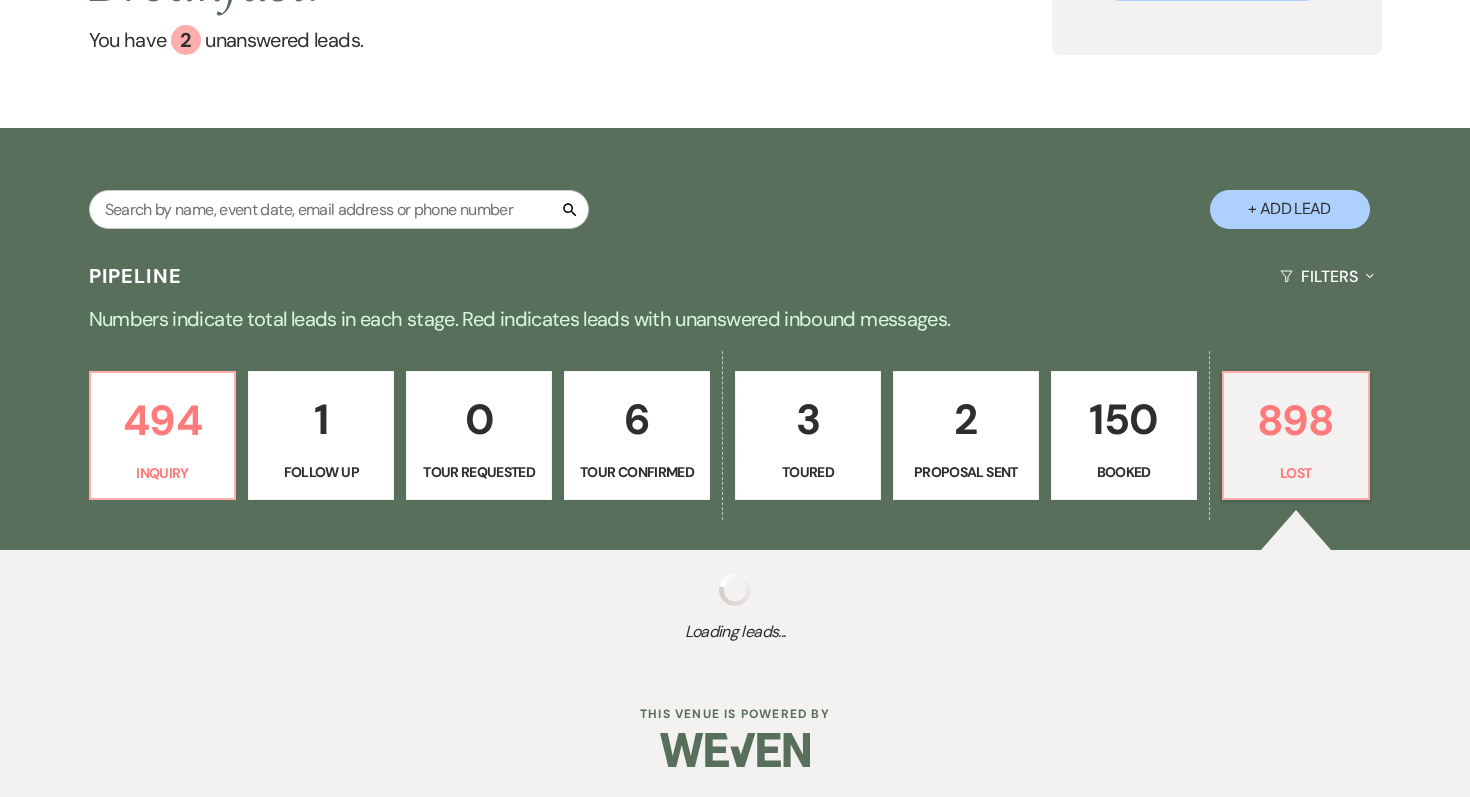 select on "8" 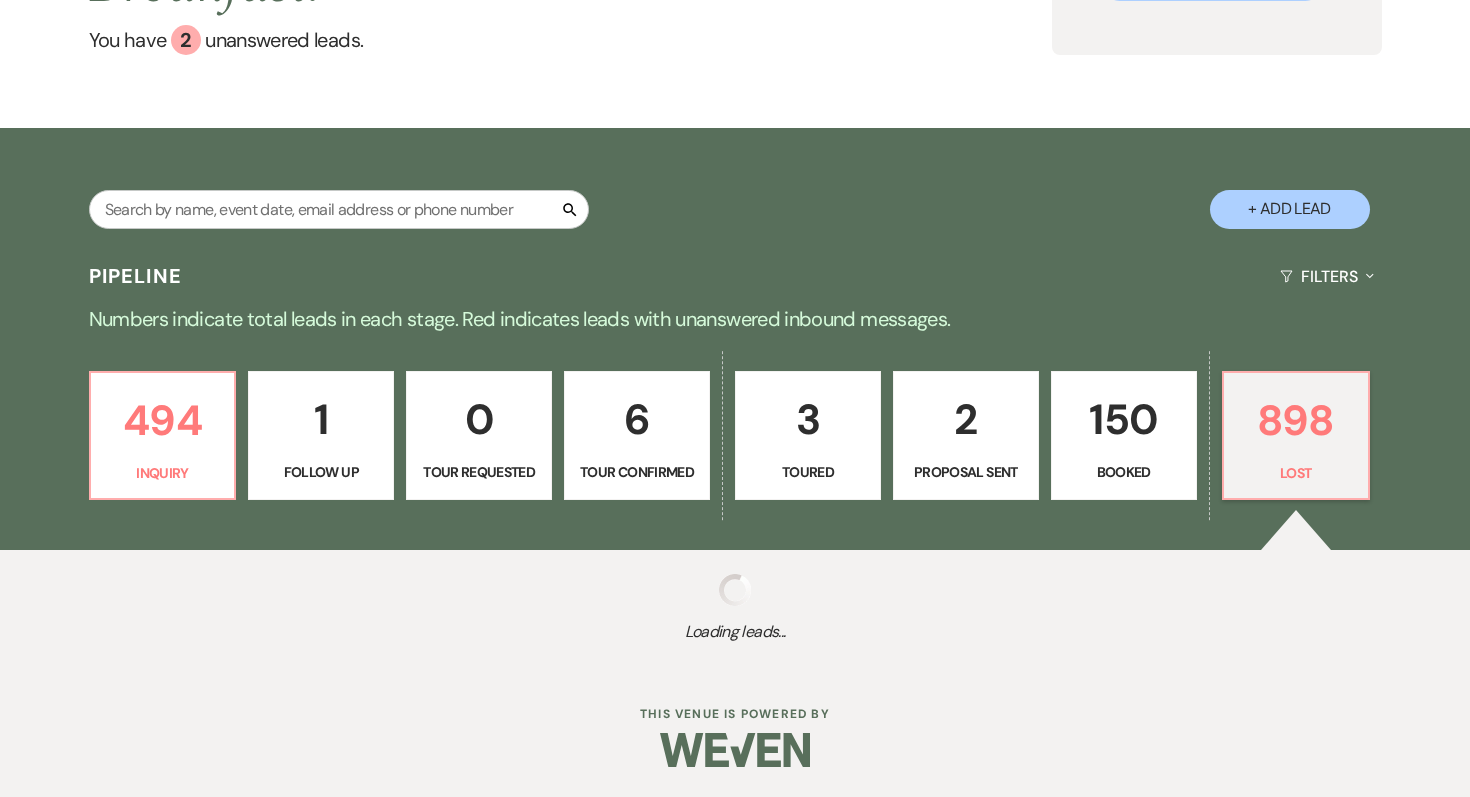 select on "5" 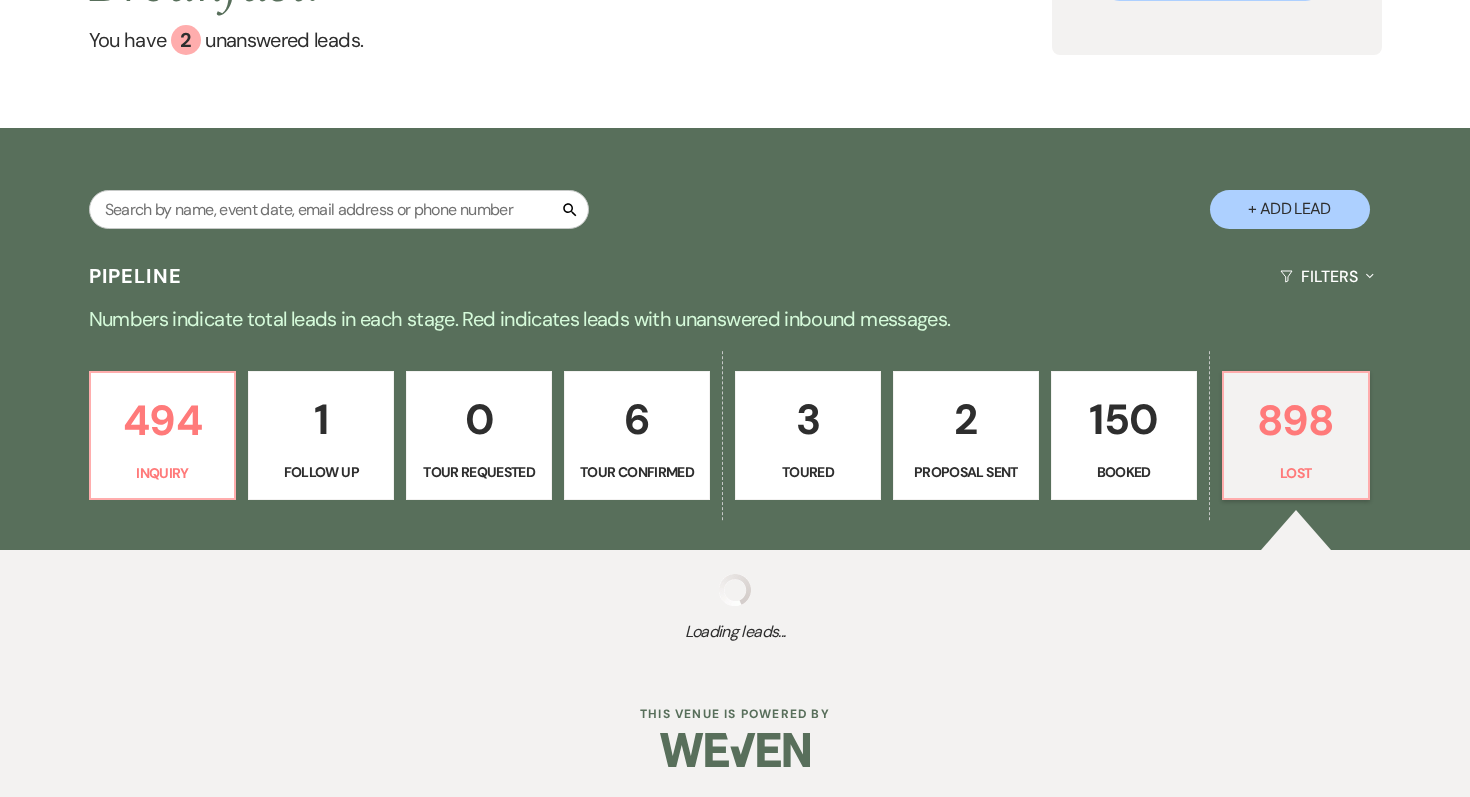 select on "8" 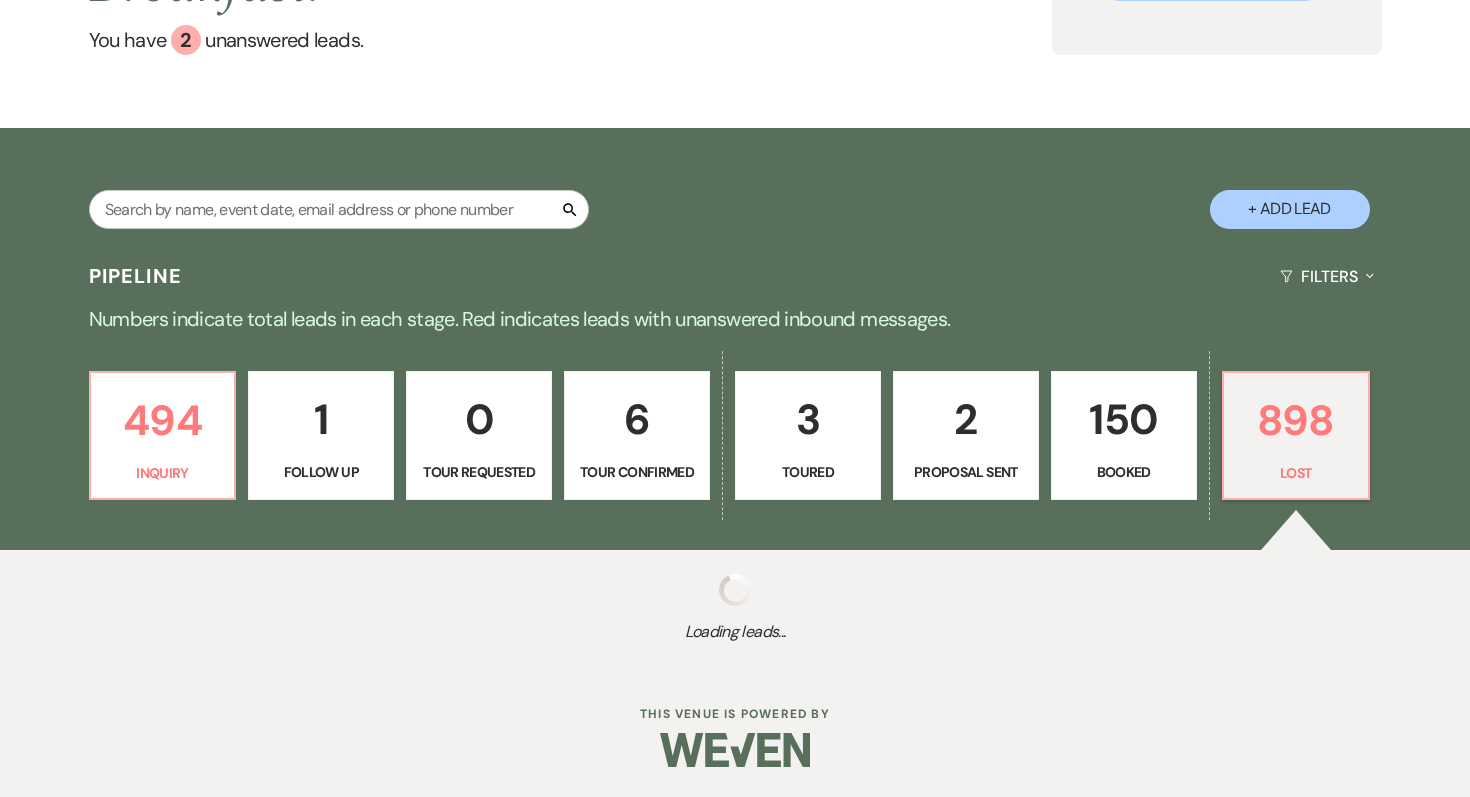 select on "5" 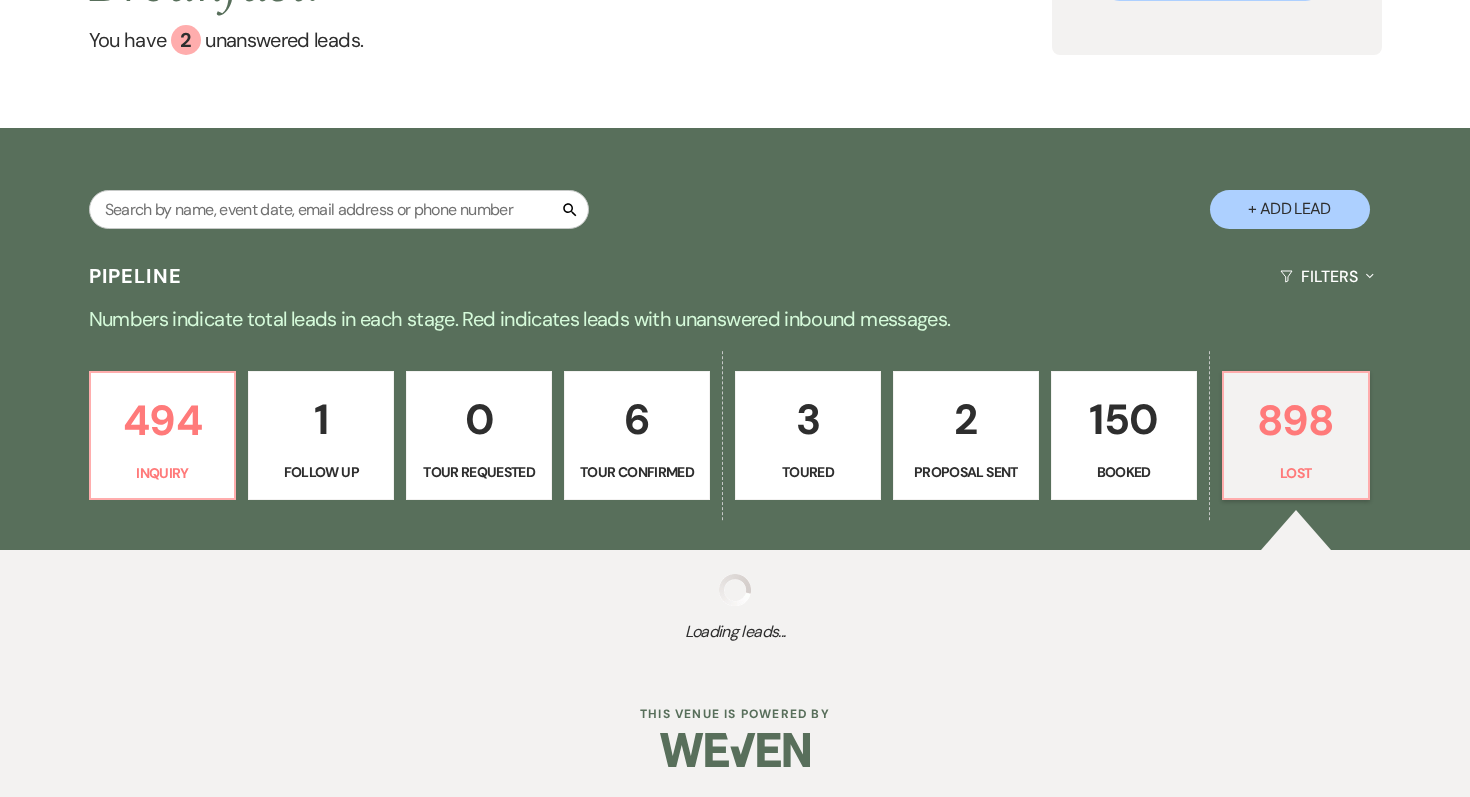 select on "8" 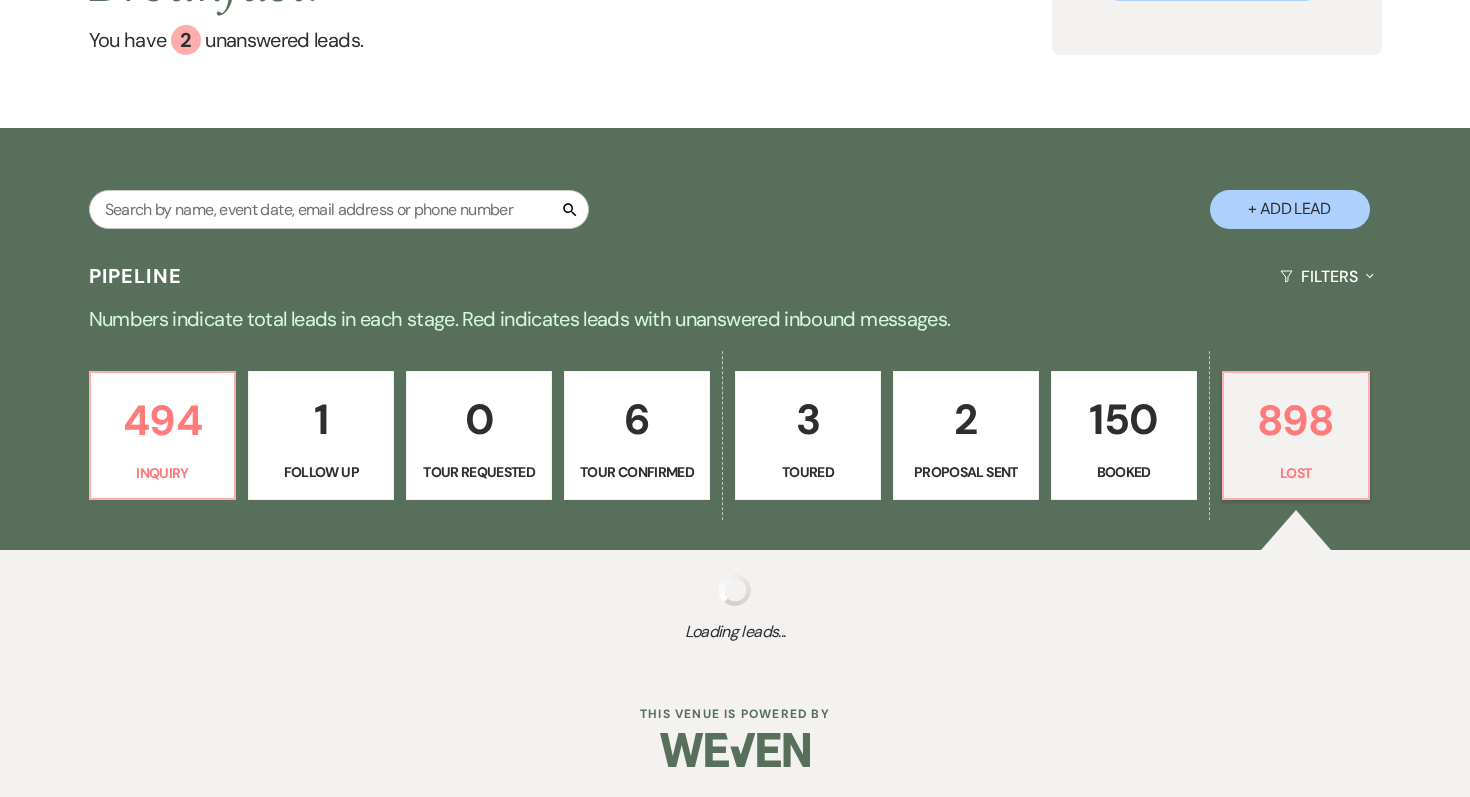 select on "5" 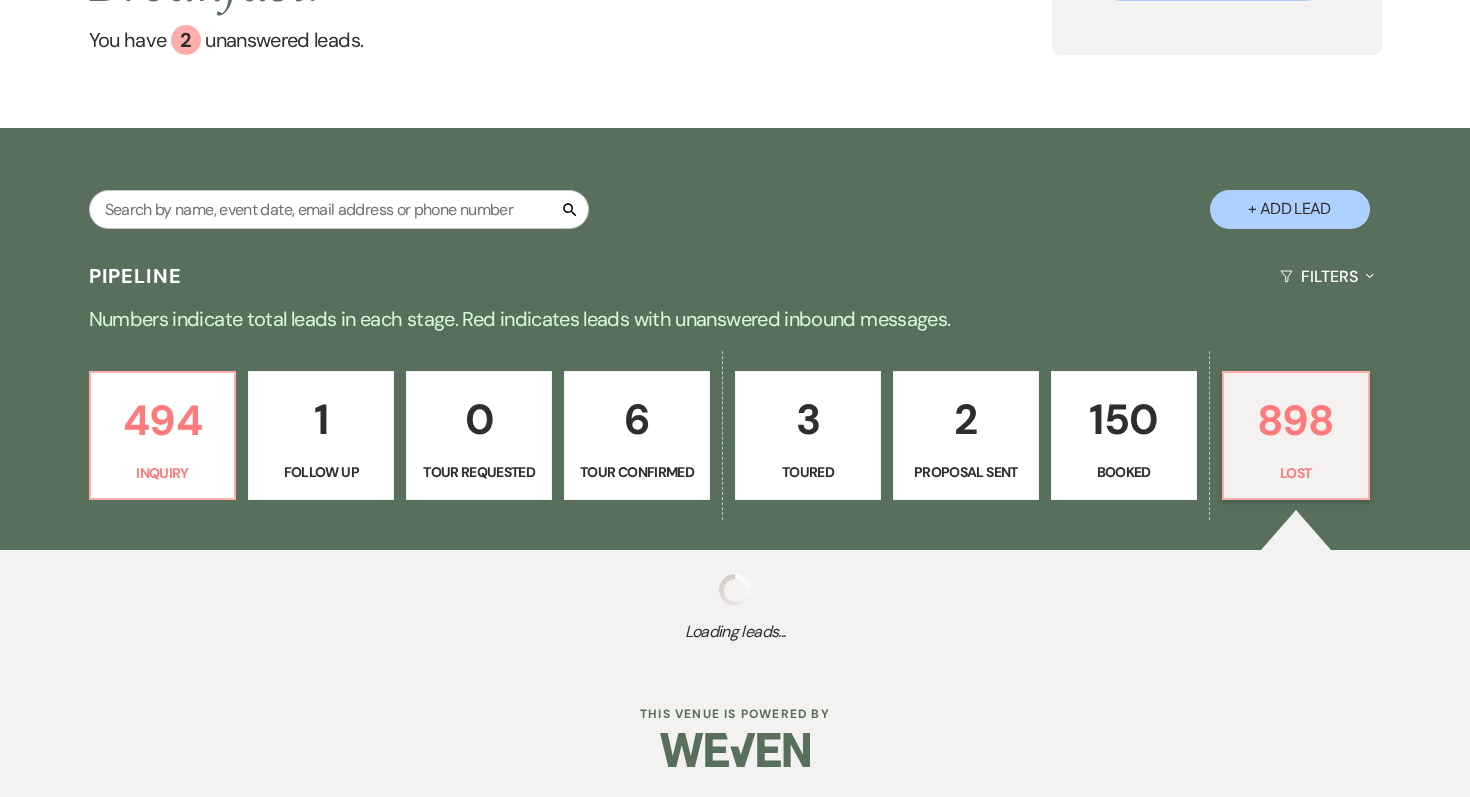 select on "8" 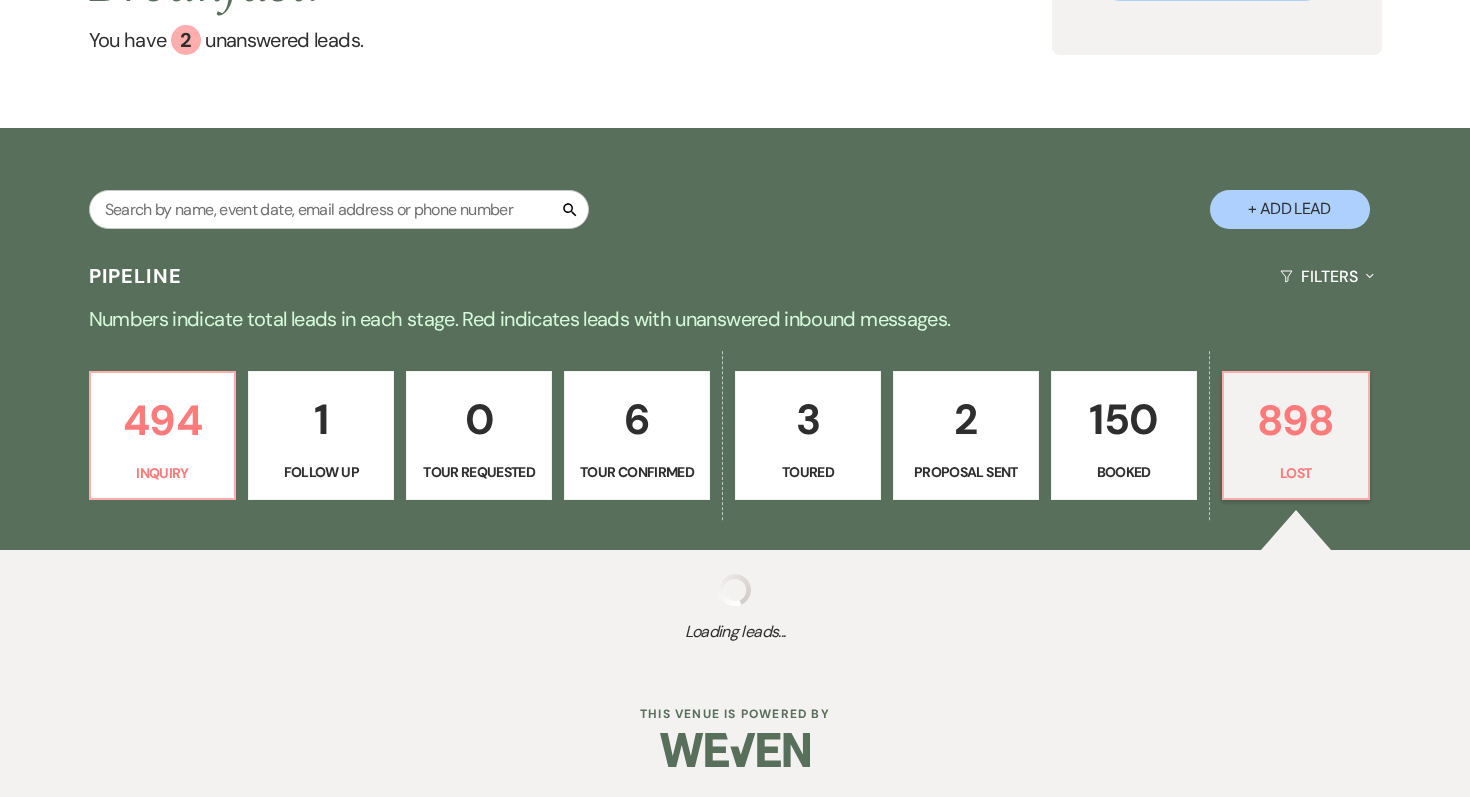 select on "5" 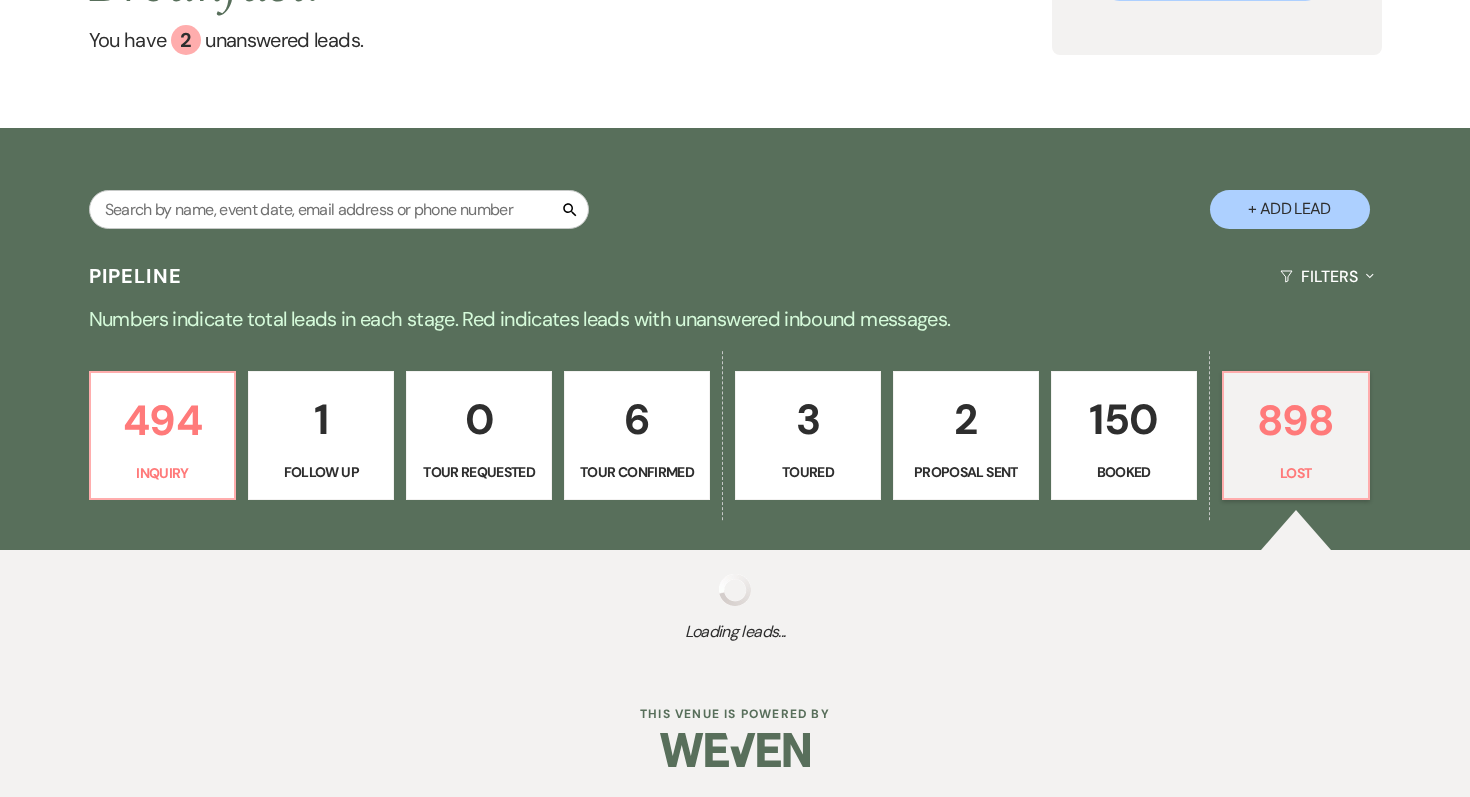 select on "8" 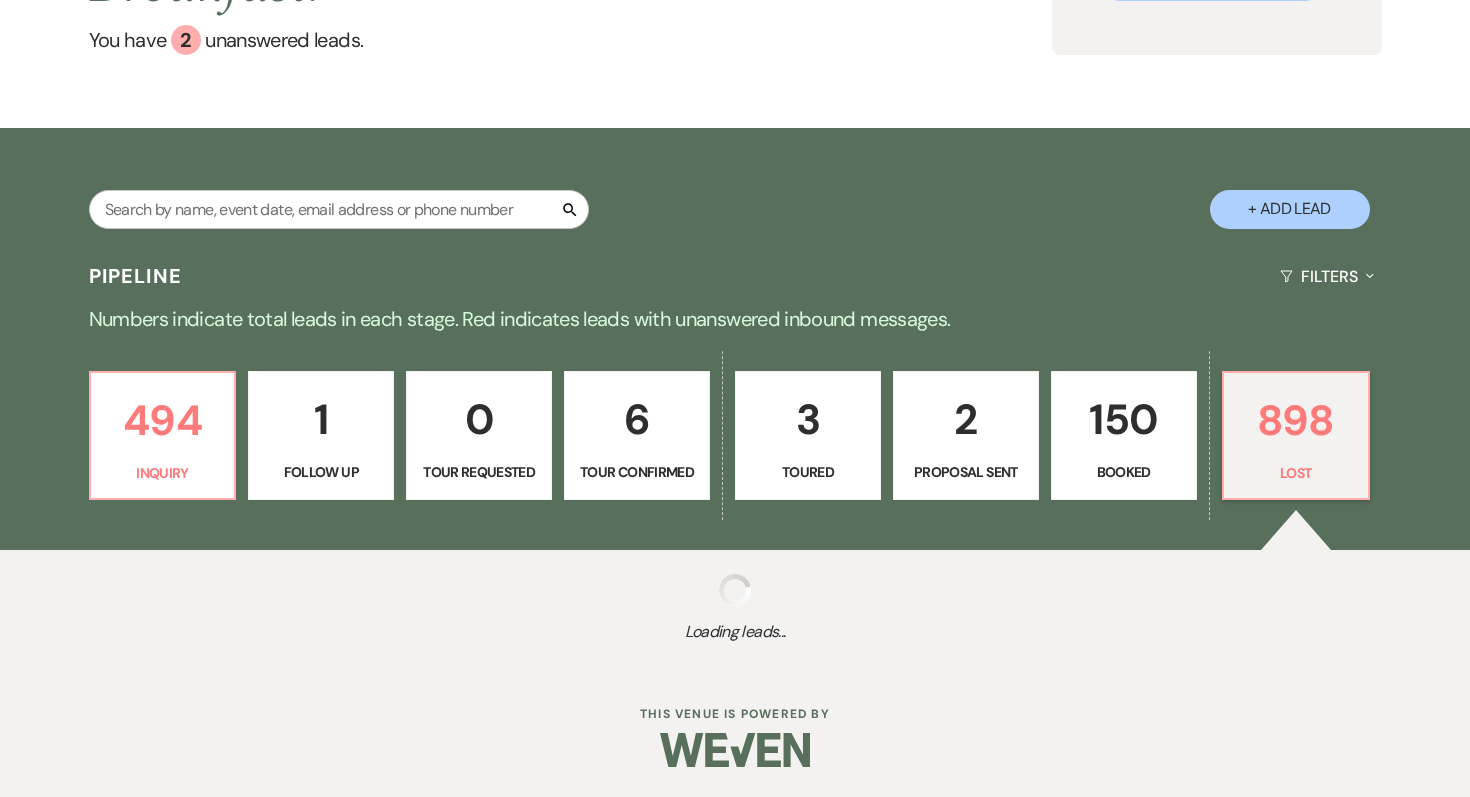 select on "5" 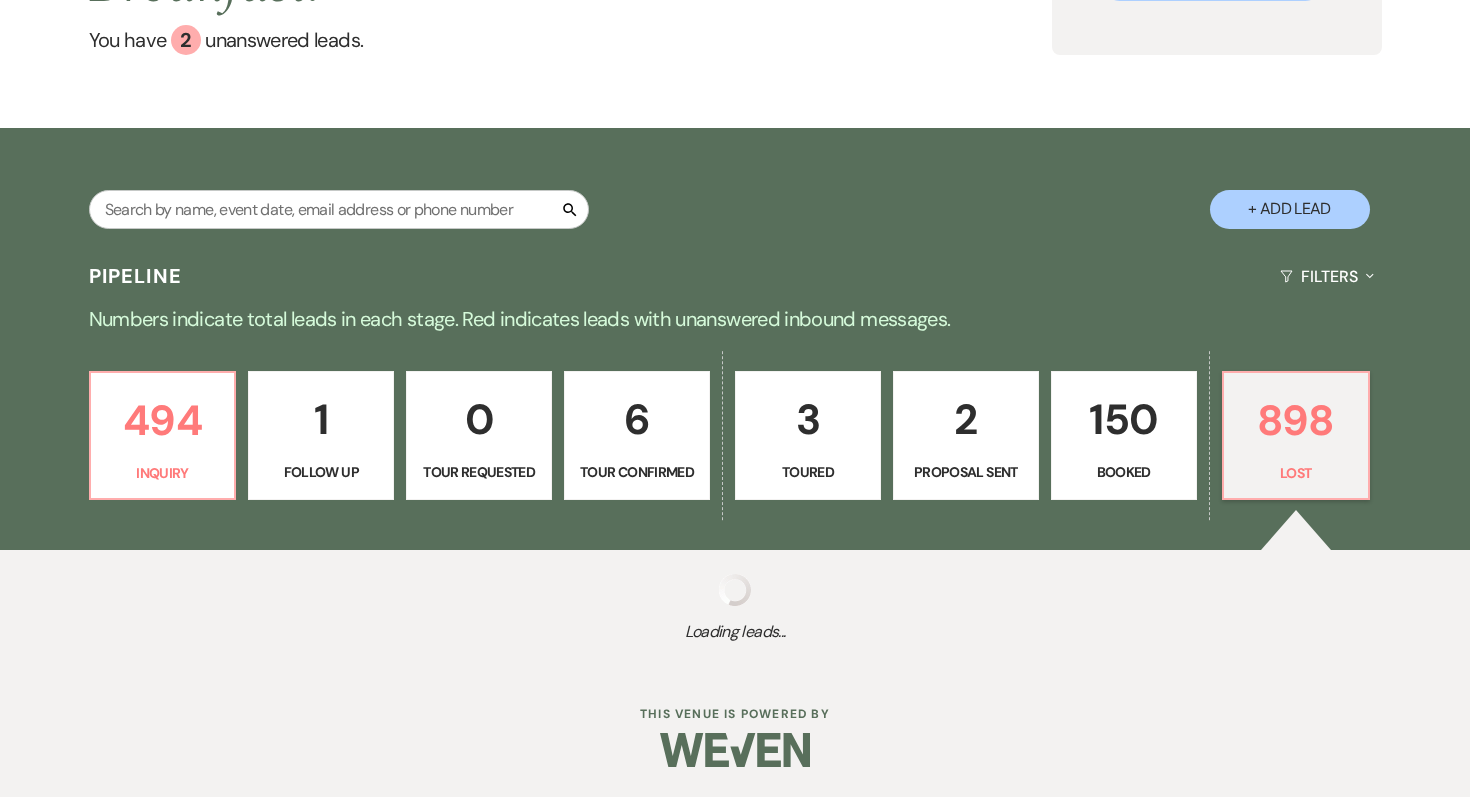 select on "8" 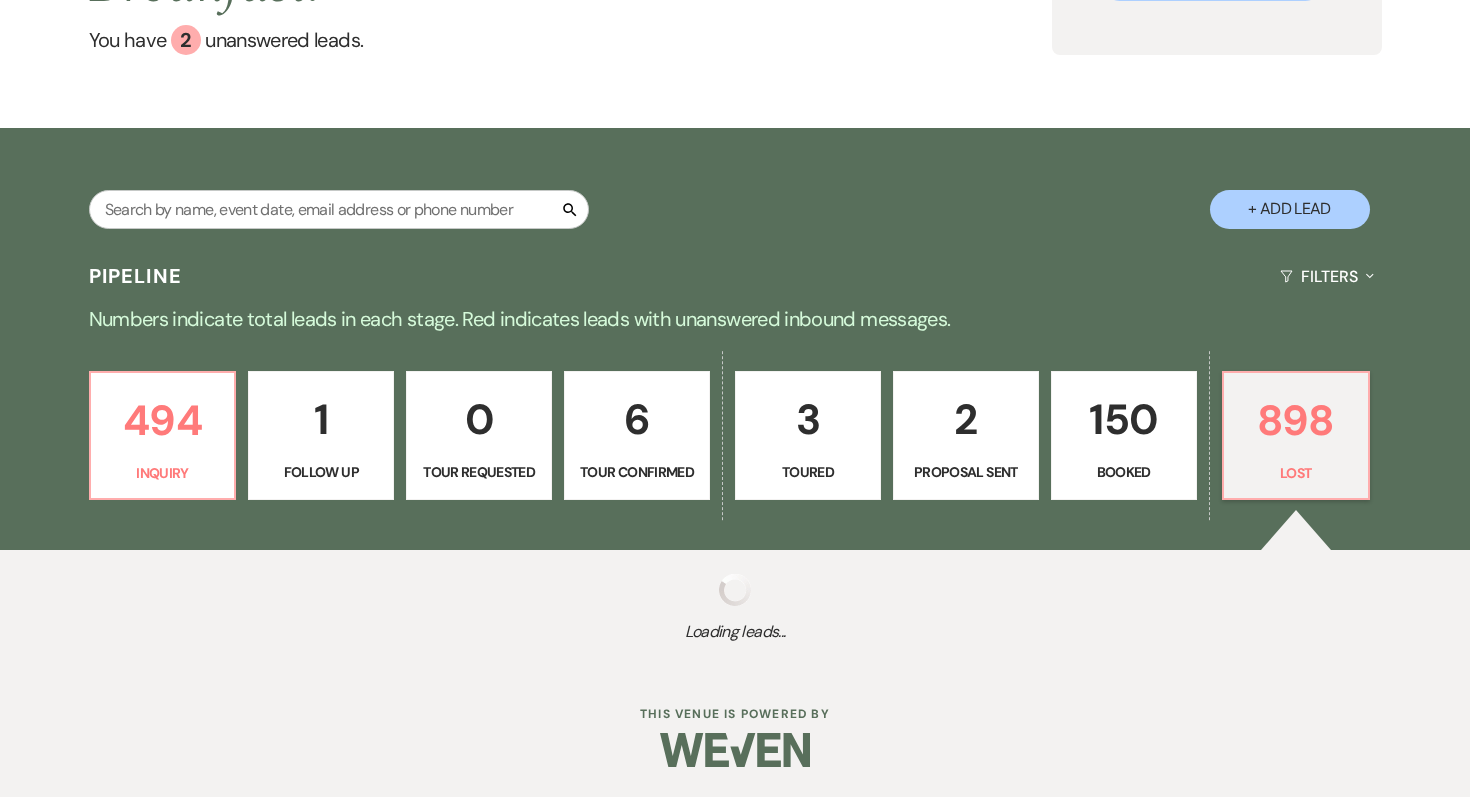 type 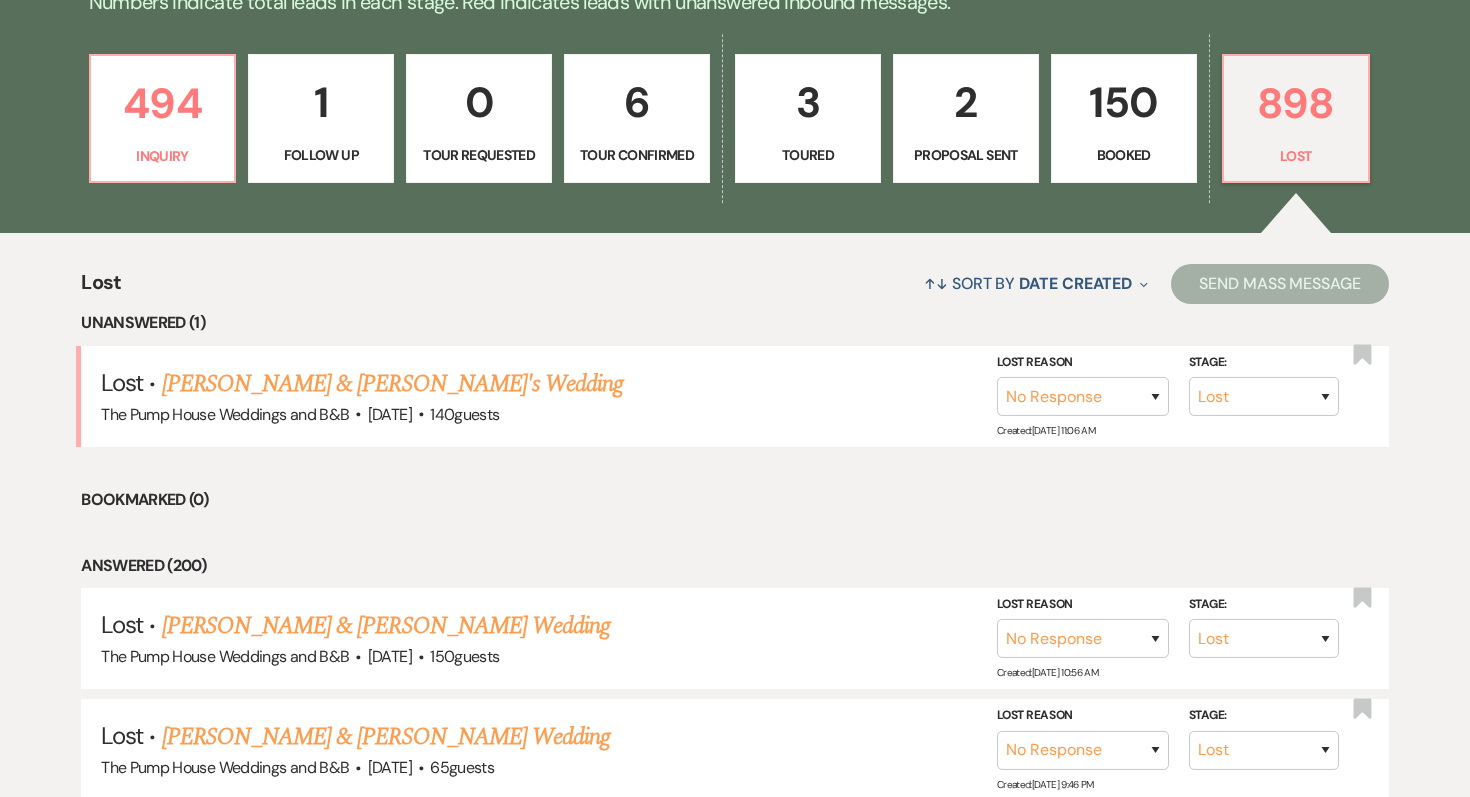 scroll, scrollTop: 592, scrollLeft: 0, axis: vertical 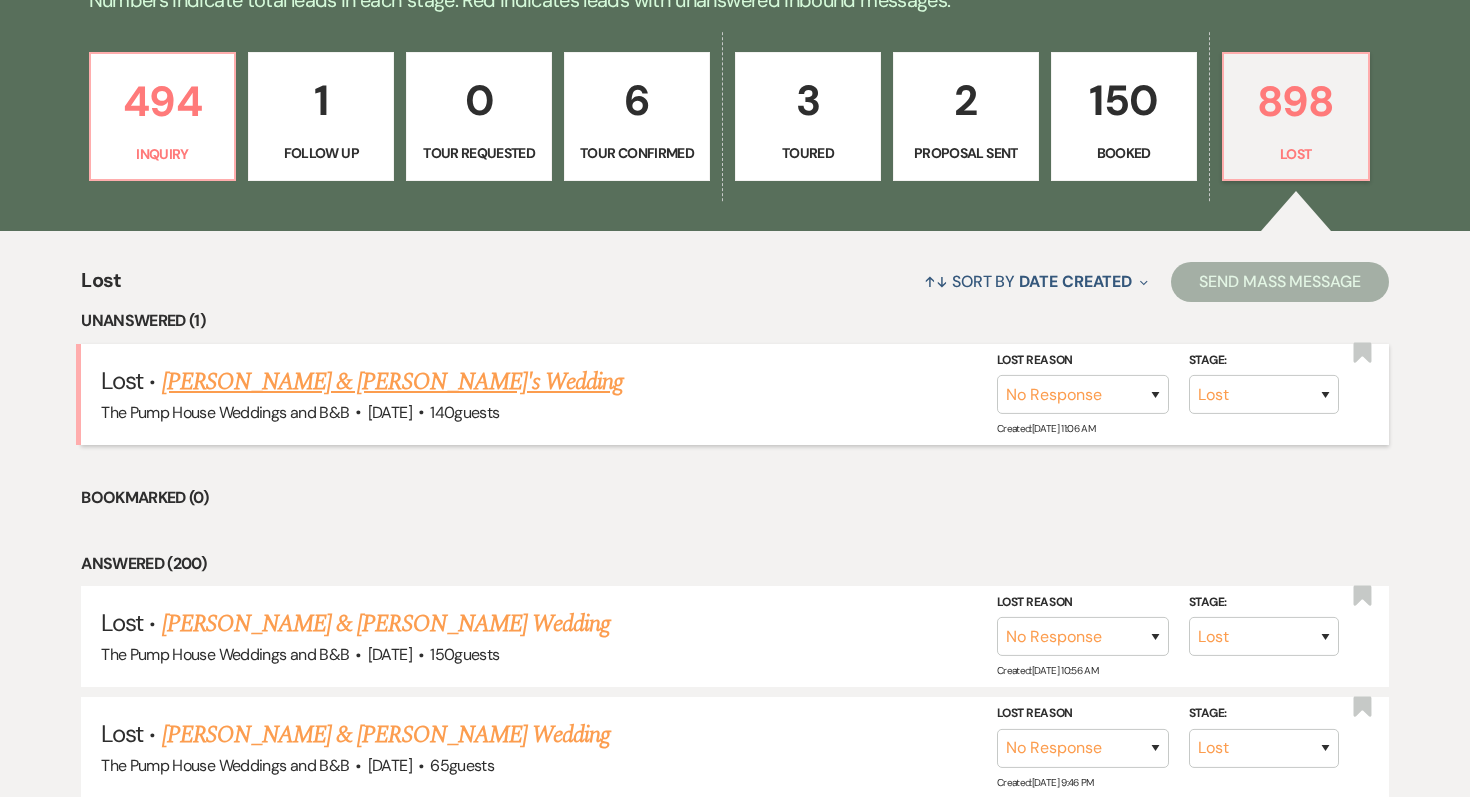 click on "[PERSON_NAME] & [PERSON_NAME]'s Wedding" at bounding box center (393, 382) 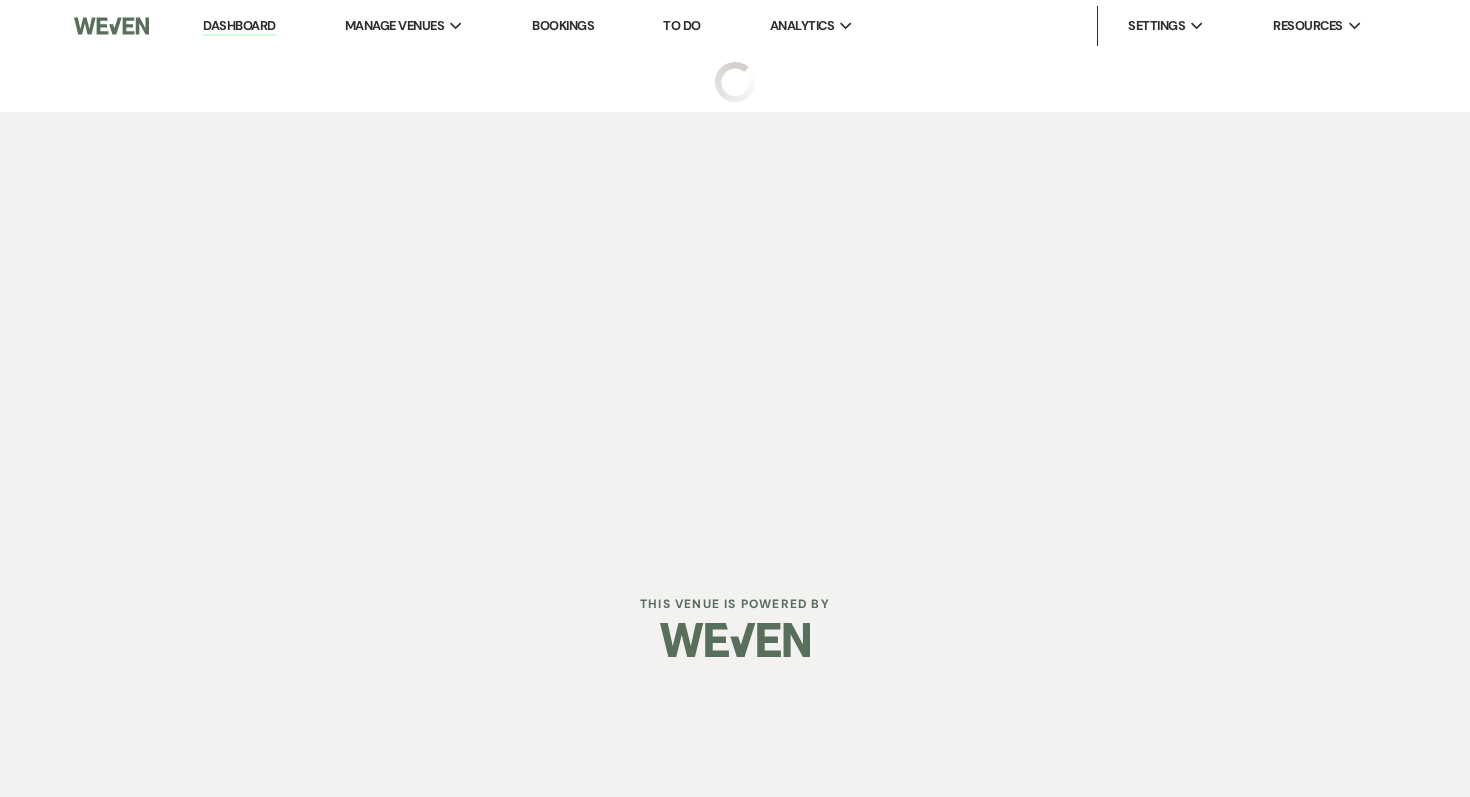 scroll, scrollTop: 0, scrollLeft: 0, axis: both 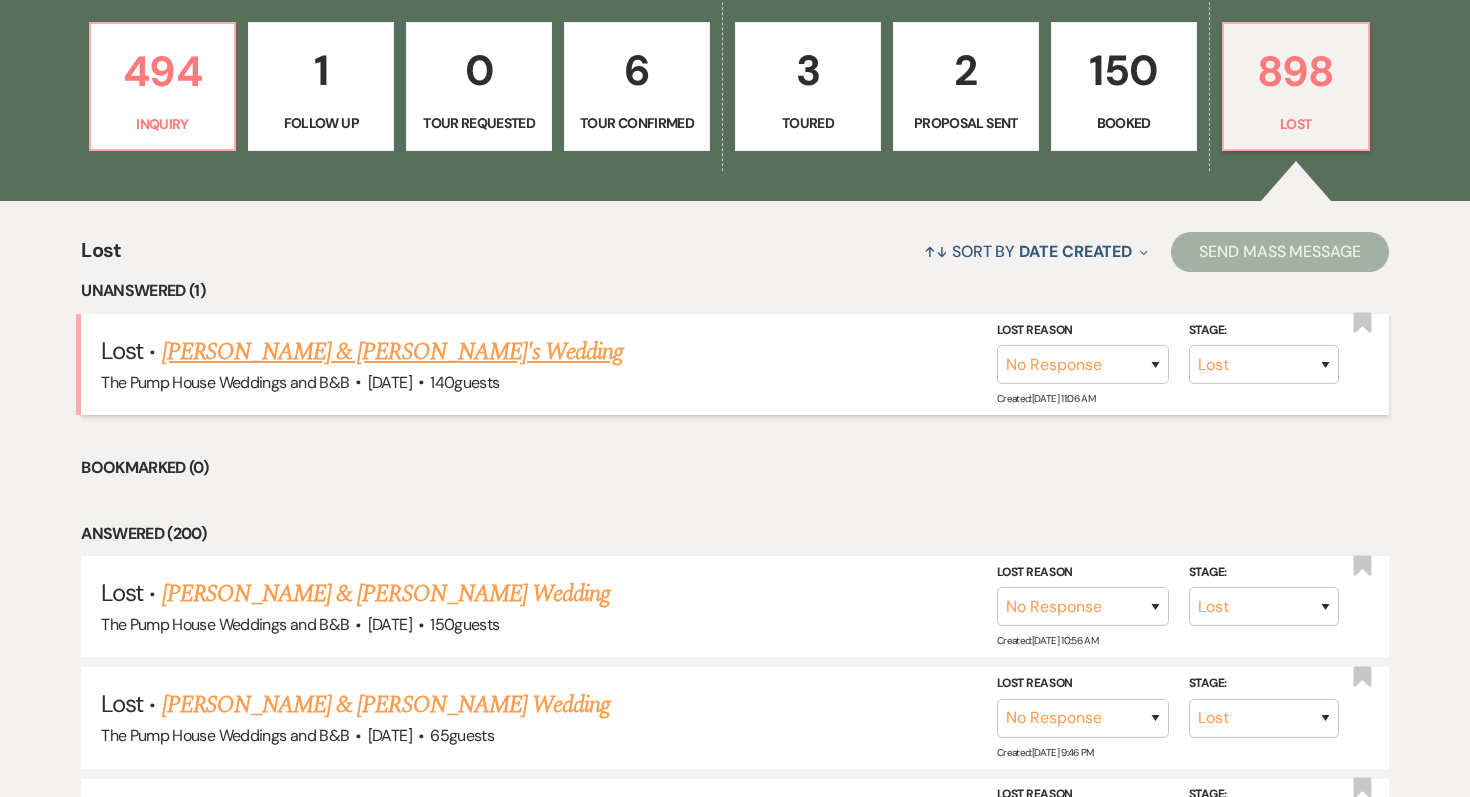 click on "The Pump House Weddings and B&B · [DATE] · 140  guests" at bounding box center (735, 383) 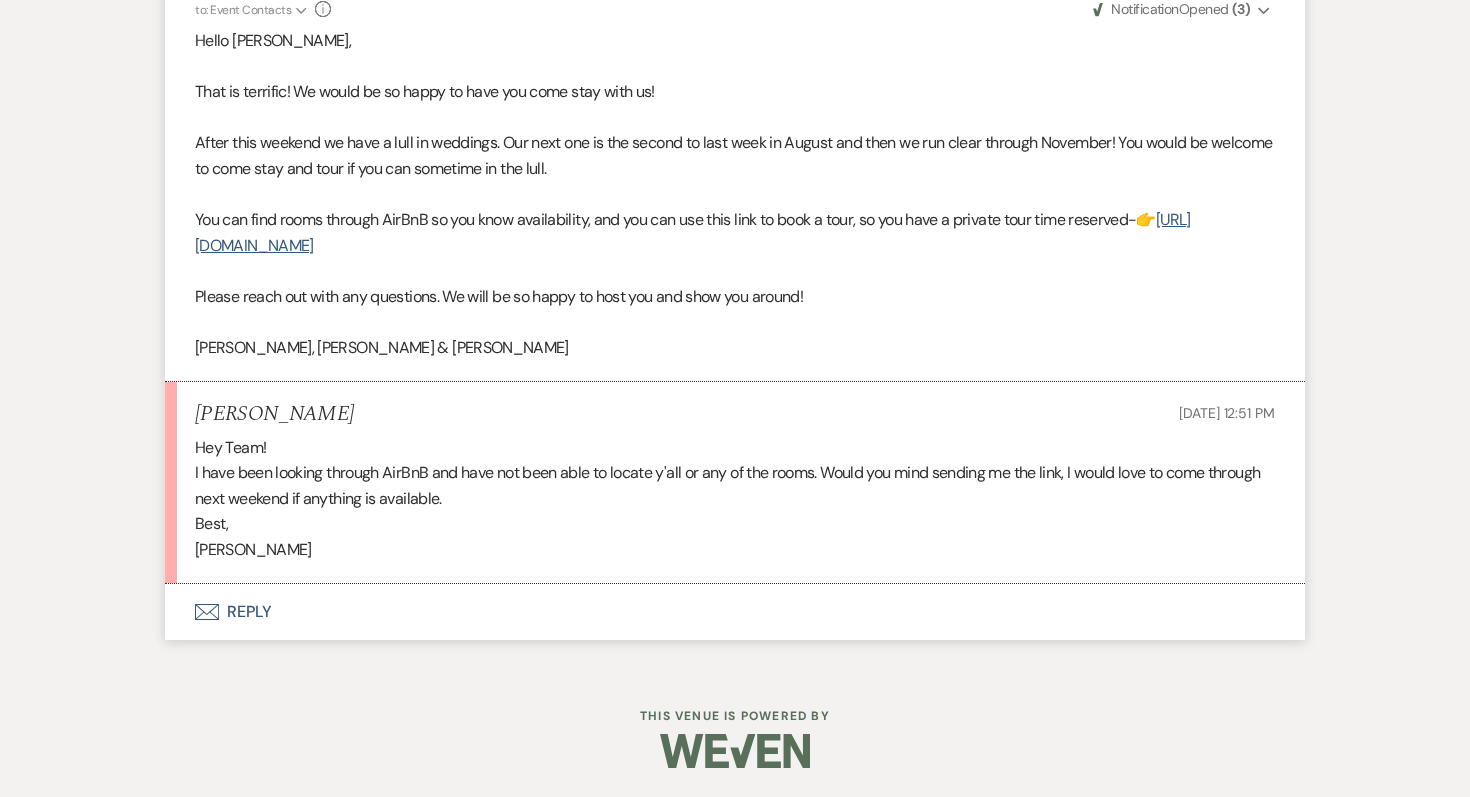 scroll, scrollTop: 3541, scrollLeft: 0, axis: vertical 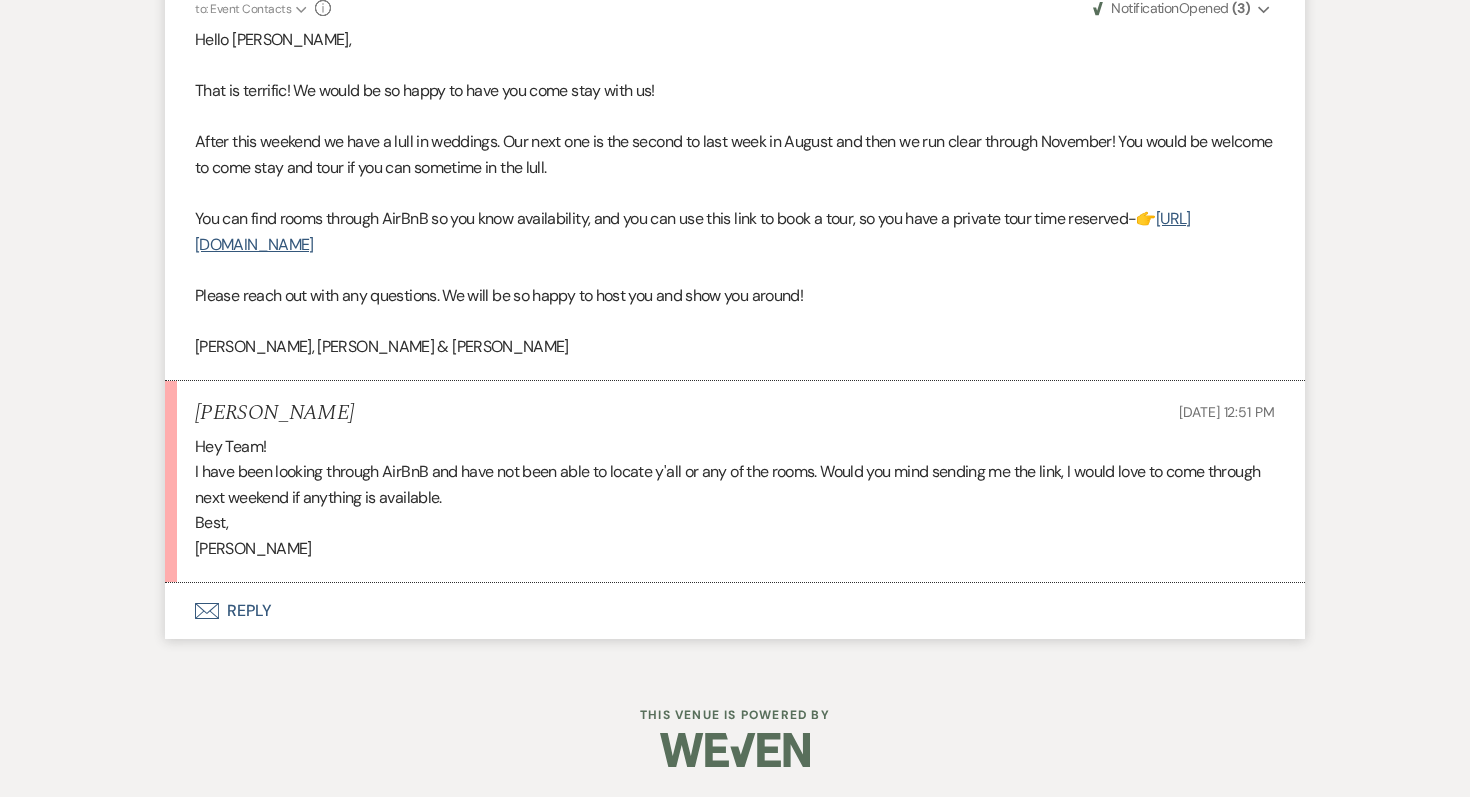 click on "Envelope Reply" at bounding box center (735, 611) 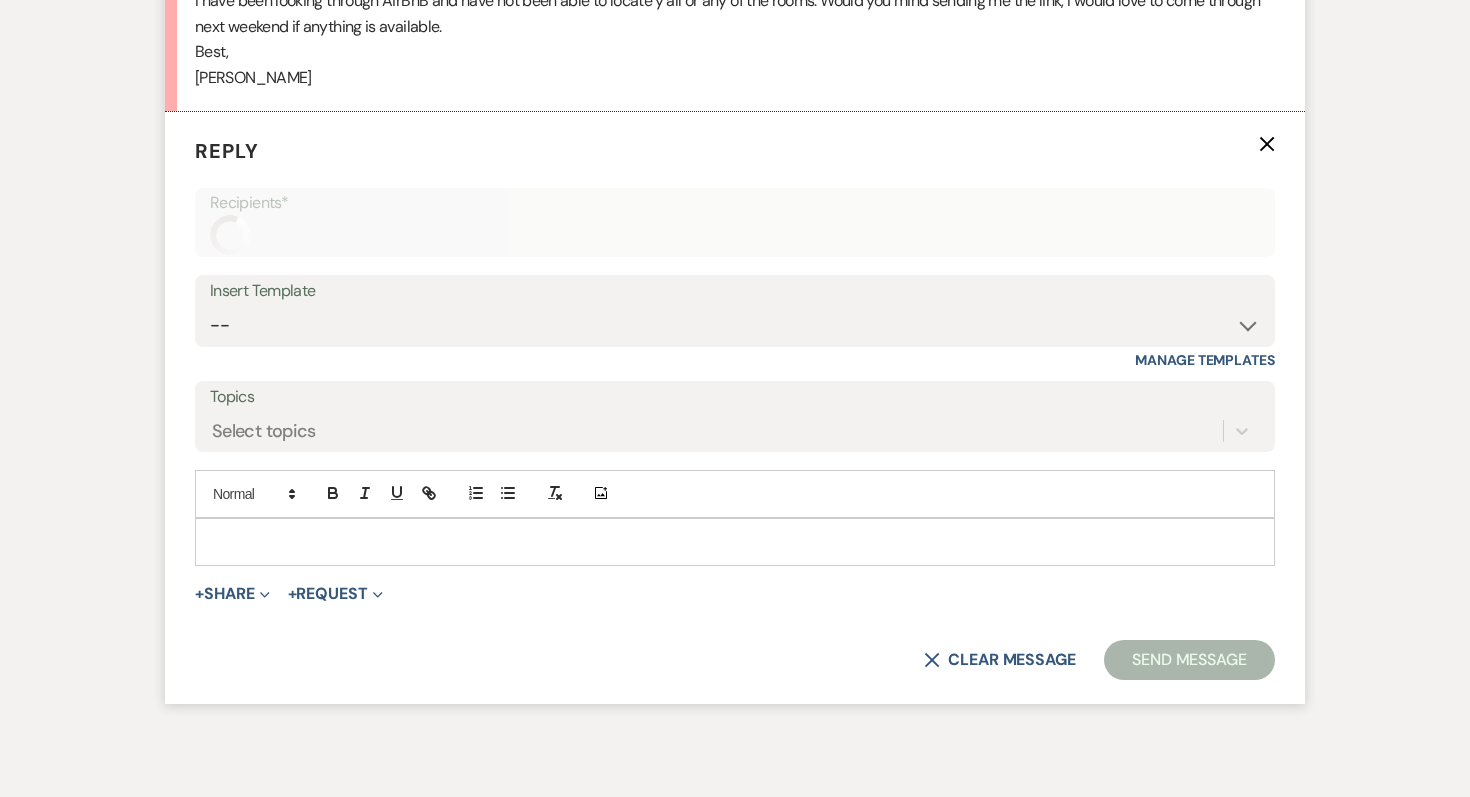 scroll, scrollTop: 4021, scrollLeft: 0, axis: vertical 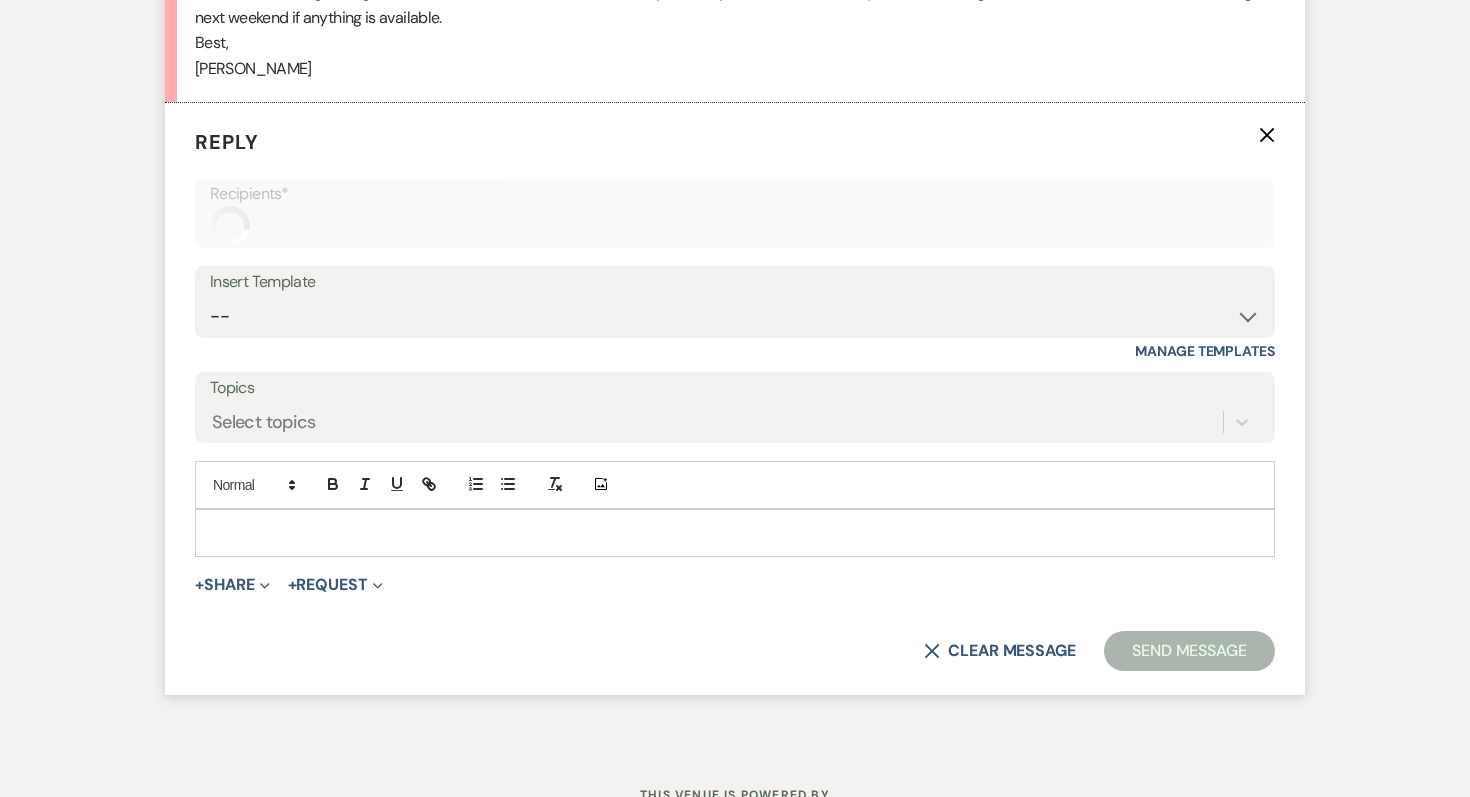 click at bounding box center (735, 533) 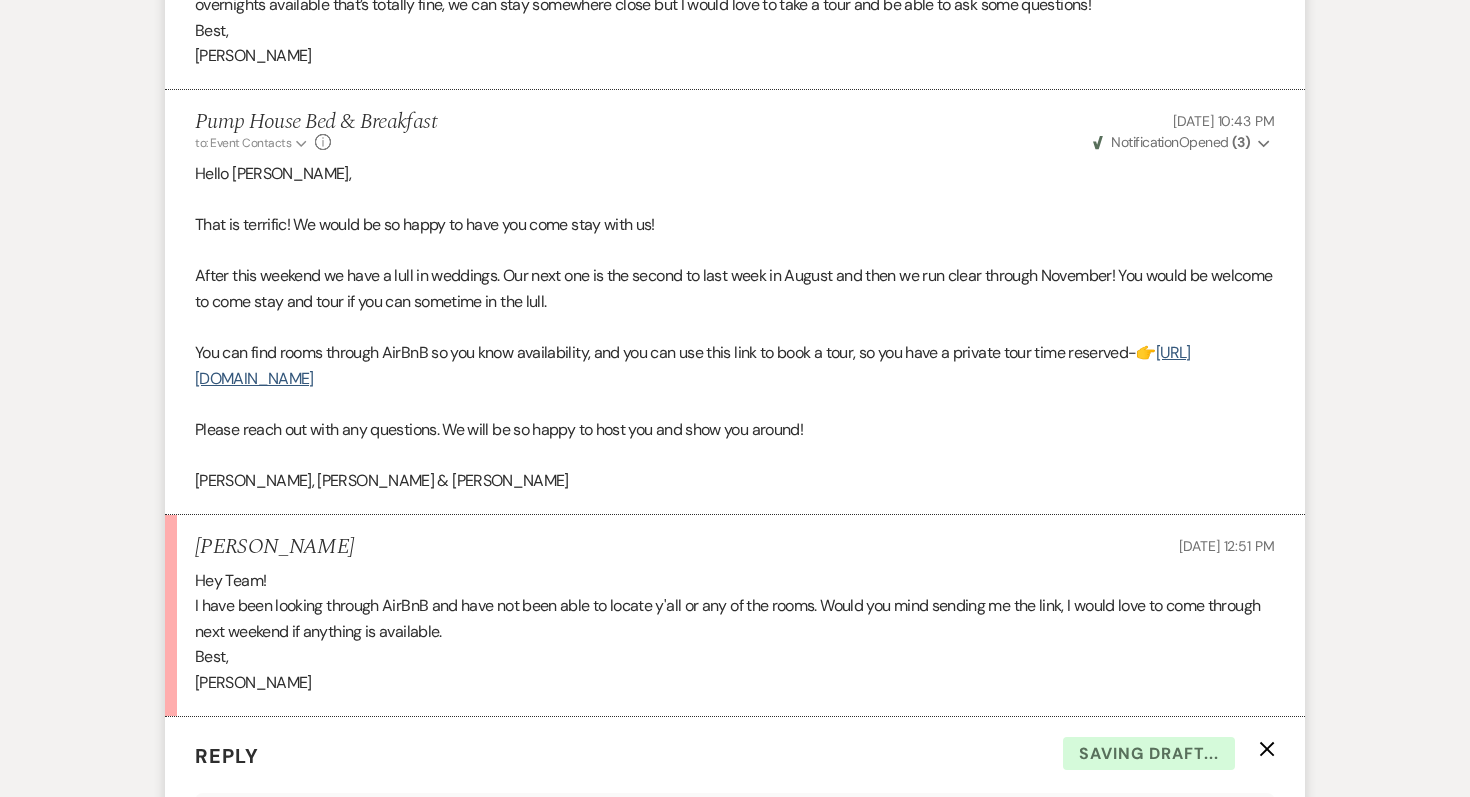 scroll, scrollTop: 3408, scrollLeft: 0, axis: vertical 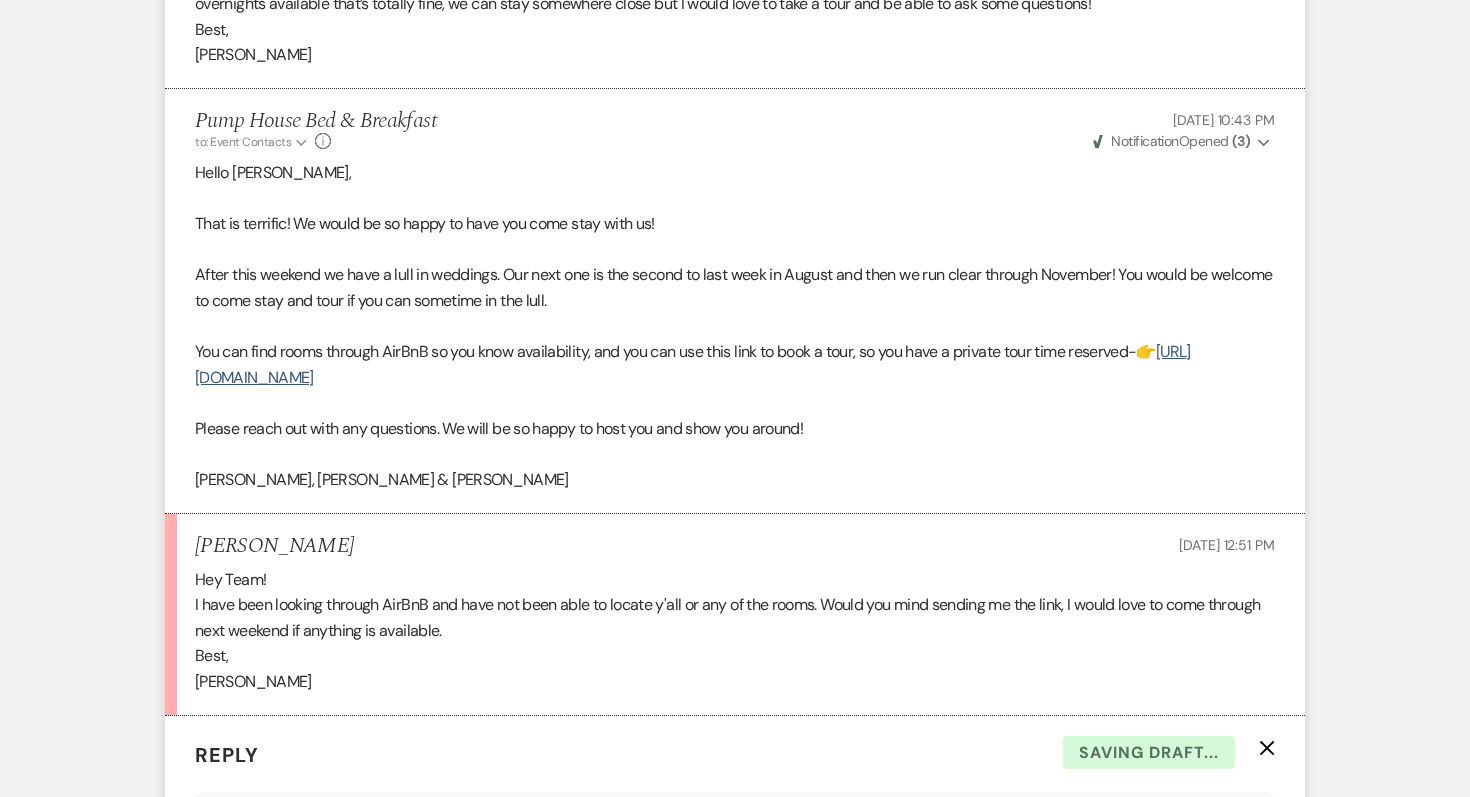 drag, startPoint x: 778, startPoint y: 383, endPoint x: 172, endPoint y: 368, distance: 606.1856 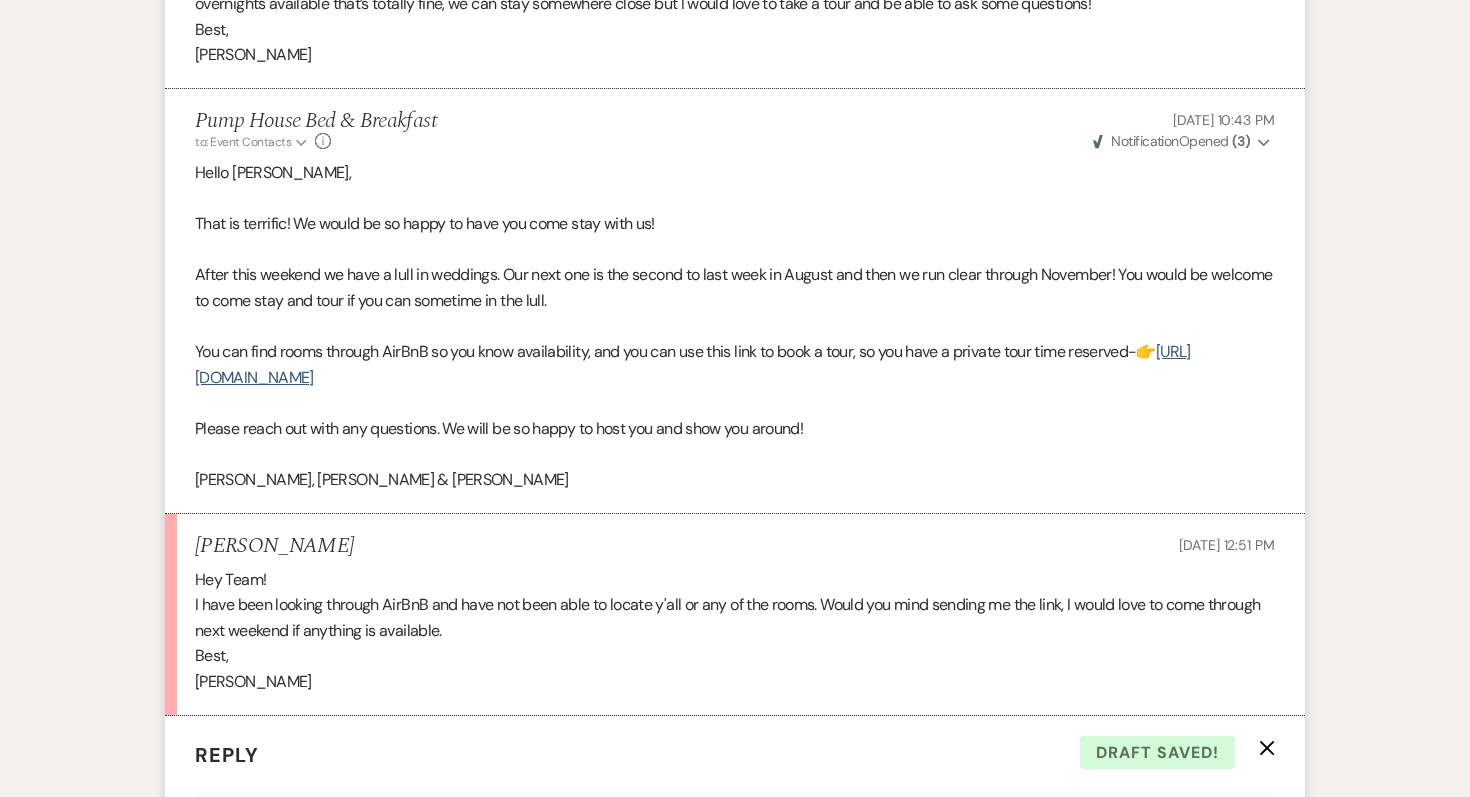copy on "👉  [URL][DOMAIN_NAME]" 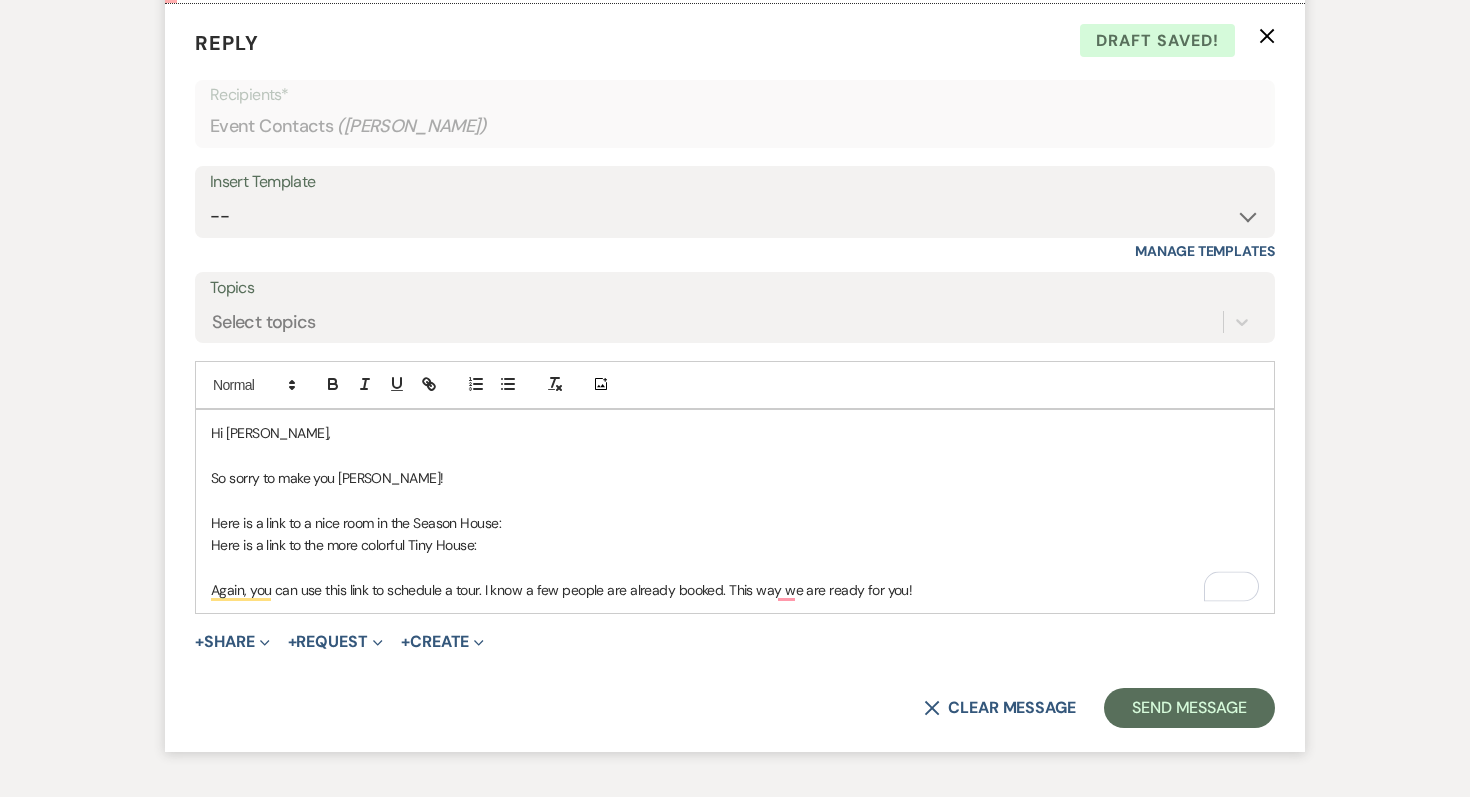 scroll, scrollTop: 4257, scrollLeft: 0, axis: vertical 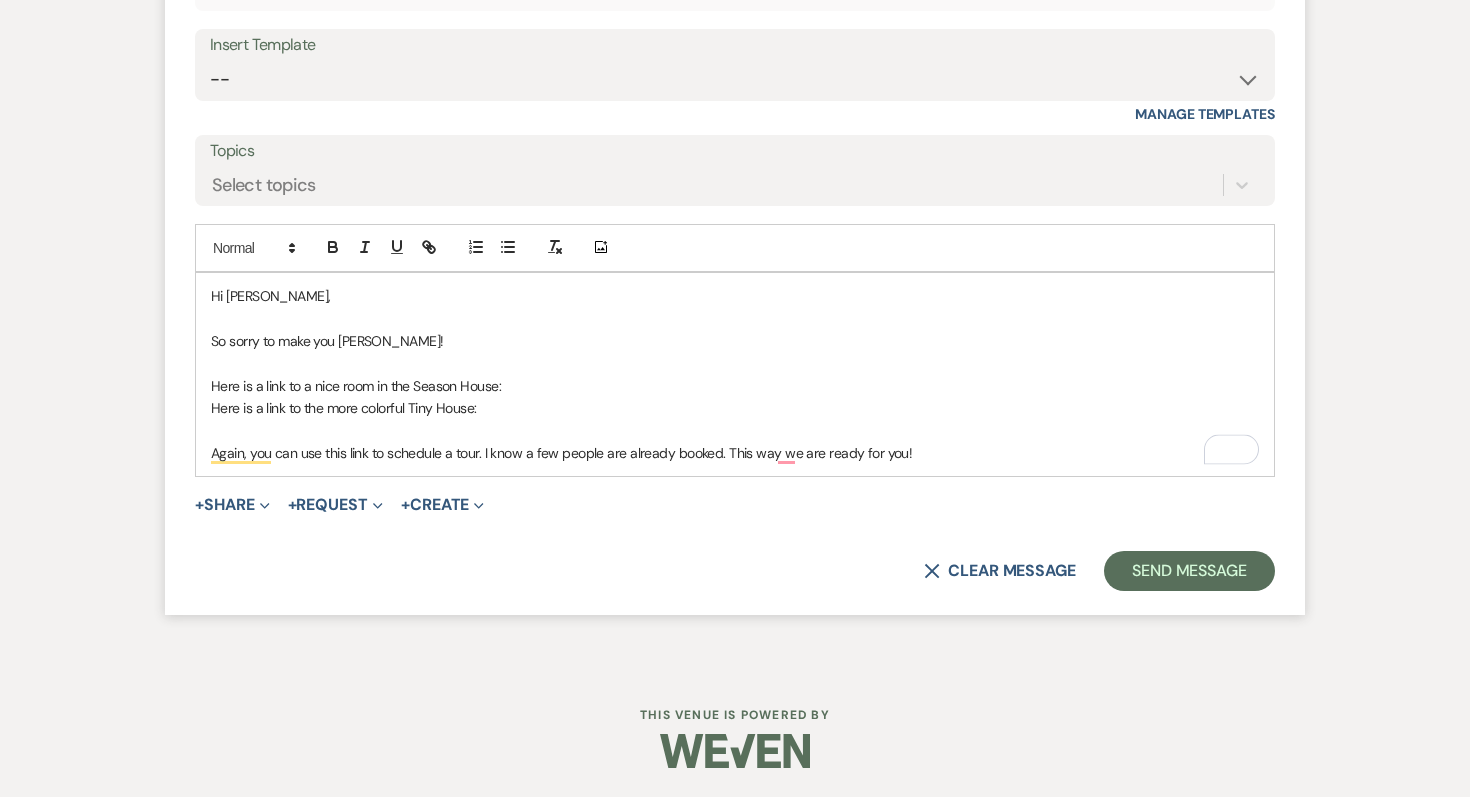 click on "Again, you can use this link to schedule a tour. I know a few people are already booked. This way we are ready for you!" at bounding box center [735, 453] 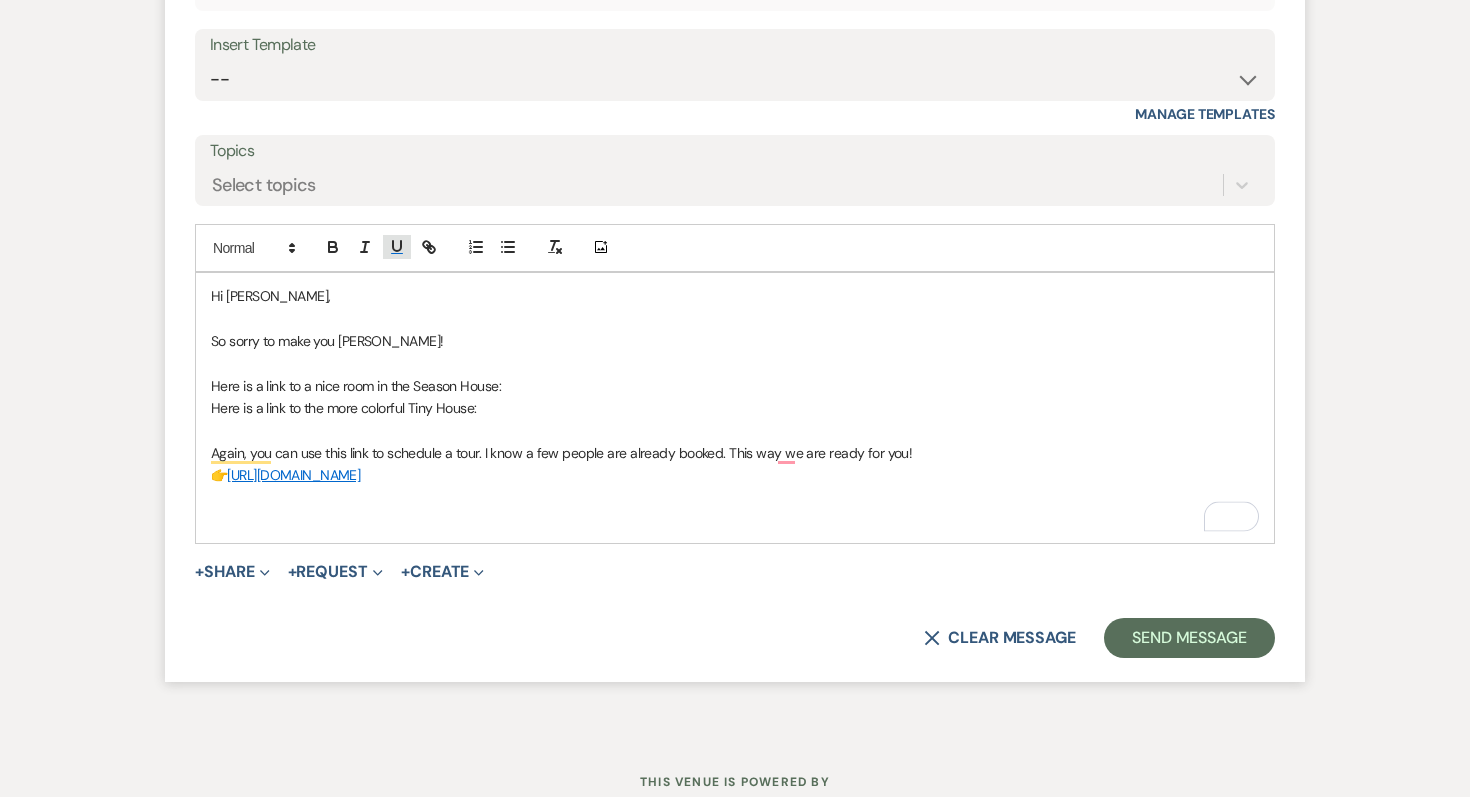 click 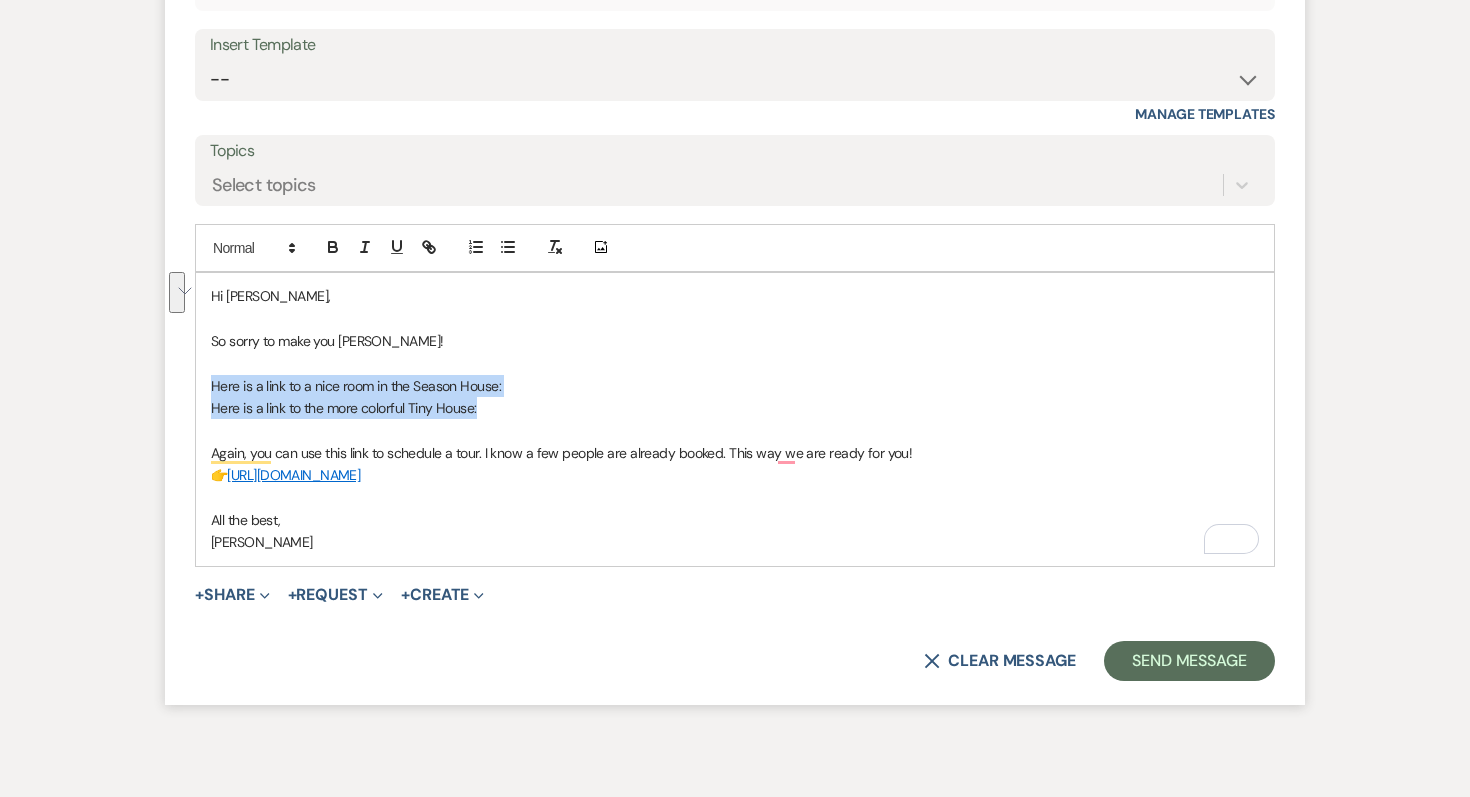 drag, startPoint x: 497, startPoint y: 415, endPoint x: 182, endPoint y: 387, distance: 316.242 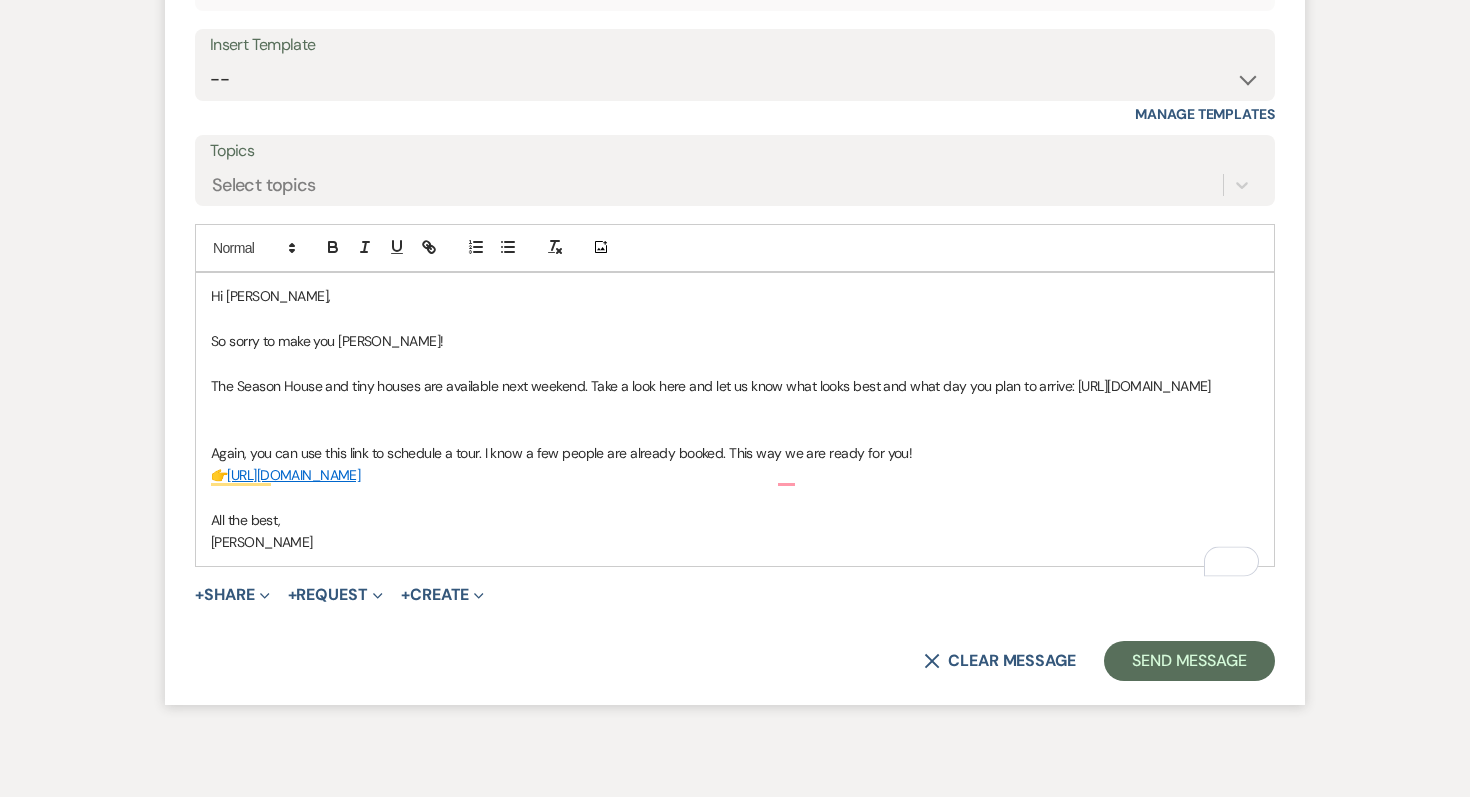 drag, startPoint x: 581, startPoint y: 411, endPoint x: 89, endPoint y: 413, distance: 492.00406 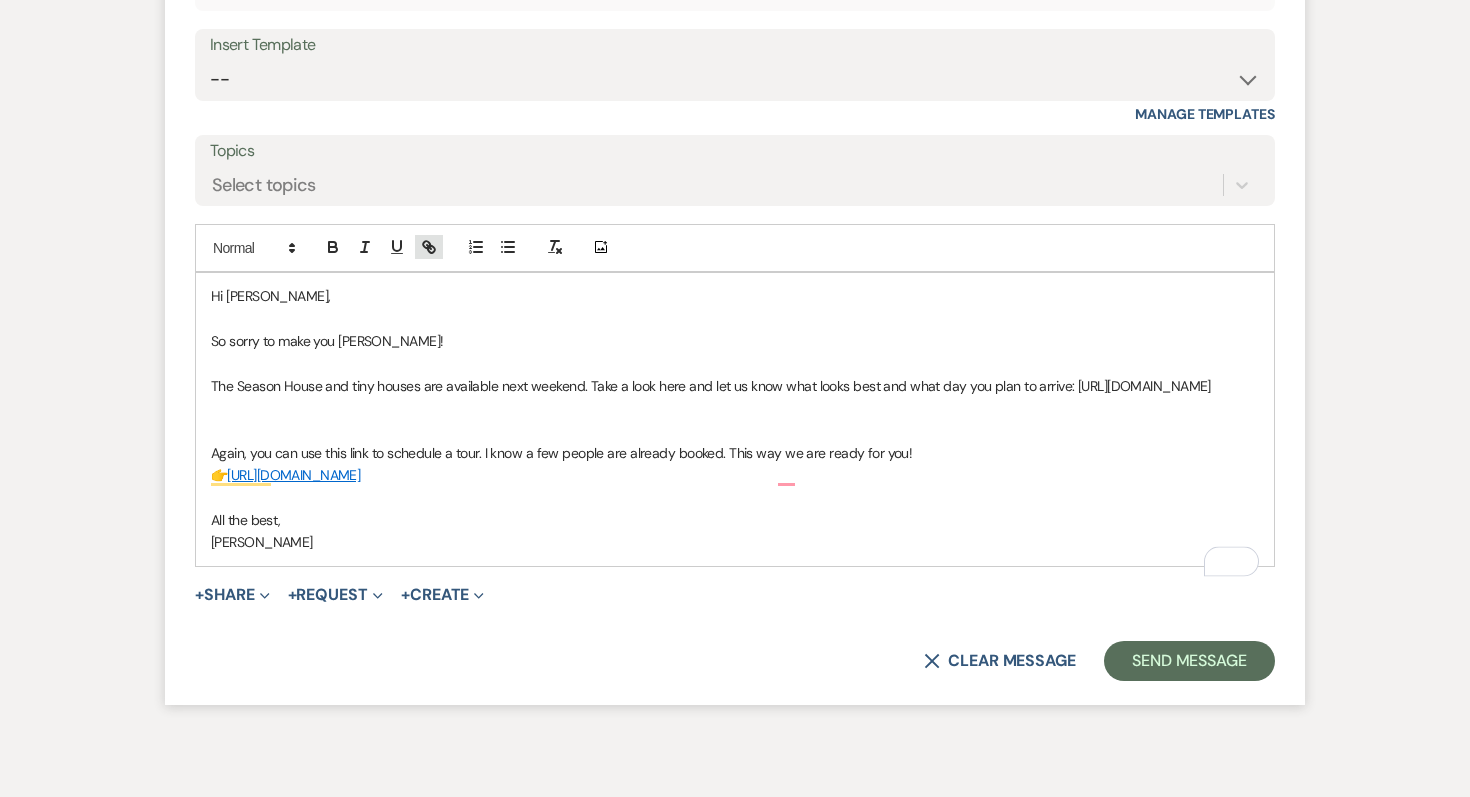 click 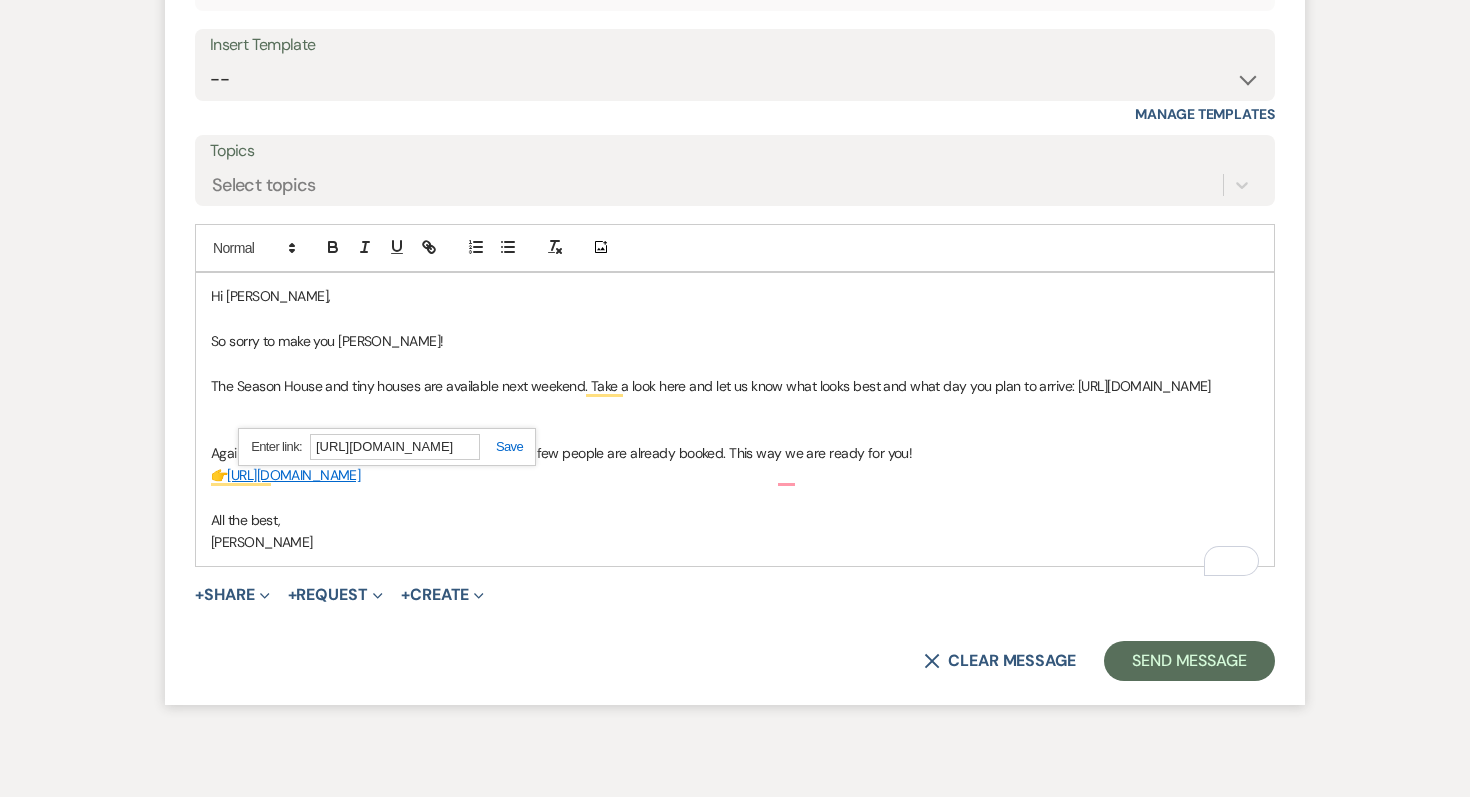 click at bounding box center (501, 446) 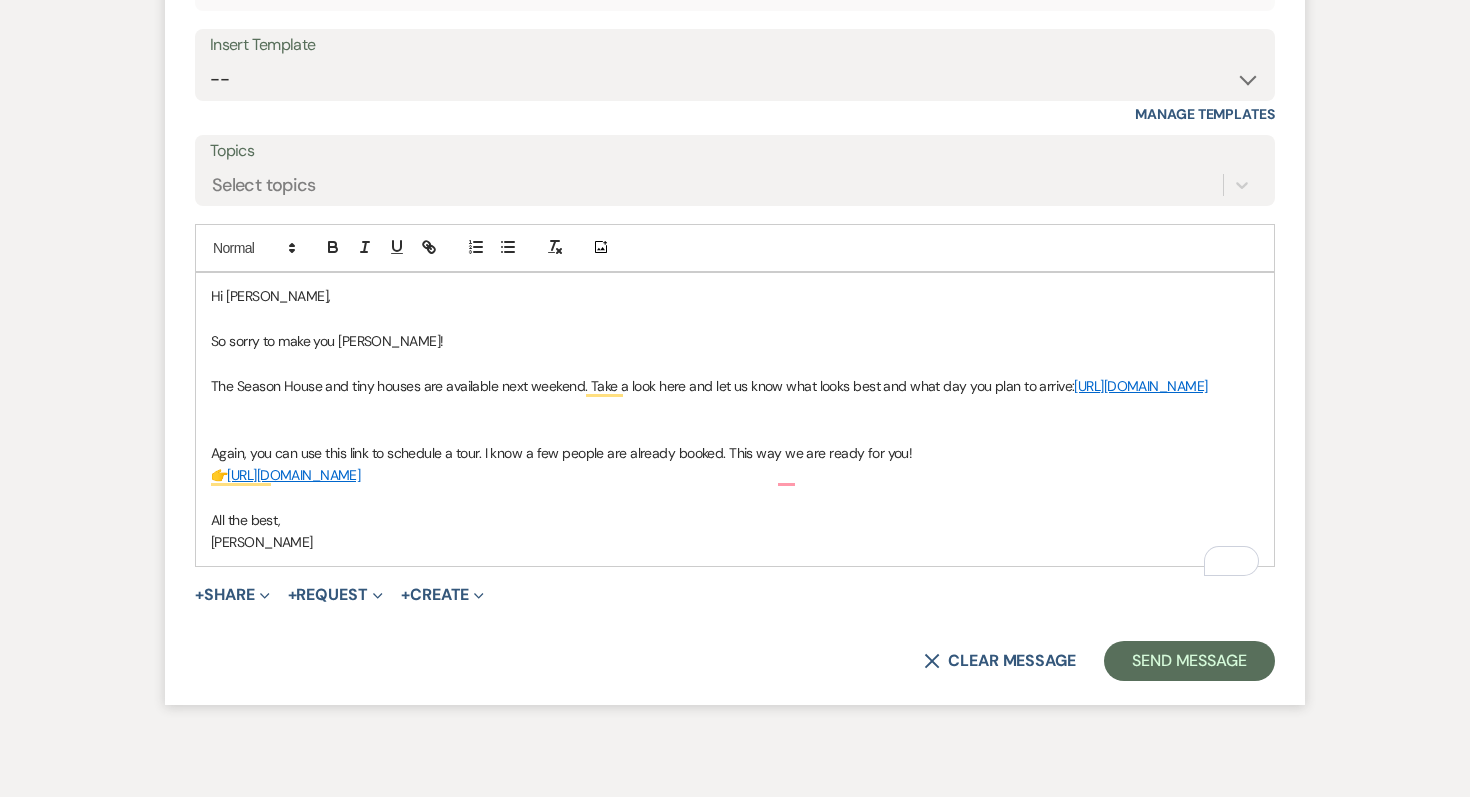click at bounding box center [735, 430] 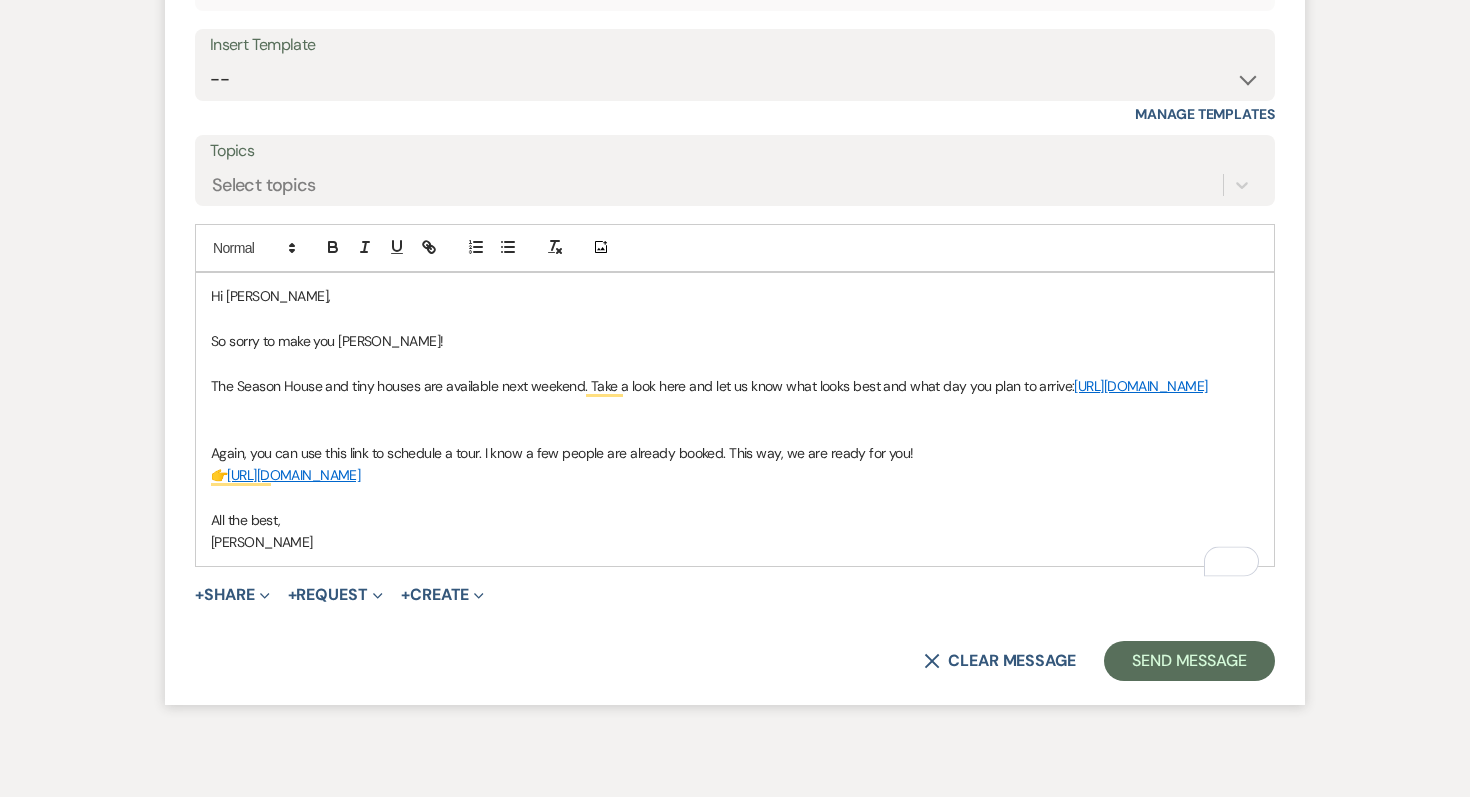 click at bounding box center [735, 408] 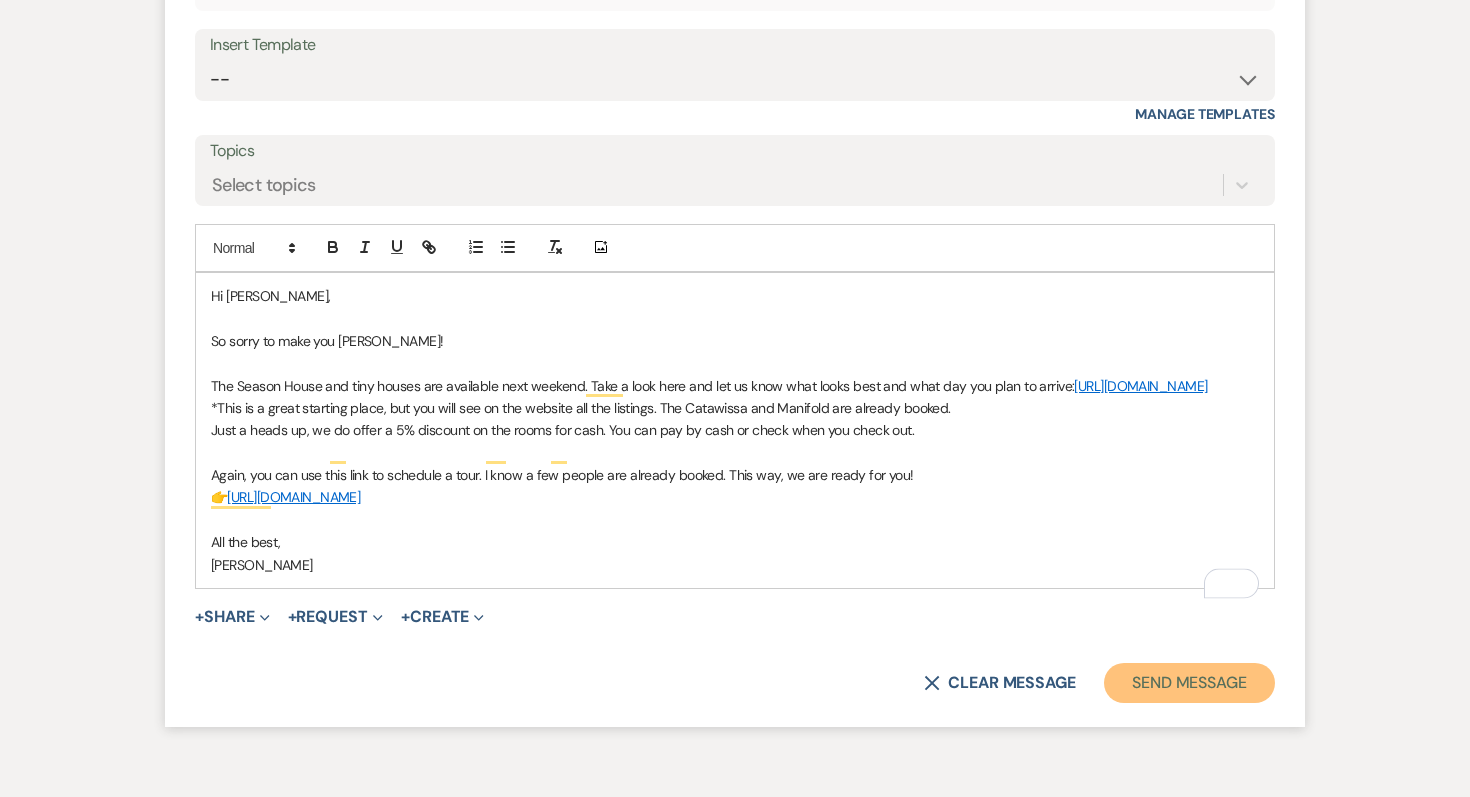 click on "Send Message" at bounding box center [1189, 683] 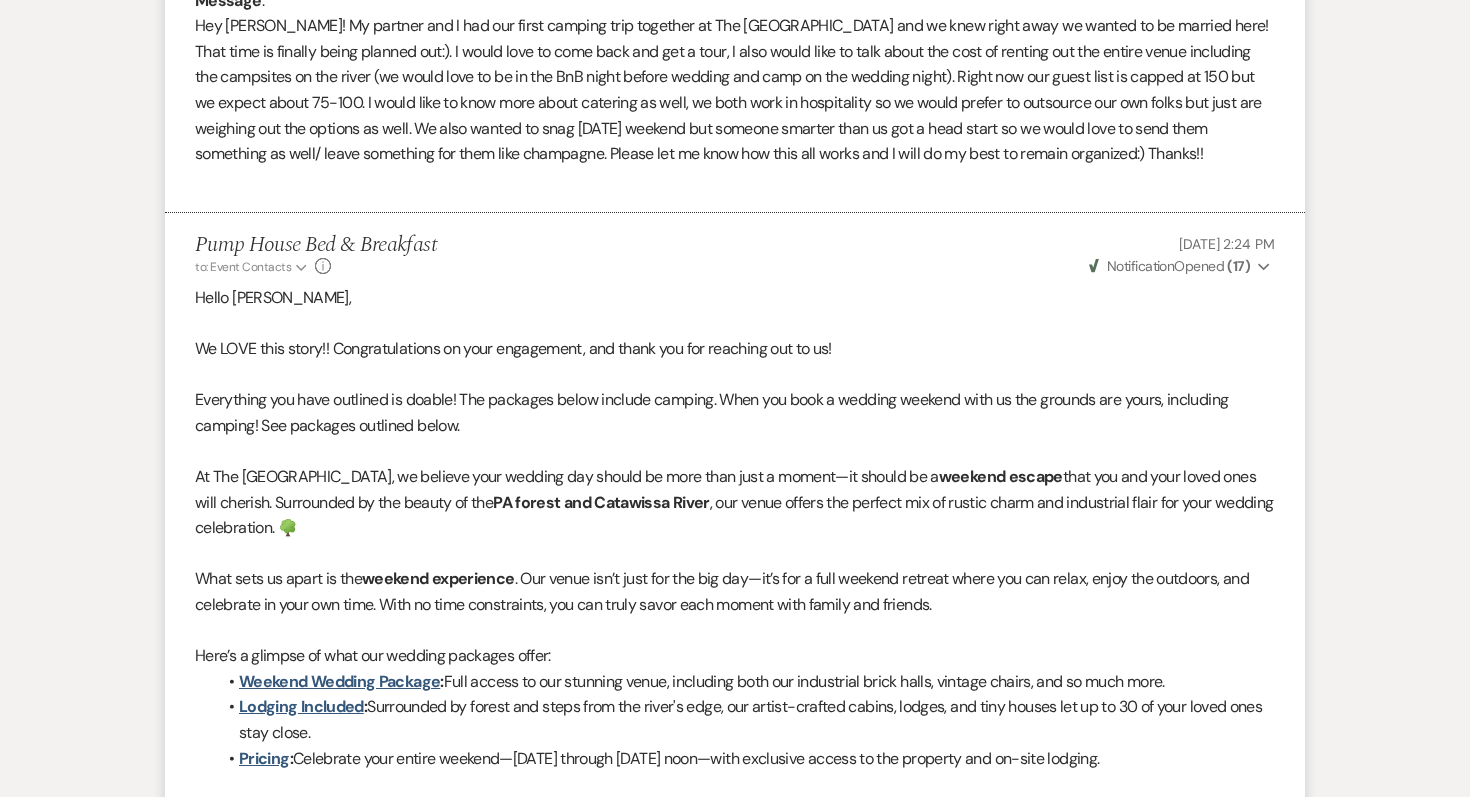 scroll, scrollTop: 0, scrollLeft: 0, axis: both 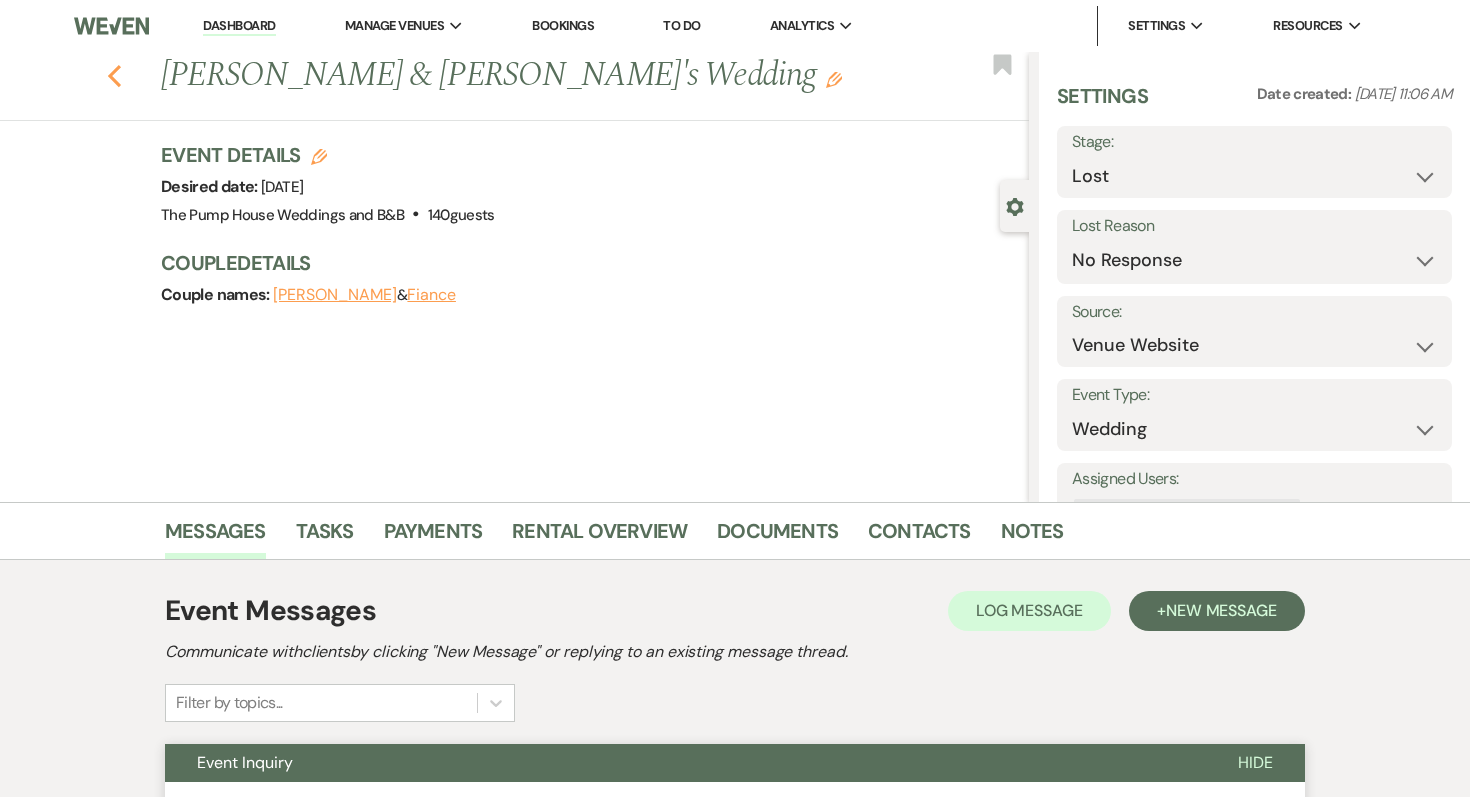 click on "Previous" 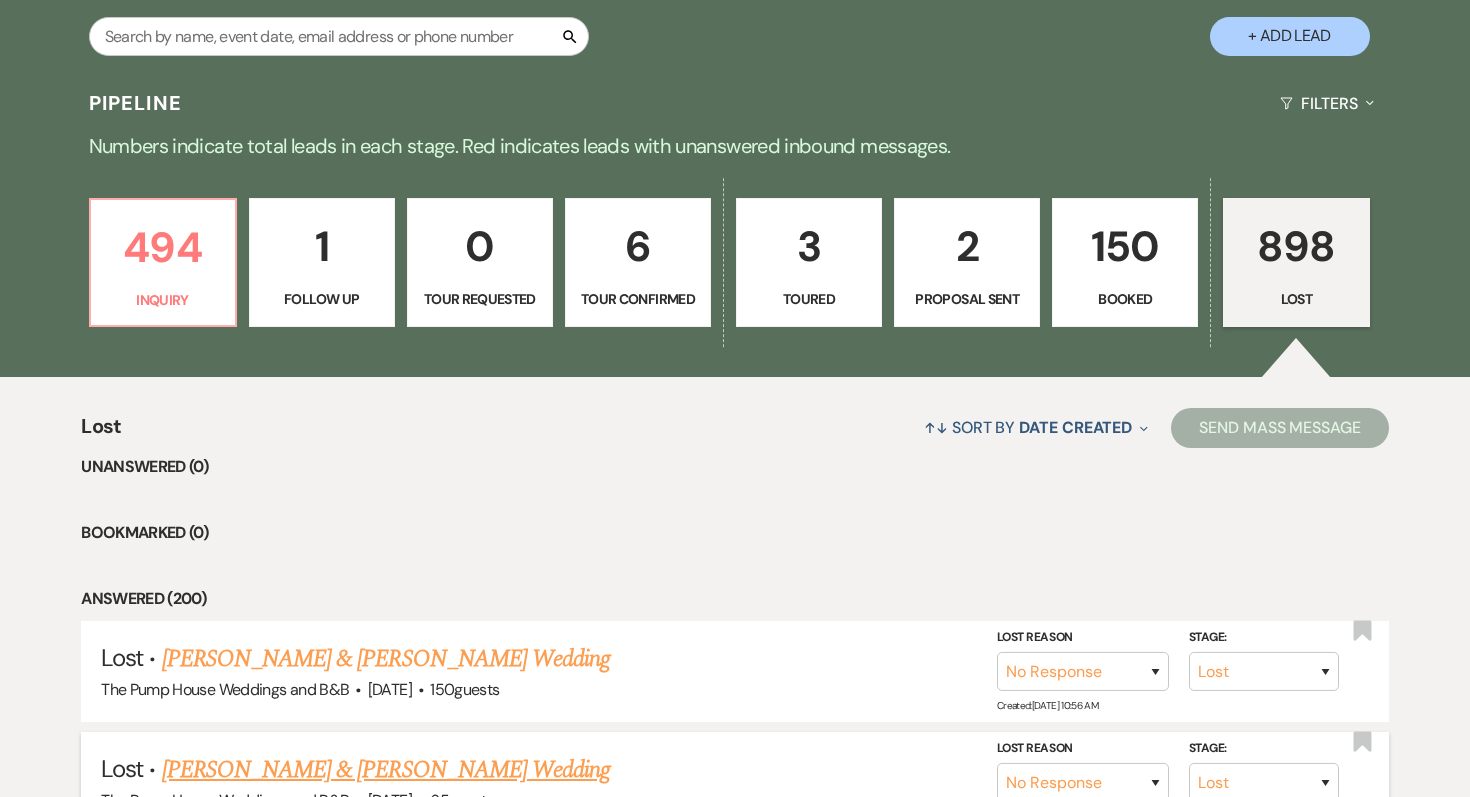 scroll, scrollTop: 0, scrollLeft: 0, axis: both 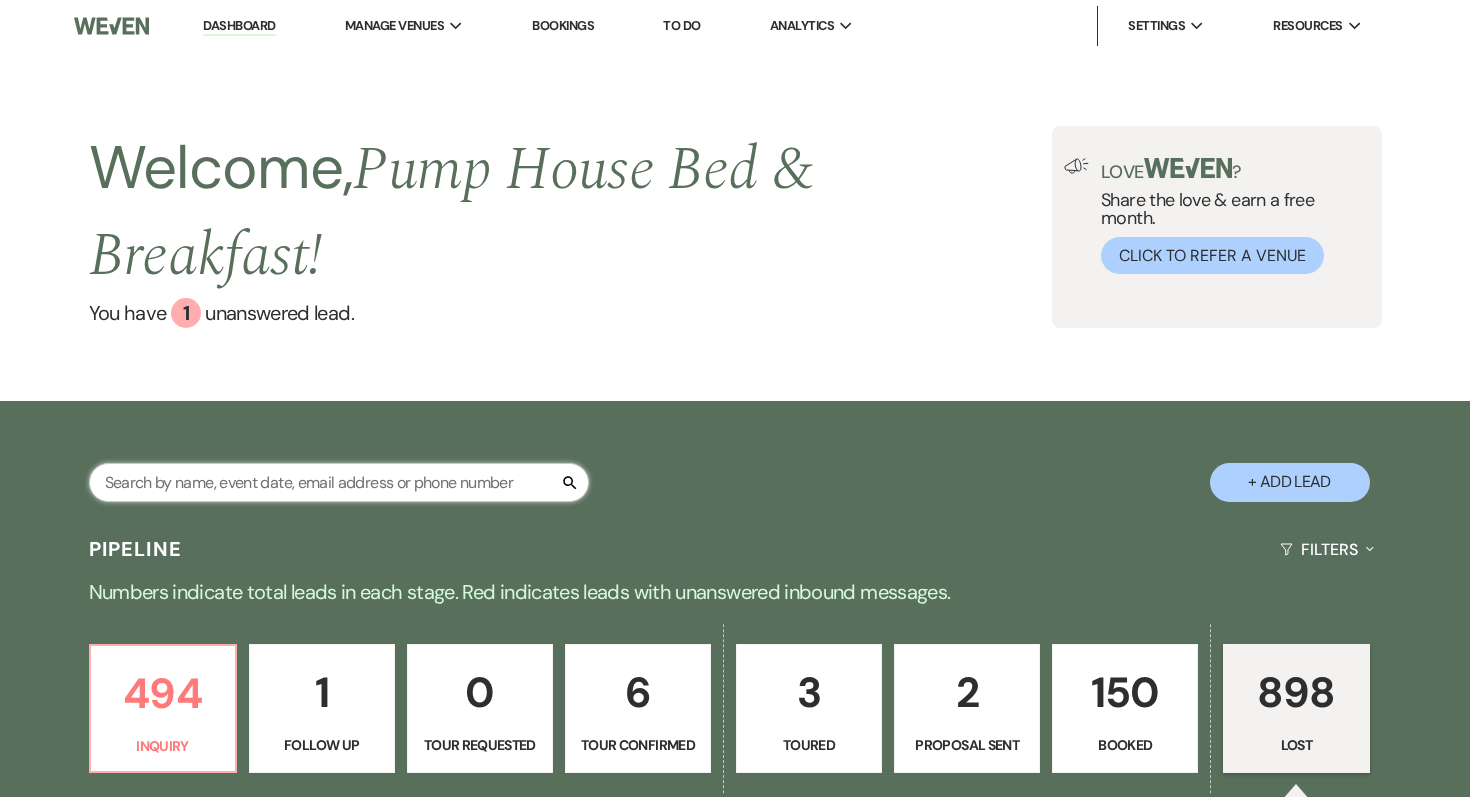click at bounding box center (339, 482) 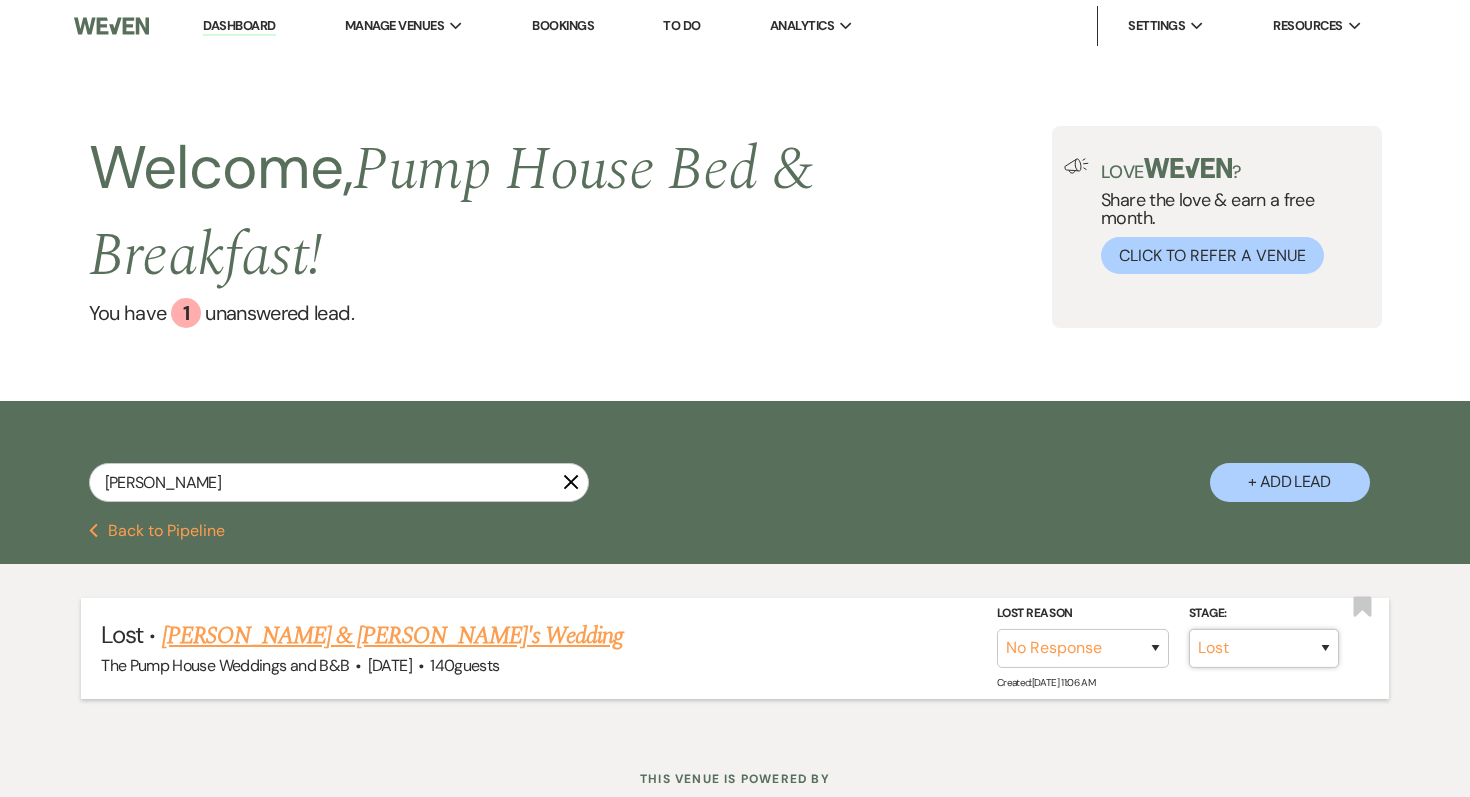 click on "Inquiry Follow Up Tour Requested Tour Confirmed Toured Proposal Sent Booked Lost" at bounding box center [1264, 648] 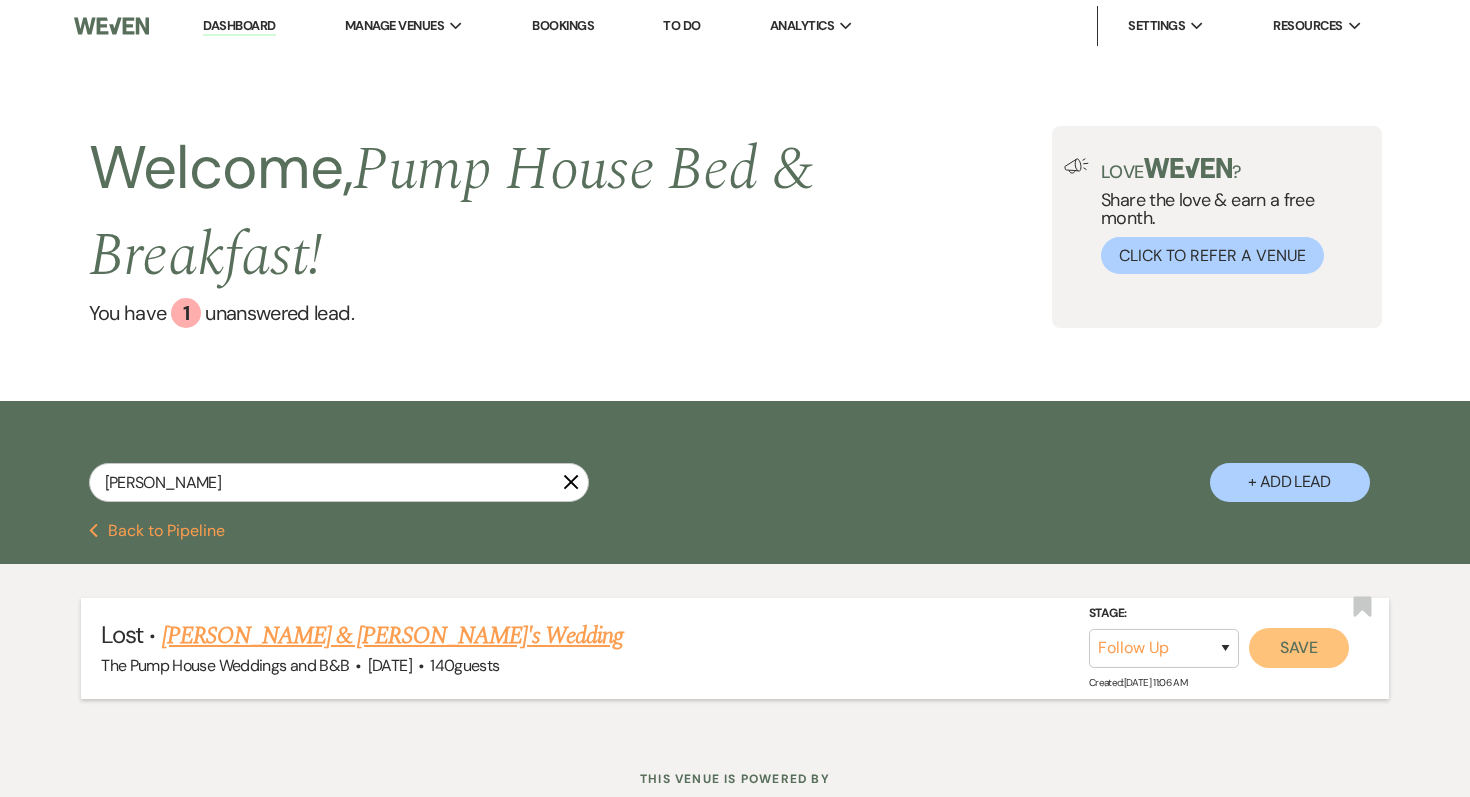 click on "Save" at bounding box center (1299, 648) 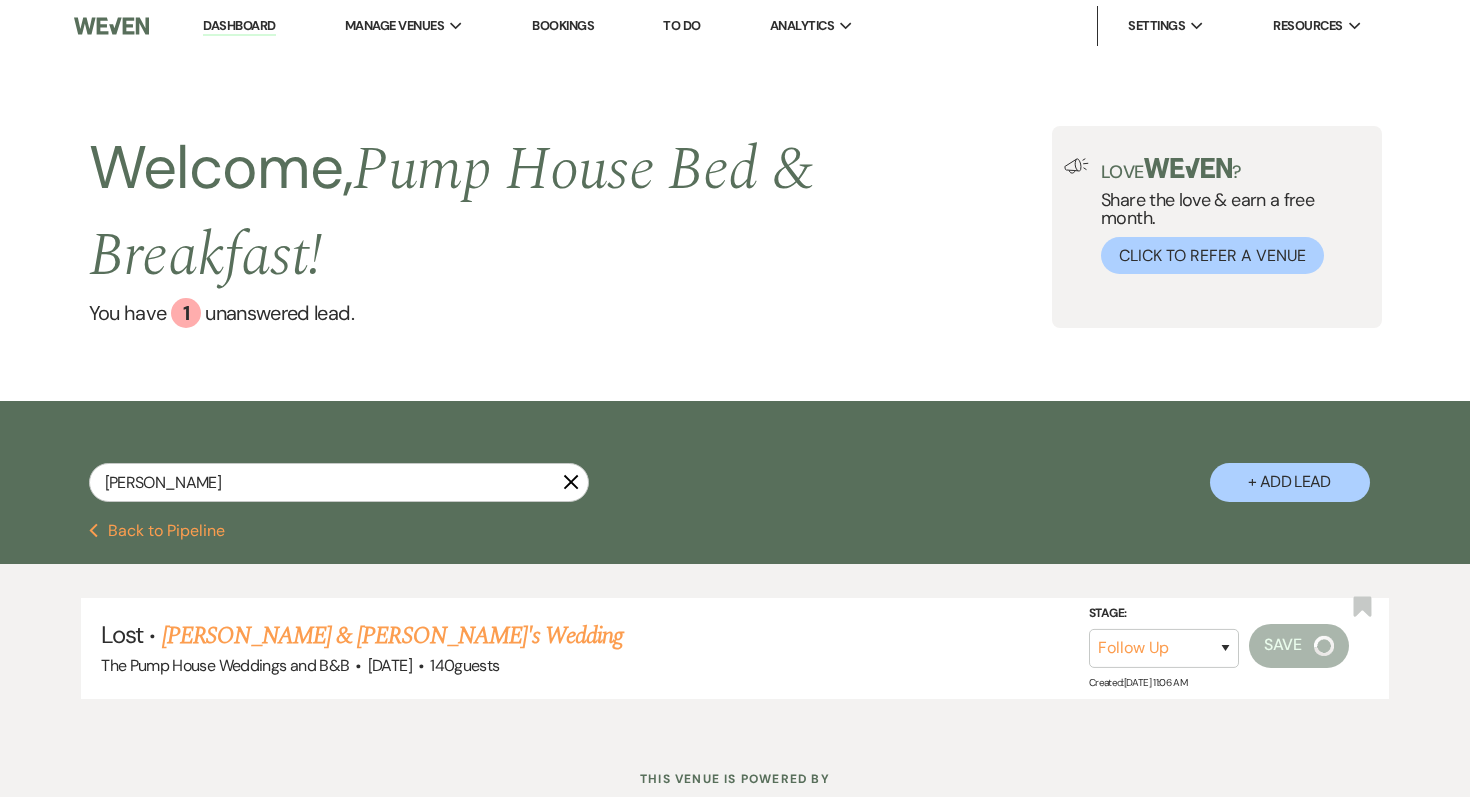 click on "Dashboard" at bounding box center [239, 26] 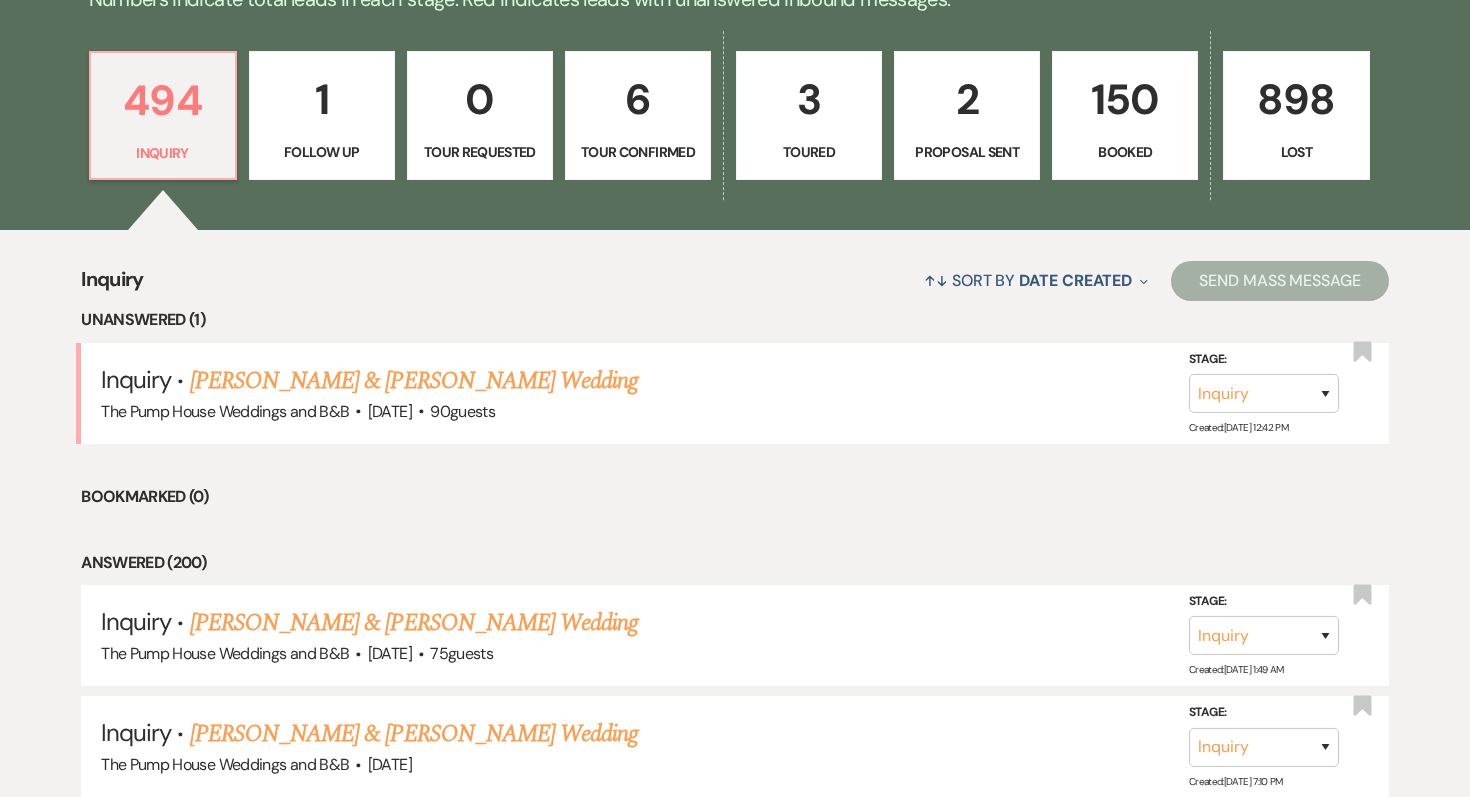 scroll, scrollTop: 666, scrollLeft: 0, axis: vertical 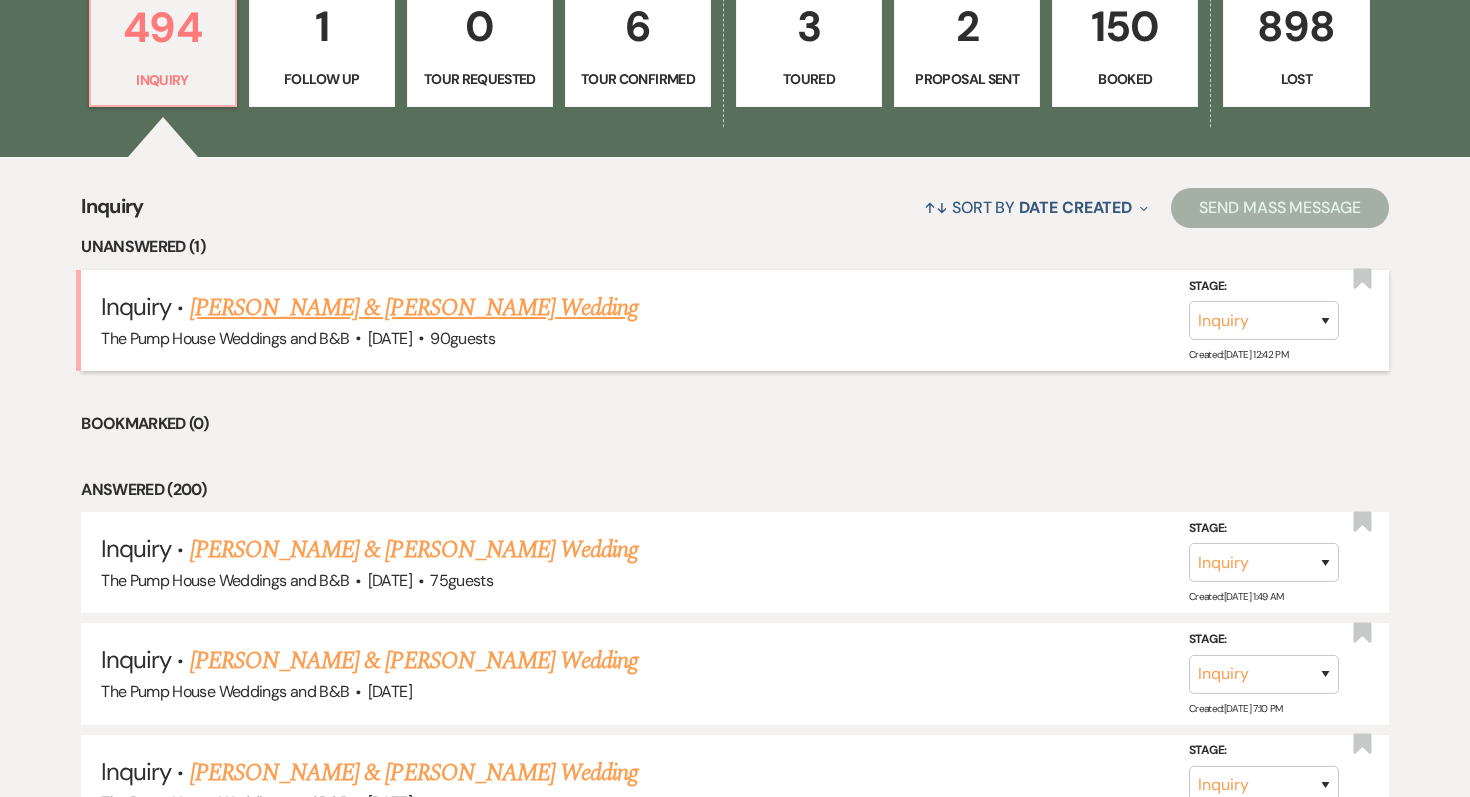 click on "[PERSON_NAME] & [PERSON_NAME] Wedding" at bounding box center (414, 308) 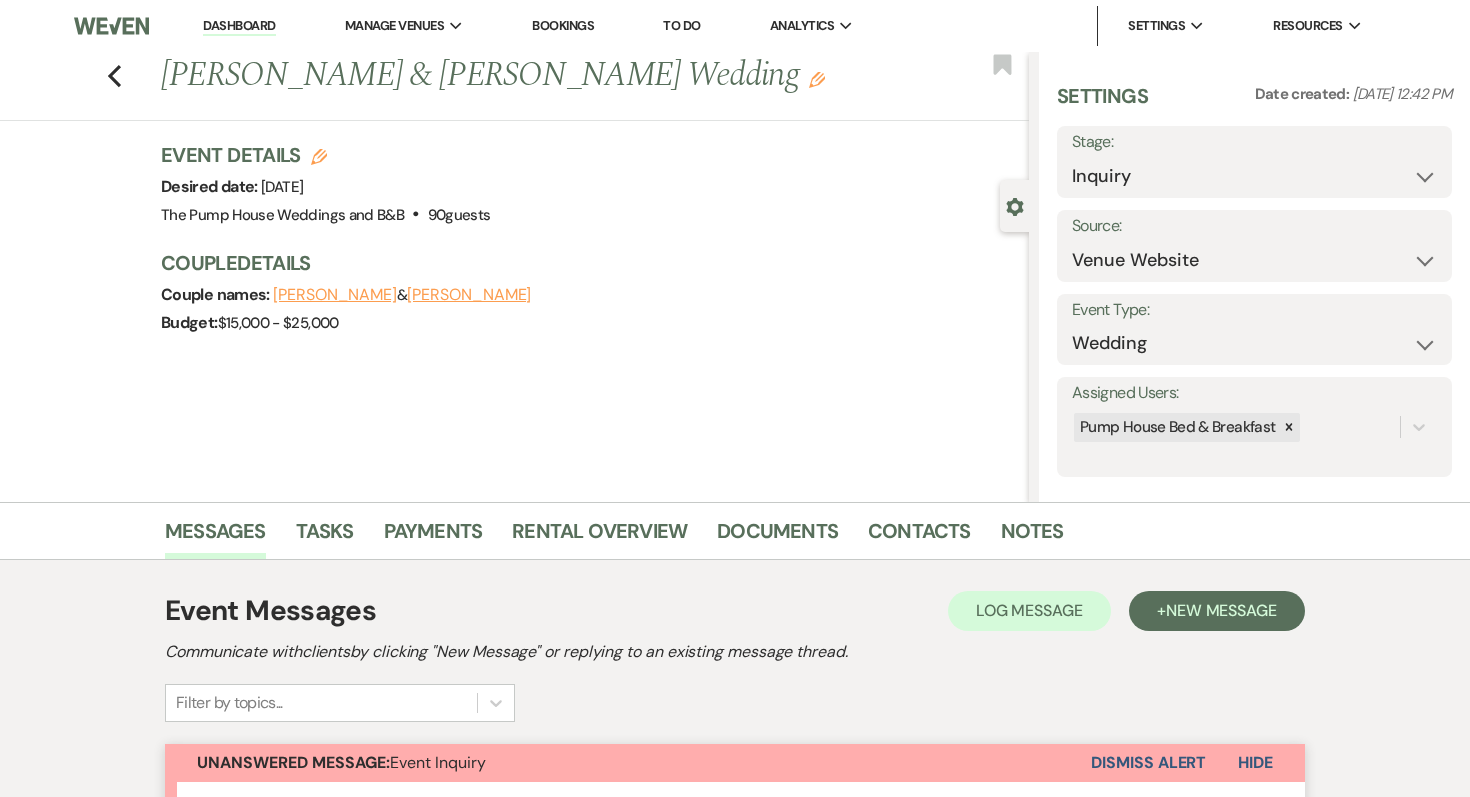 scroll, scrollTop: 580, scrollLeft: 0, axis: vertical 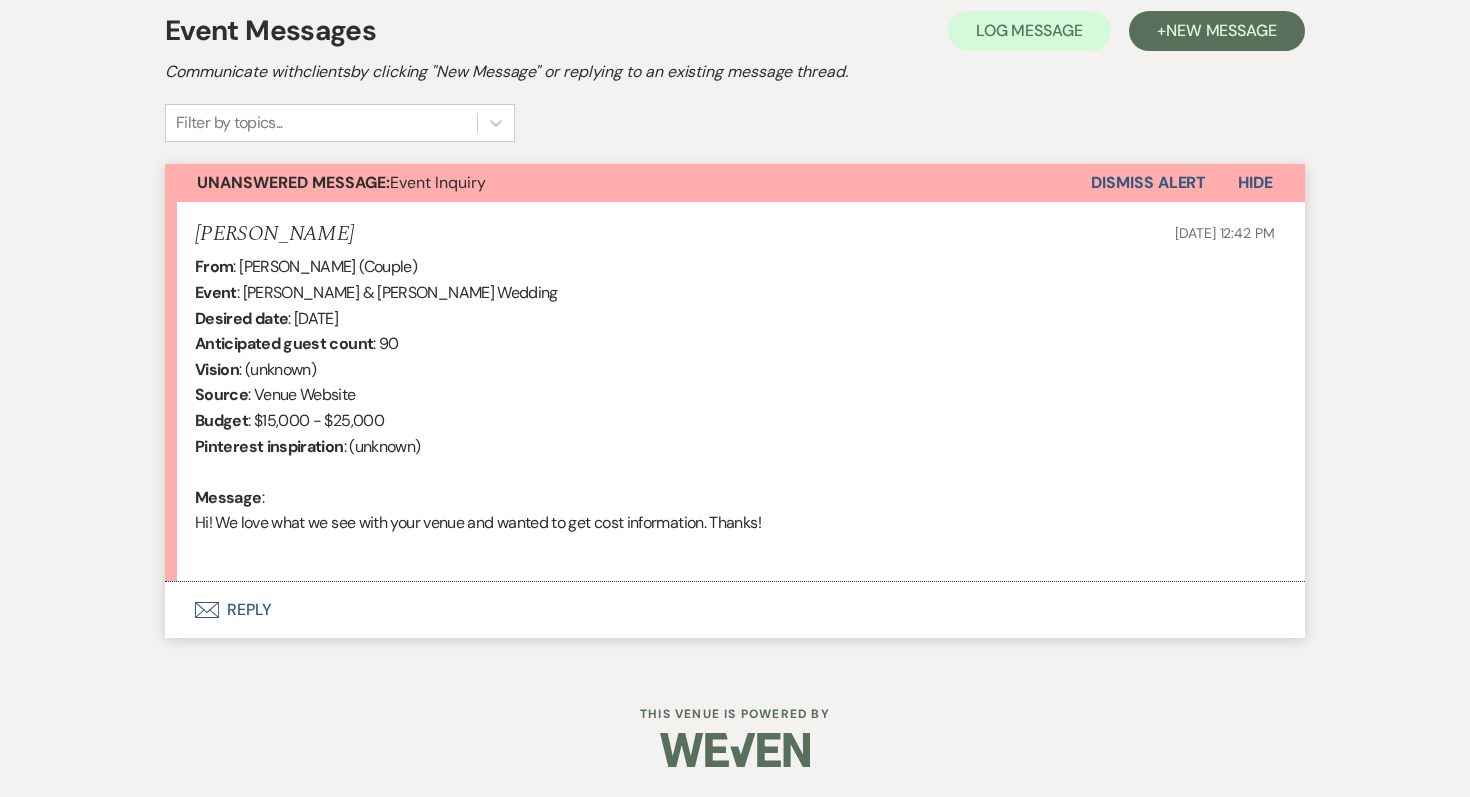 click on "Envelope Reply" at bounding box center [735, 610] 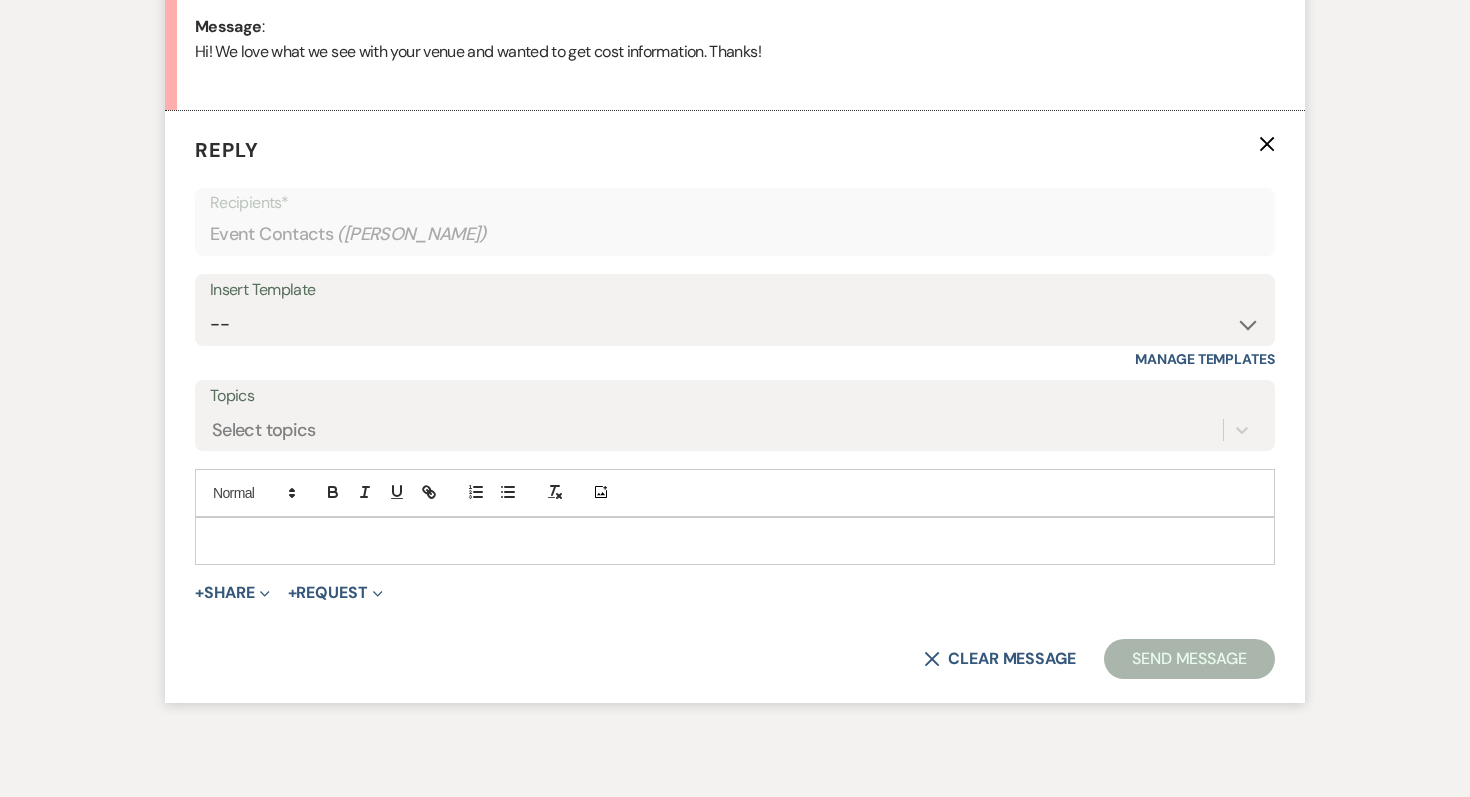 scroll, scrollTop: 1060, scrollLeft: 0, axis: vertical 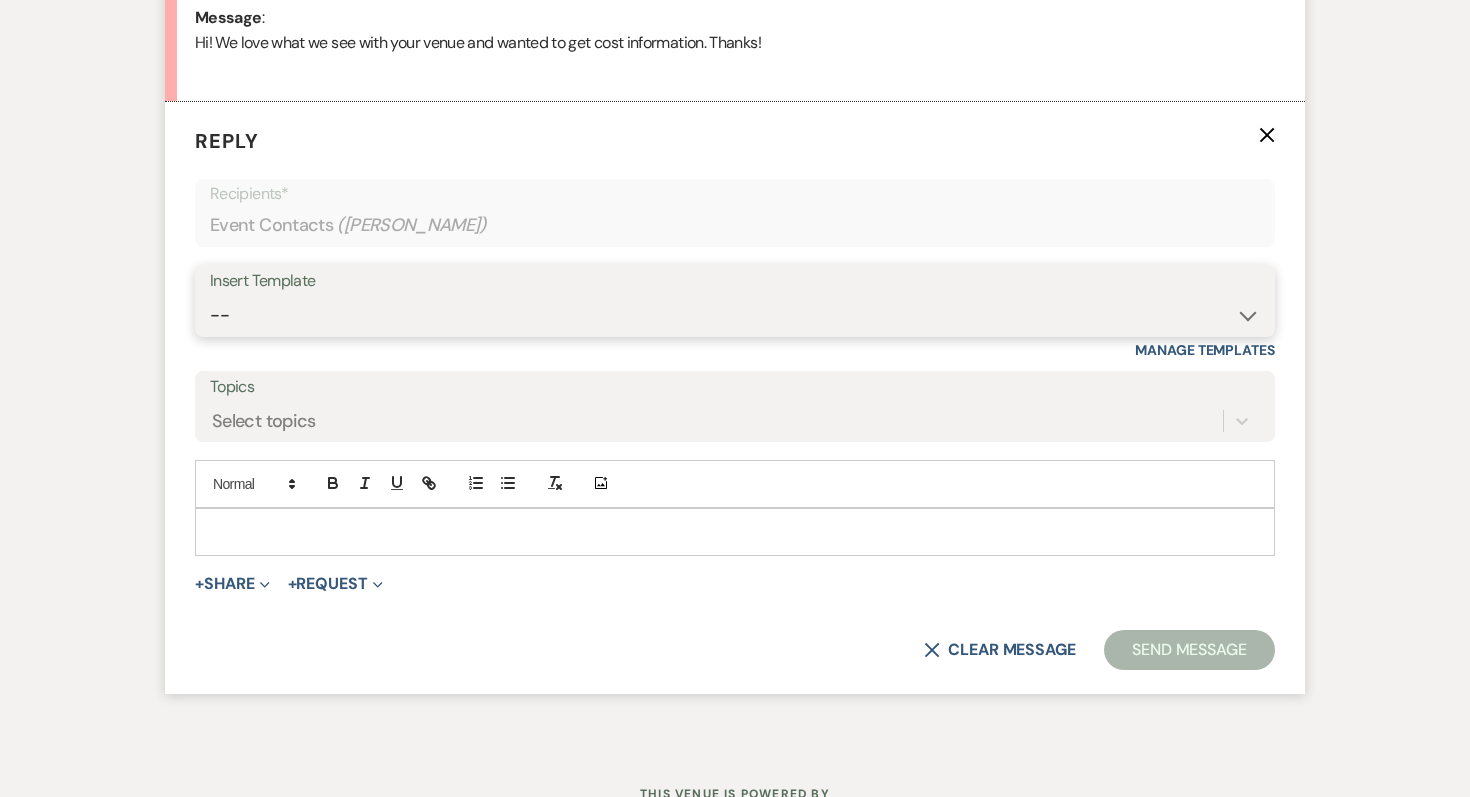 click on "-- Weven Planning Portal Introduction (Booked Events) Initial Inquiry Response Follow Up- Initial  Pump House Weddings Portal Introduction Follow Up Portal Intro Contract (Pre-Booked Leads) Long initial response ai long response New response [DATE] Second Outreach- USE [DATE]-[DATE] Micro Weddings Response- USE [DATE]-[DATE] [PERSON_NAME] & [PERSON_NAME]-July Response Template [PERSON_NAME]'s May-July Response Template Elopement Response- USE [DATE]-[DATE] Wedding Questionairre Follow-up, positive tour Full Wedding with Micro Wedding PS Tour Book Confirmation Proposal Template" at bounding box center [735, 315] 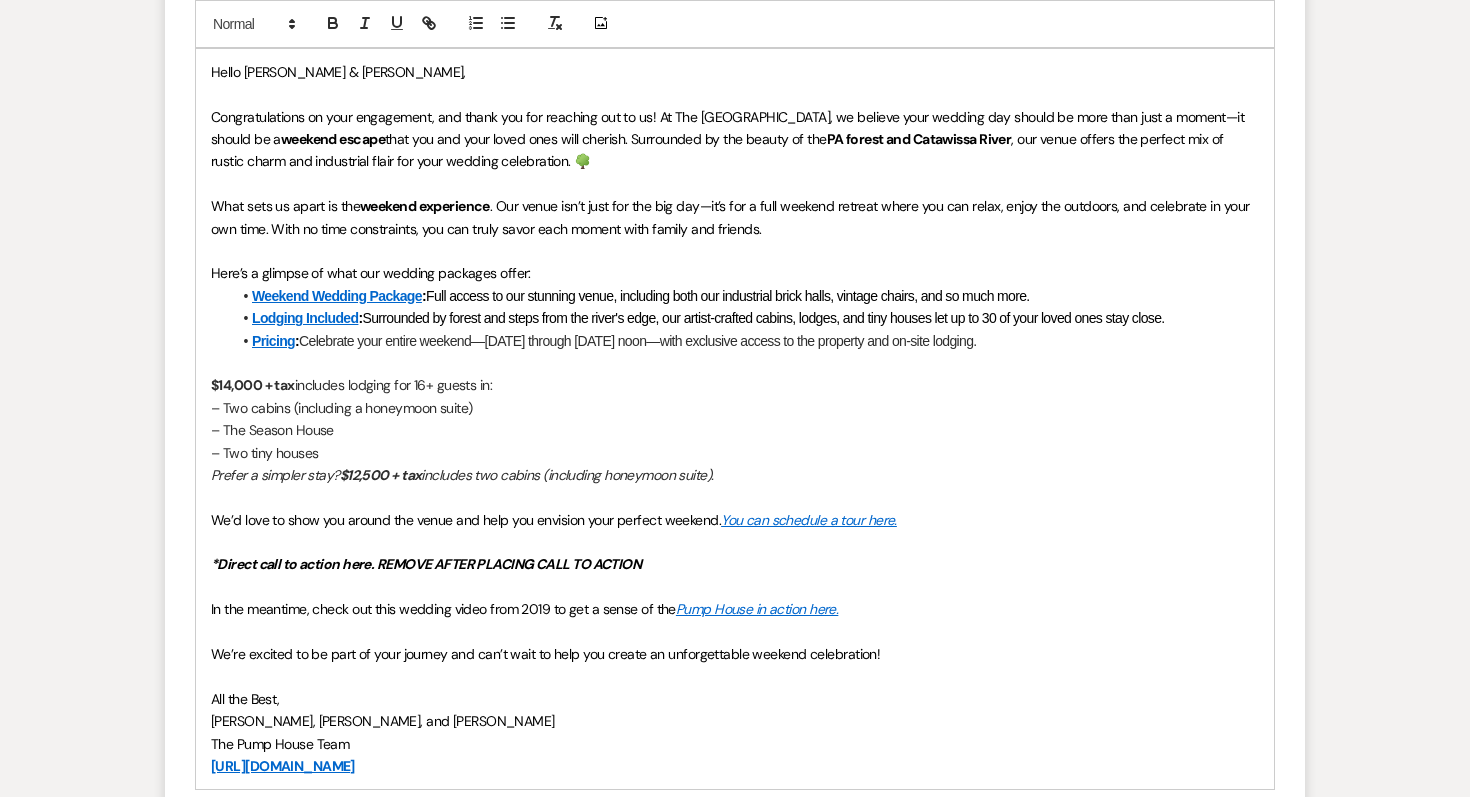 scroll, scrollTop: 1524, scrollLeft: 0, axis: vertical 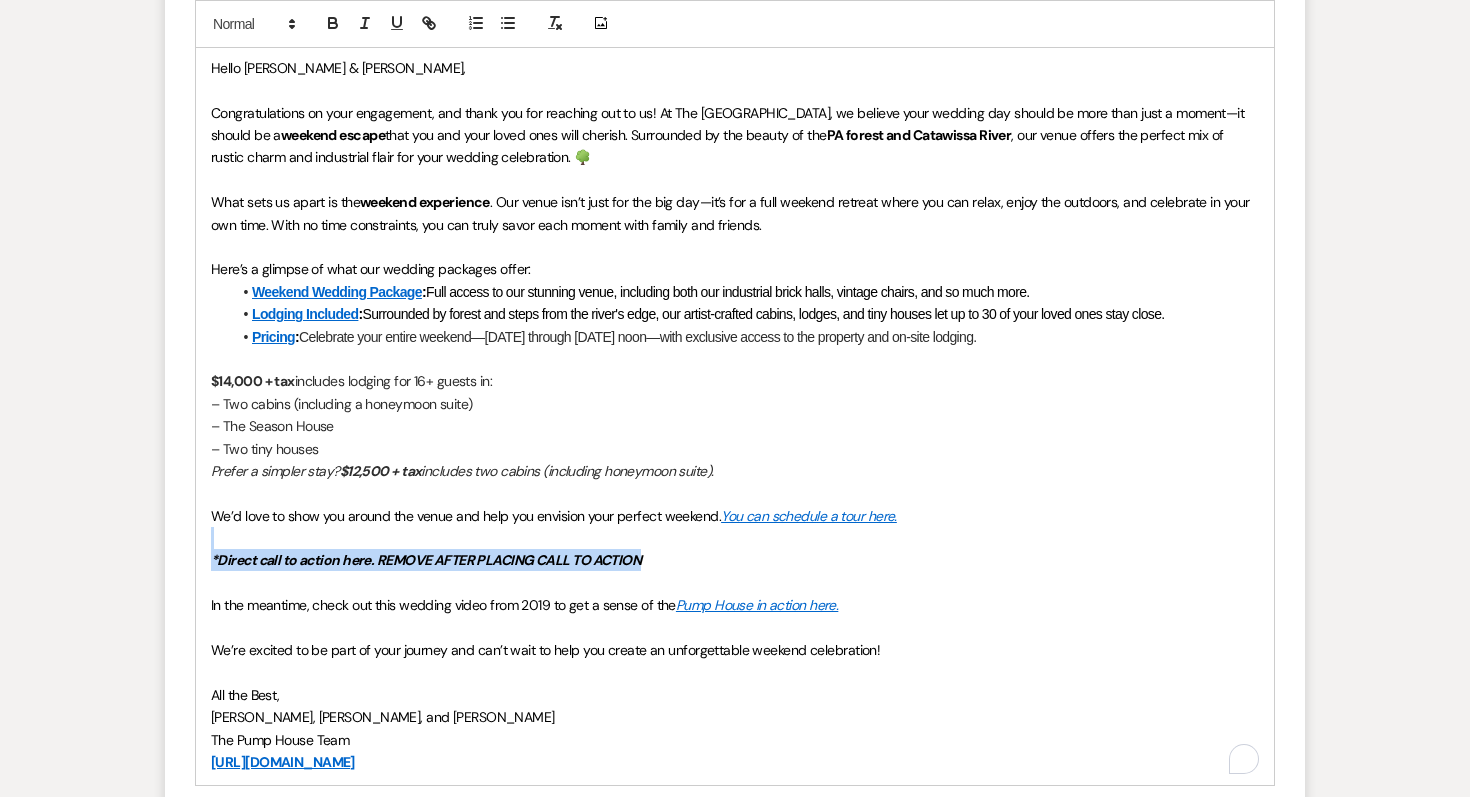 drag, startPoint x: 717, startPoint y: 555, endPoint x: 202, endPoint y: 537, distance: 515.31445 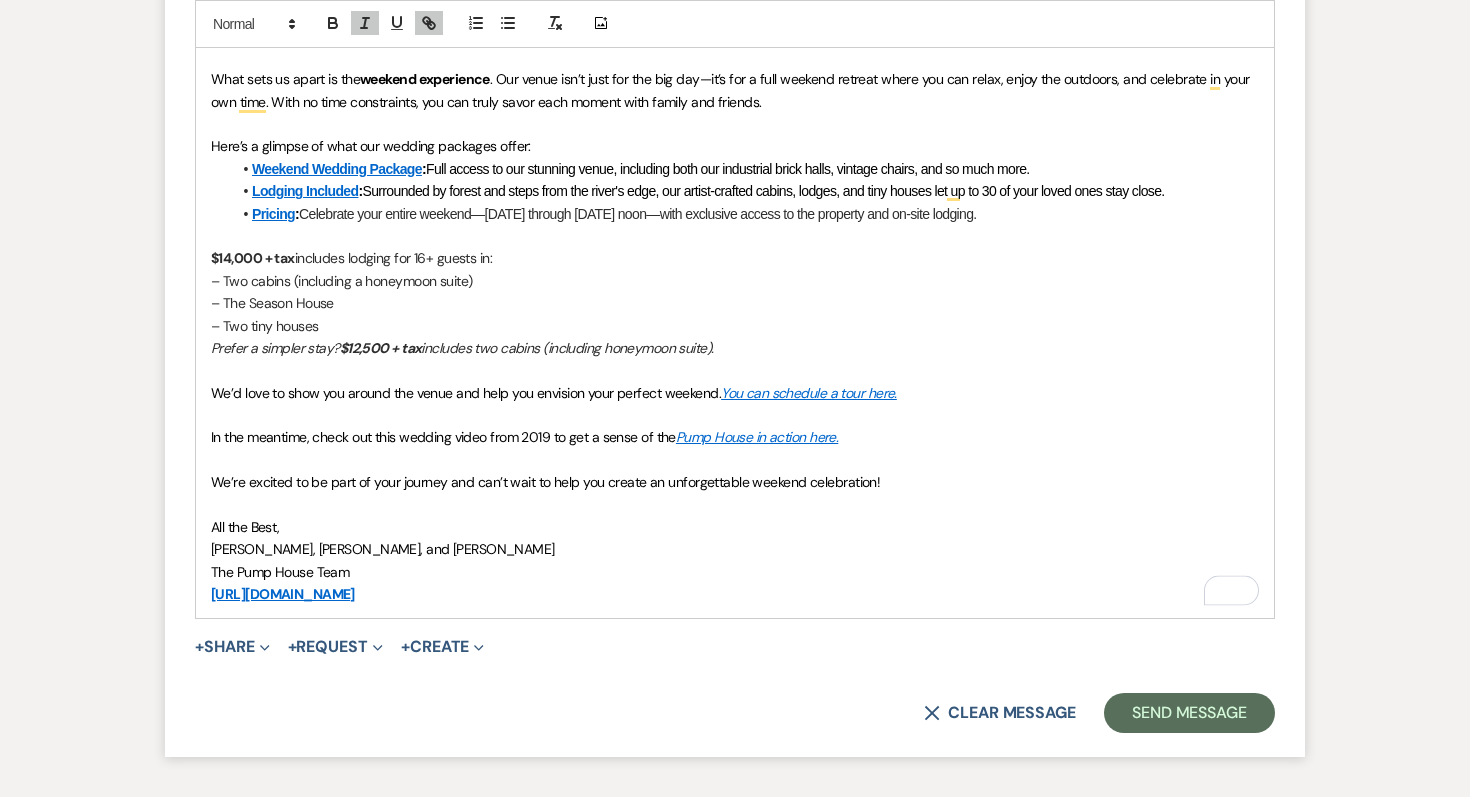 scroll, scrollTop: 1649, scrollLeft: 0, axis: vertical 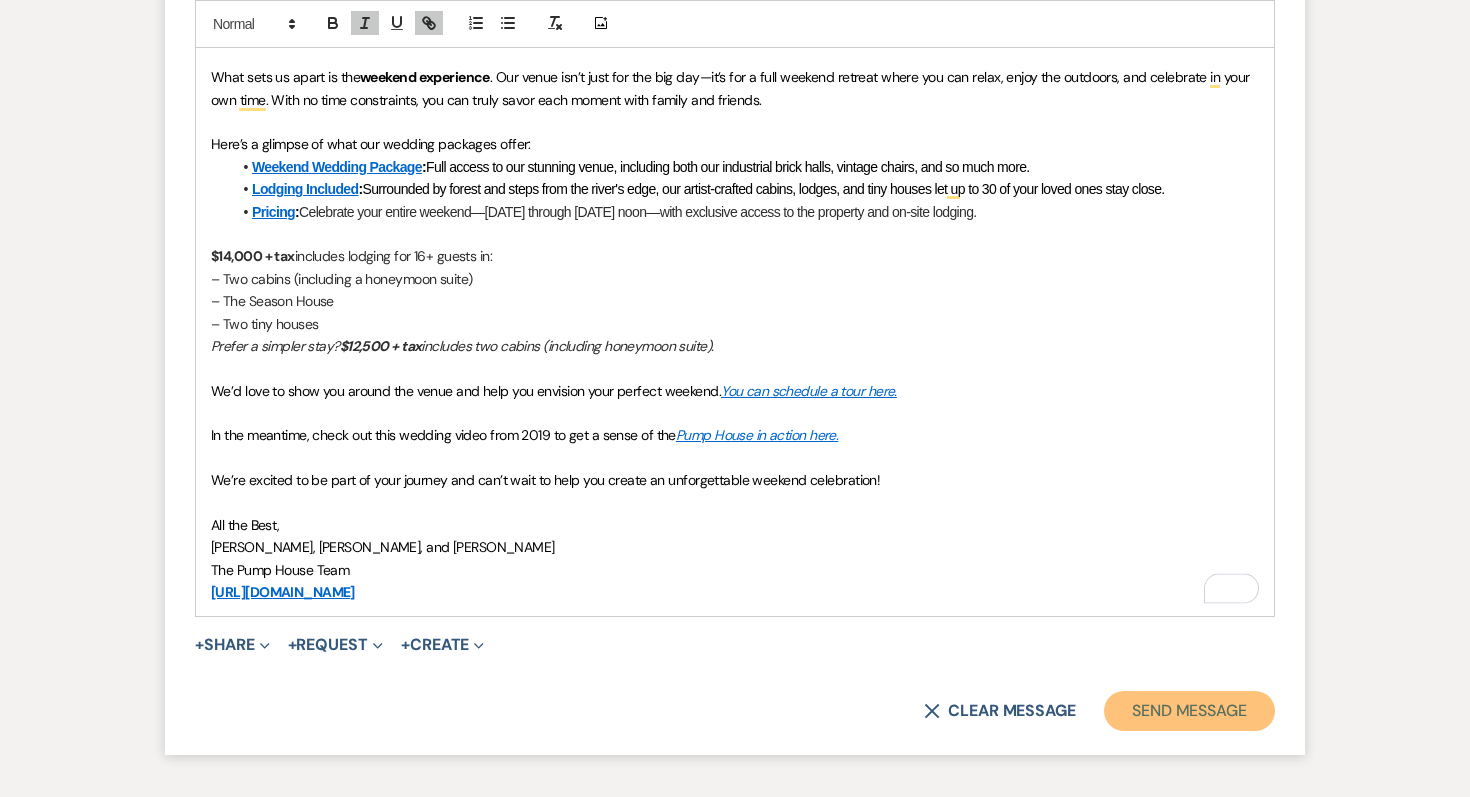 click on "Send Message" at bounding box center [1189, 711] 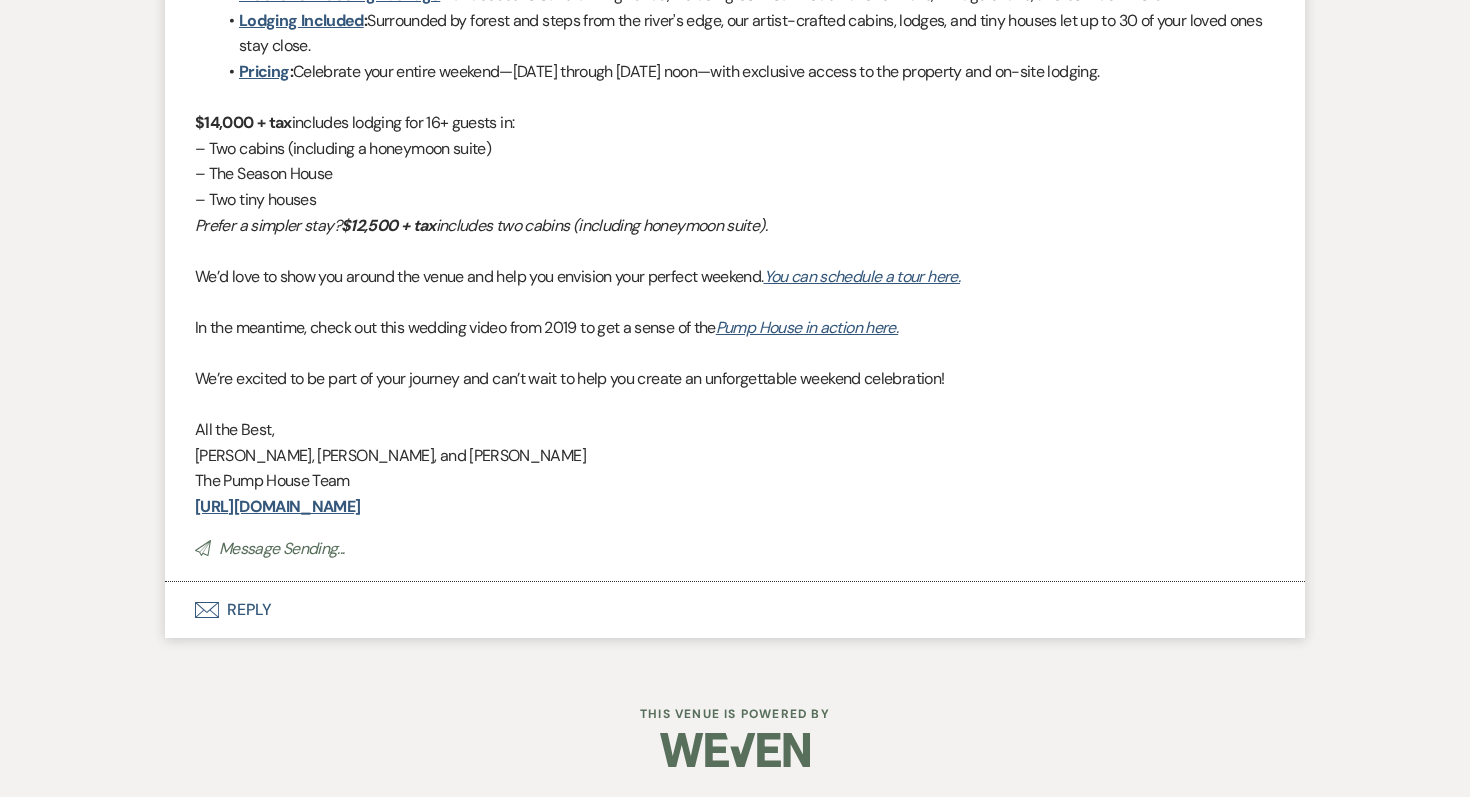 scroll, scrollTop: 1465, scrollLeft: 0, axis: vertical 